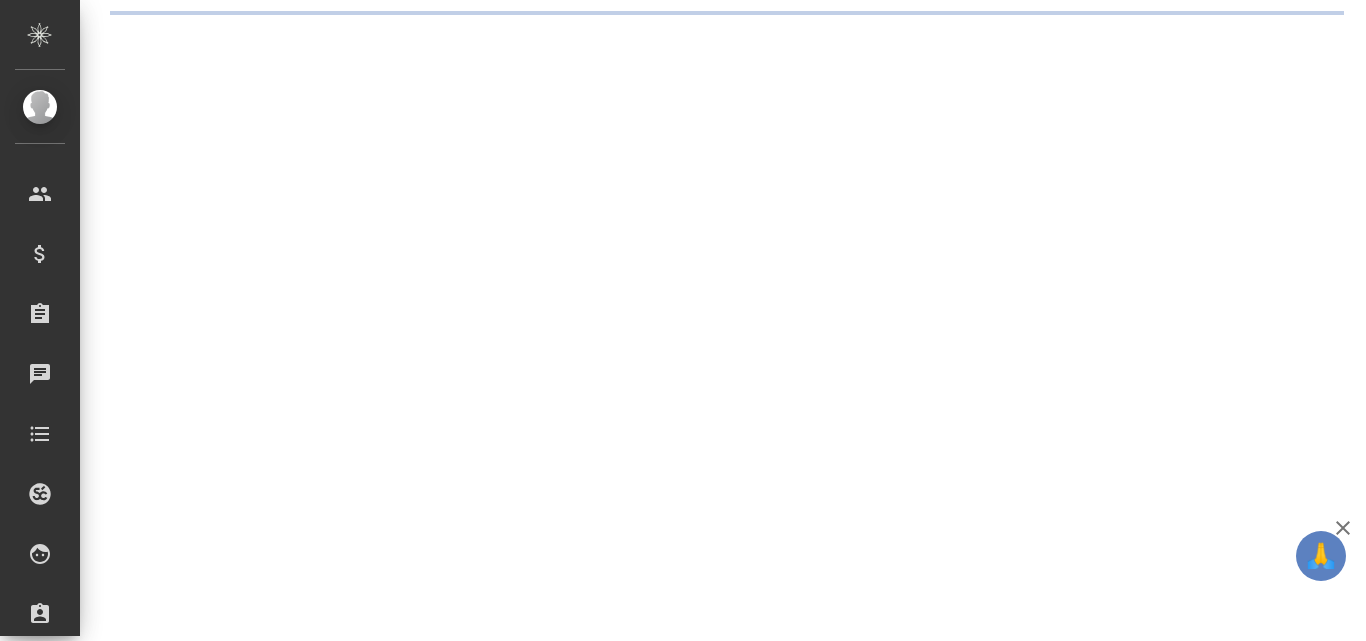 scroll, scrollTop: 0, scrollLeft: 0, axis: both 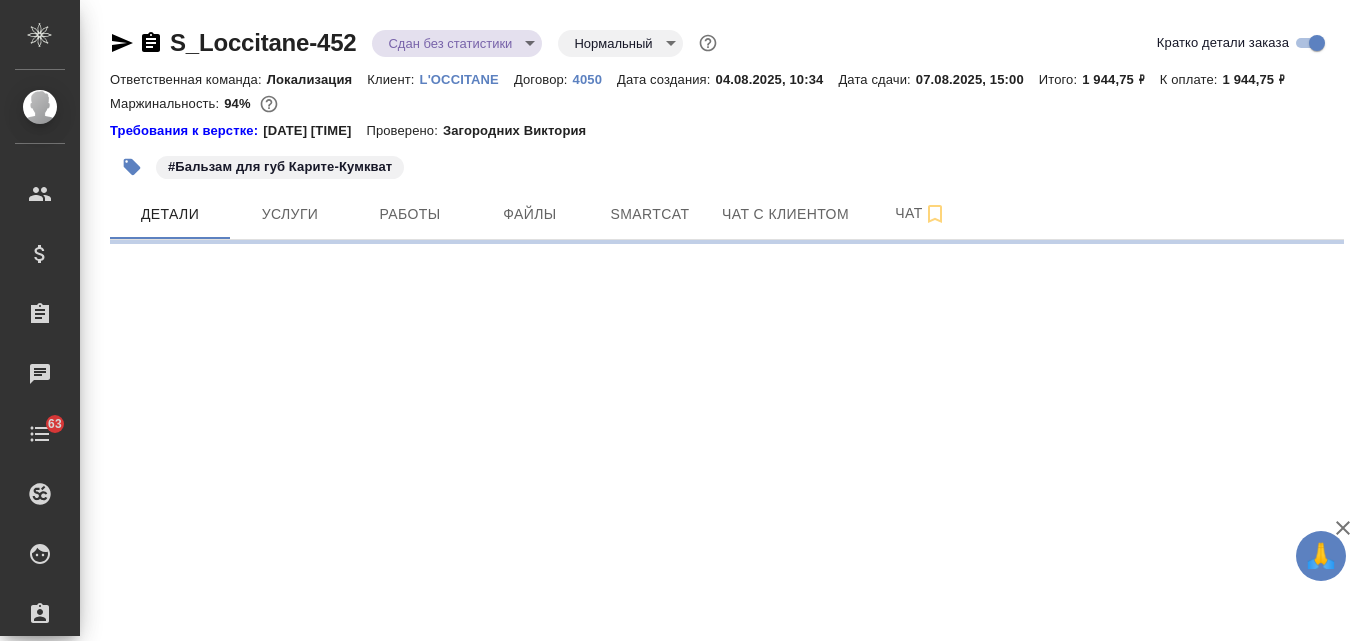 select on "RU" 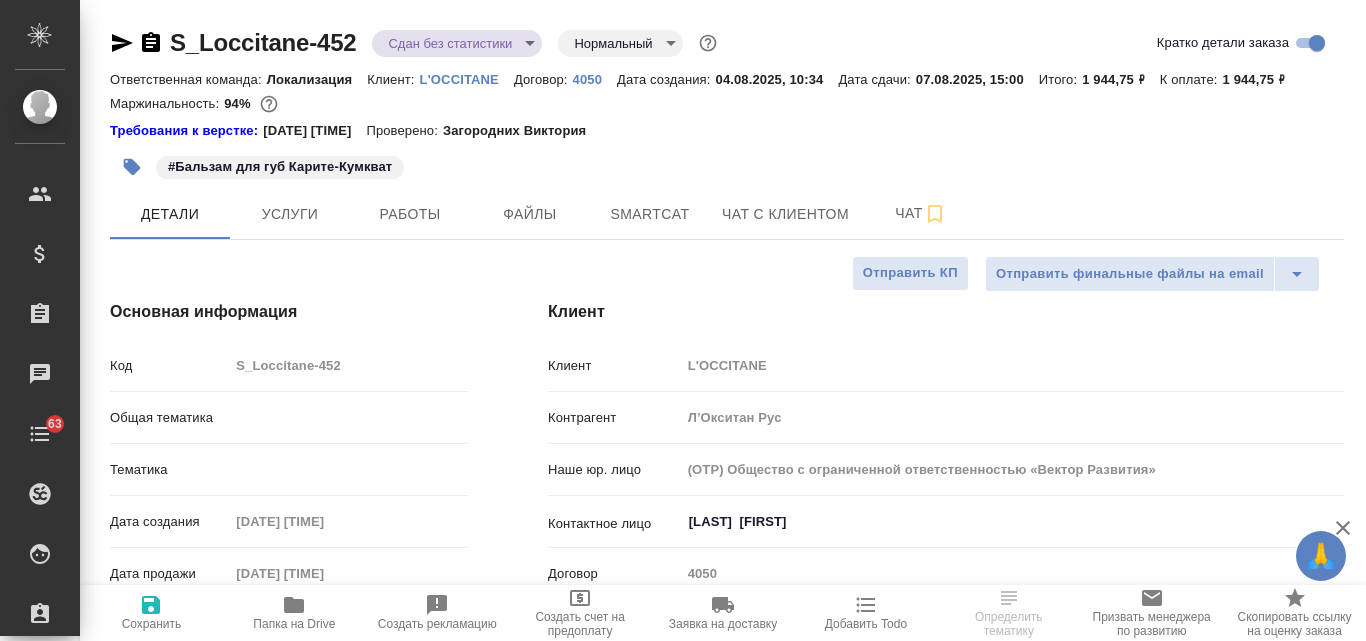 type on "x" 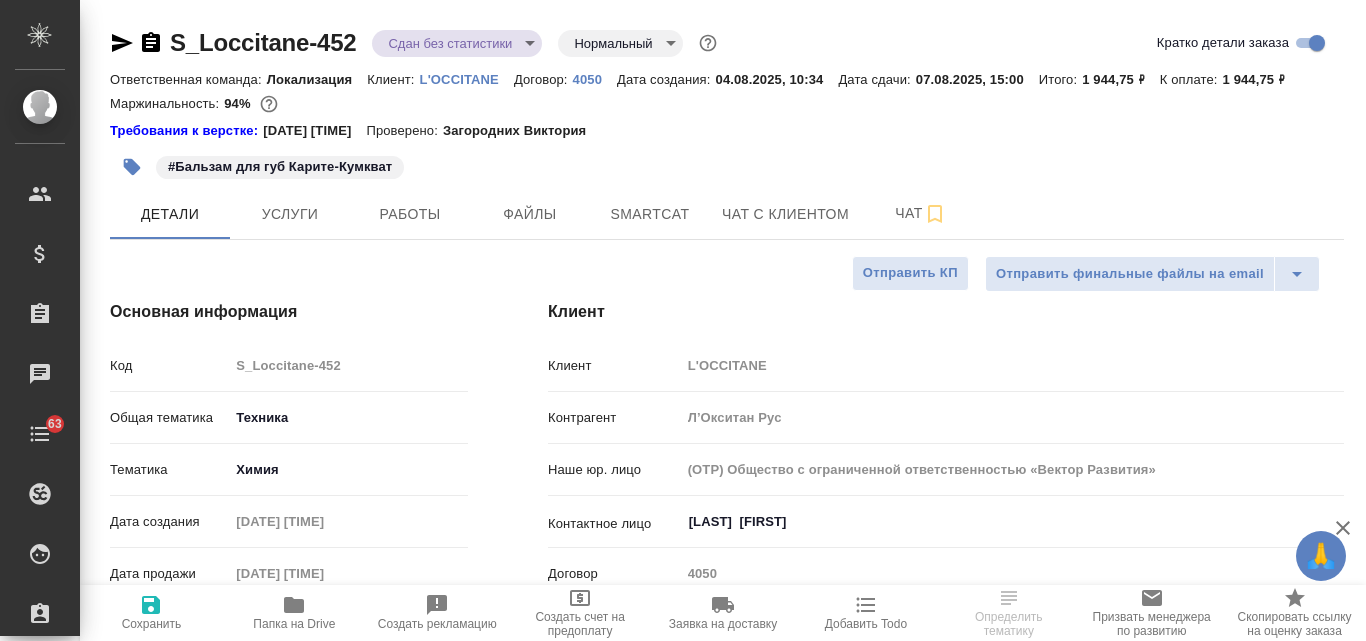 type on "Белякова Юлия" 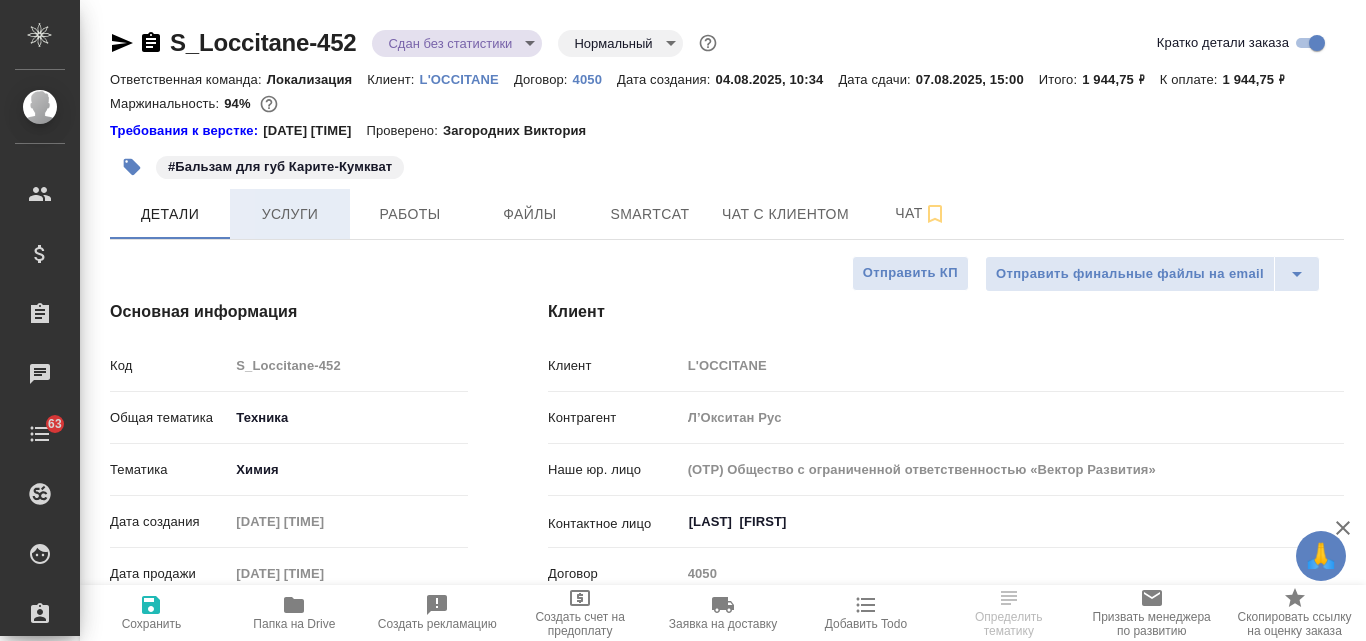 type on "x" 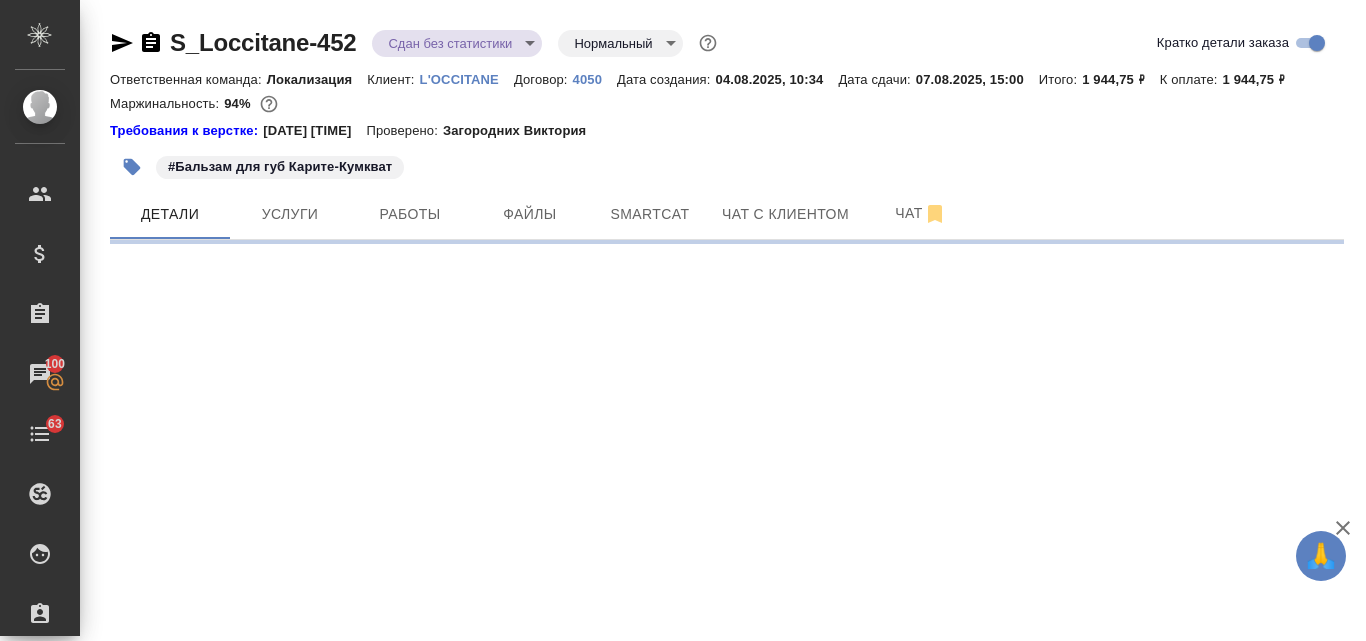 select on "RU" 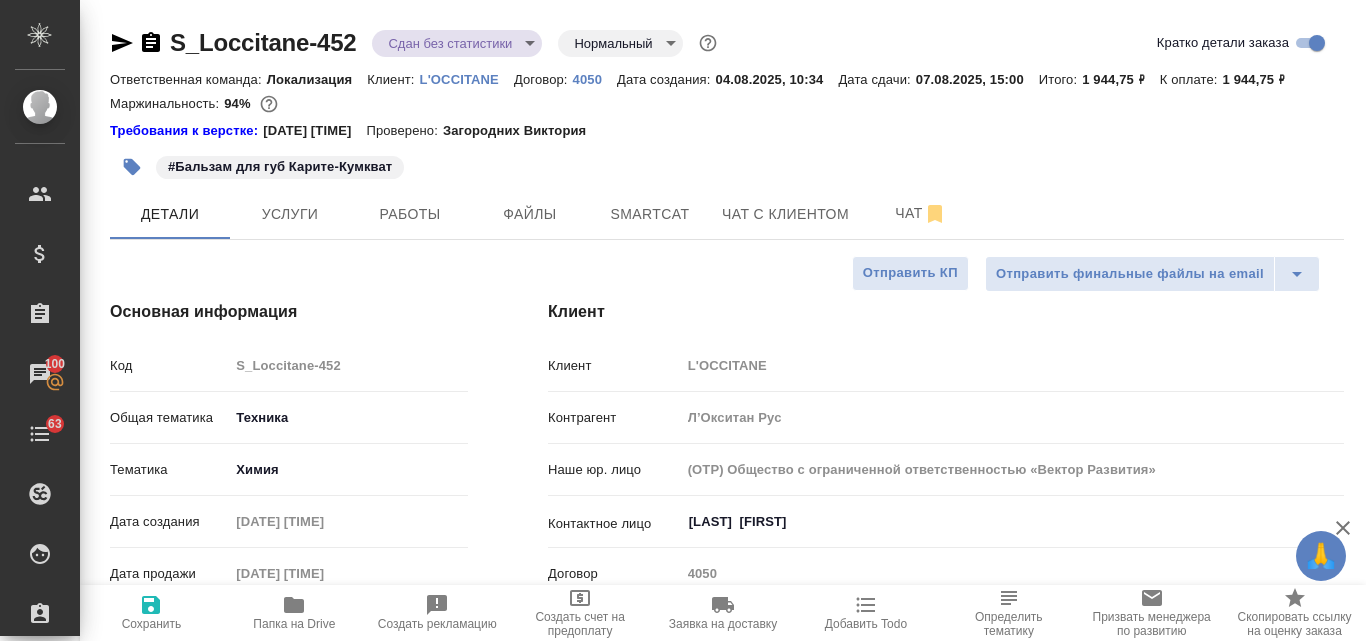 type on "x" 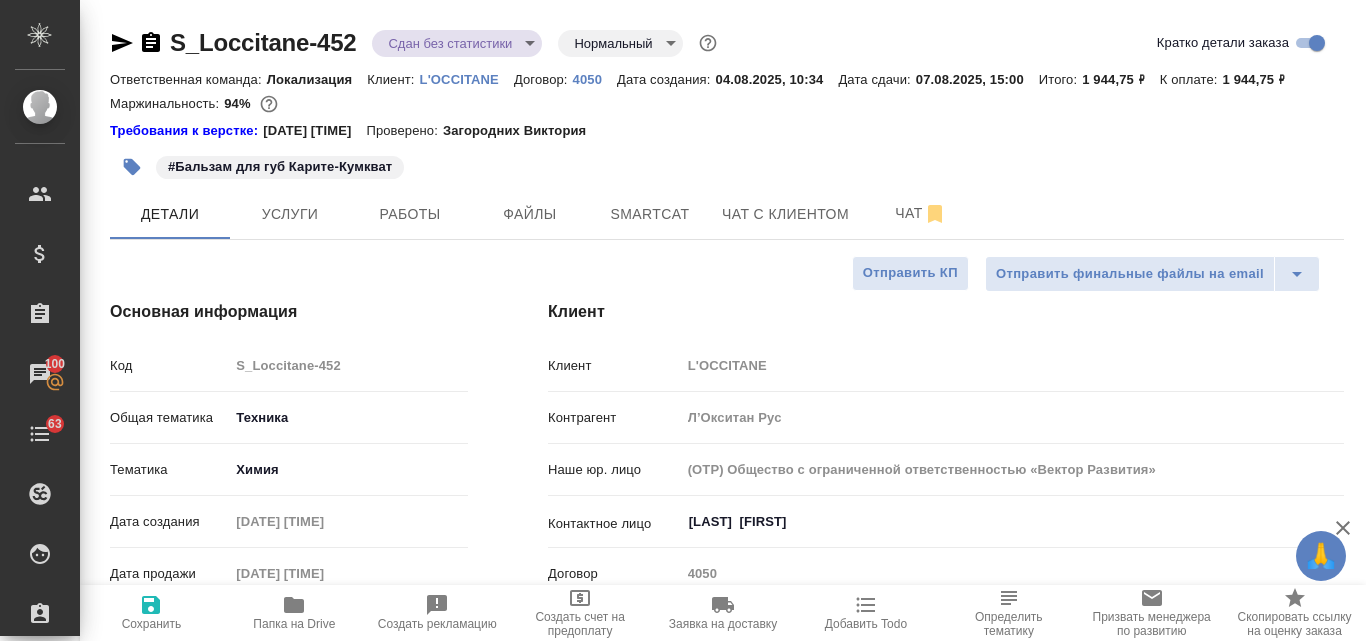 type on "x" 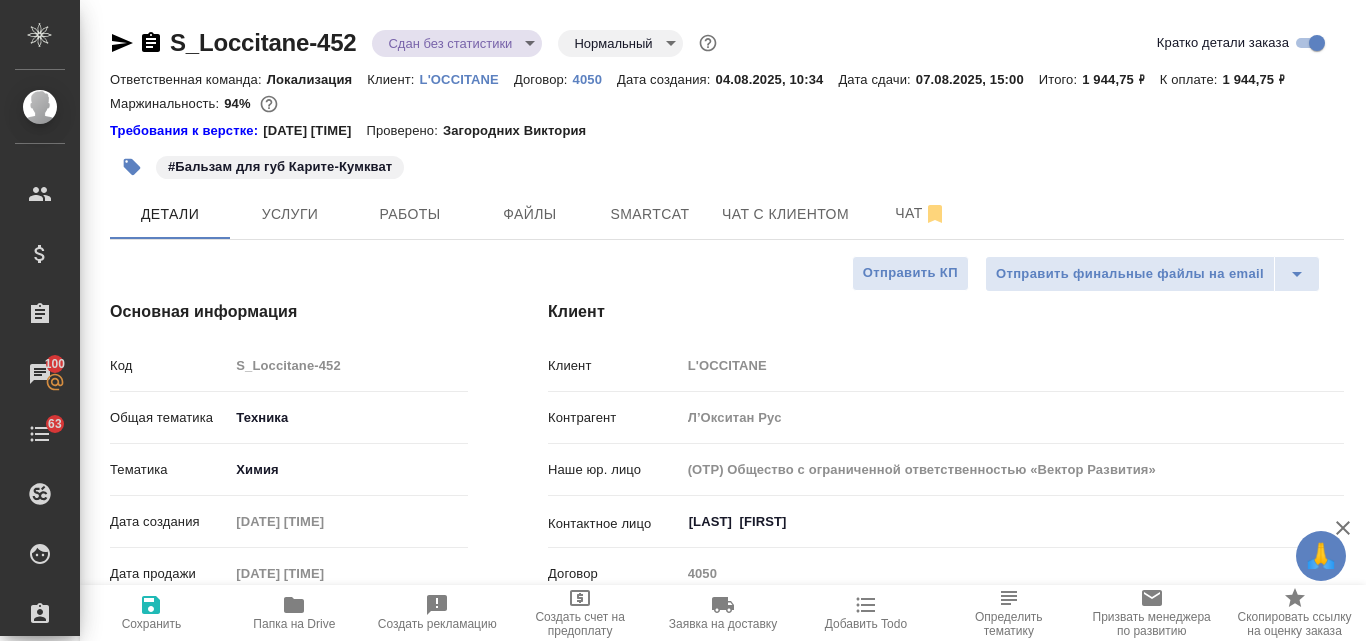 type on "x" 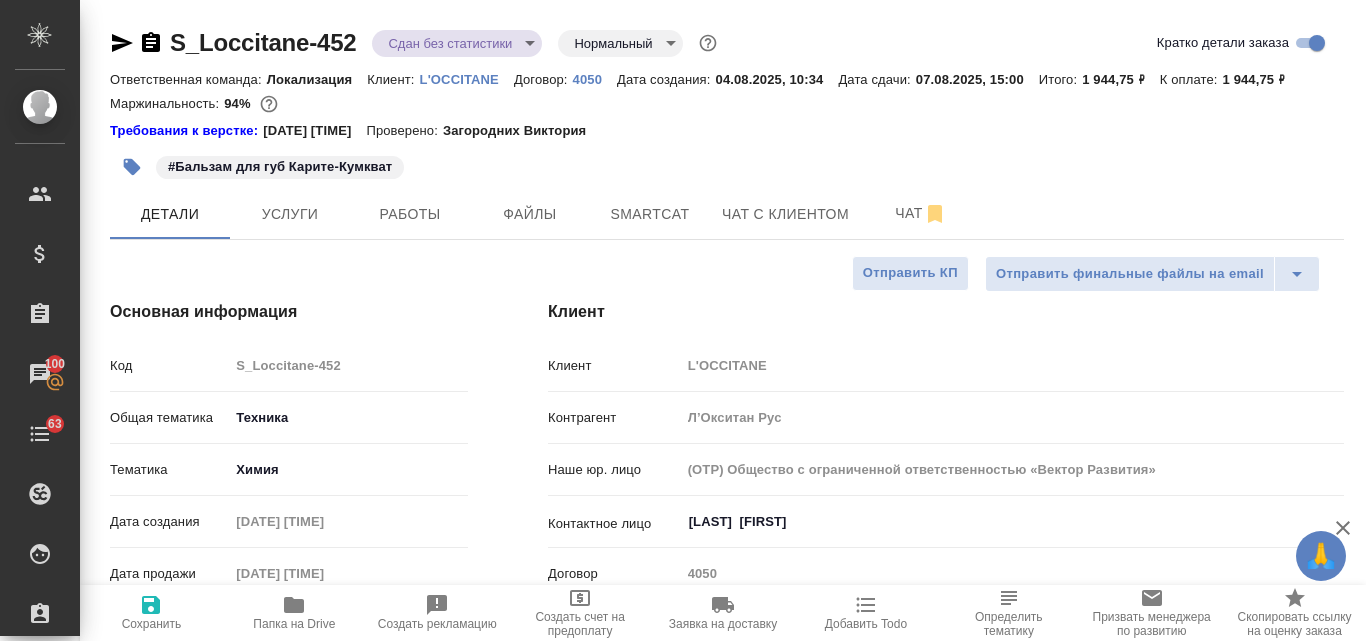 type on "x" 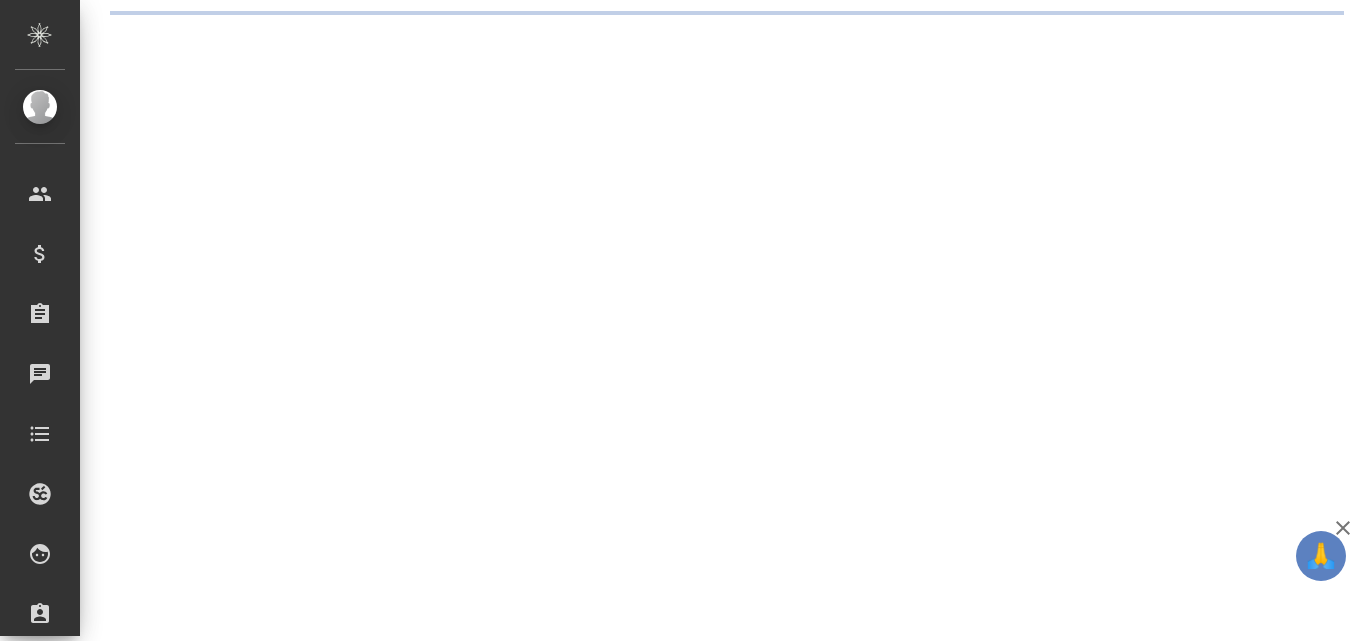 scroll, scrollTop: 0, scrollLeft: 0, axis: both 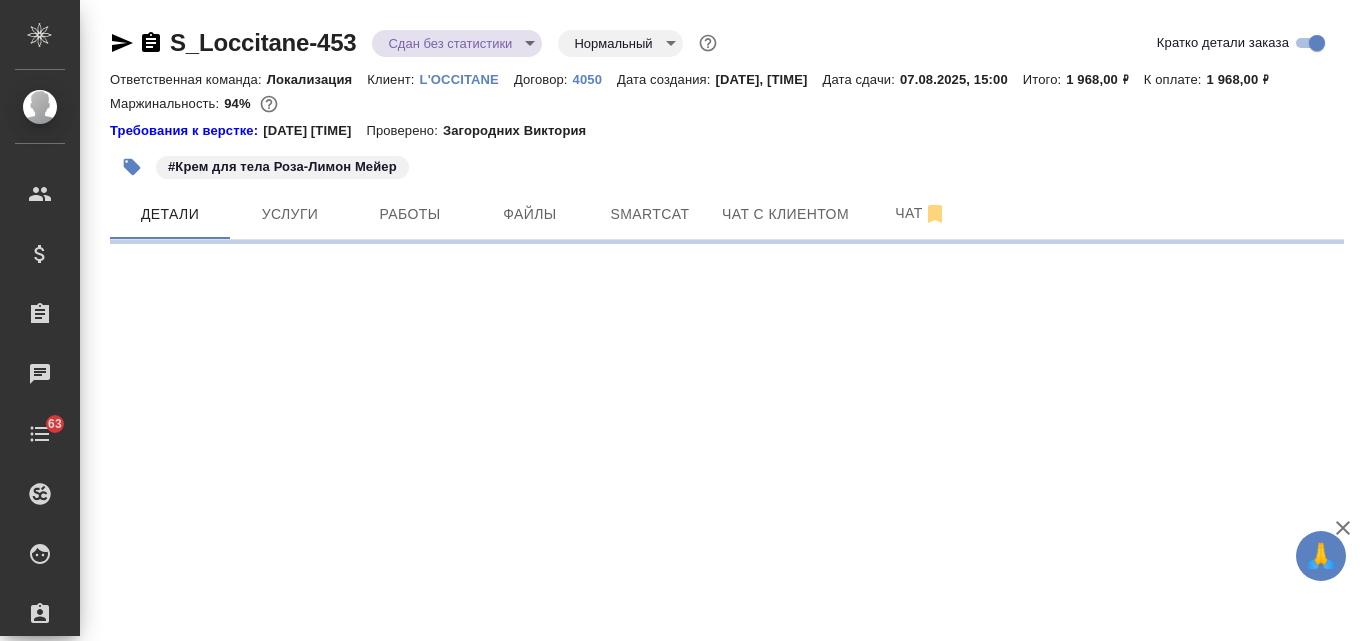 select on "RU" 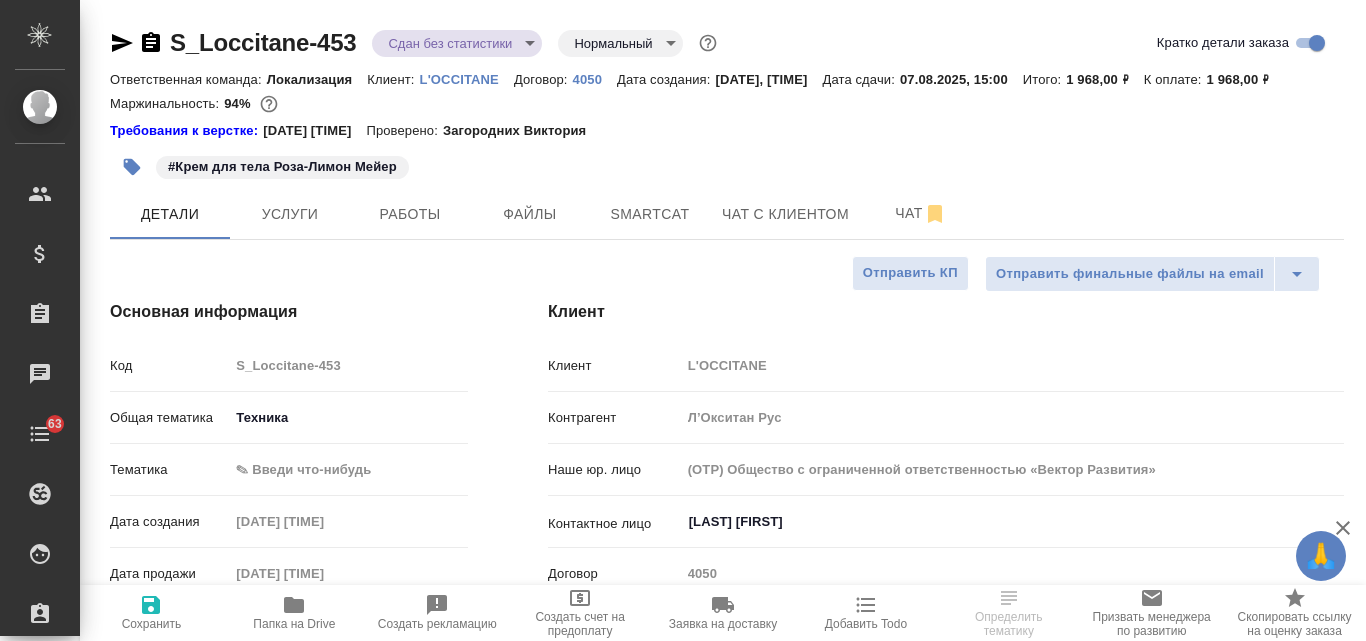 type on "x" 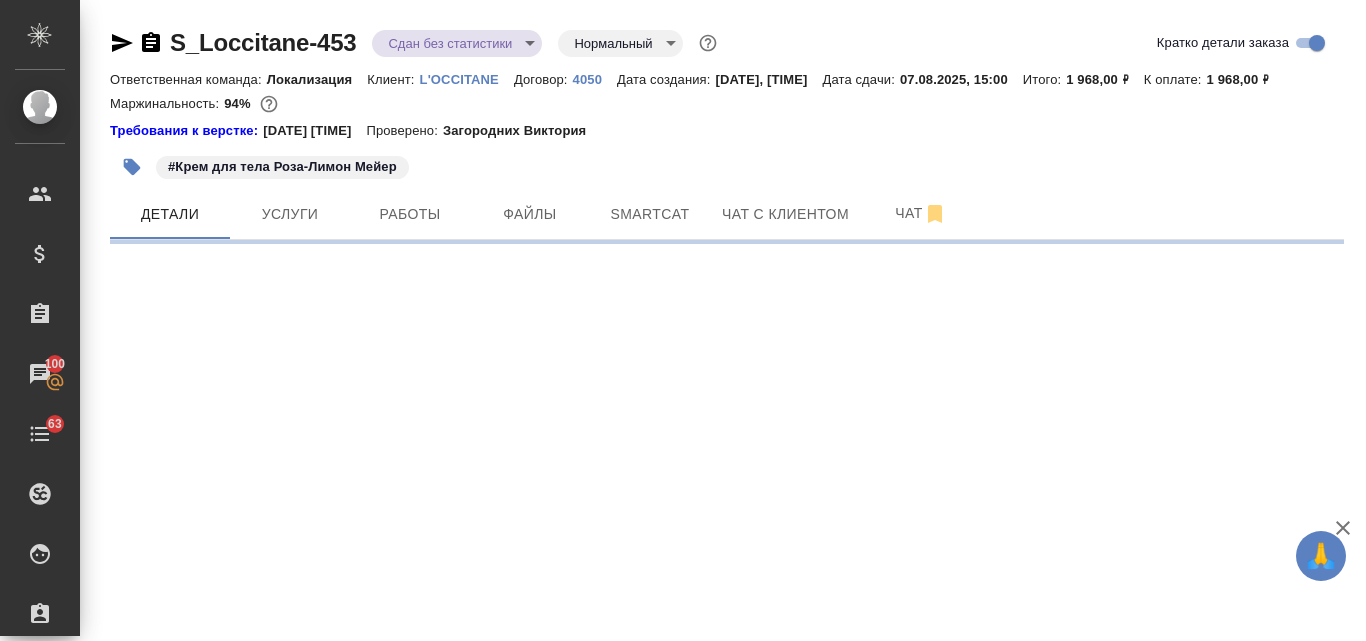select on "RU" 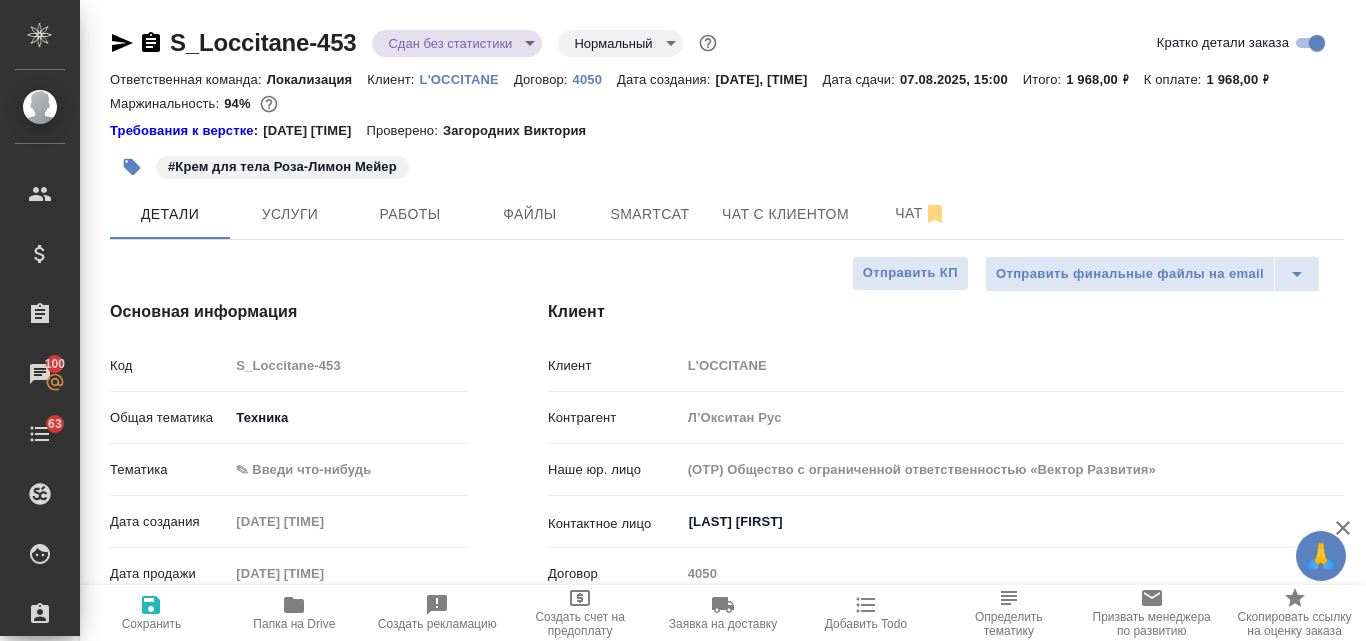 type on "x" 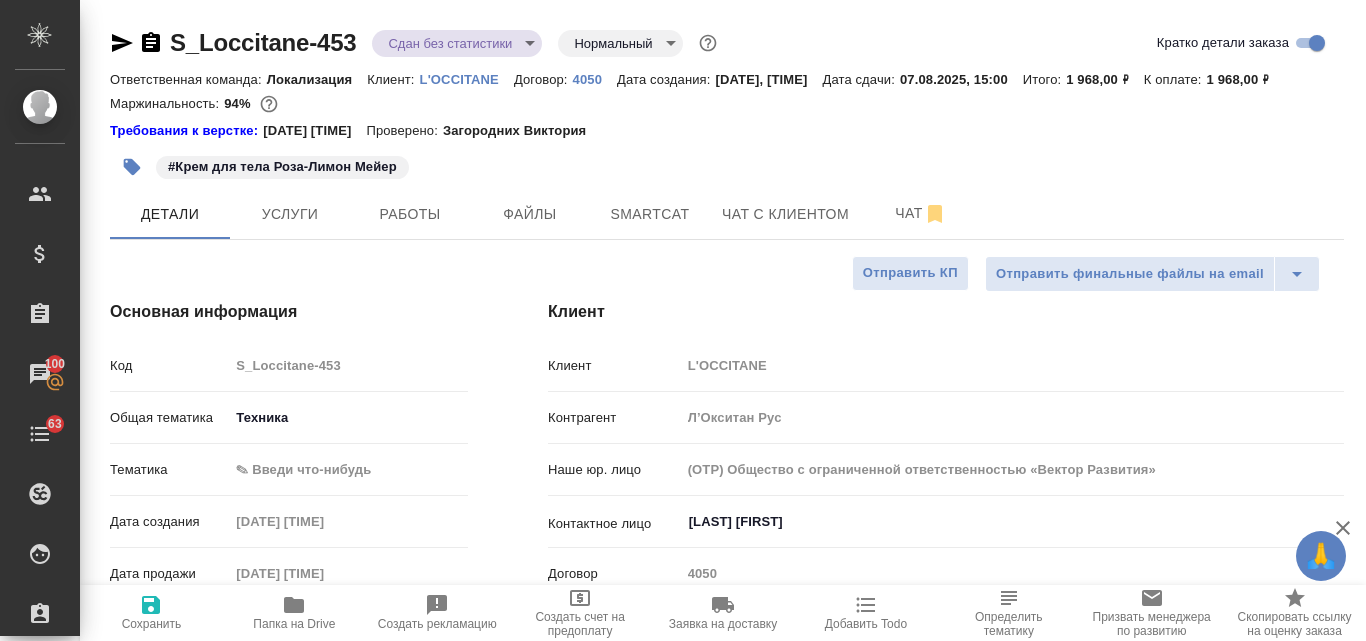 type on "x" 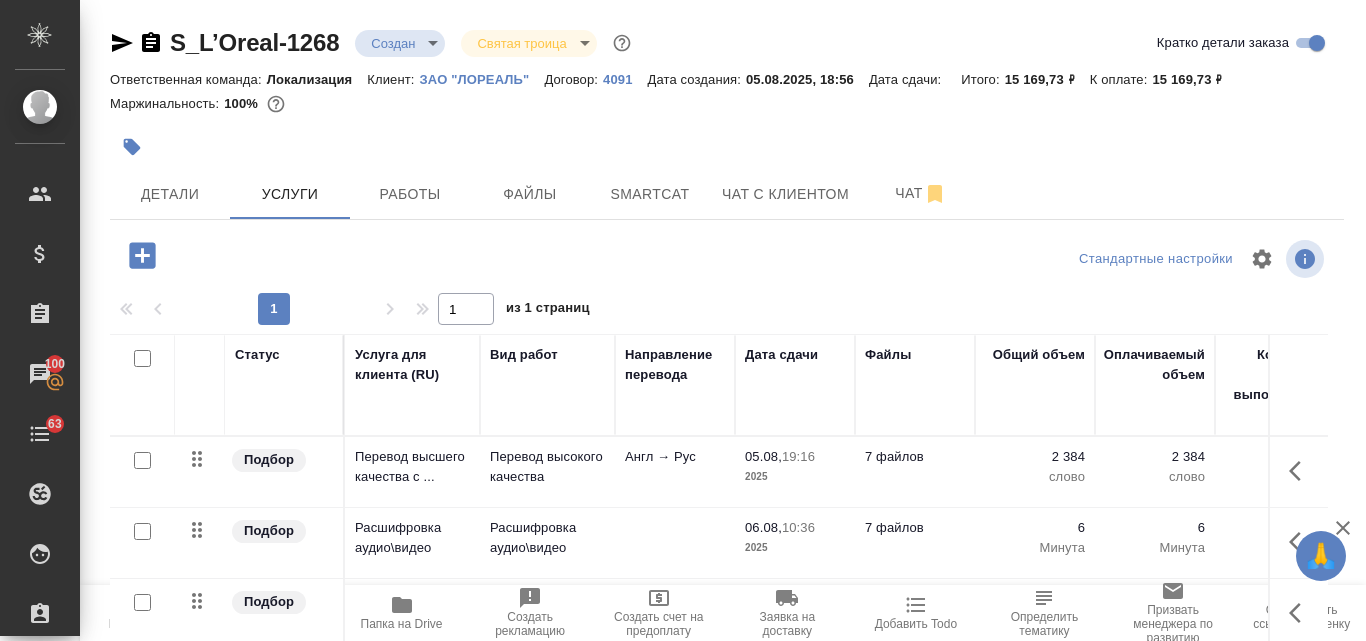scroll, scrollTop: 0, scrollLeft: 0, axis: both 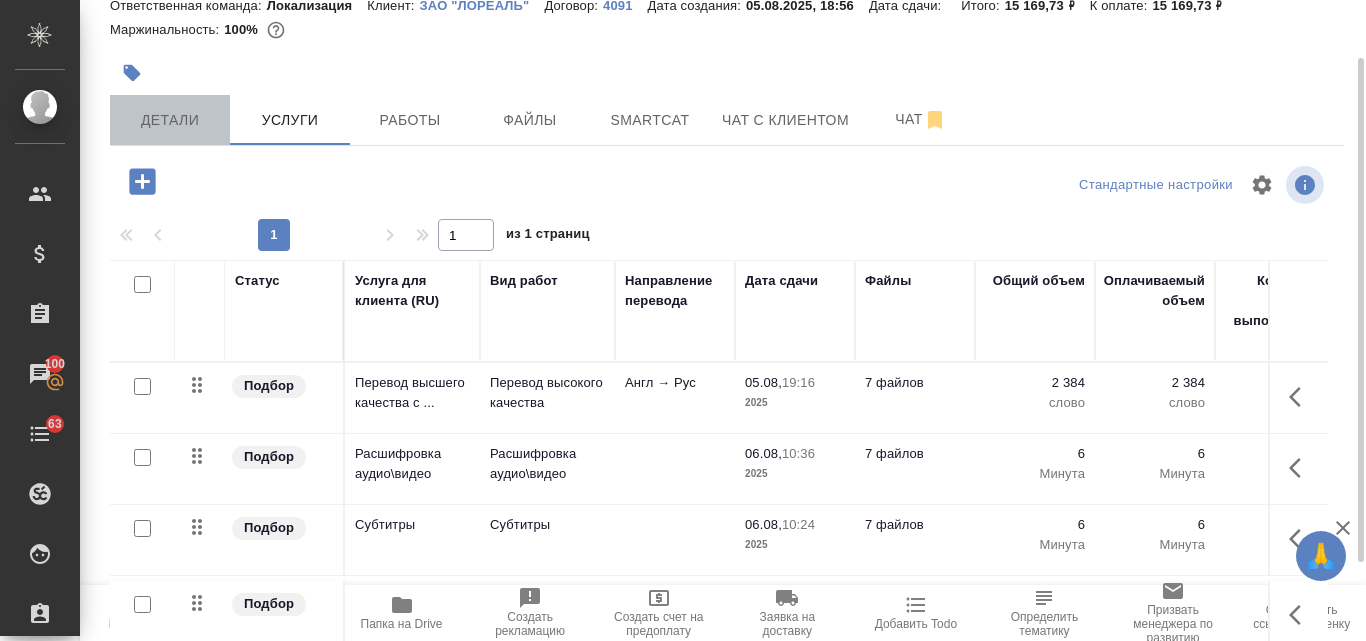 click on "Детали" at bounding box center (170, 120) 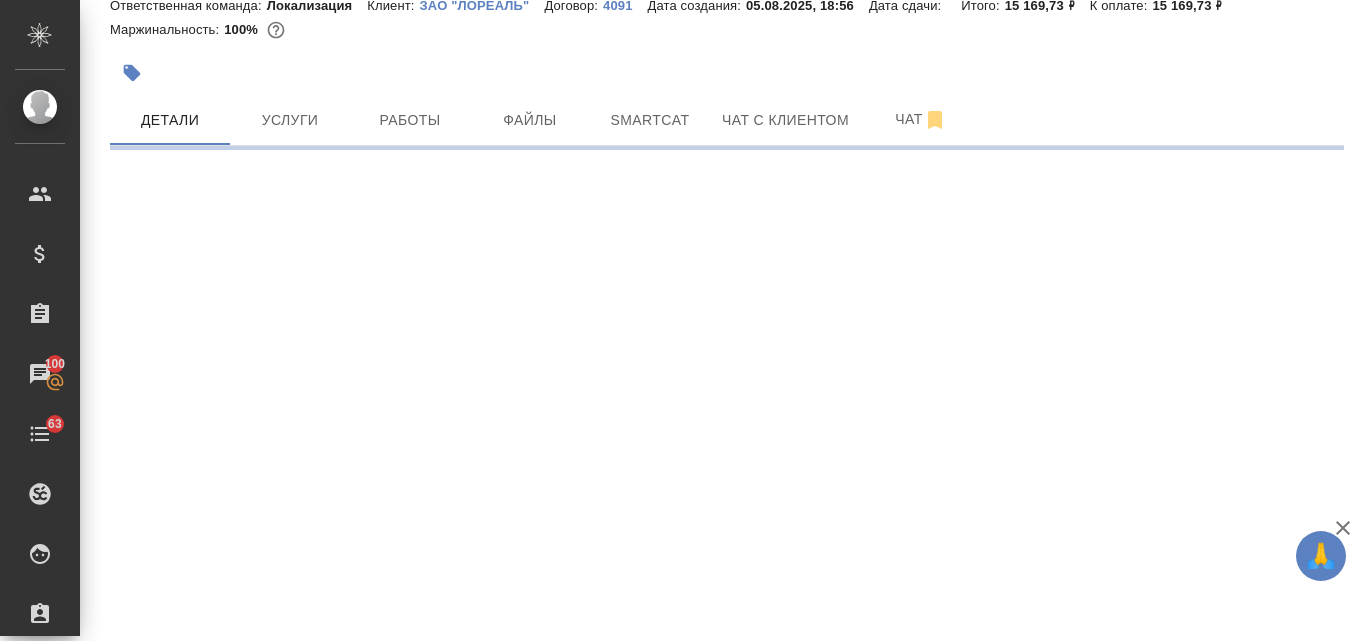 select on "RU" 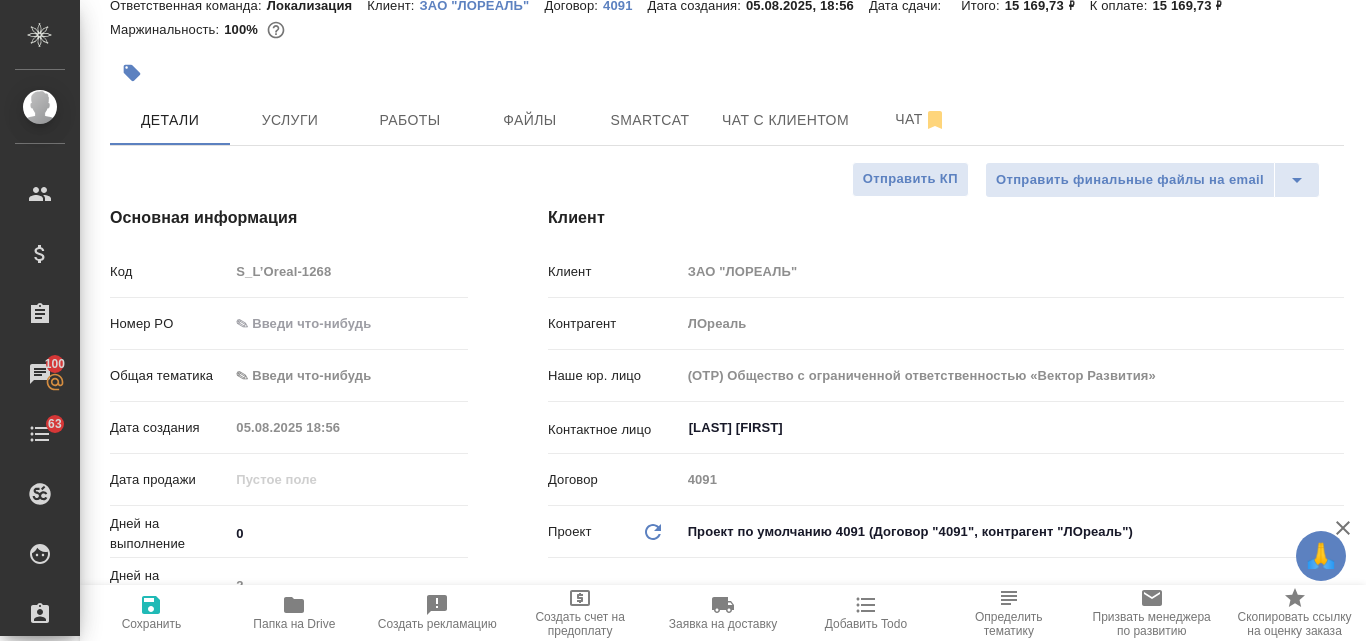 type on "x" 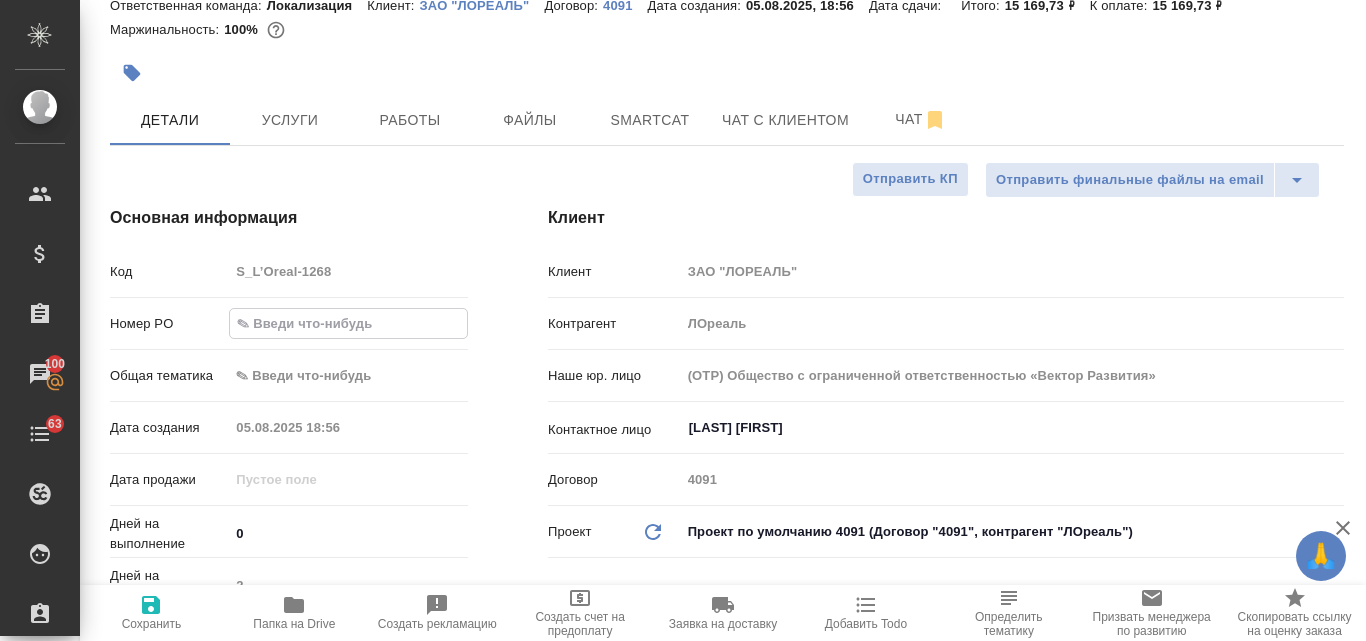 paste on "1989826" 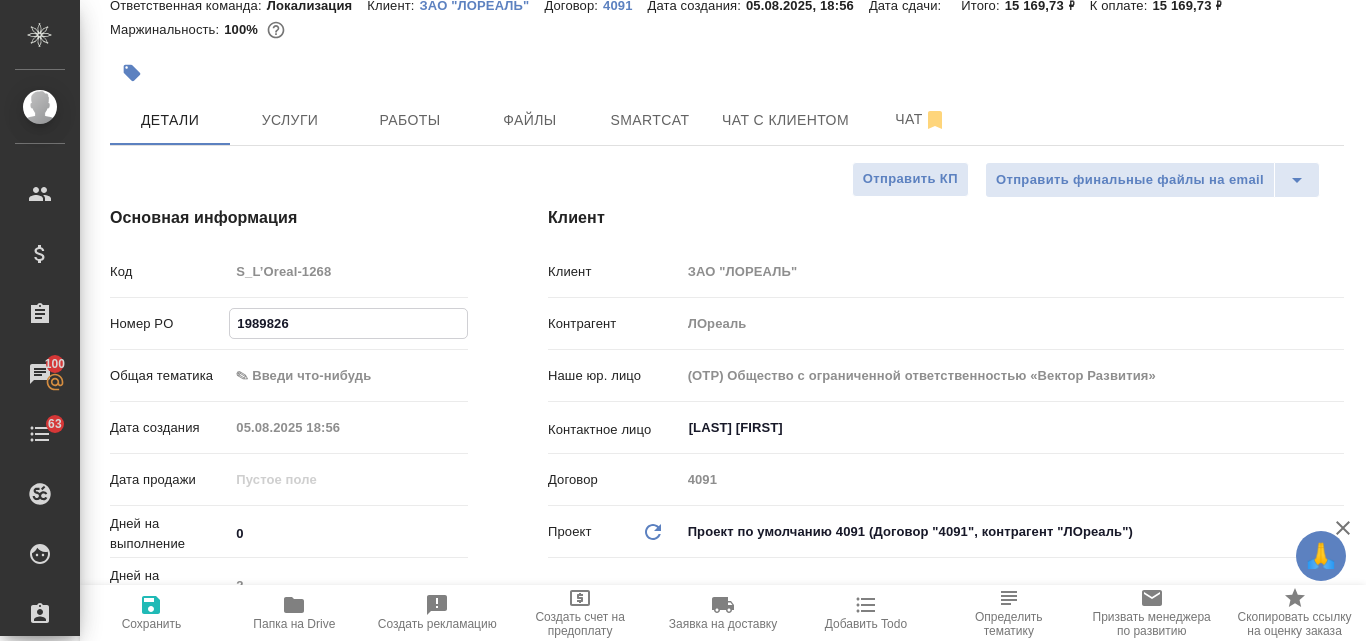 type on "x" 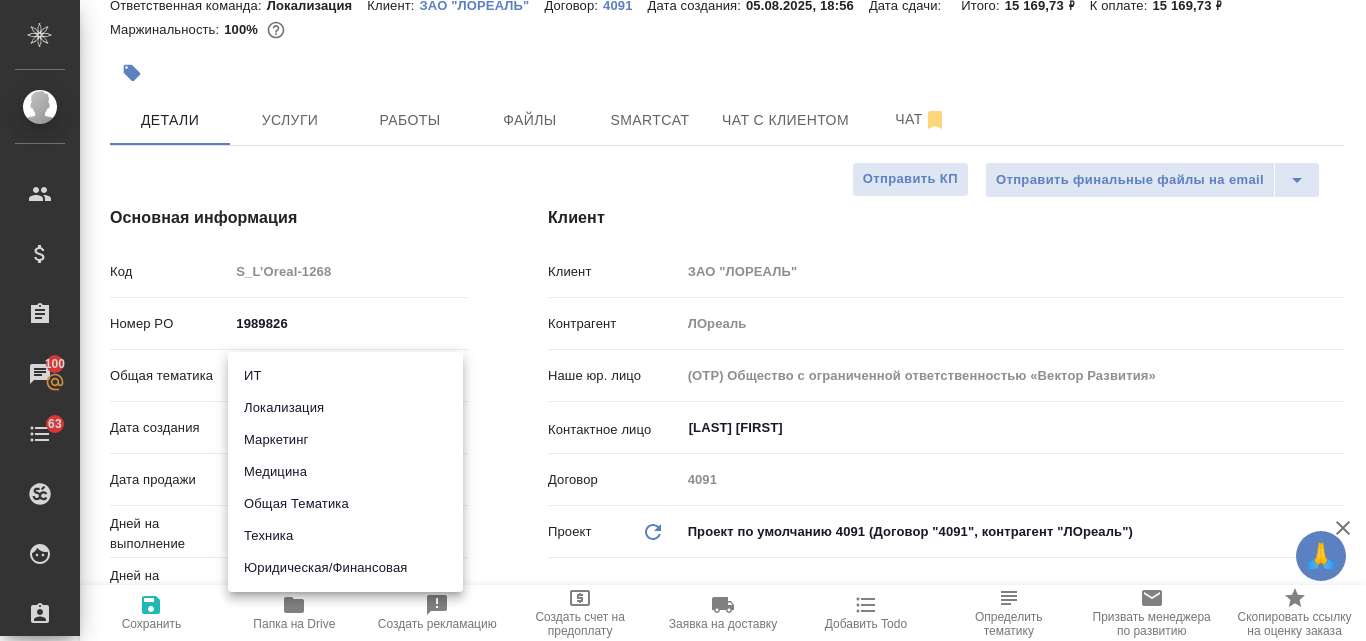 click on "🙏 .cls-1
fill:#fff;
AWATERA [LAST] [FIRST] Клиенты Спецификации Заказы 100 Чаты 63 Todo Проекты SC Исполнители Кандидаты Работы Входящие заявки Заявки на доставку Рекламации Проекты процессинга Конференции Выйти S_L’Oreal-1268 Создан new Святая троица holyTrinity Кратко детали заказа Ответственная команда: Локализация Клиент: ЗАО "ЛОРЕАЛЬ" Договор: 4091 Дата создания: 05.08.2025, 18:56 Дата сдачи: Итого: 15 169,73 ₽ К оплате: 15 169,73 ₽ Маржинальность: 100% Детали Услуги Работы Файлы Smartcat Чат с клиентом Чат Отправить финальные файлы на email Отправить КП Основная информация Код S_L’Oreal-1268 1989826" at bounding box center [683, 320] 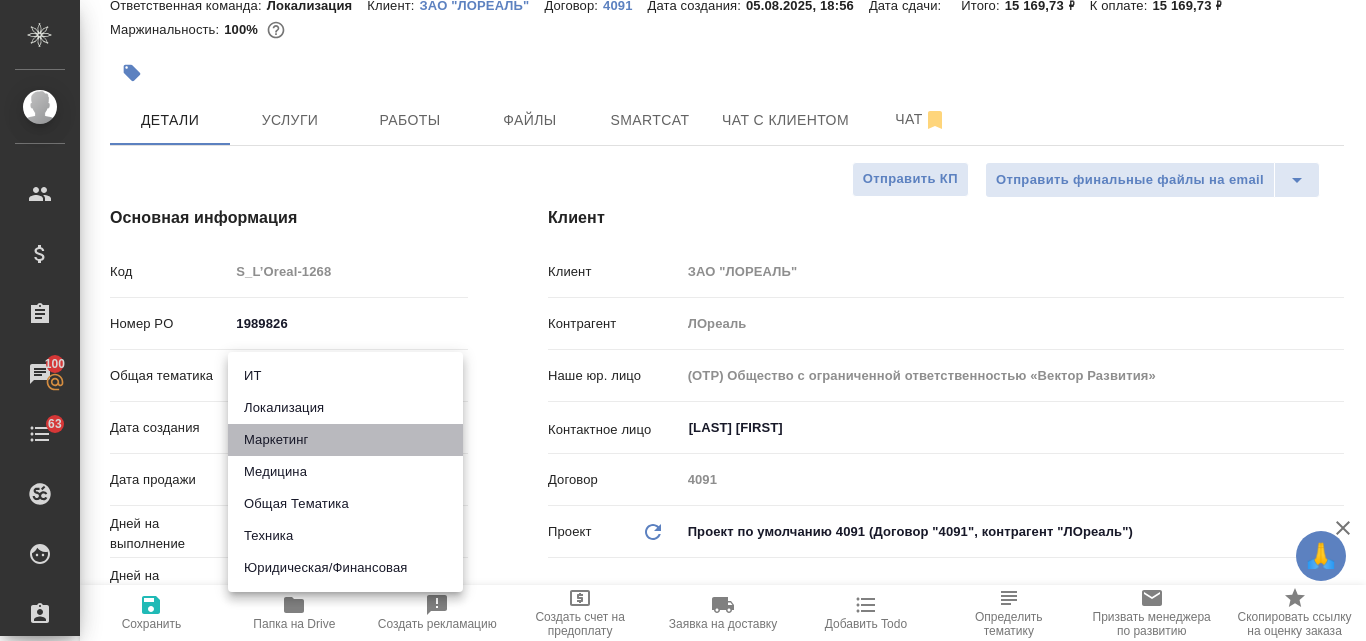 click on "Маркетинг" at bounding box center (345, 440) 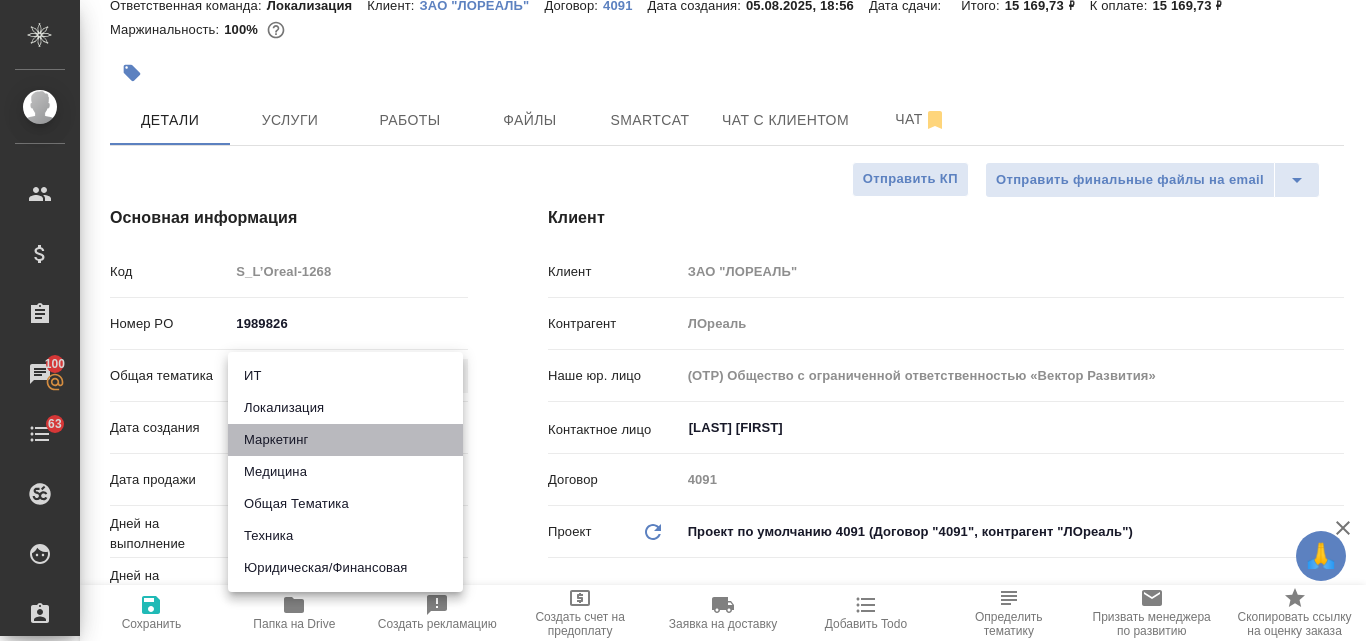 type on "marketing" 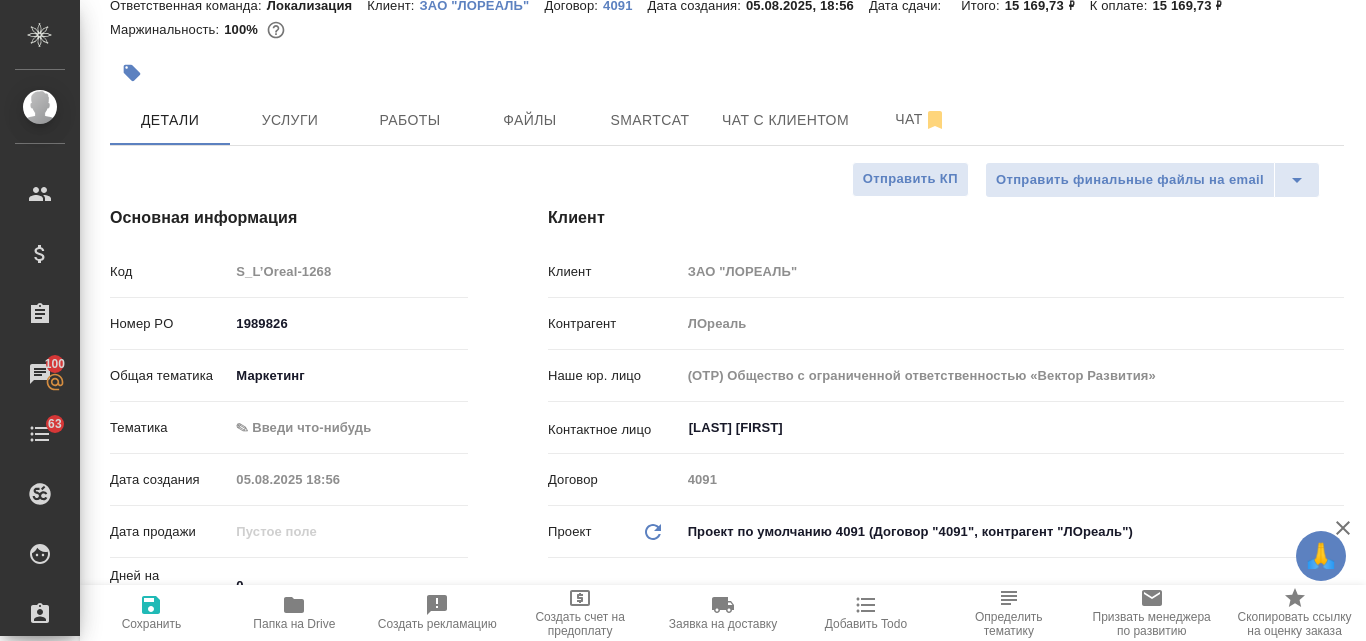 click on "🙏 .cls-1
fill:#fff;
AWATERA Valyaeva Anna Клиенты Спецификации Заказы 100 Чаты 63 Todo Проекты SC Исполнители Кандидаты Работы Входящие заявки Заявки на доставку Рекламации Проекты процессинга Конференции Выйти S_L’Oreal-1268 Создан new Святая троица holyTrinity Кратко детали заказа Ответственная команда: Локализация Клиент: ЗАО "ЛОРЕАЛЬ" Договор: 4091 Дата создания: 05.08.2025, 18:56 Дата сдачи: Итого: 15 169,73 ₽ К оплате: 15 169,73 ₽ Маржинальность: 100% Детали Услуги Работы Файлы Smartcat Чат с клиентом Чат Отправить финальные файлы на email Отправить КП Основная информация Код S_L’Oreal-1268 1989826" at bounding box center [683, 320] 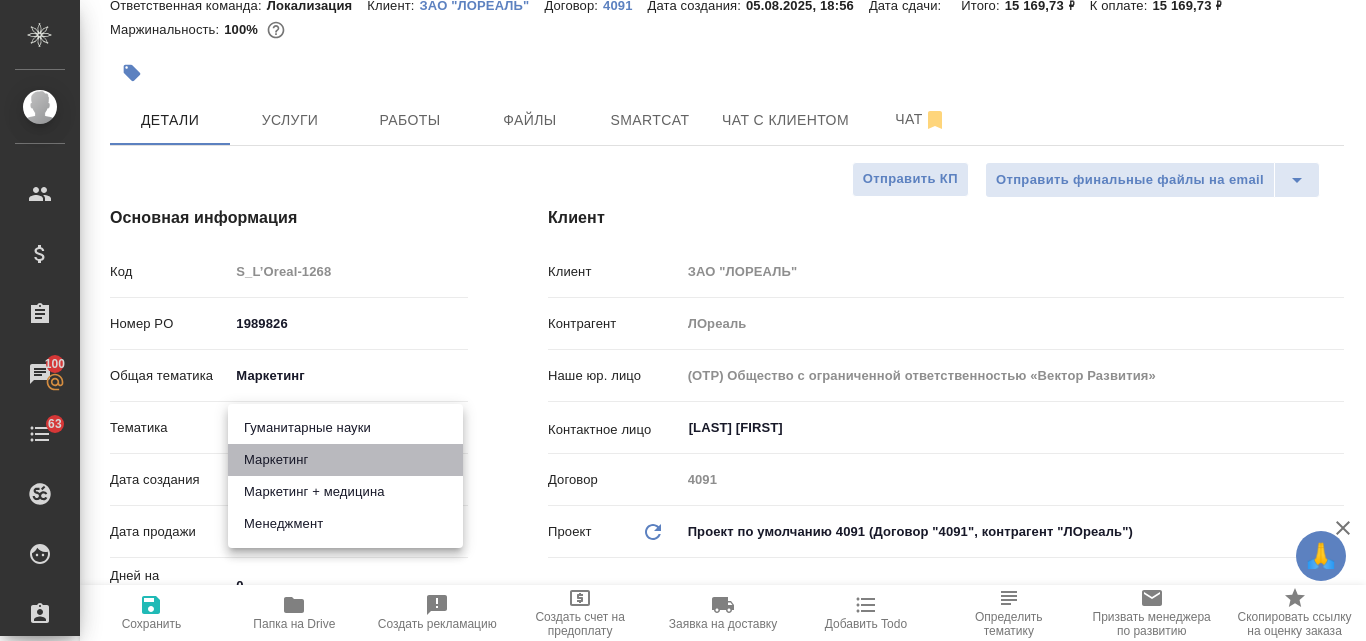 click on "Маркетинг" at bounding box center (345, 460) 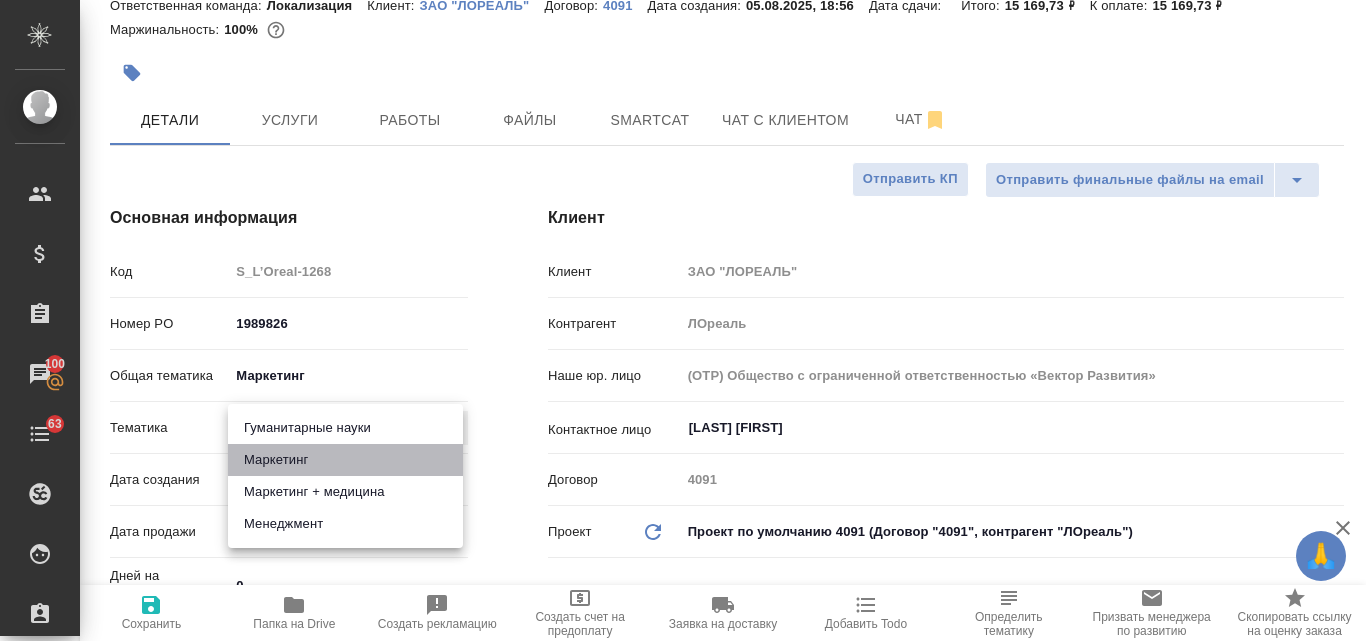 type on "x" 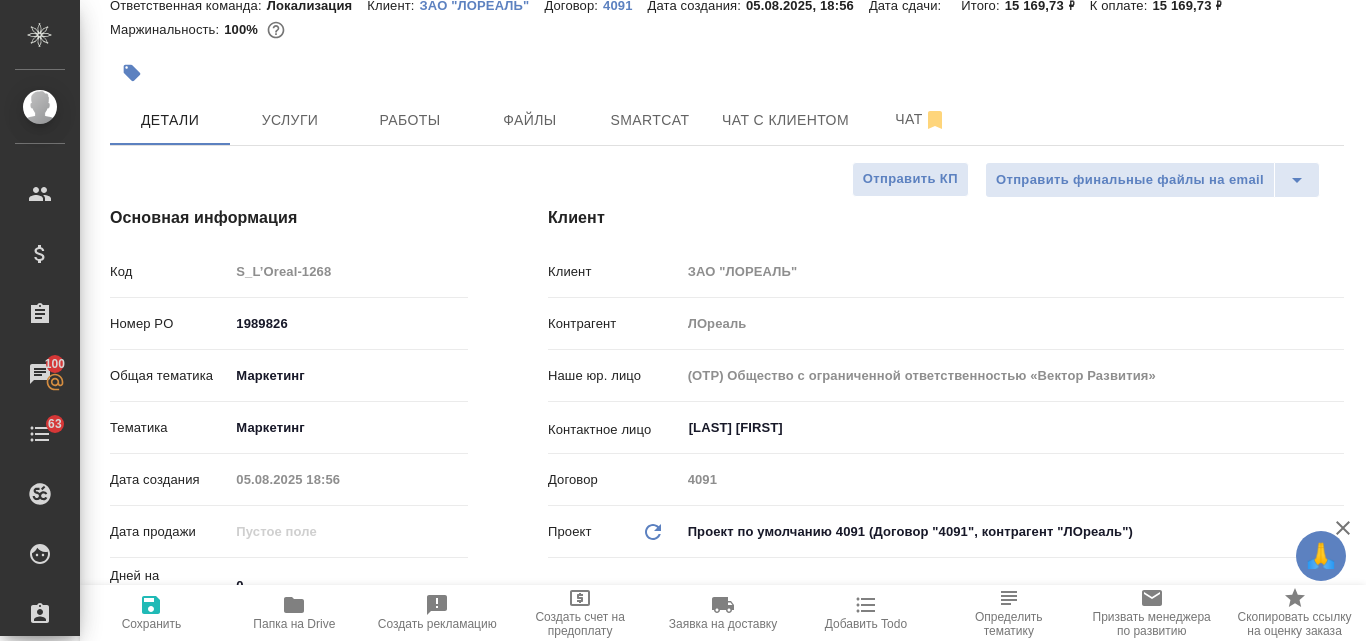click 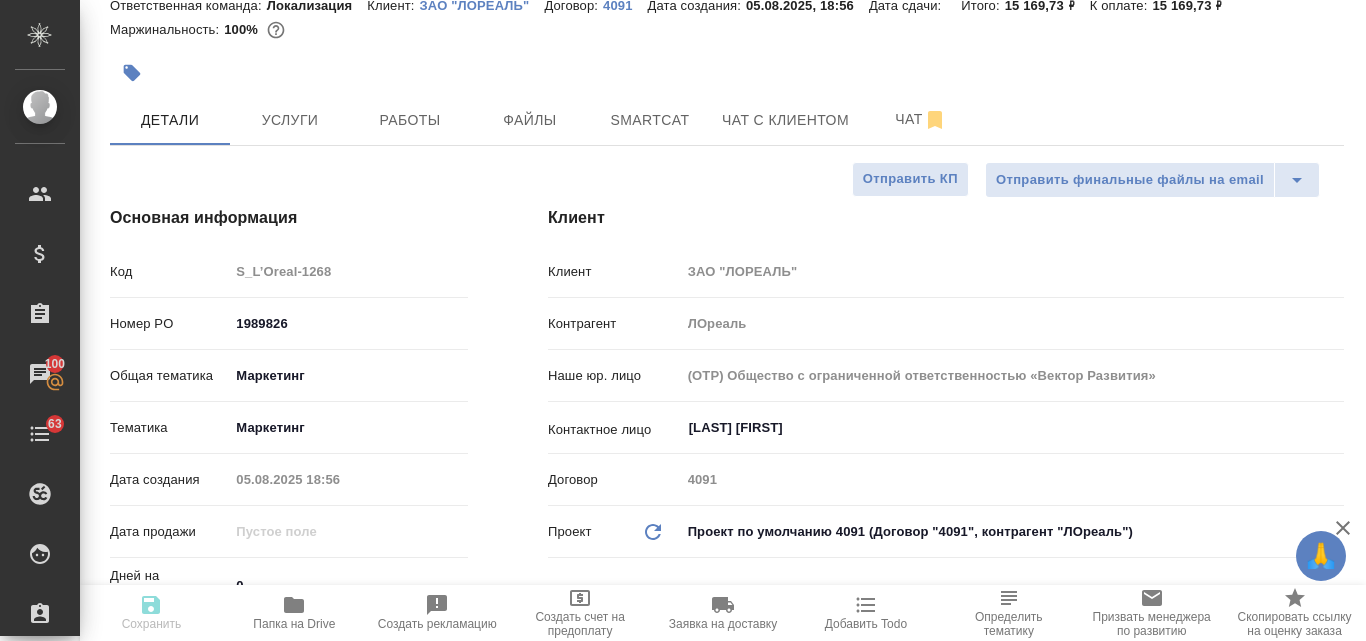type on "x" 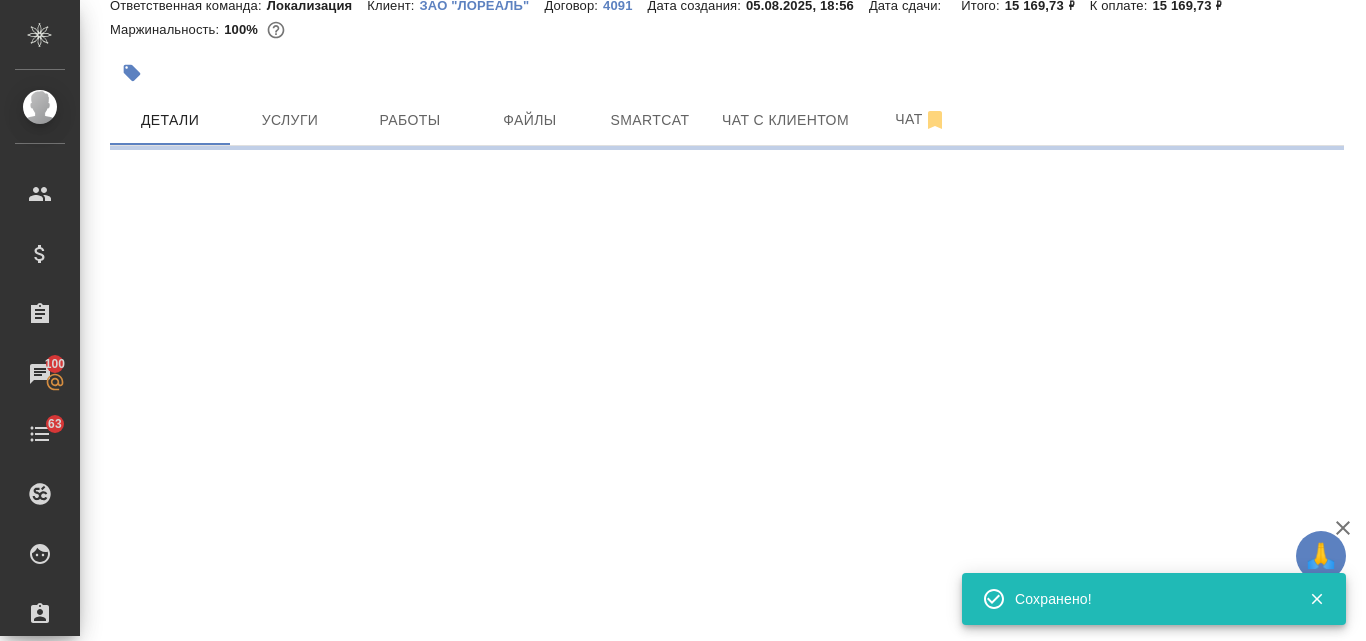 select on "RU" 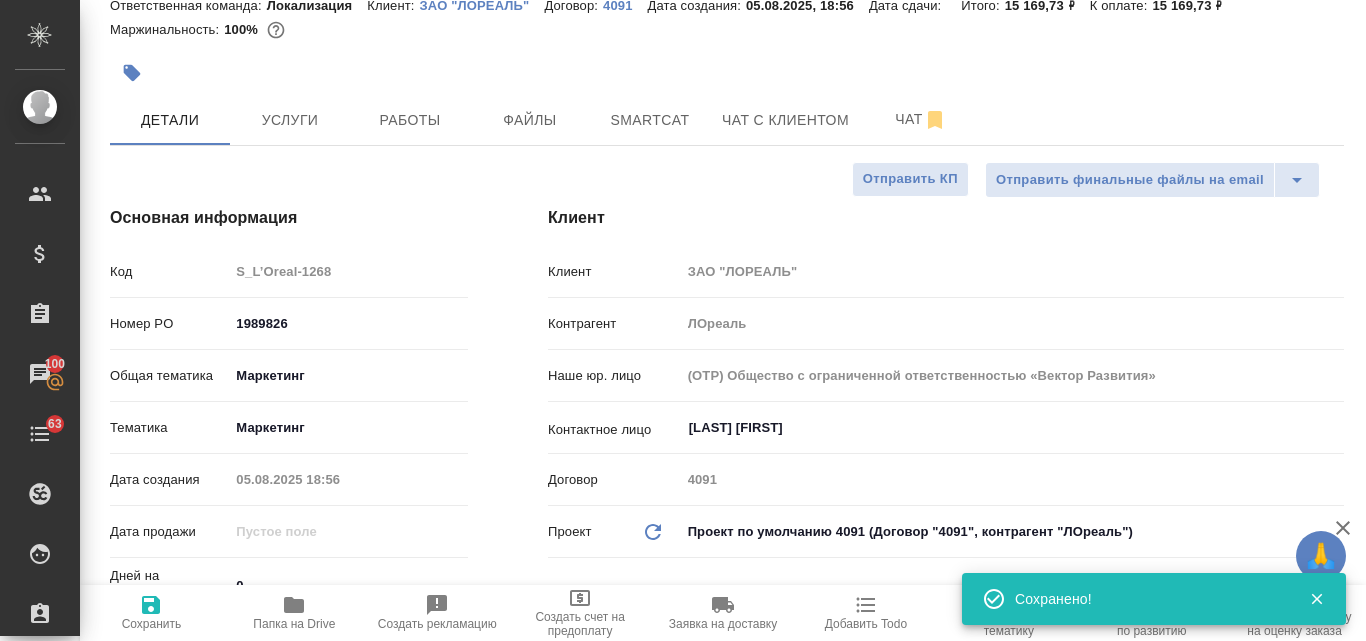 type on "x" 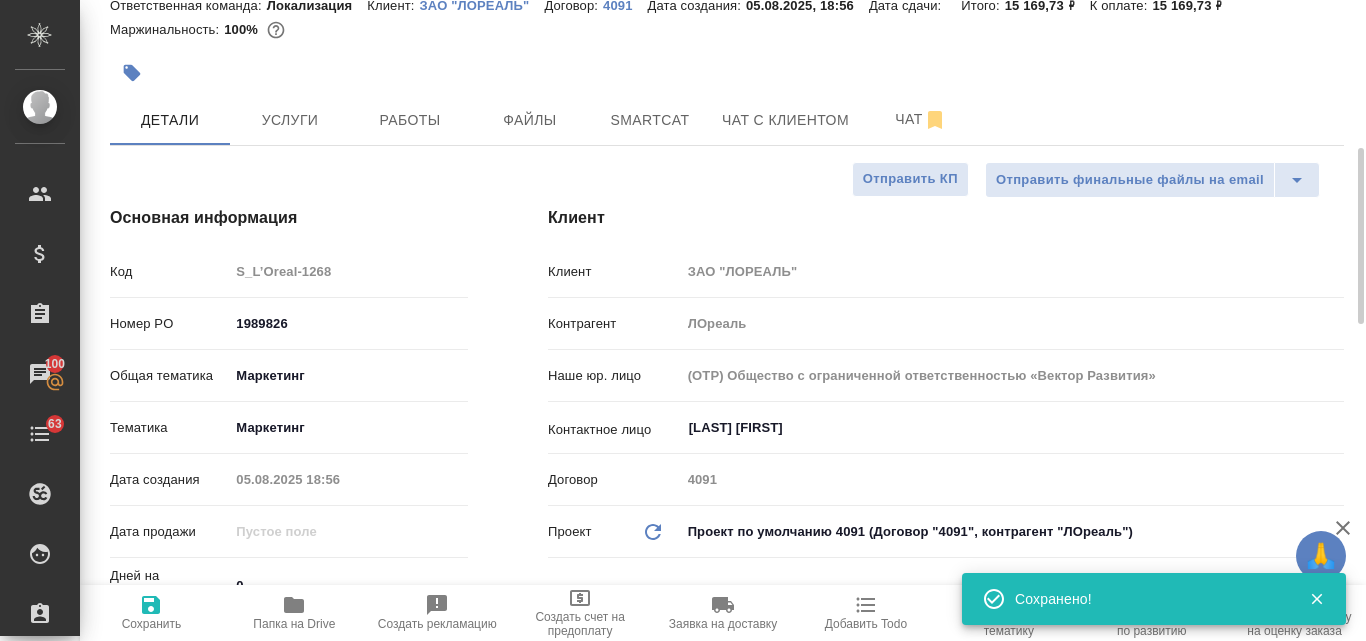 scroll, scrollTop: 274, scrollLeft: 0, axis: vertical 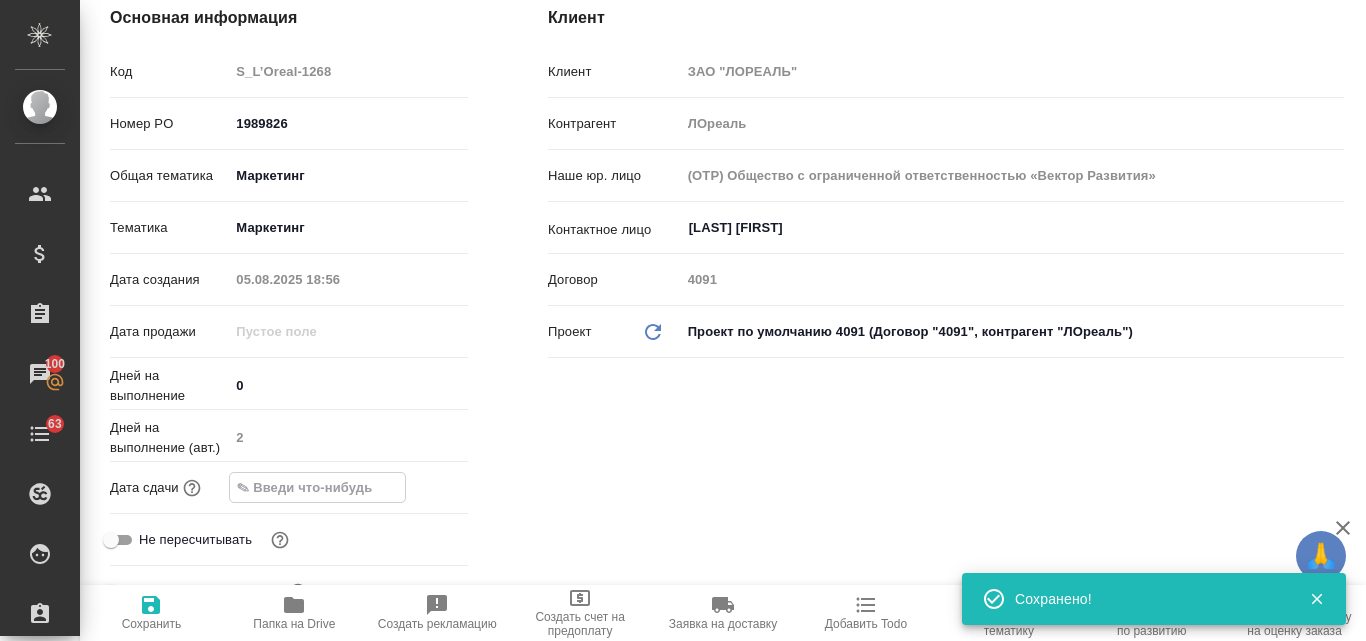 click at bounding box center [317, 487] 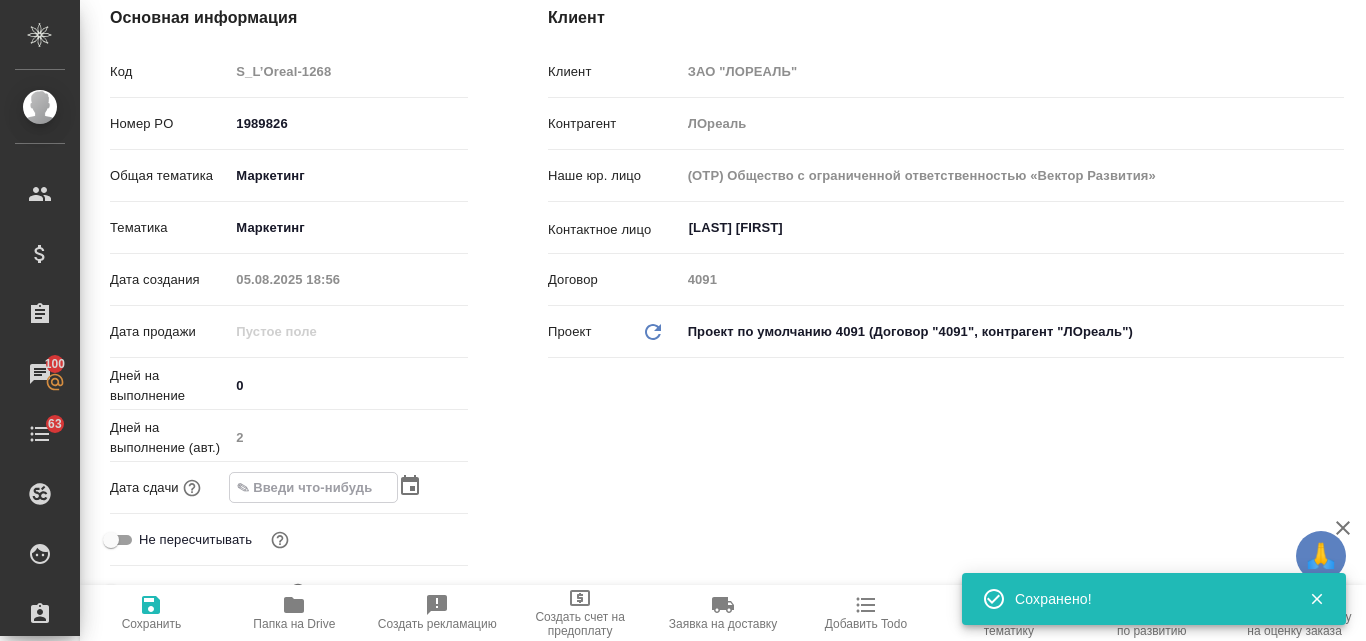 click 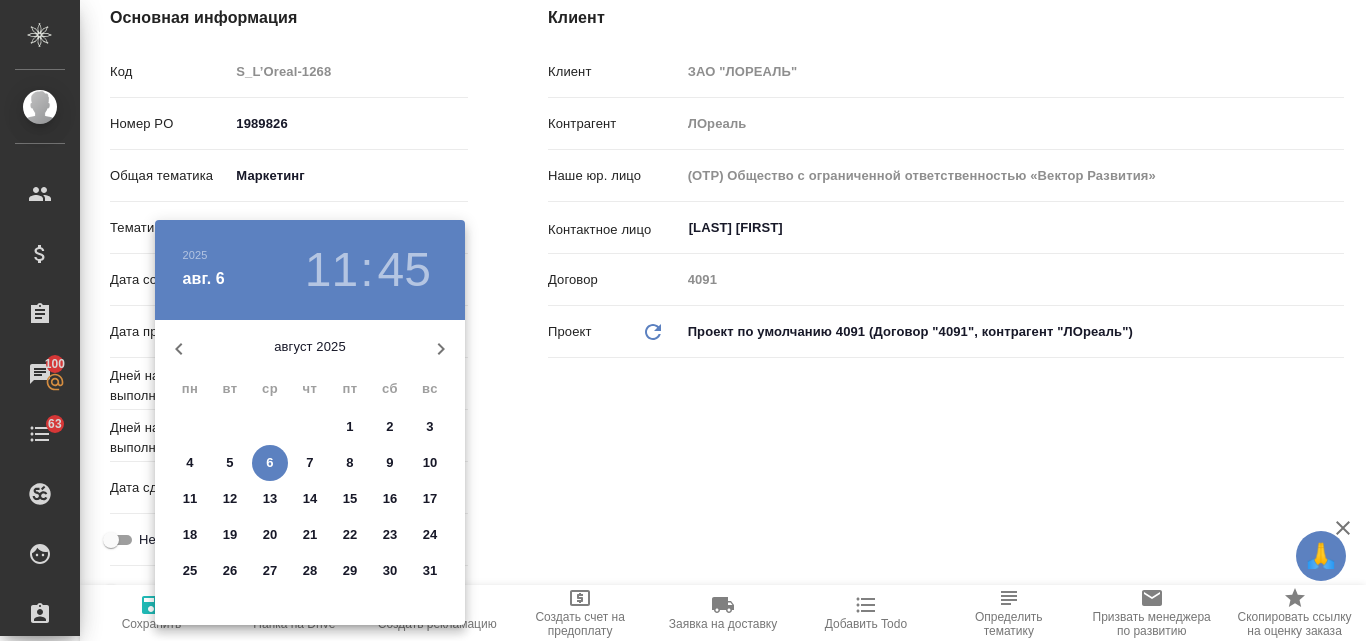 click on "11" at bounding box center [190, 499] 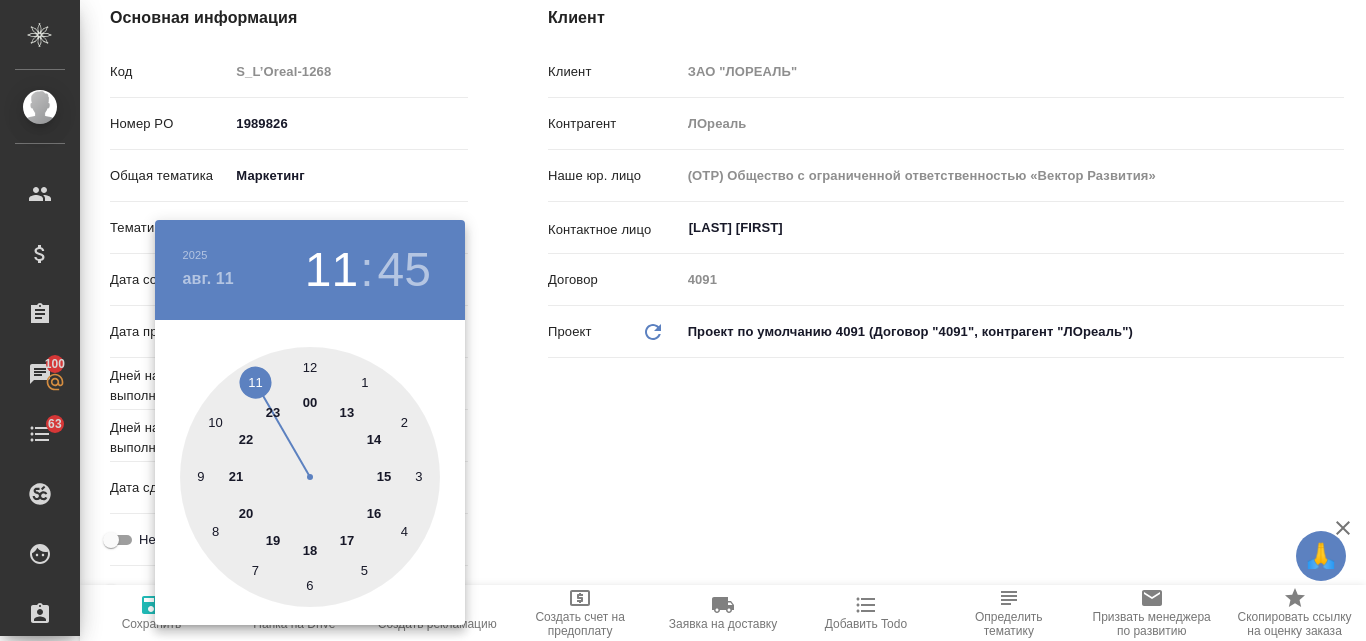 click at bounding box center [310, 477] 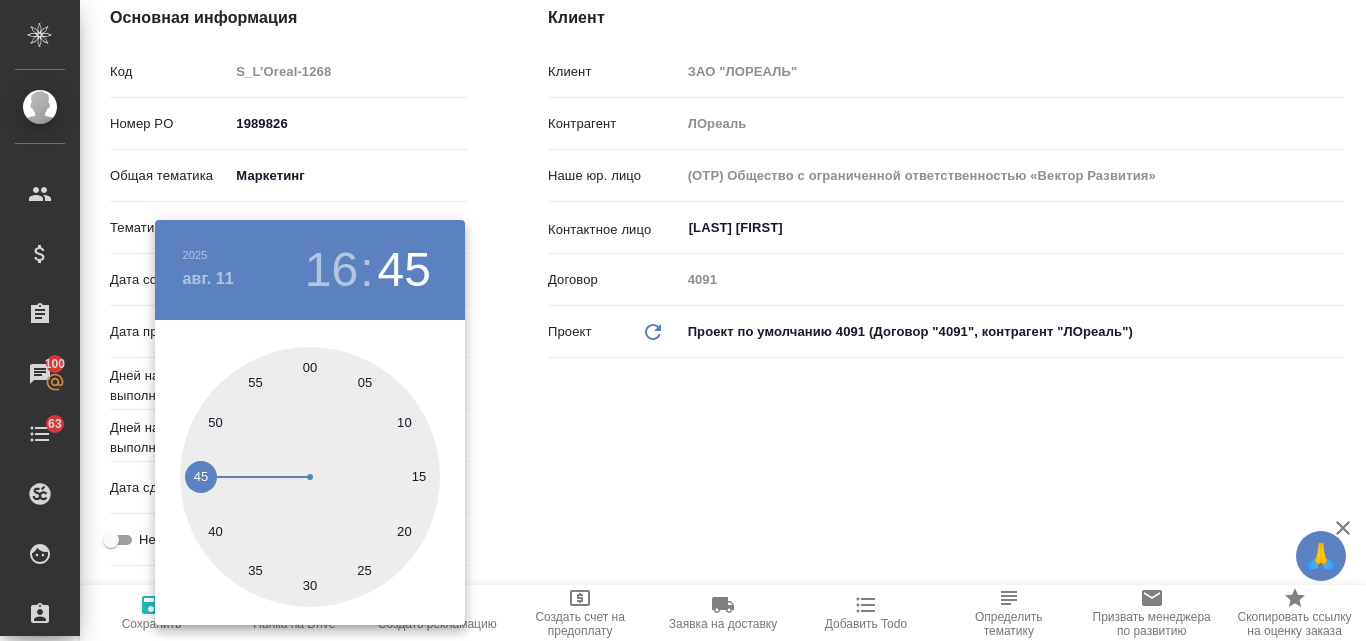click at bounding box center [310, 477] 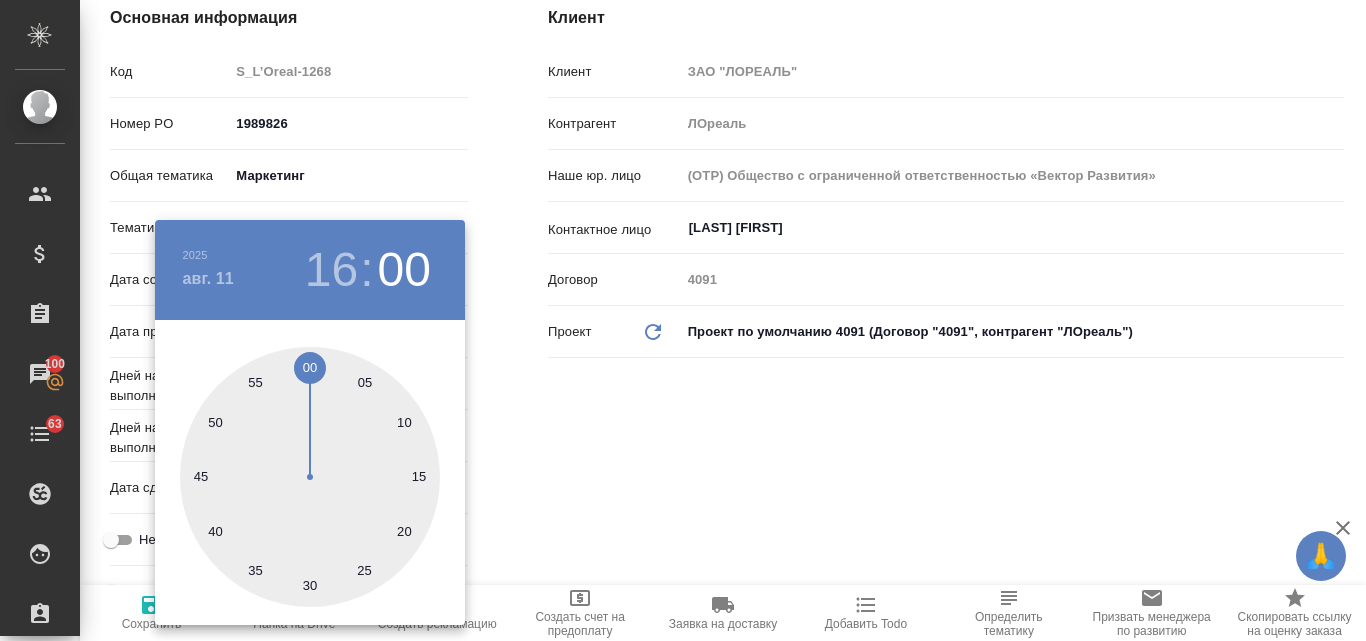 click at bounding box center [683, 320] 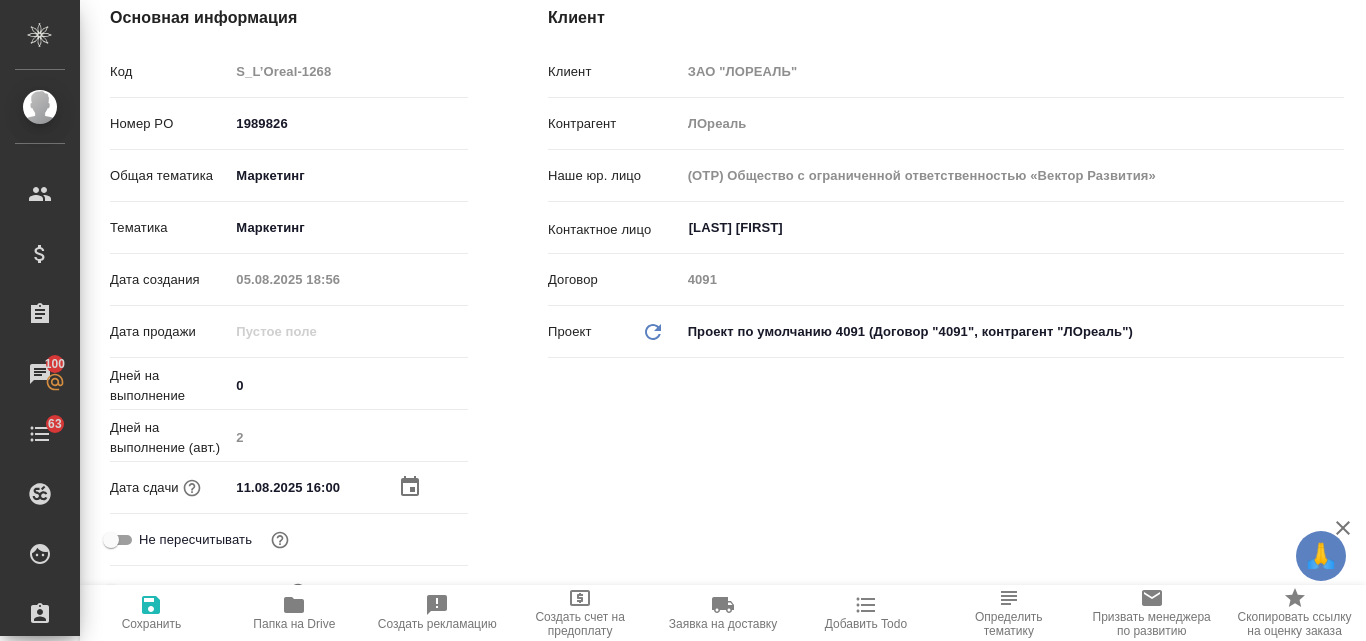 click 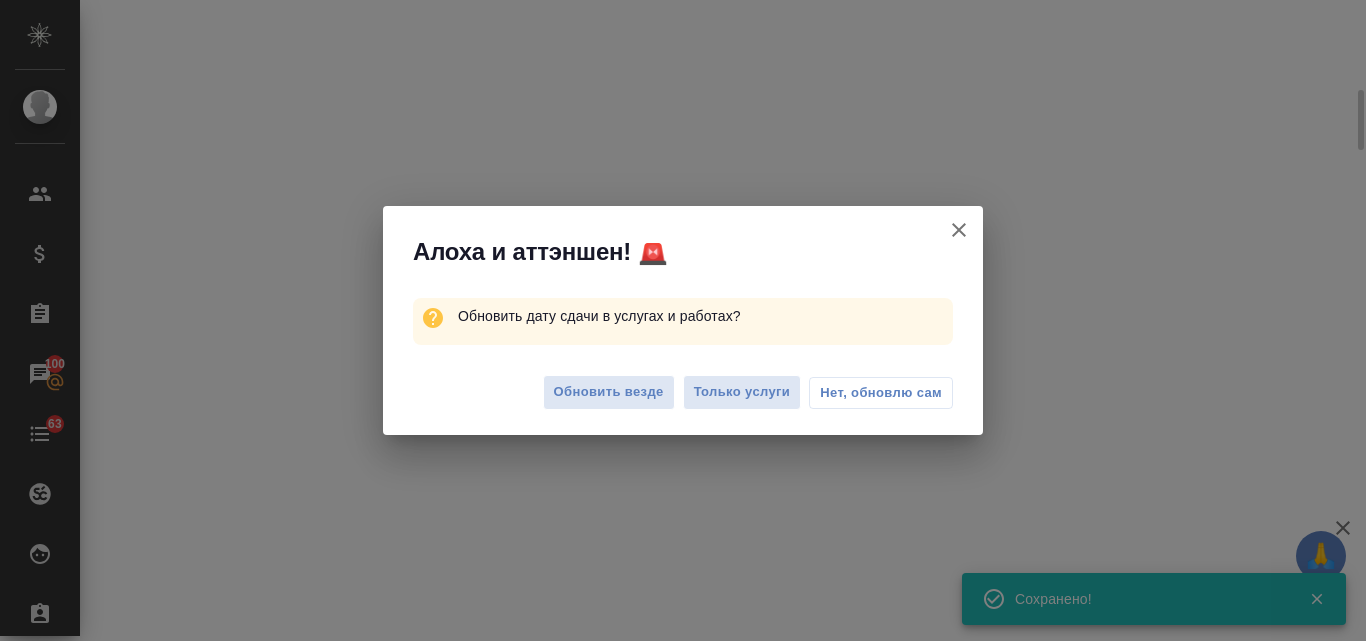 select on "RU" 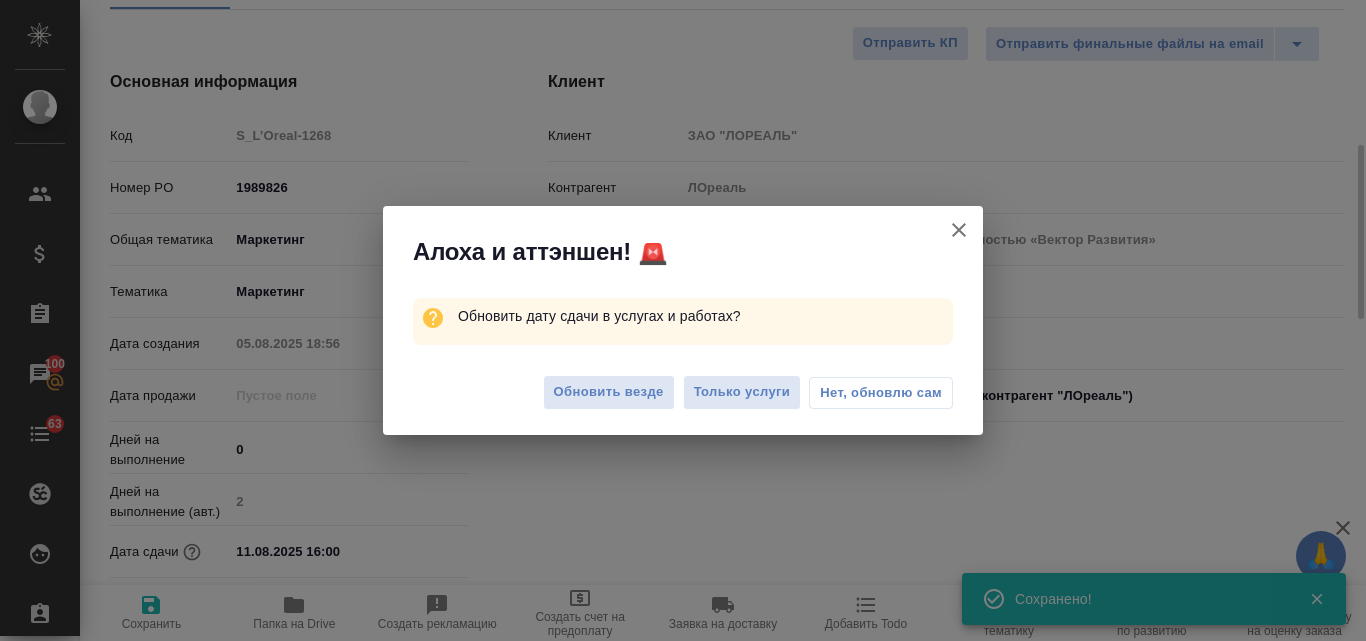 scroll, scrollTop: 298, scrollLeft: 0, axis: vertical 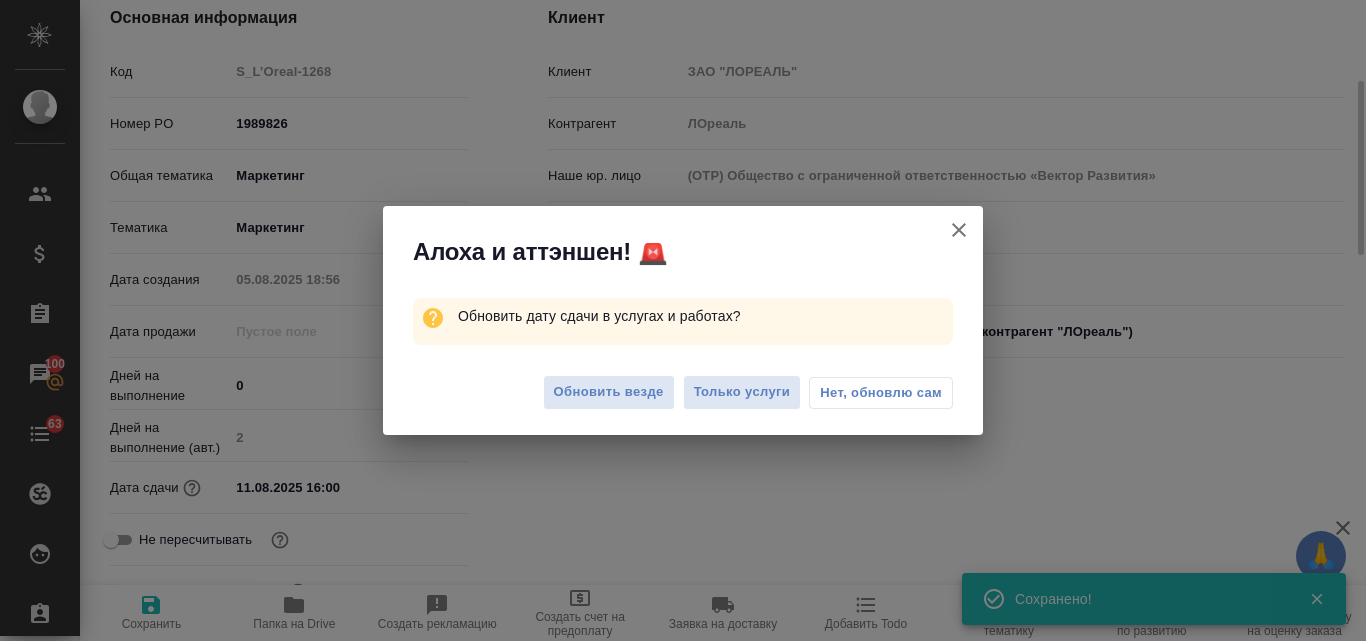 type on "x" 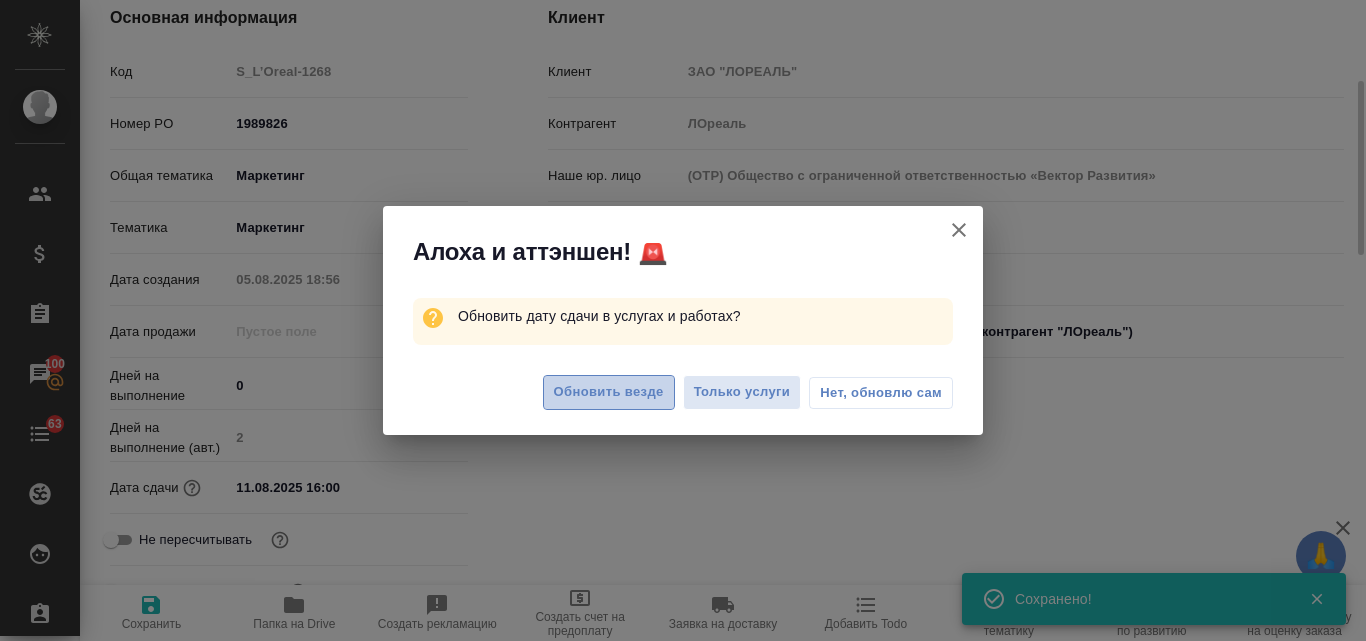 click on "Обновить везде" at bounding box center [609, 392] 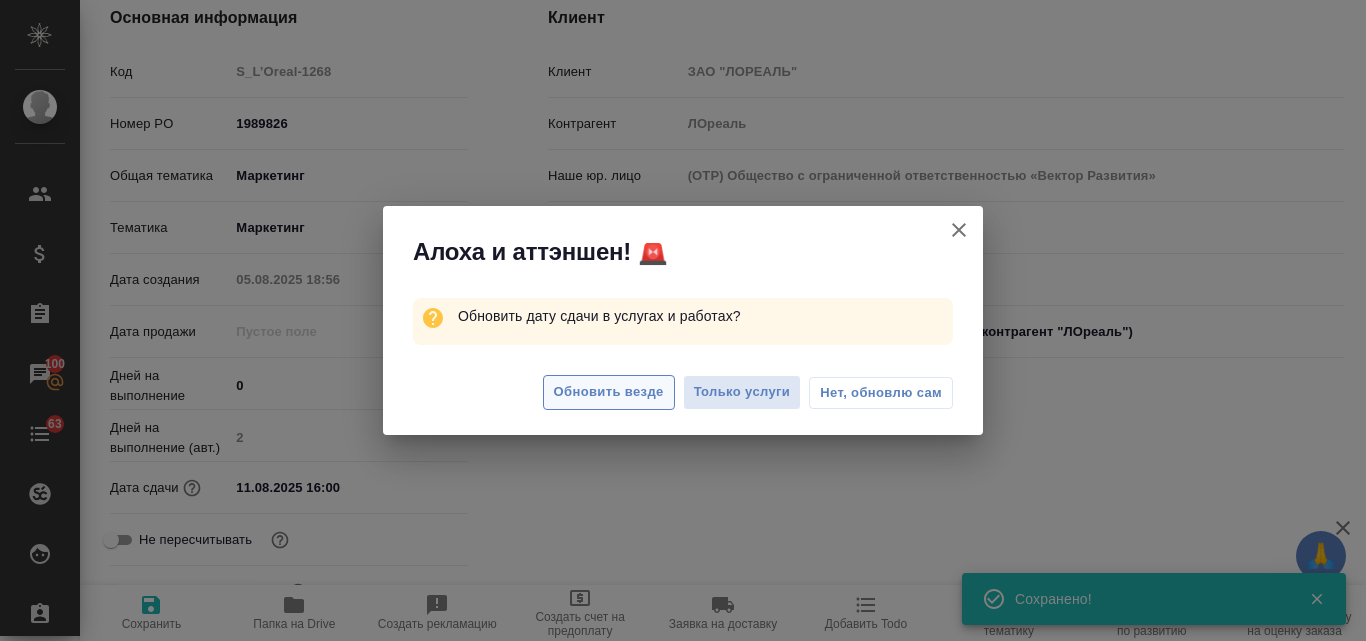 type on "x" 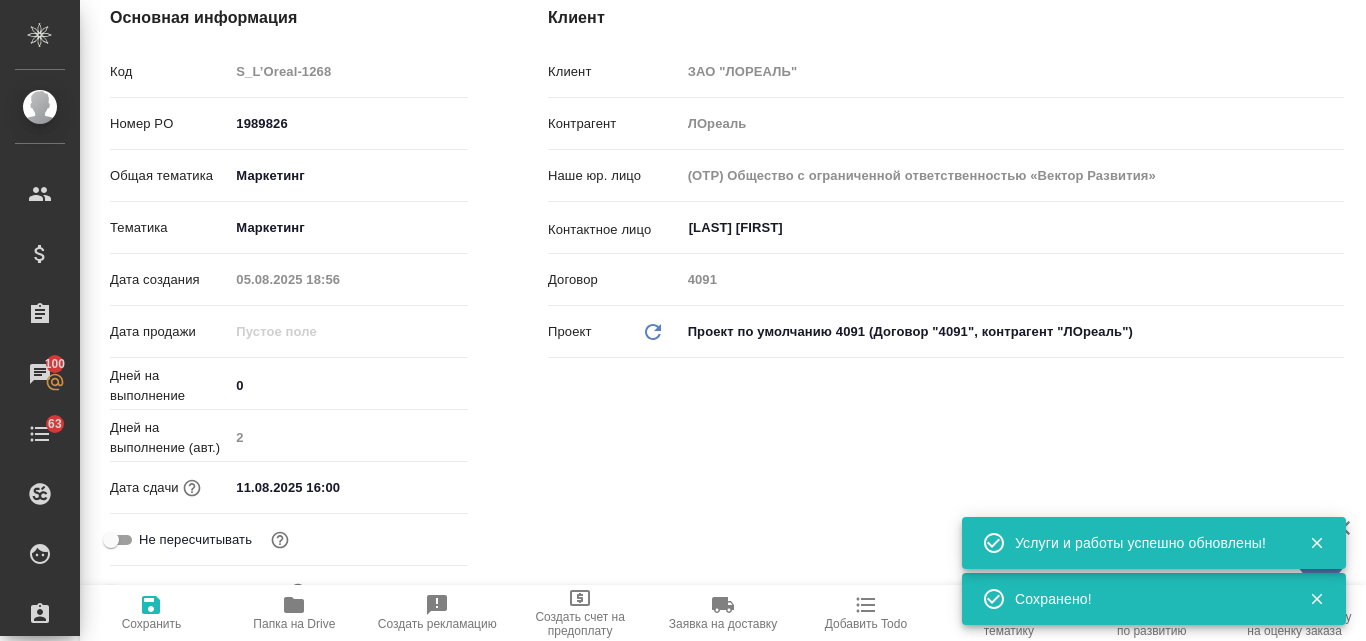 scroll, scrollTop: 0, scrollLeft: 0, axis: both 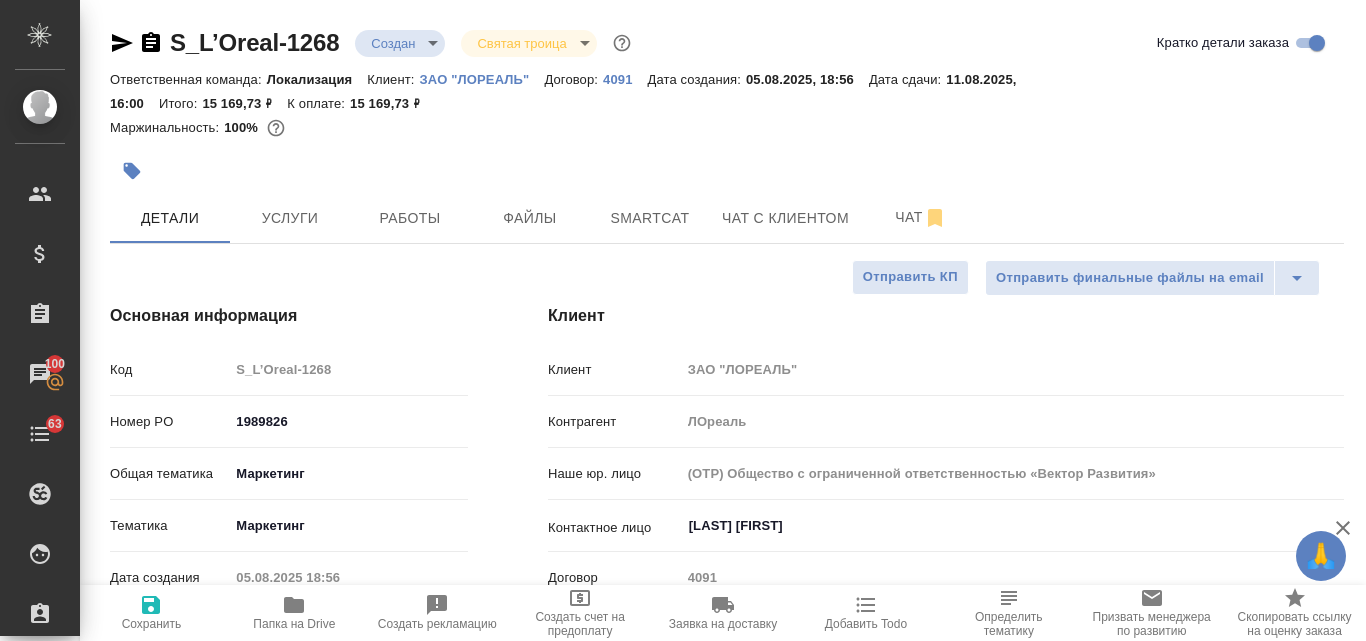 click on "🙏 .cls-1
fill:#fff;
AWATERA Valyaeva Anna Клиенты Спецификации Заказы 100 Чаты 63 Todo Проекты SC Исполнители Кандидаты Работы Входящие заявки Заявки на доставку Рекламации Проекты процессинга Конференции Выйти S_L’Oreal-1268 Создан new Святая троица holyTrinity Кратко детали заказа Ответственная команда: Локализация Клиент: ЗАО "ЛОРЕАЛЬ" Договор: 4091 Дата создания: 05.08.2025, 18:56 Дата сдачи: 11.08.2025, 16:00 Итого: 15 169,73 ₽ К оплате: 15 169,73 ₽ Маржинальность: 100% Детали Услуги Работы Файлы Smartcat Чат с клиентом Чат Отправить финальные файлы на email Отправить КП Основная информация Код 1989826" at bounding box center (683, 320) 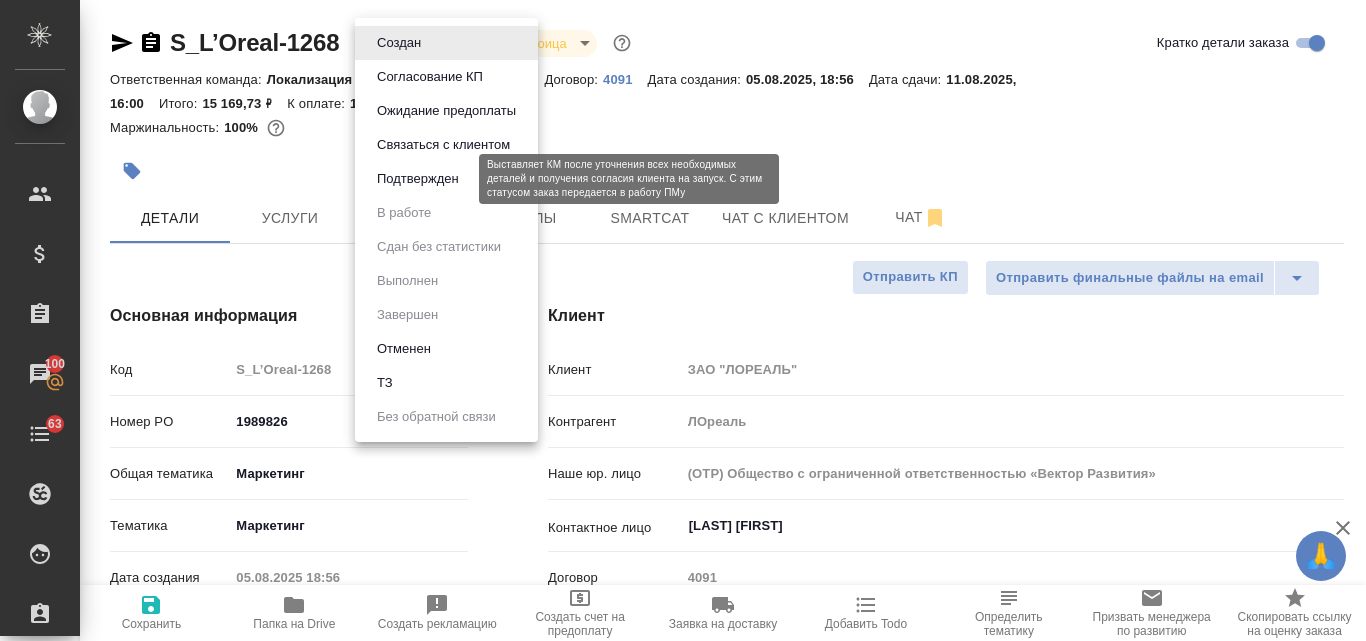 click on "Подтвержден" at bounding box center [418, 179] 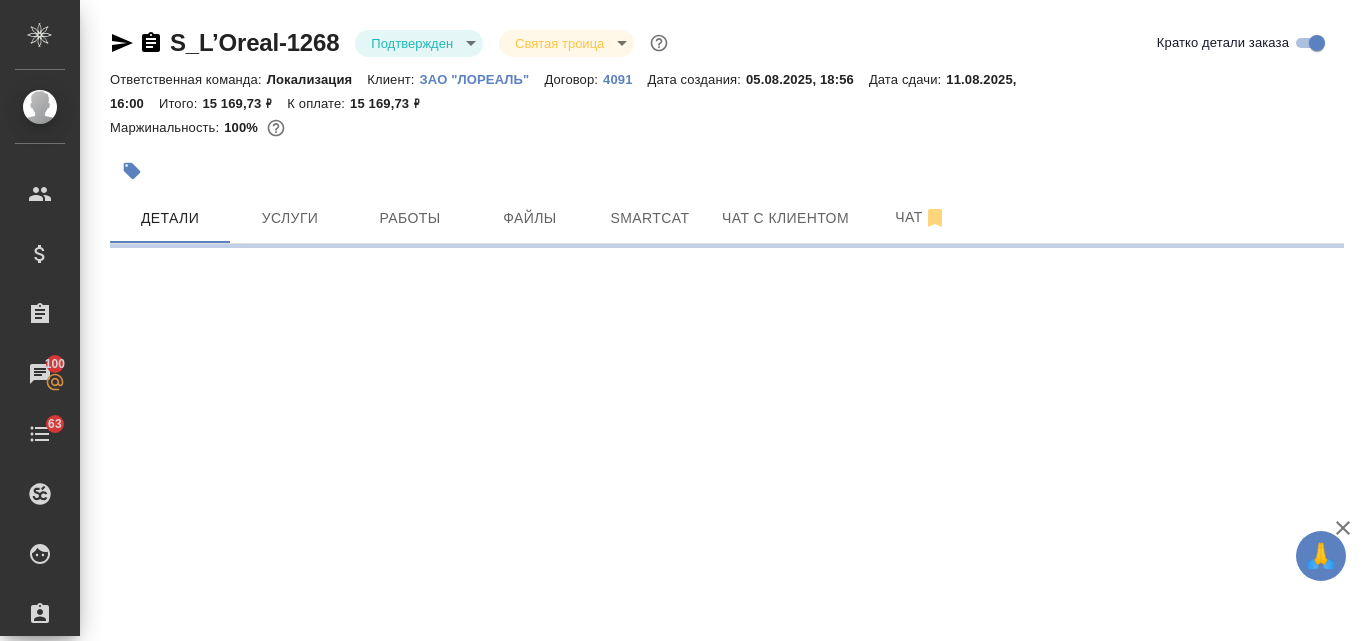 select on "RU" 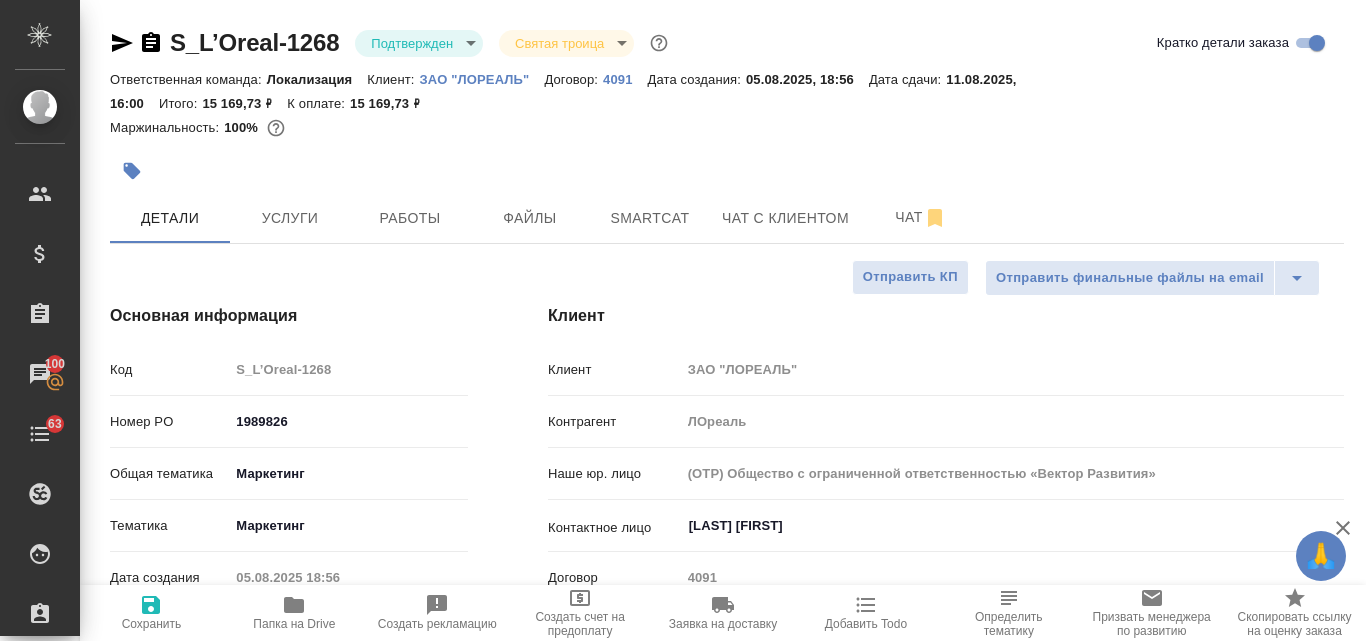 type on "x" 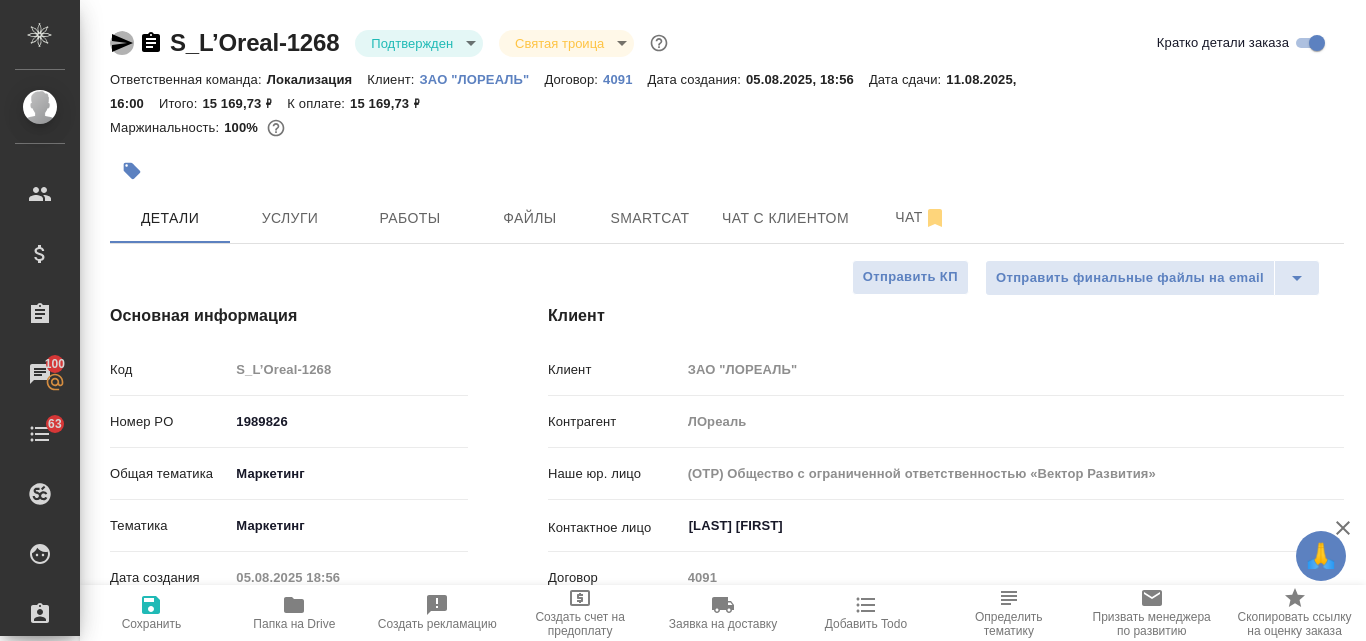 click 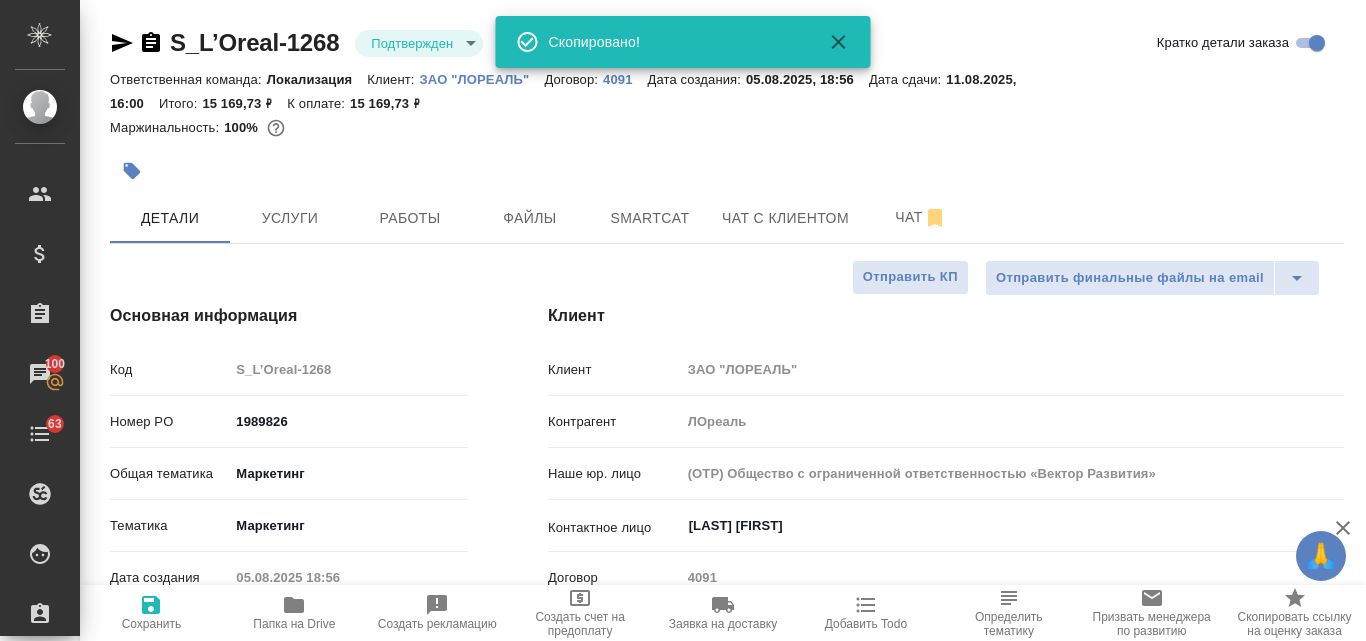 type on "x" 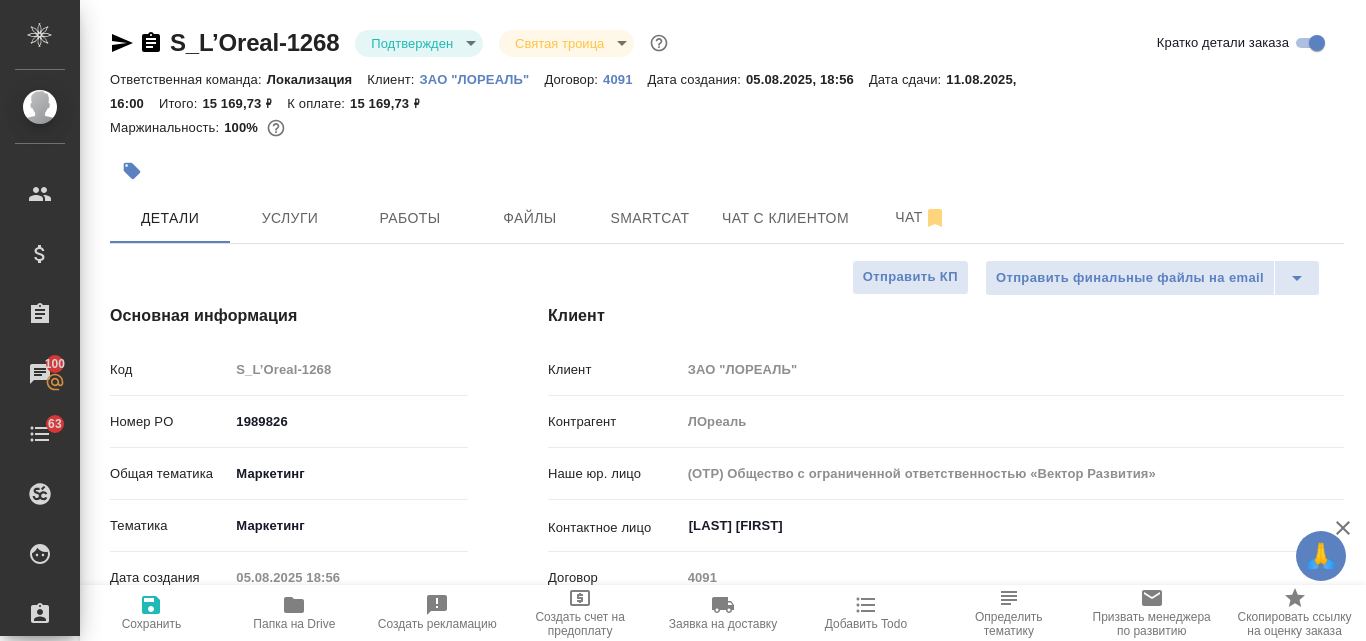 type on "x" 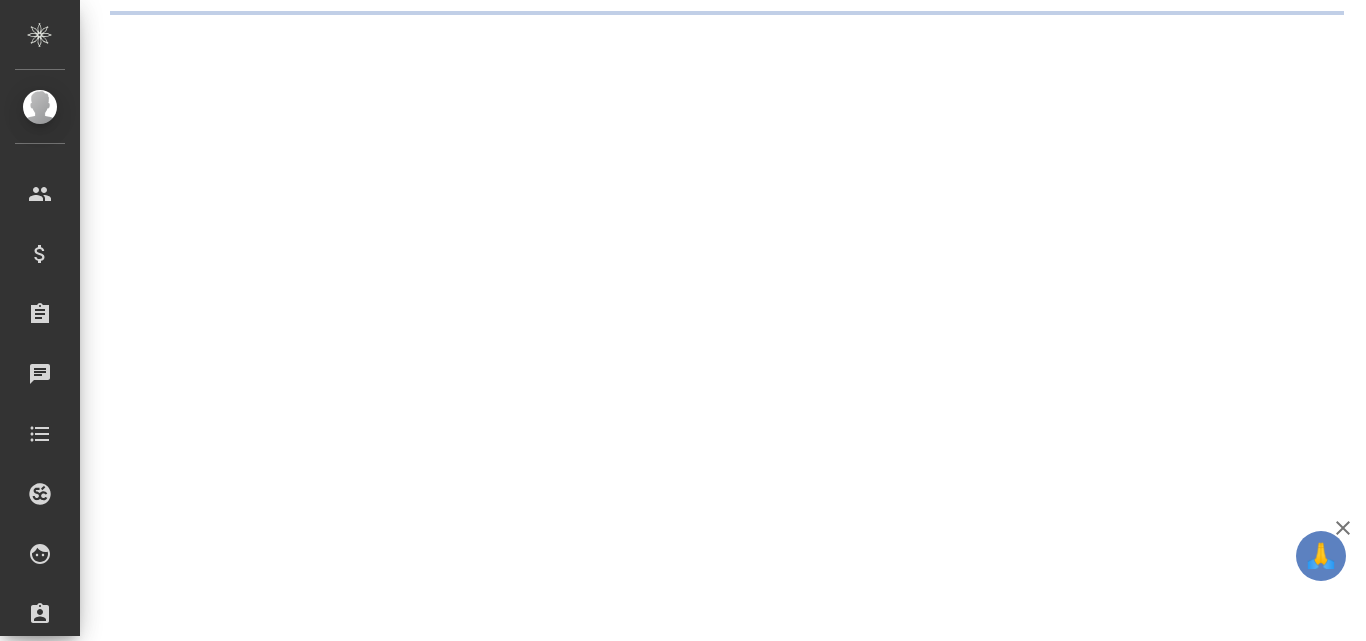 scroll, scrollTop: 0, scrollLeft: 0, axis: both 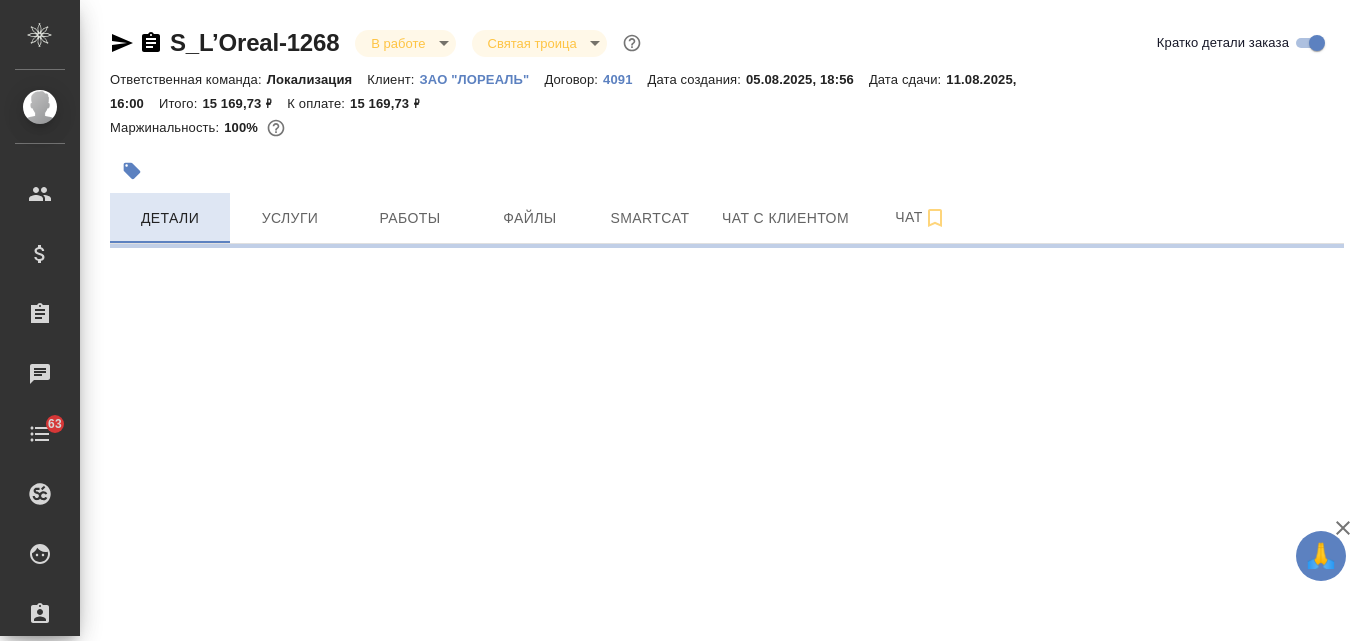 select on "RU" 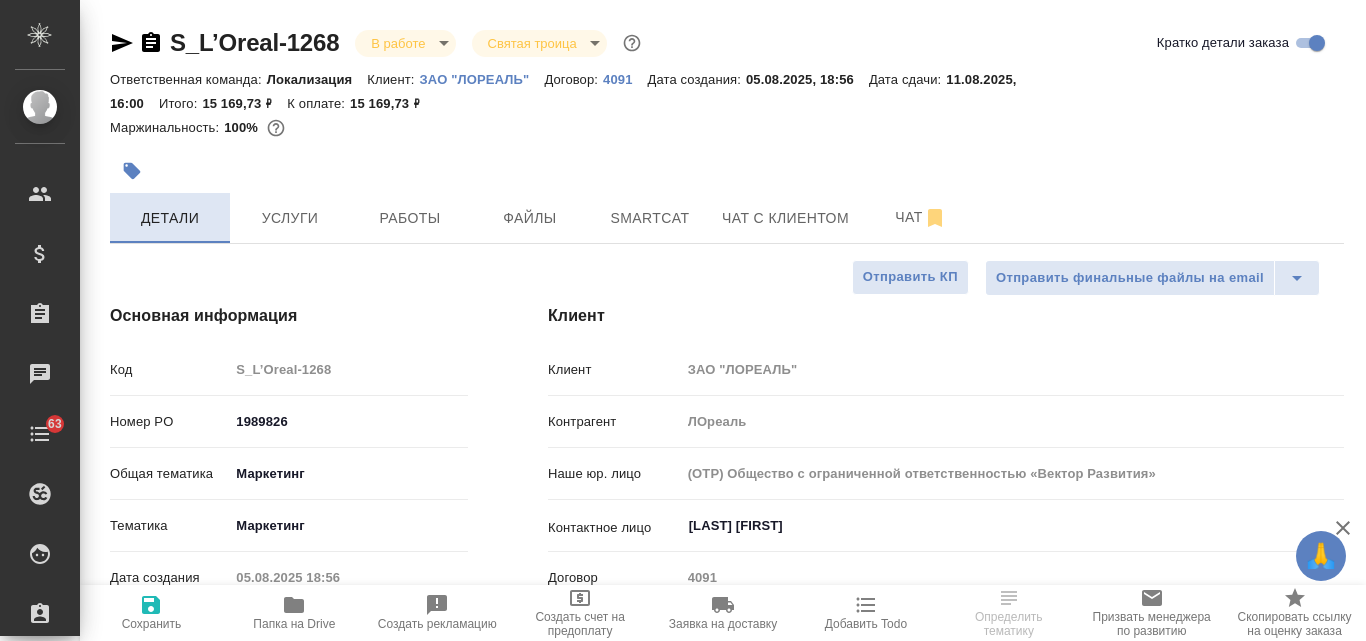 type on "x" 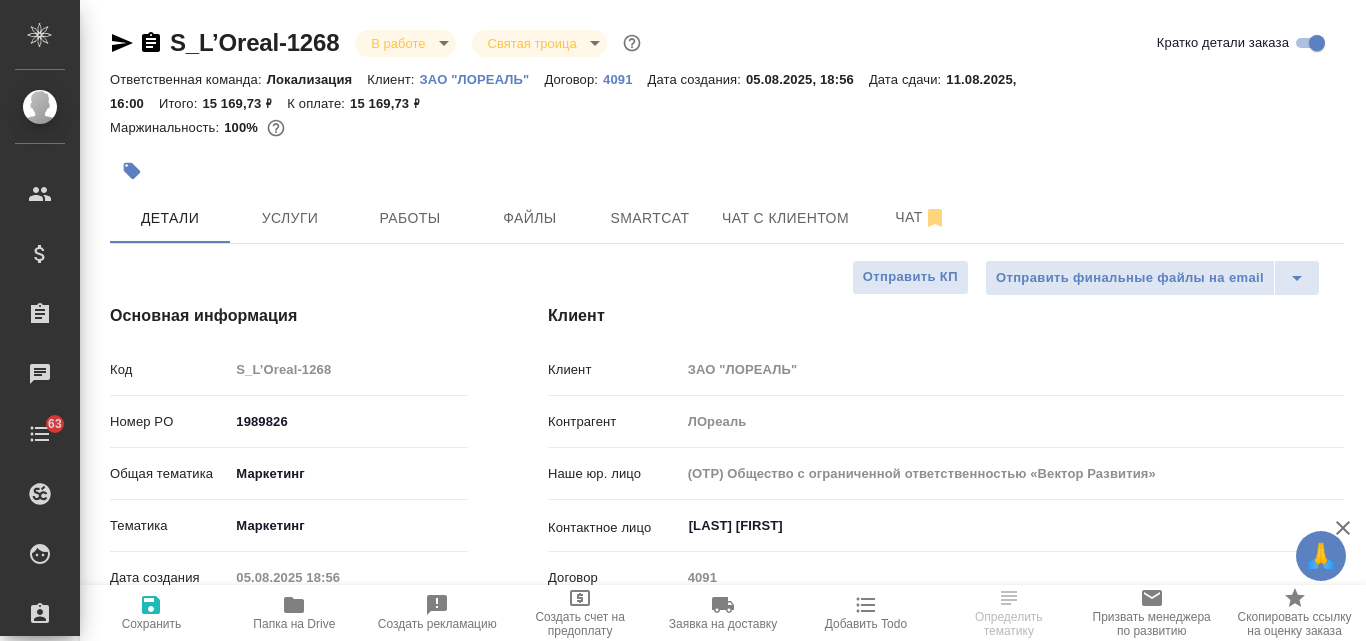 type on "x" 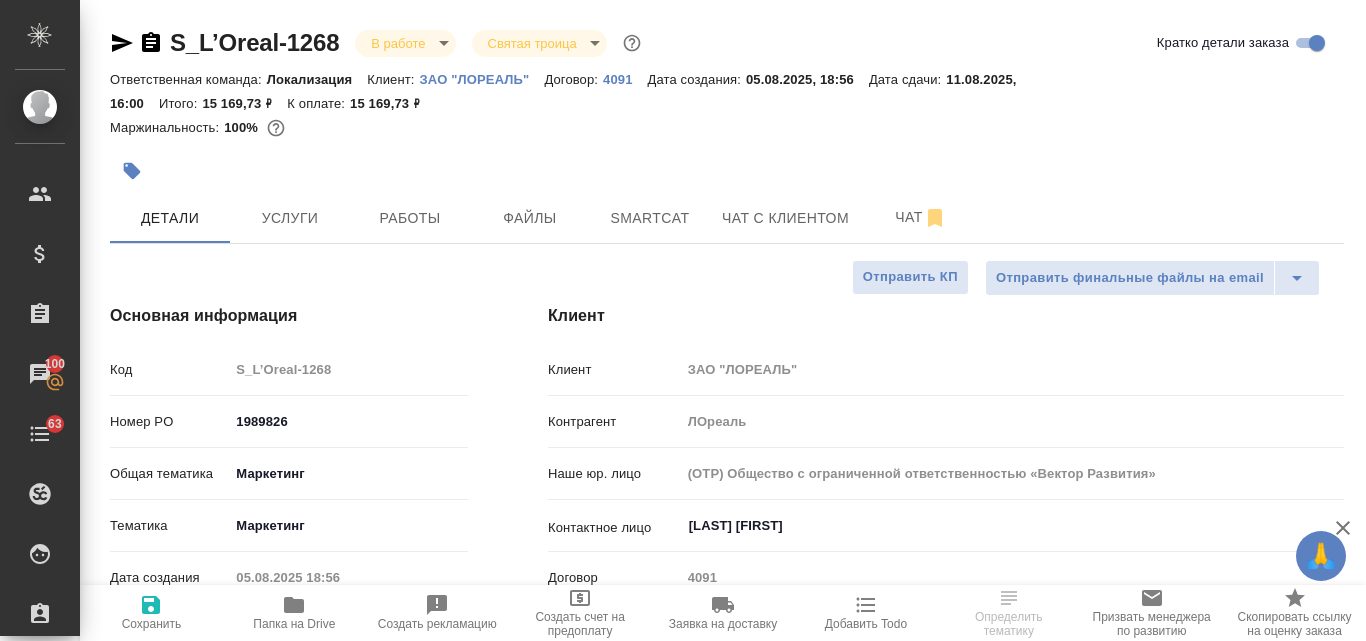 click 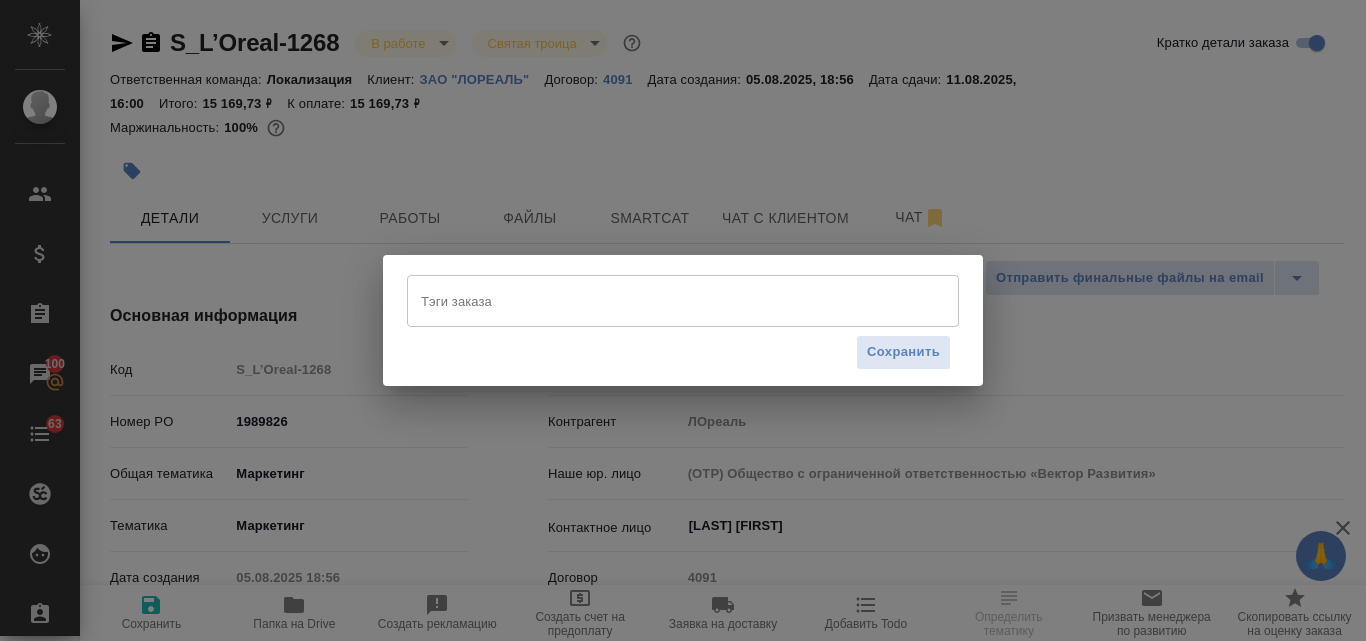 click on "Тэги заказа" at bounding box center (664, 301) 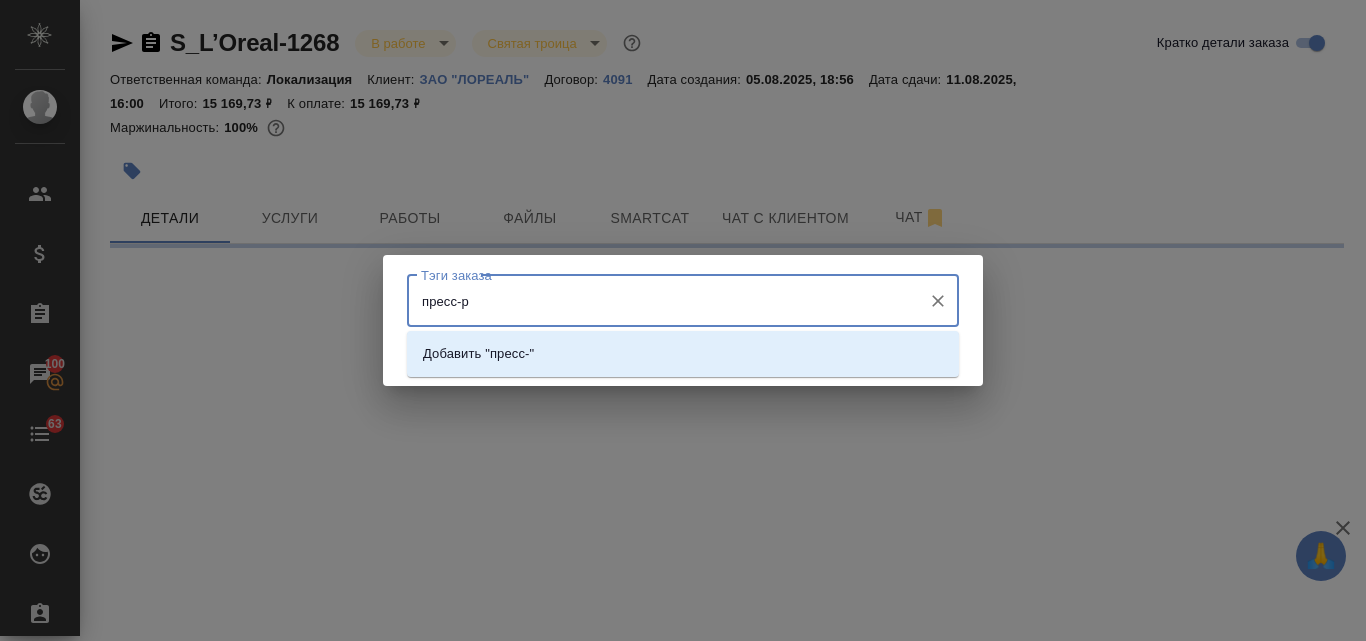 type on "пресс-ре" 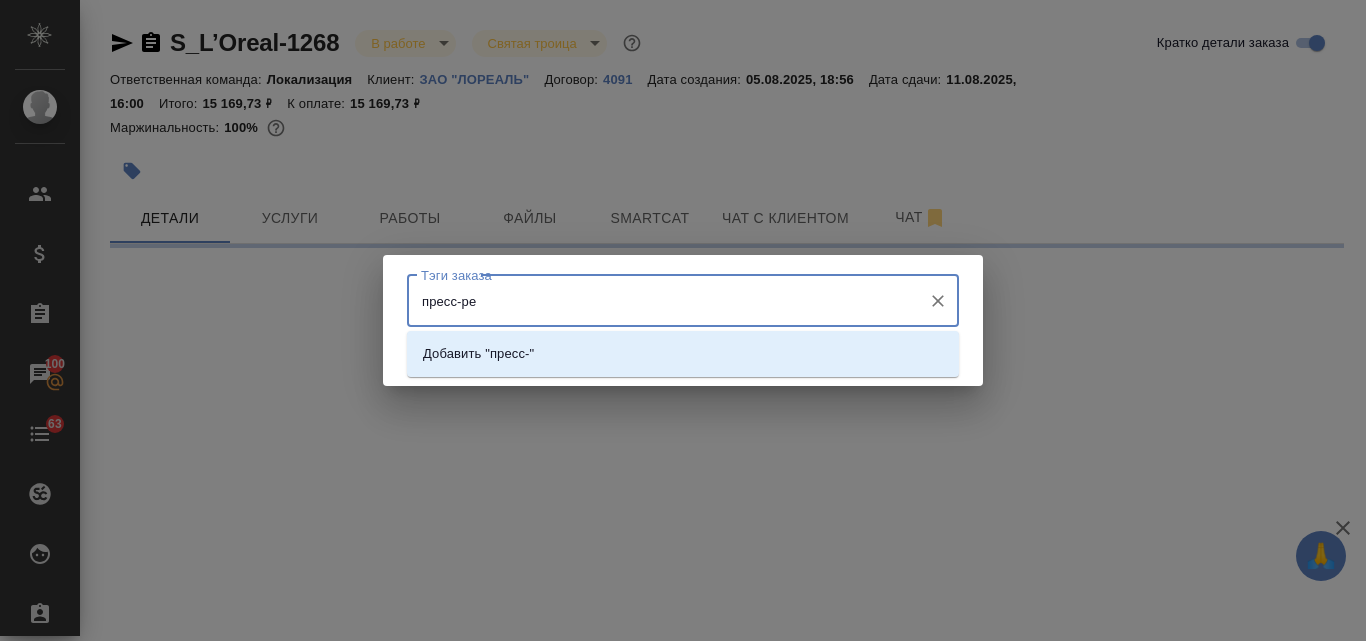 select on "RU" 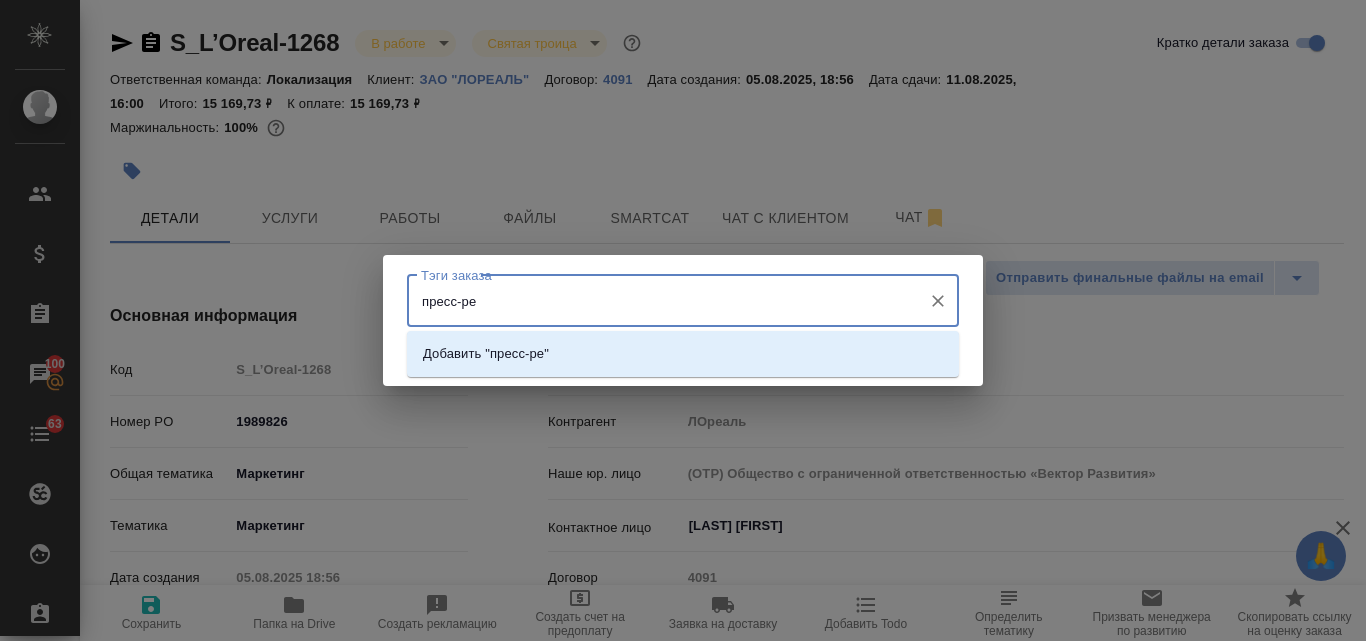 type on "x" 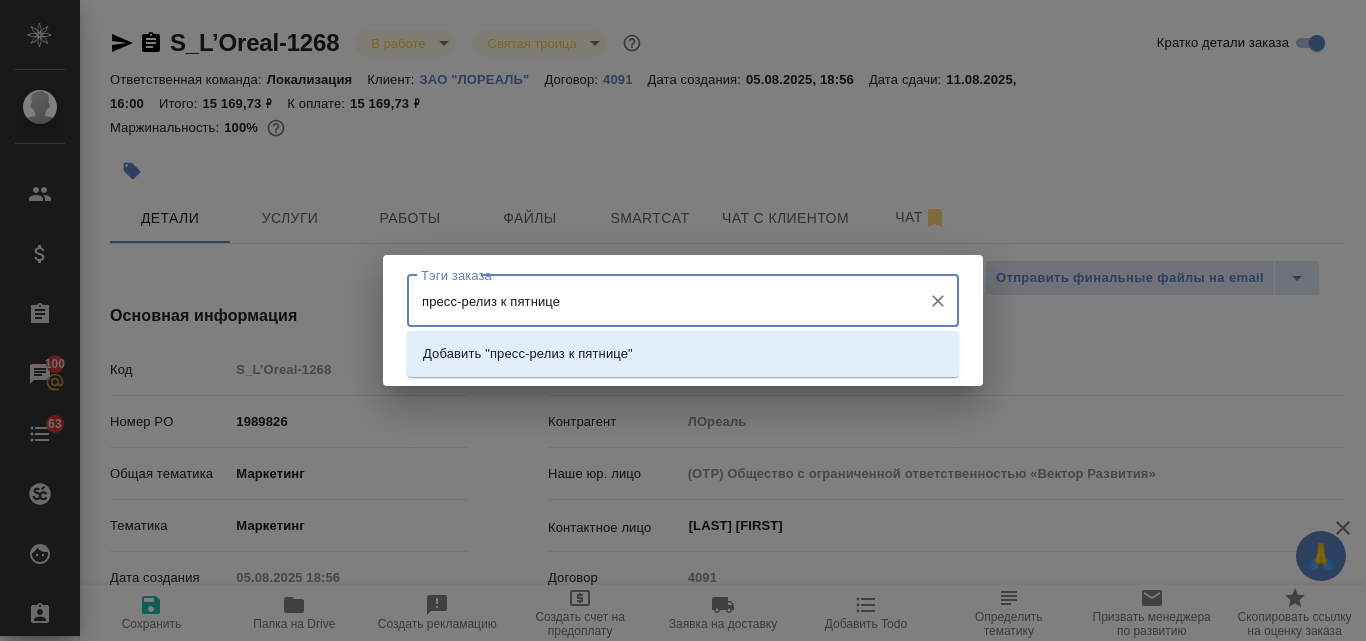 type on "пресс-релиз к пятнице" 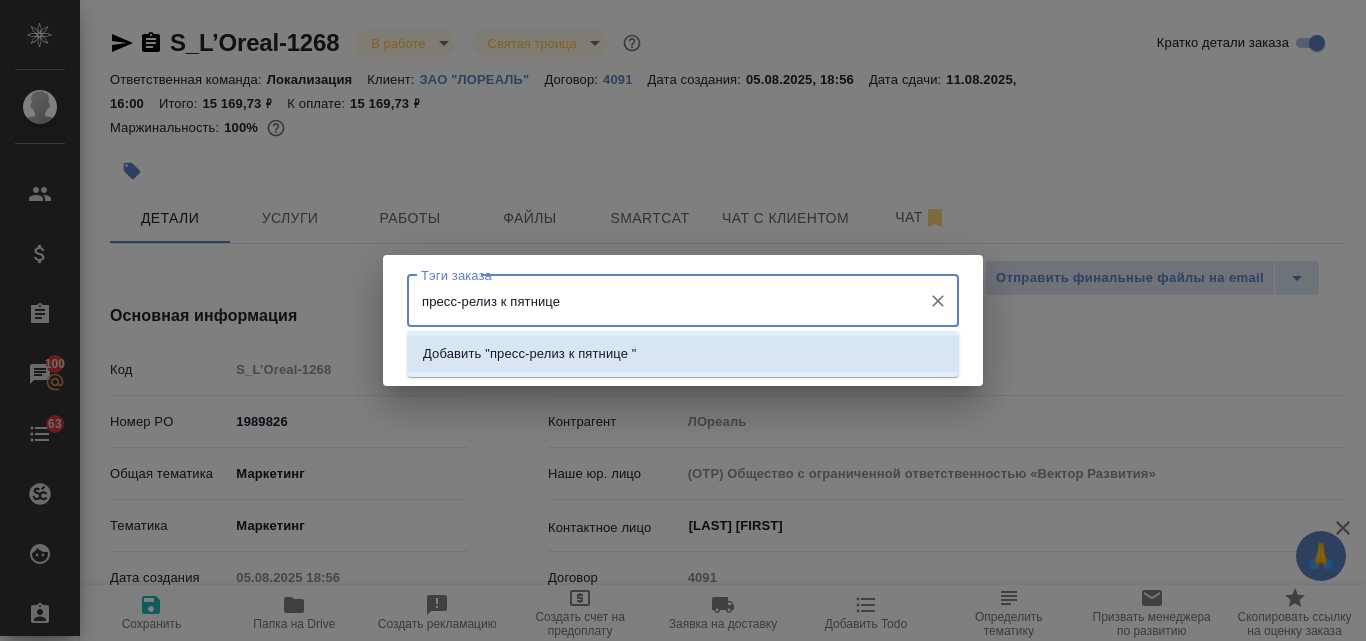 click on "Добавить "пресс-релиз к пятнице "" at bounding box center [530, 354] 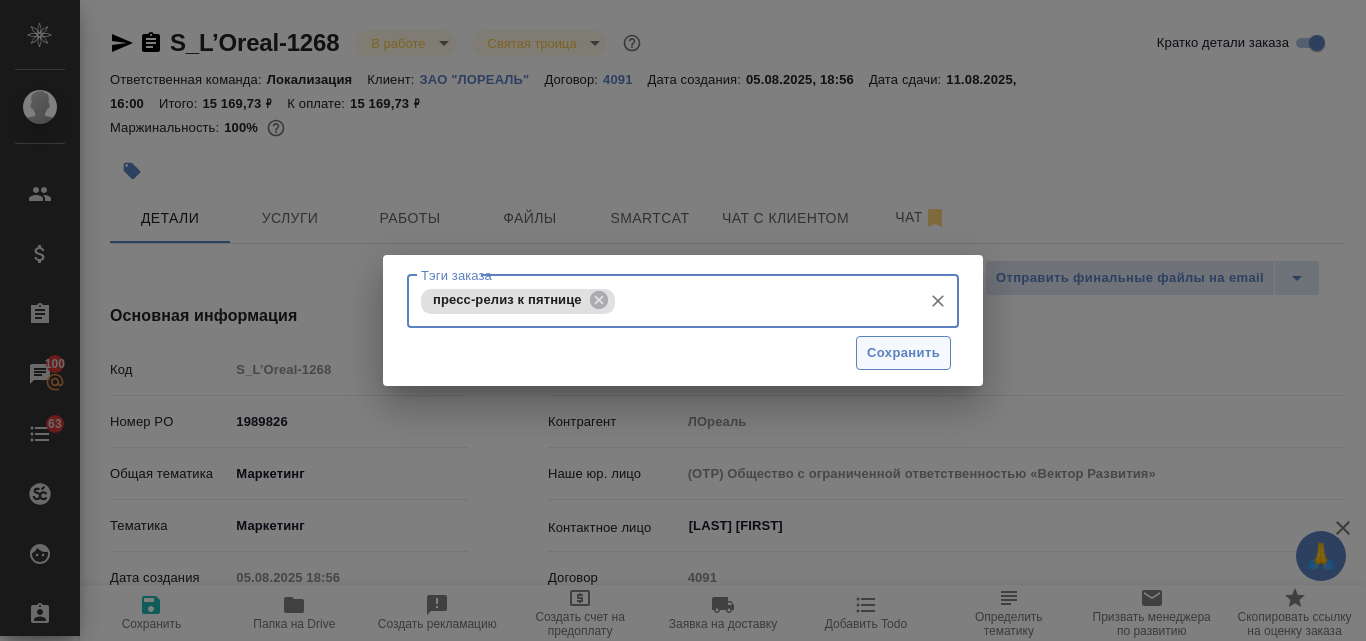 click on "Сохранить" at bounding box center [903, 353] 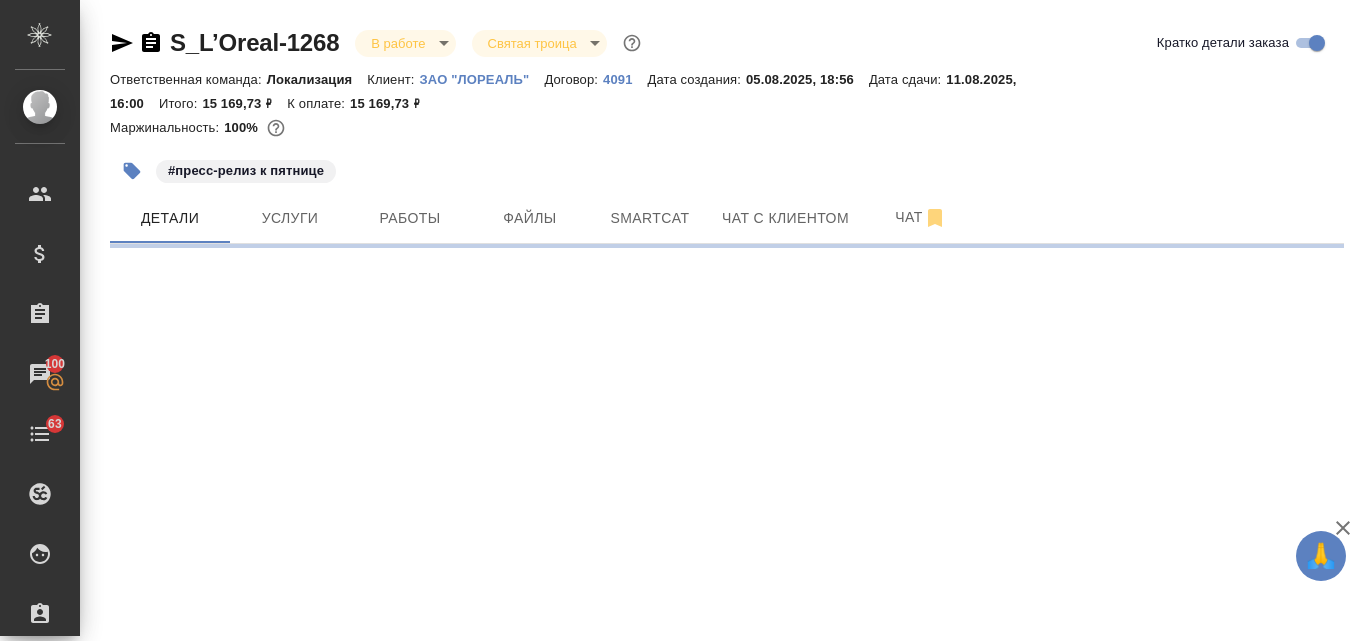 select on "RU" 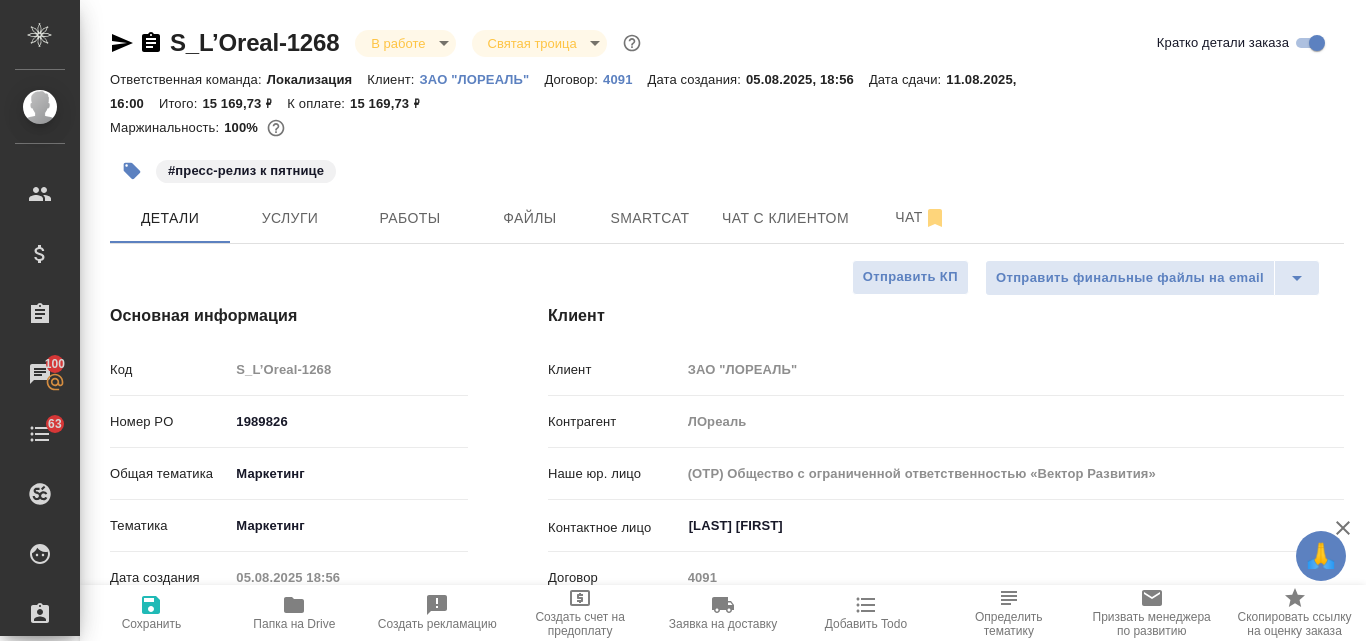 type on "x" 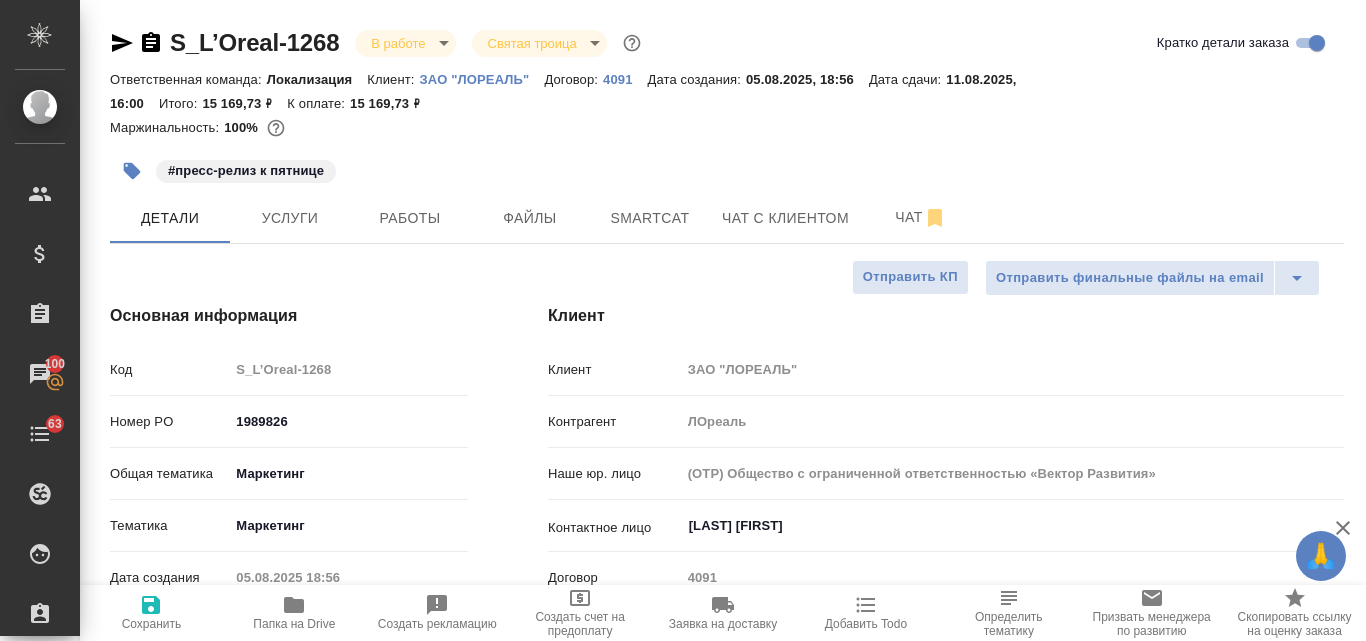 type on "x" 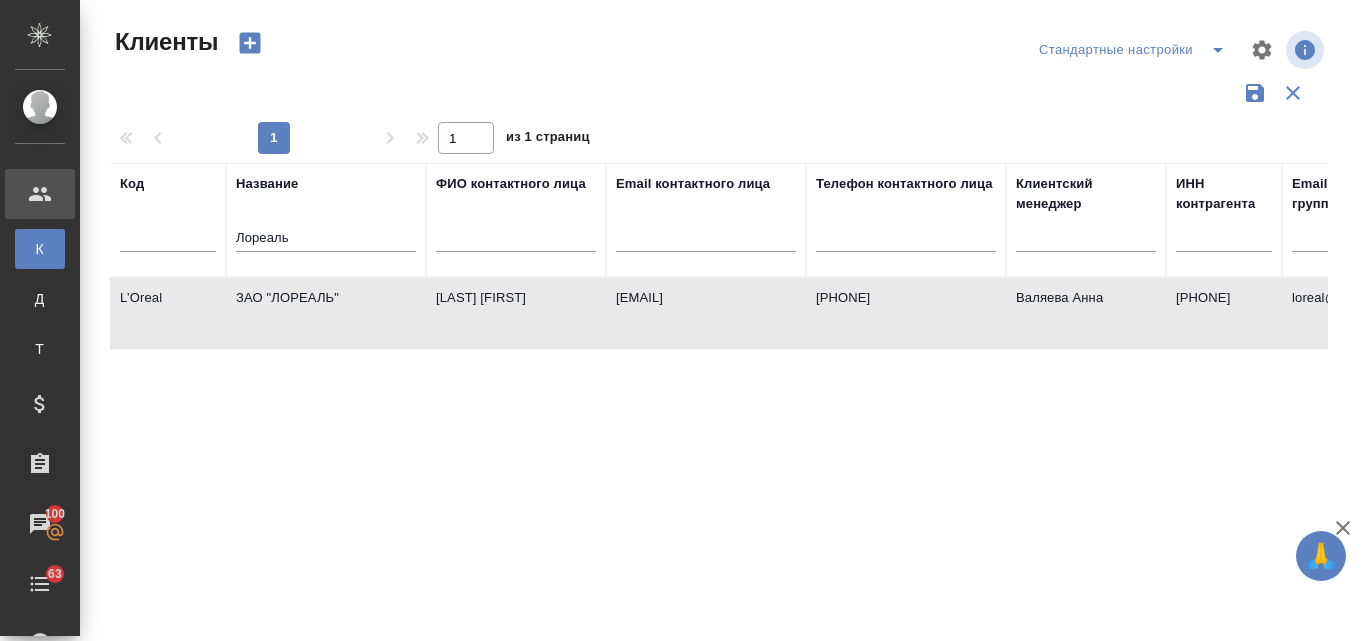 select on "RU" 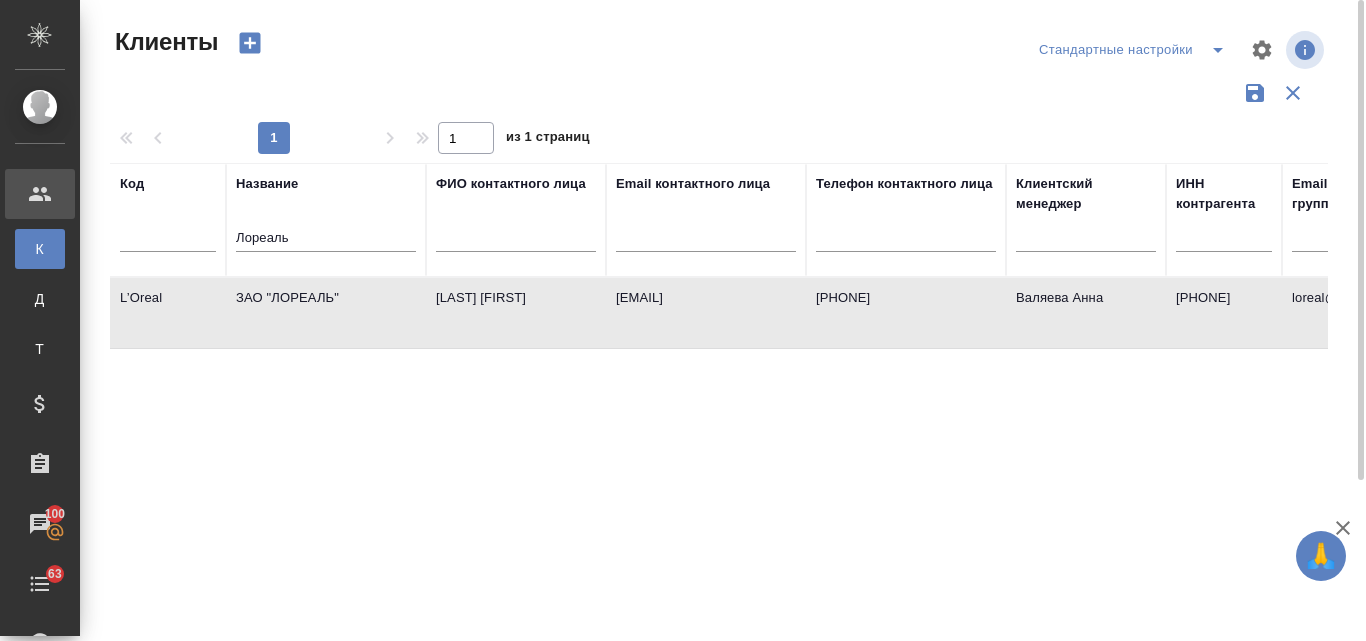 scroll, scrollTop: 0, scrollLeft: 0, axis: both 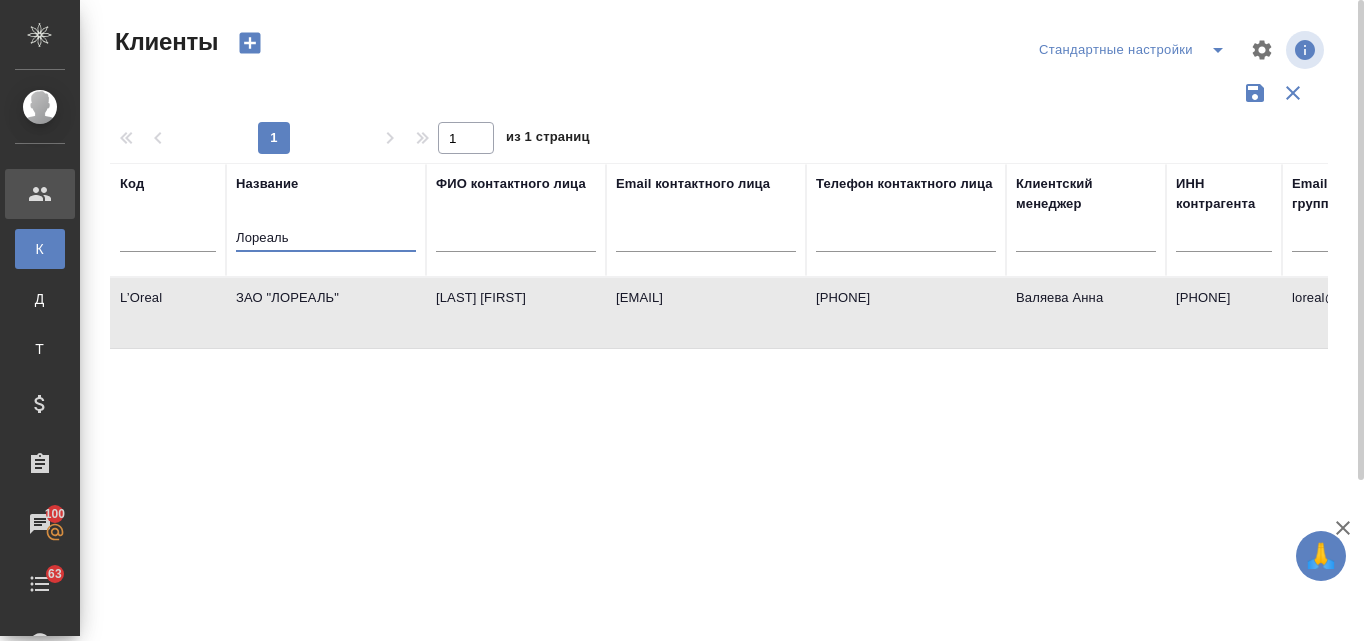 click on "Лореаль" at bounding box center [326, 239] 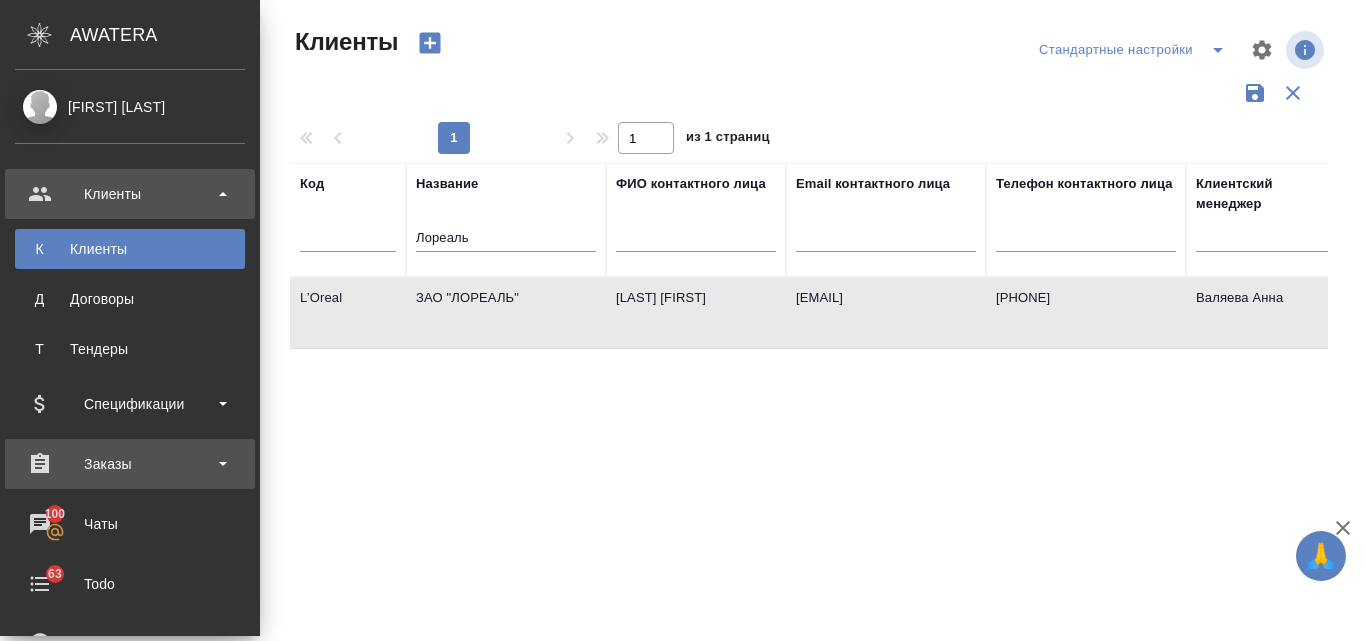 click on "Заказы" at bounding box center [130, 464] 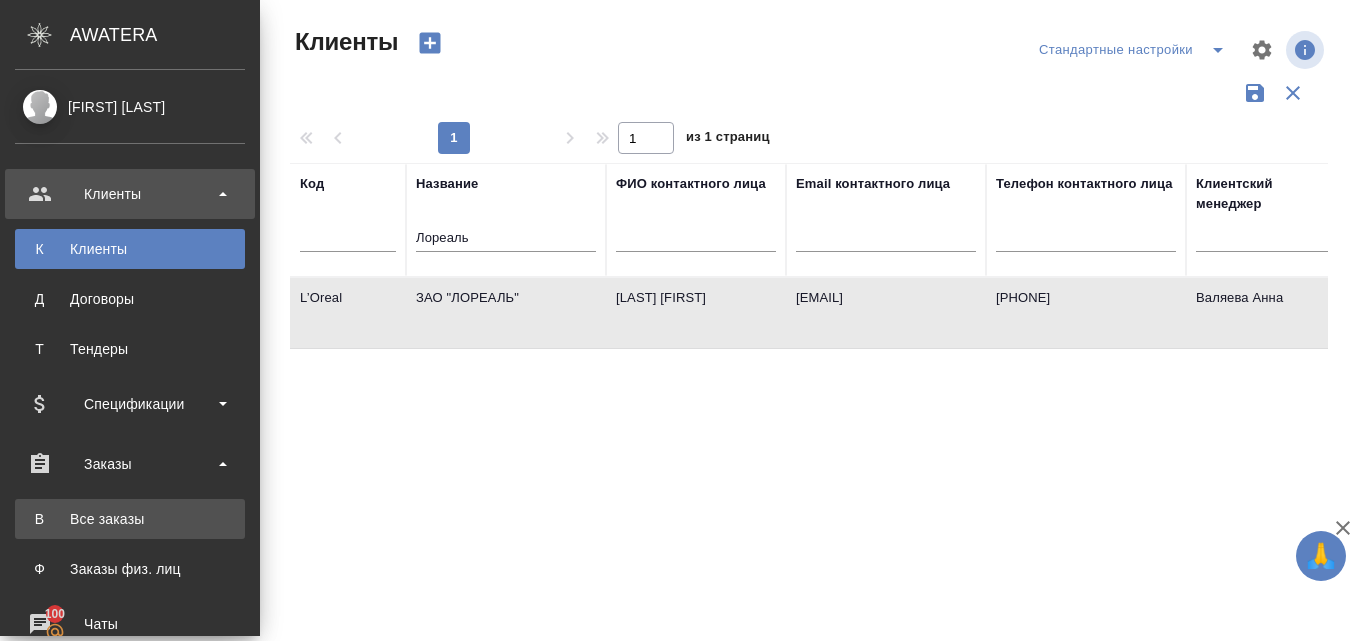 click on "Все заказы" at bounding box center (130, 519) 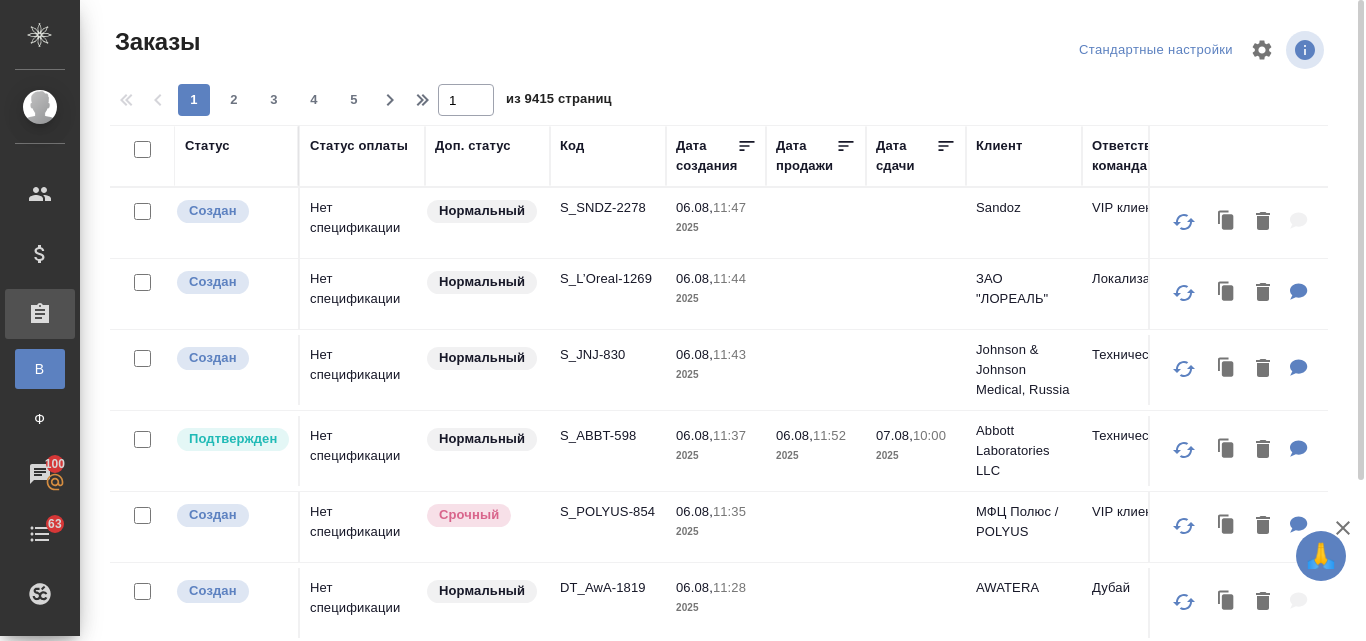 scroll, scrollTop: 215, scrollLeft: 0, axis: vertical 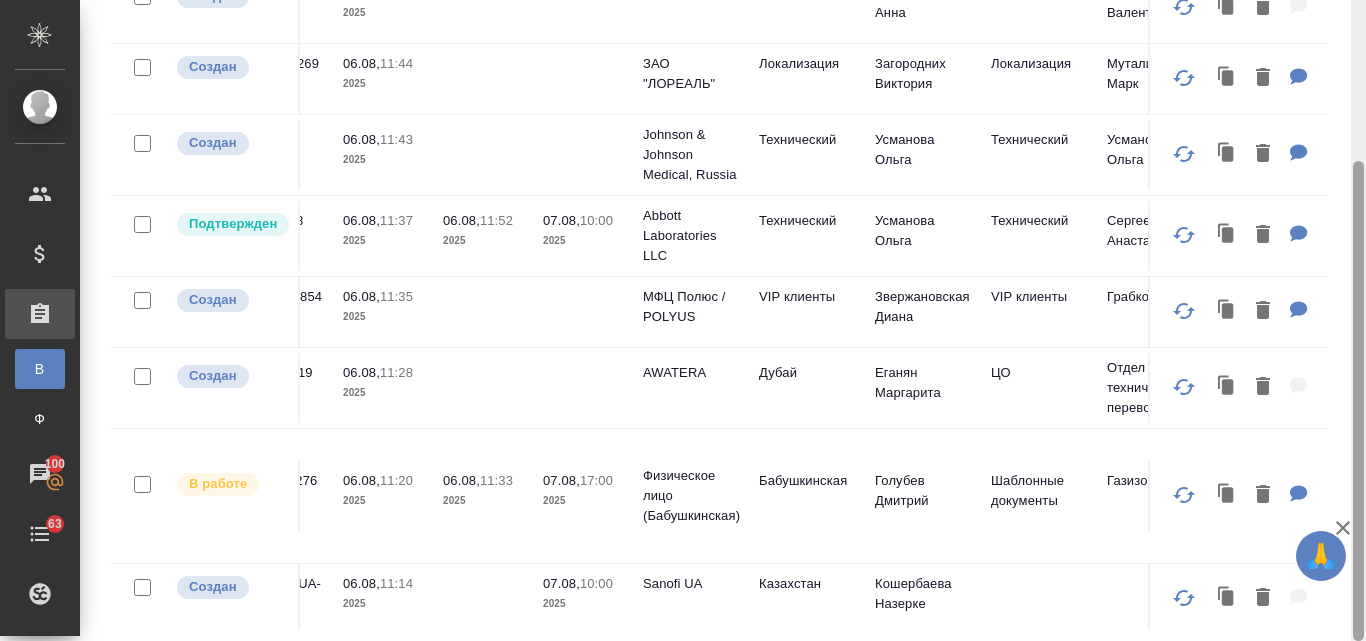 drag, startPoint x: 1349, startPoint y: 365, endPoint x: 1365, endPoint y: 114, distance: 251.50945 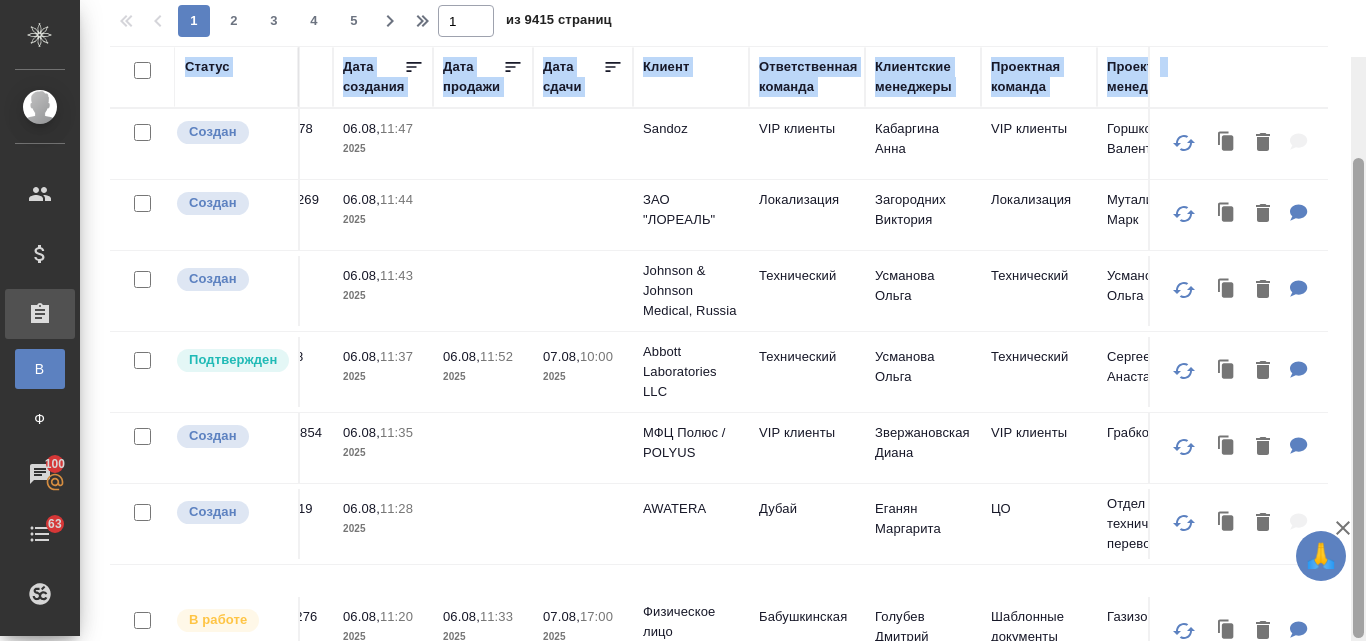 scroll, scrollTop: 0, scrollLeft: 0, axis: both 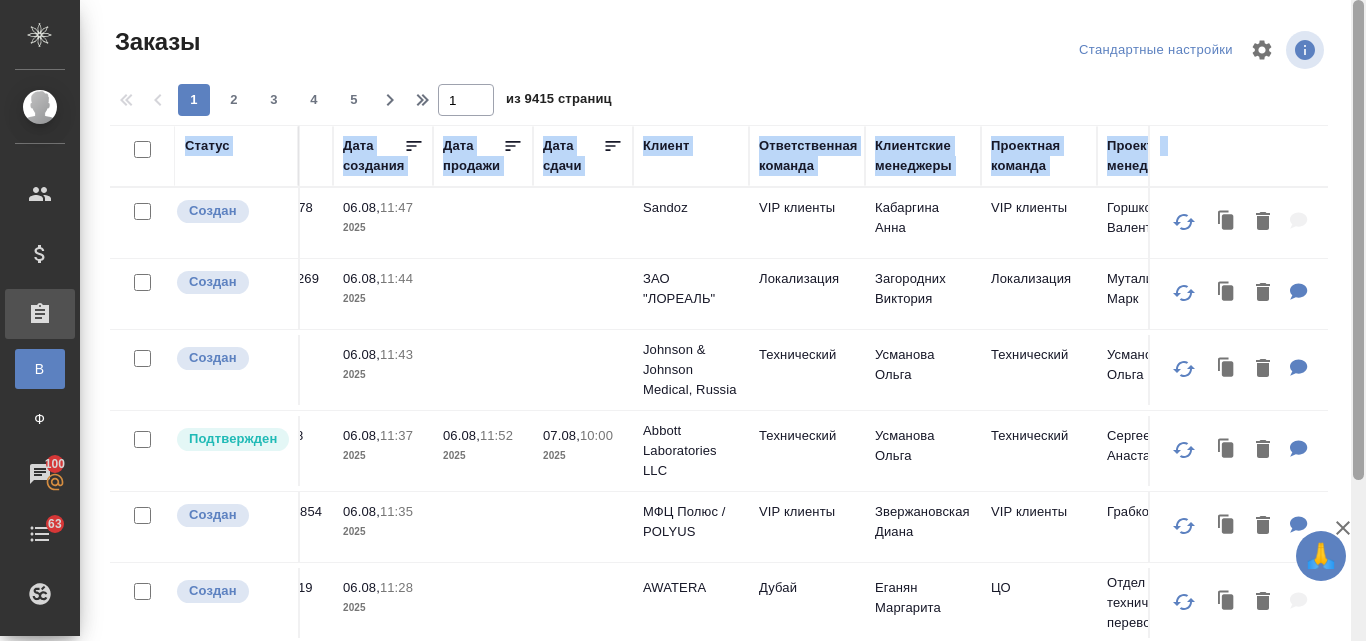 drag, startPoint x: 1355, startPoint y: 401, endPoint x: 1351, endPoint y: 133, distance: 268.02985 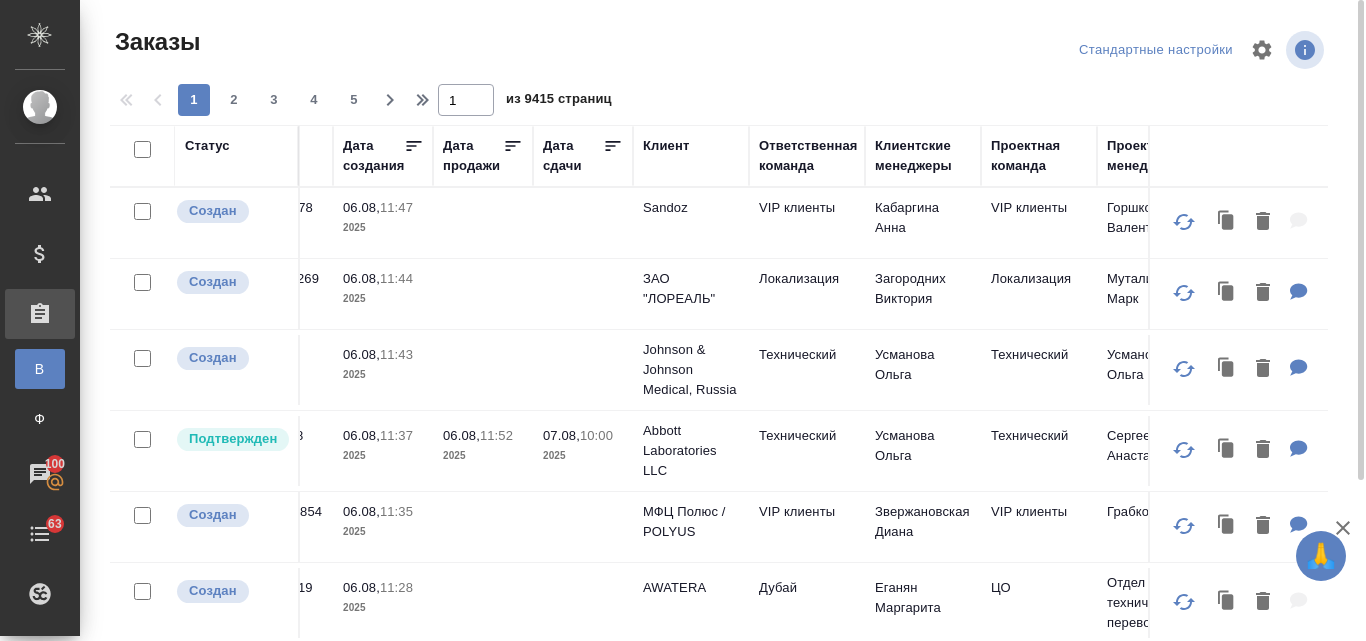 click on "Клиентские менеджеры" at bounding box center (923, 156) 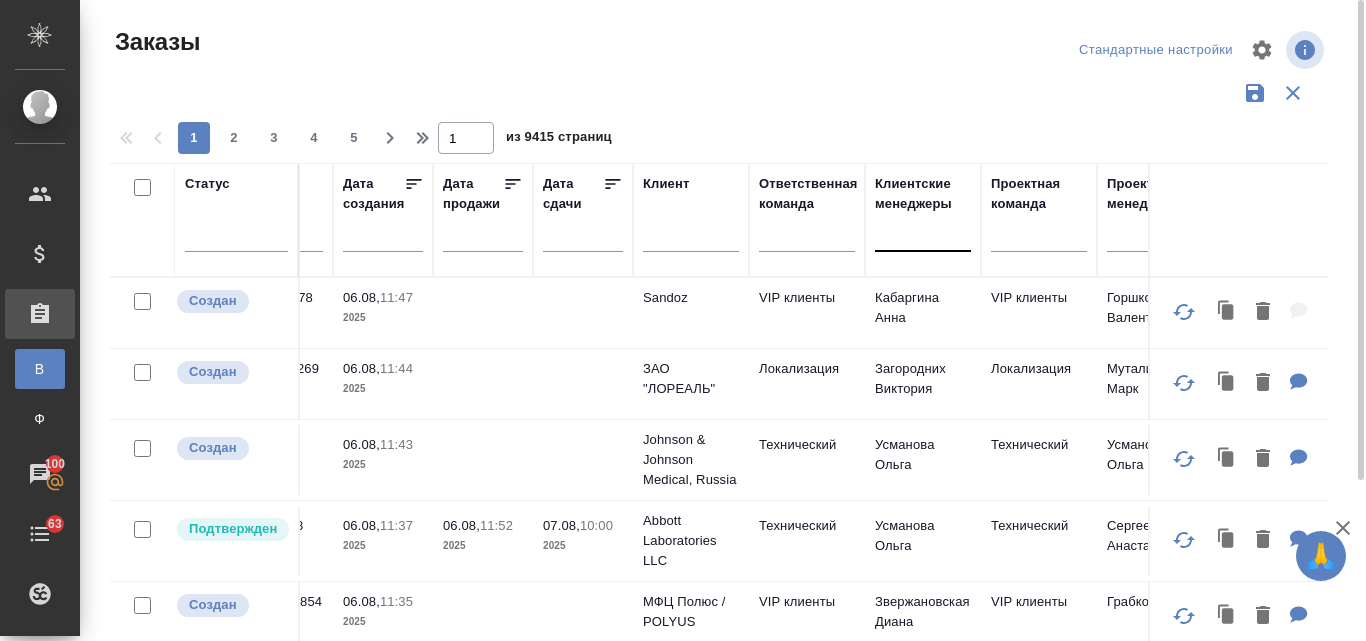 click at bounding box center (923, 231) 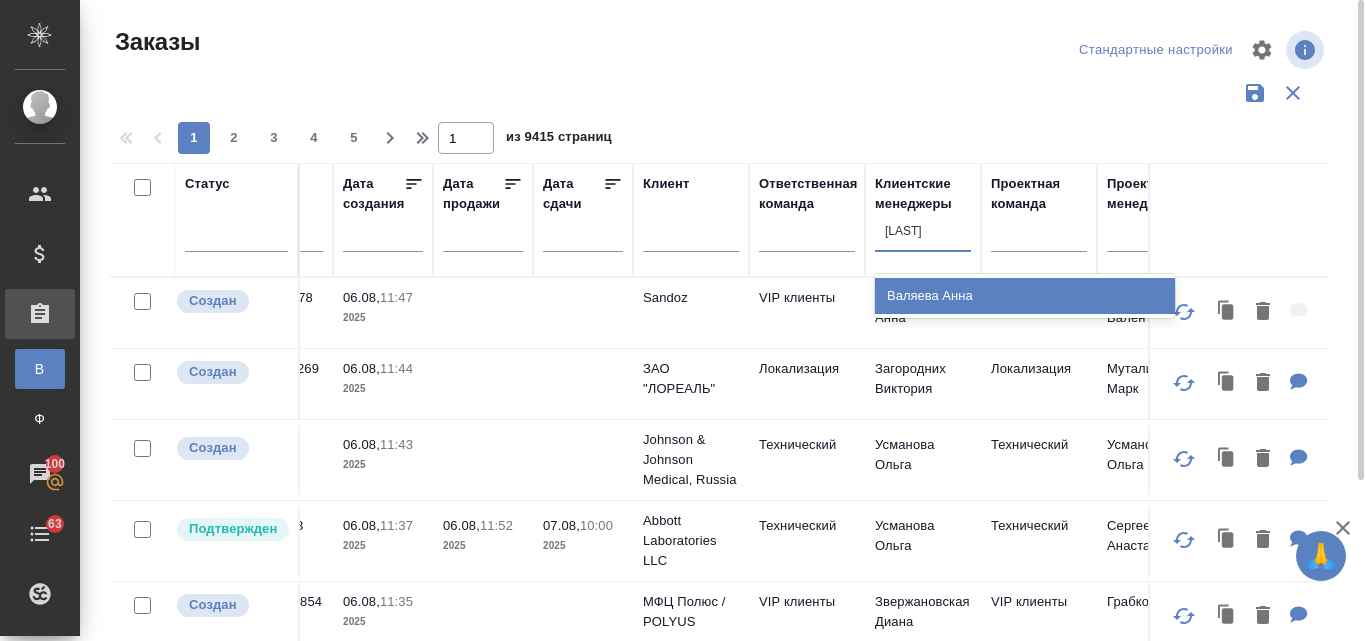 type on "Валяева" 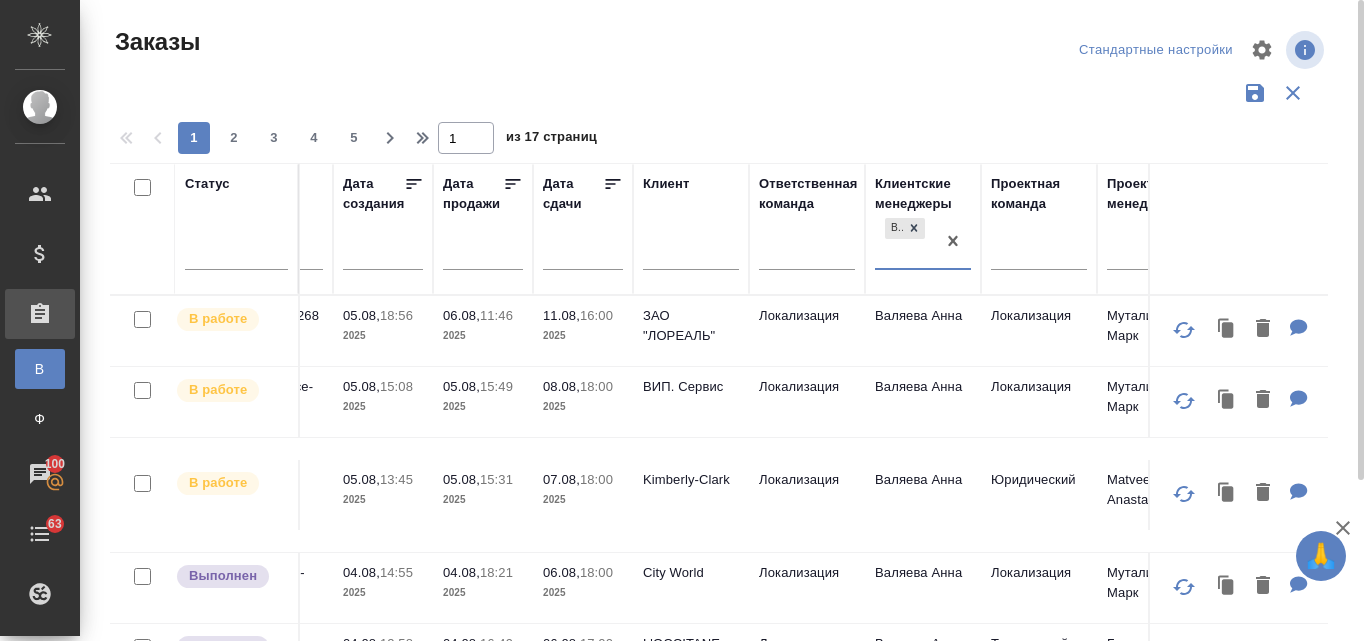 scroll, scrollTop: 253, scrollLeft: 0, axis: vertical 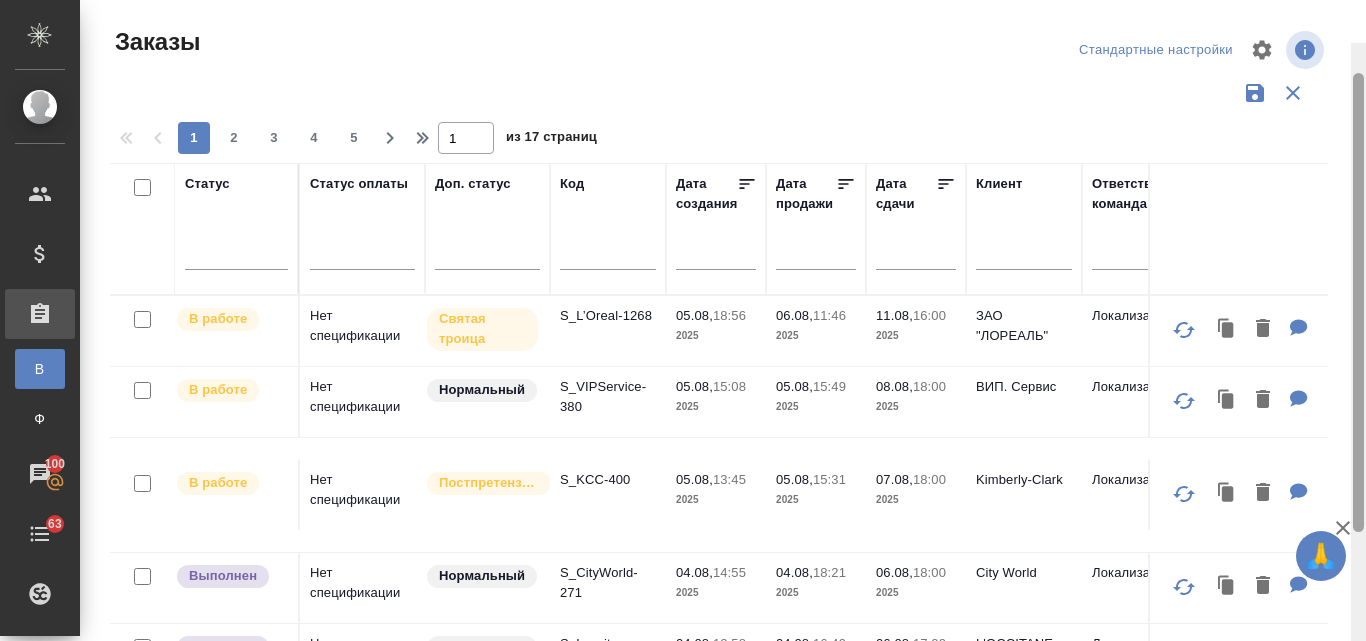 drag, startPoint x: 1354, startPoint y: 319, endPoint x: 1335, endPoint y: 45, distance: 274.65796 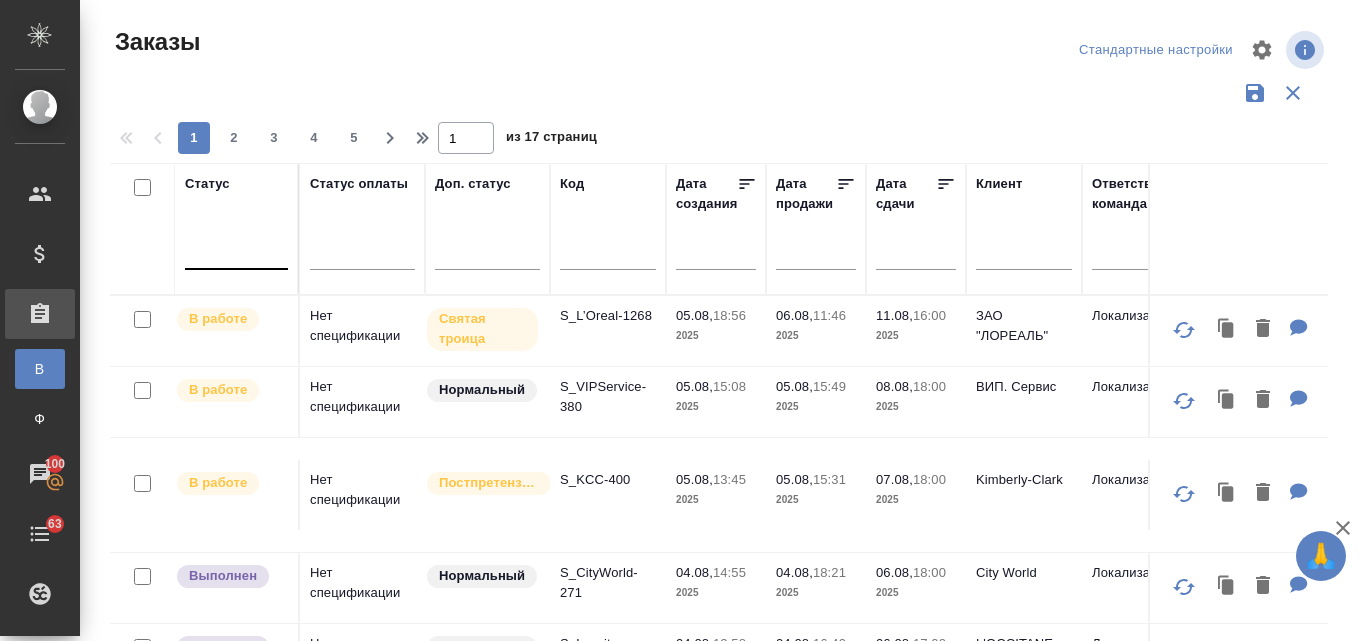 click at bounding box center [236, 249] 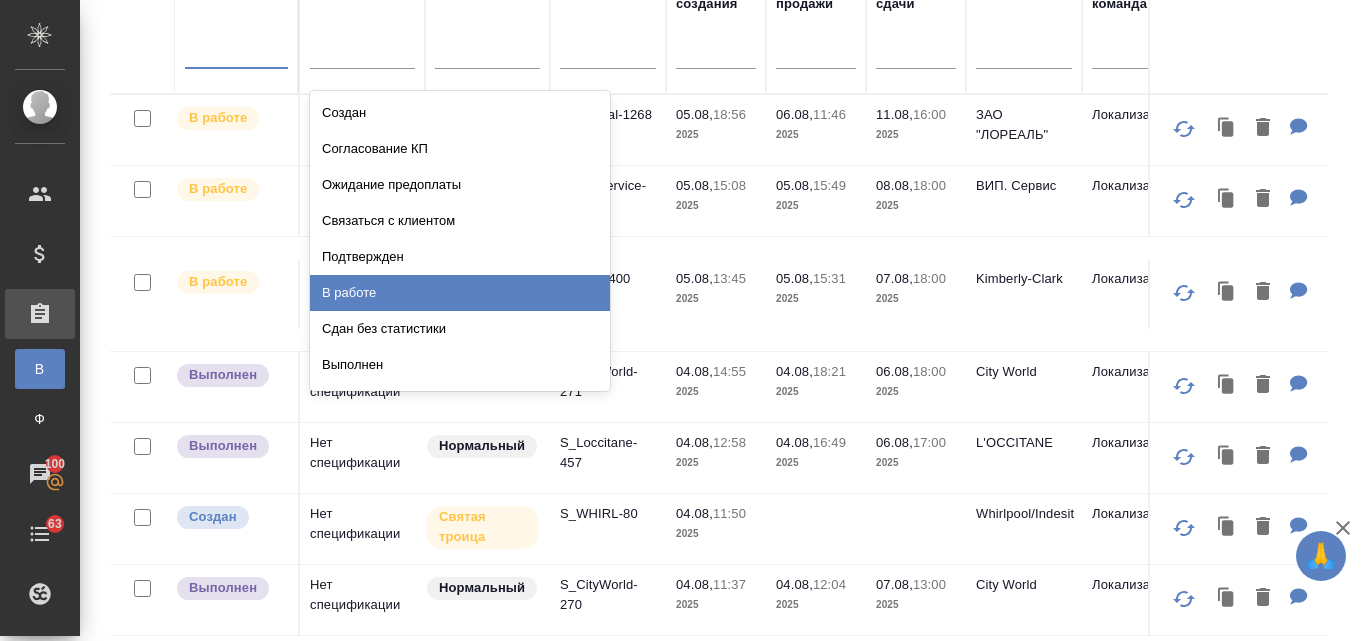 scroll, scrollTop: 253, scrollLeft: 0, axis: vertical 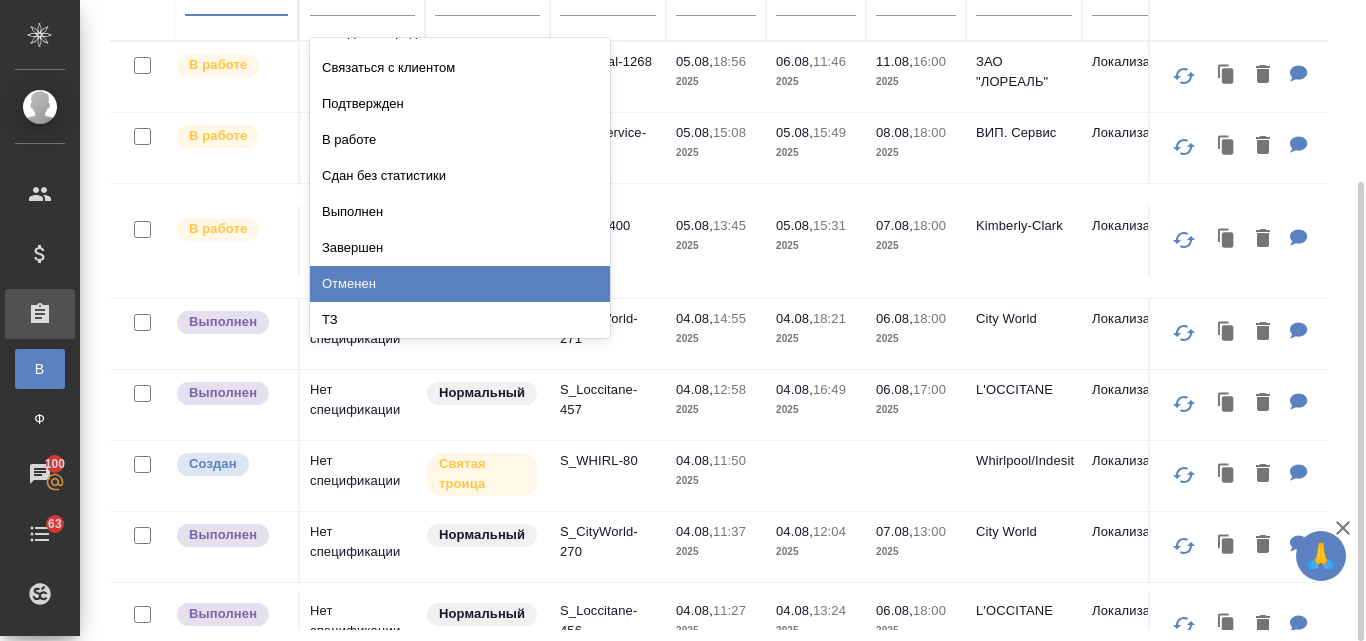 click on "Отменен" at bounding box center [460, 284] 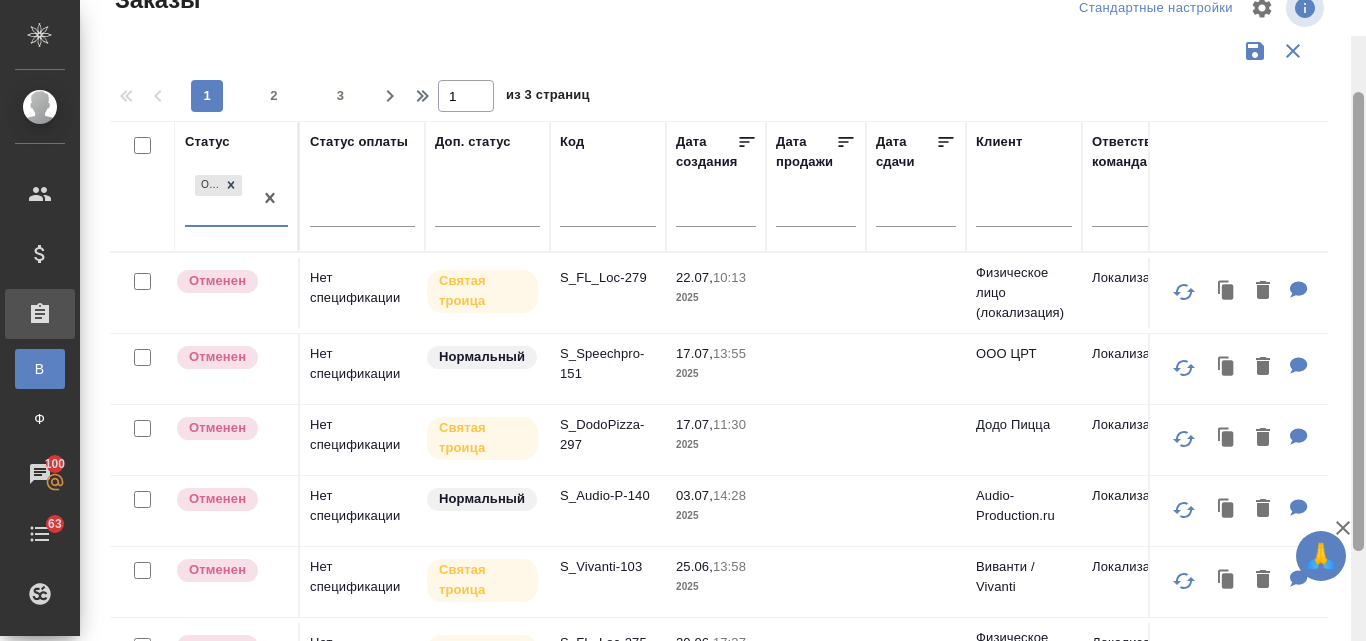 scroll, scrollTop: 0, scrollLeft: 0, axis: both 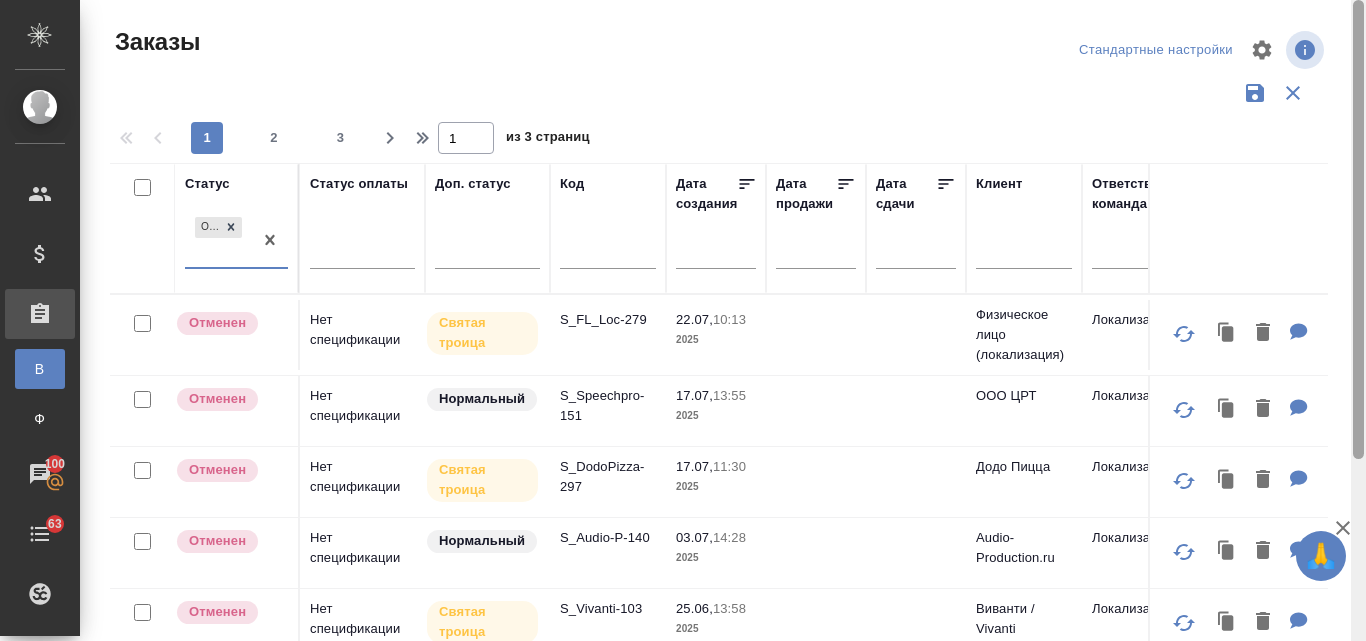 drag, startPoint x: 1361, startPoint y: 226, endPoint x: 1365, endPoint y: 42, distance: 184.04347 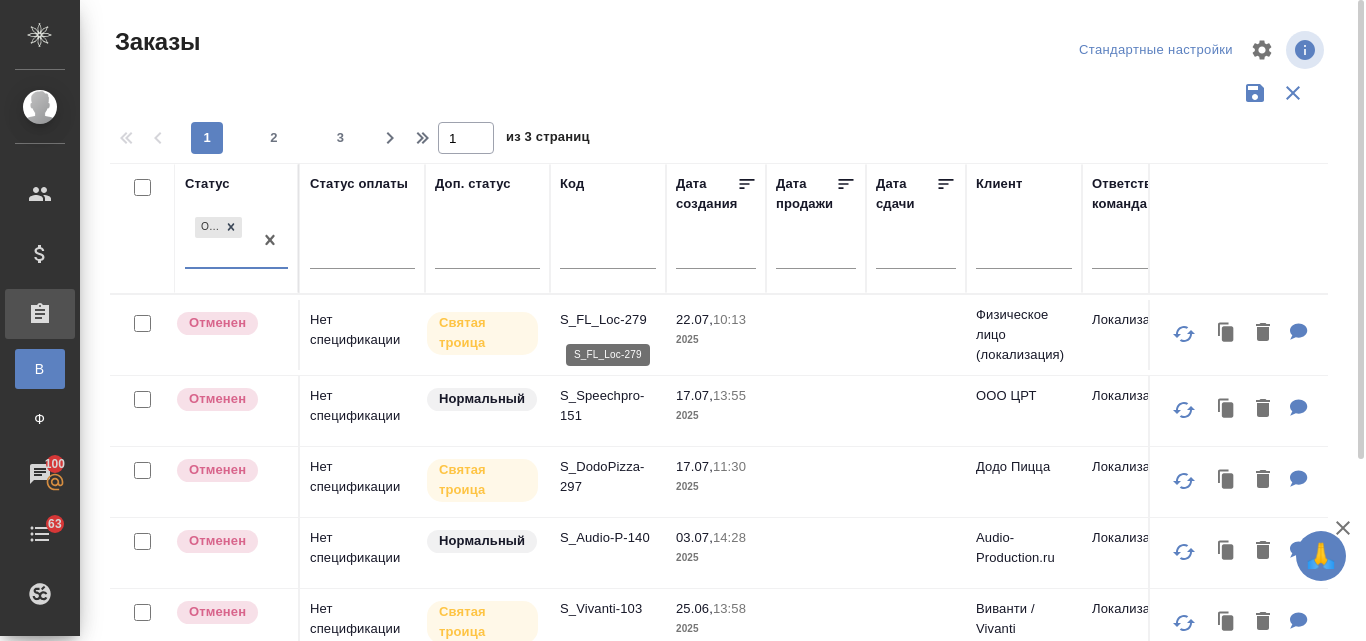 click on "S_FL_Loc-279" at bounding box center (608, 320) 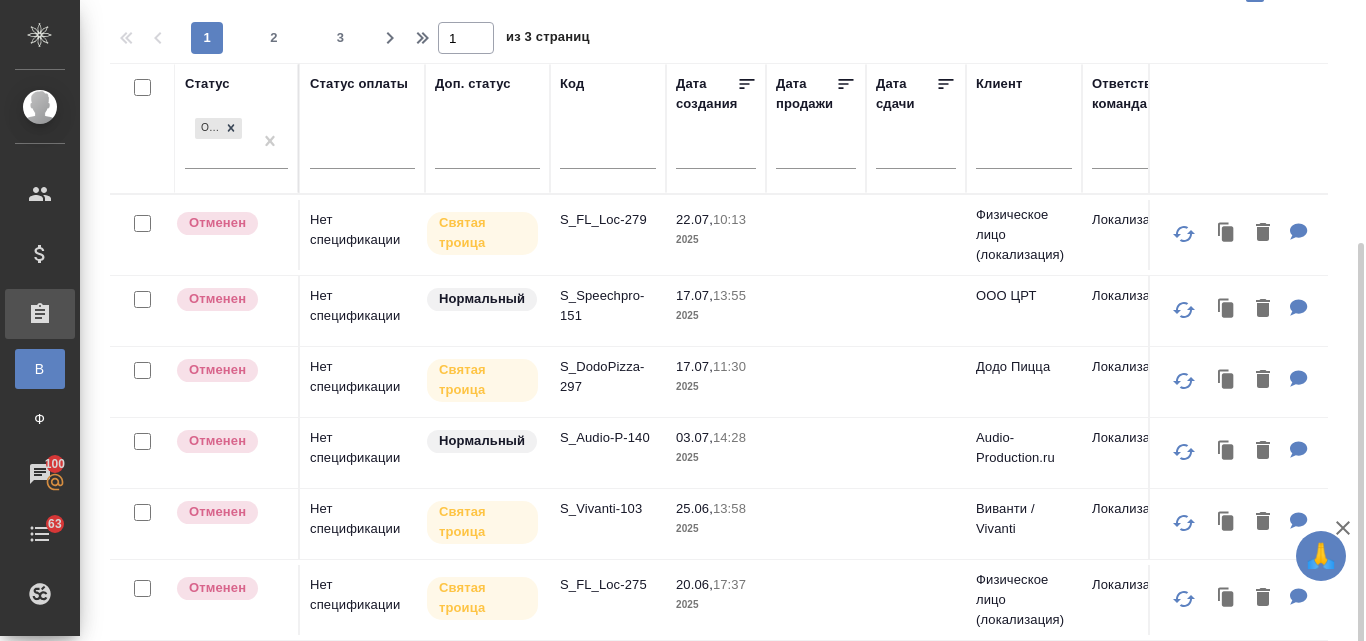 scroll, scrollTop: 253, scrollLeft: 0, axis: vertical 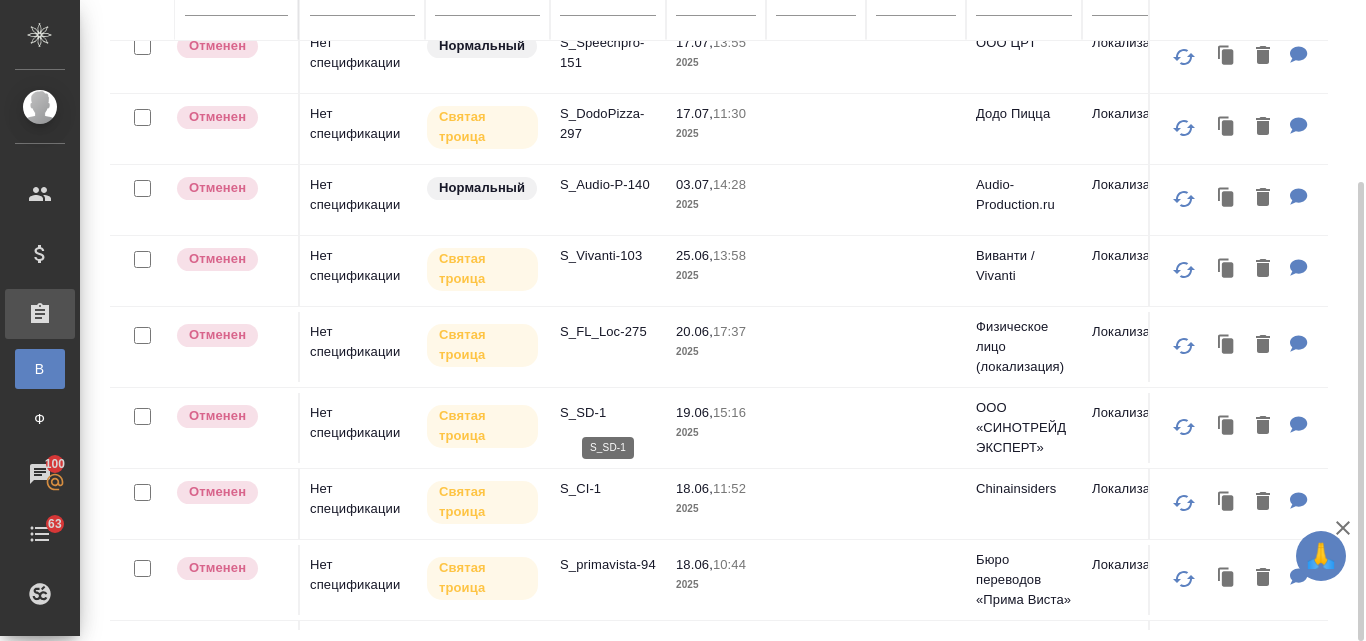 click on "S_SD-1" at bounding box center [608, 413] 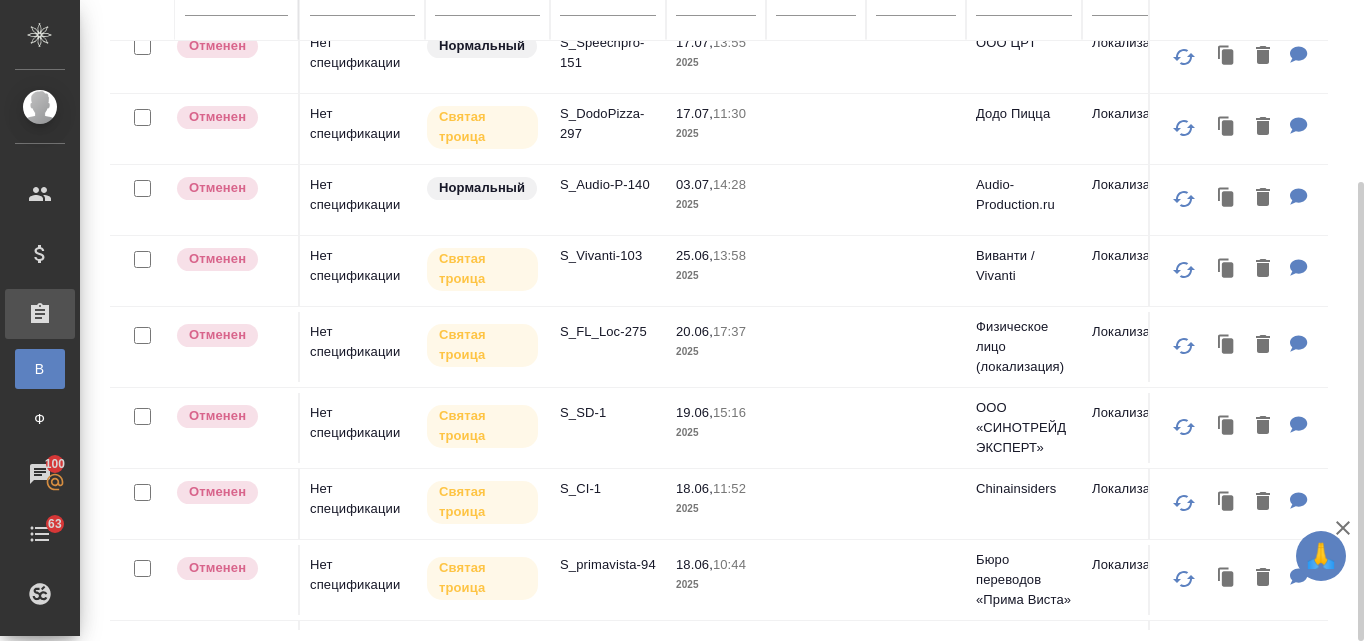 scroll, scrollTop: 200, scrollLeft: 0, axis: vertical 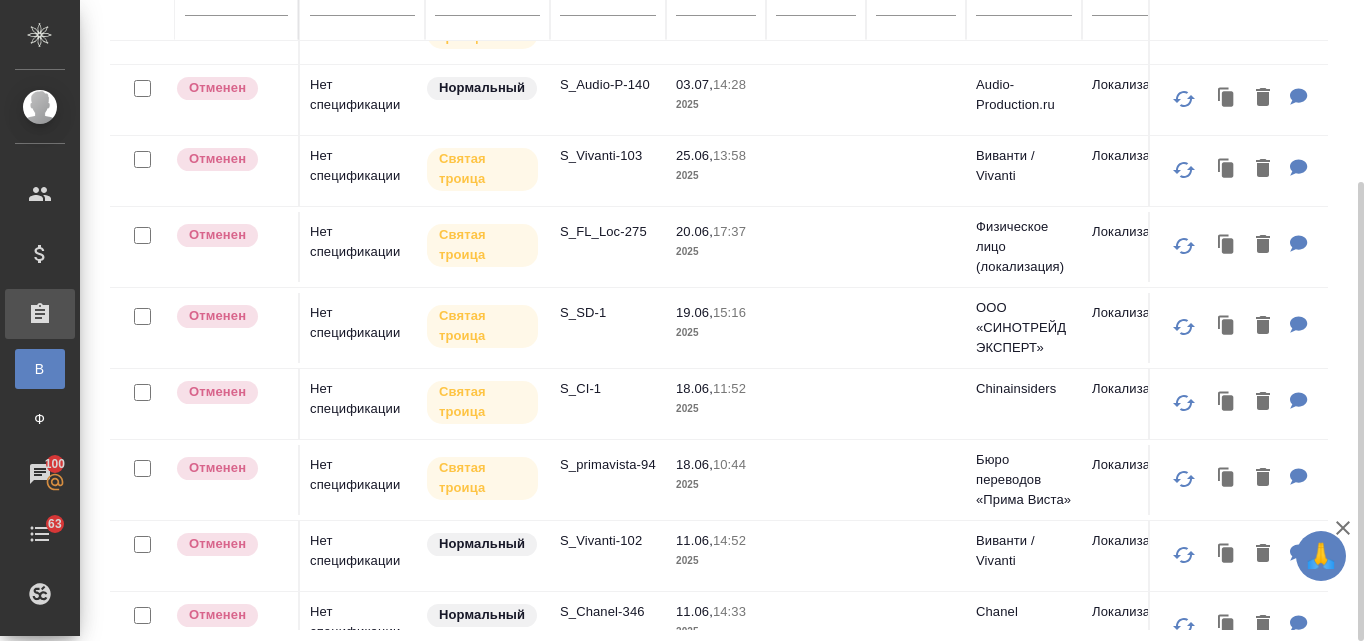 click on "S_CI-1" at bounding box center [608, -118] 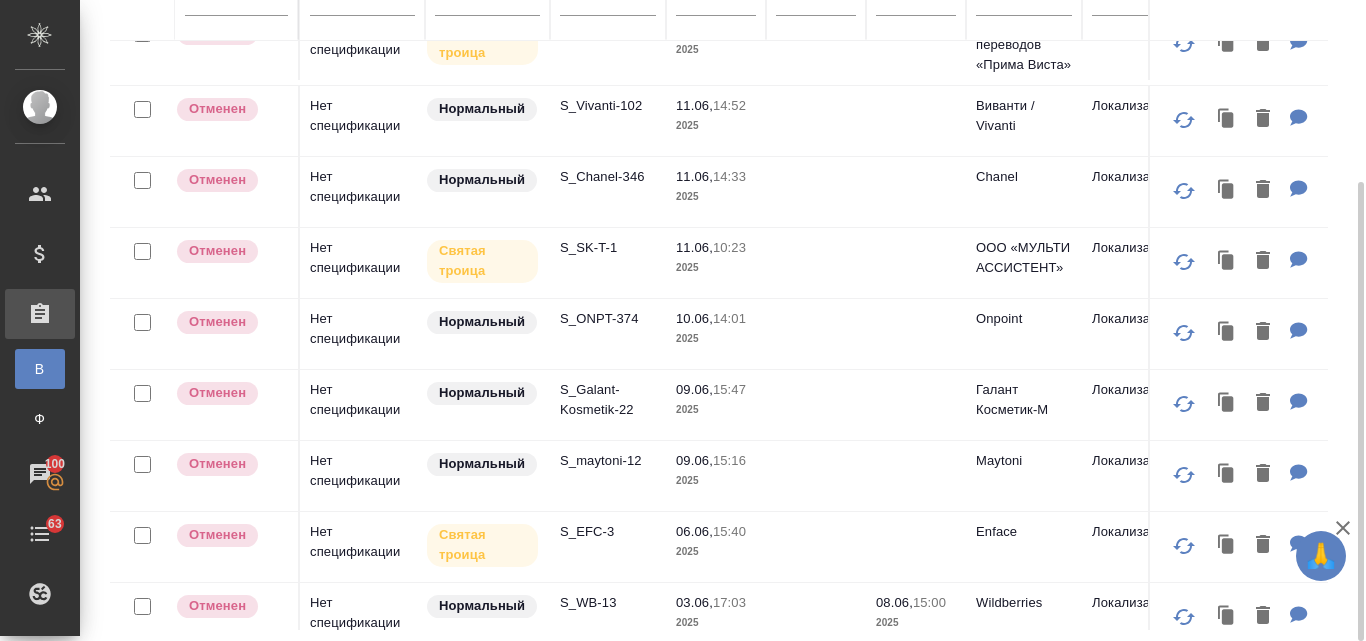 scroll, scrollTop: 600, scrollLeft: 0, axis: vertical 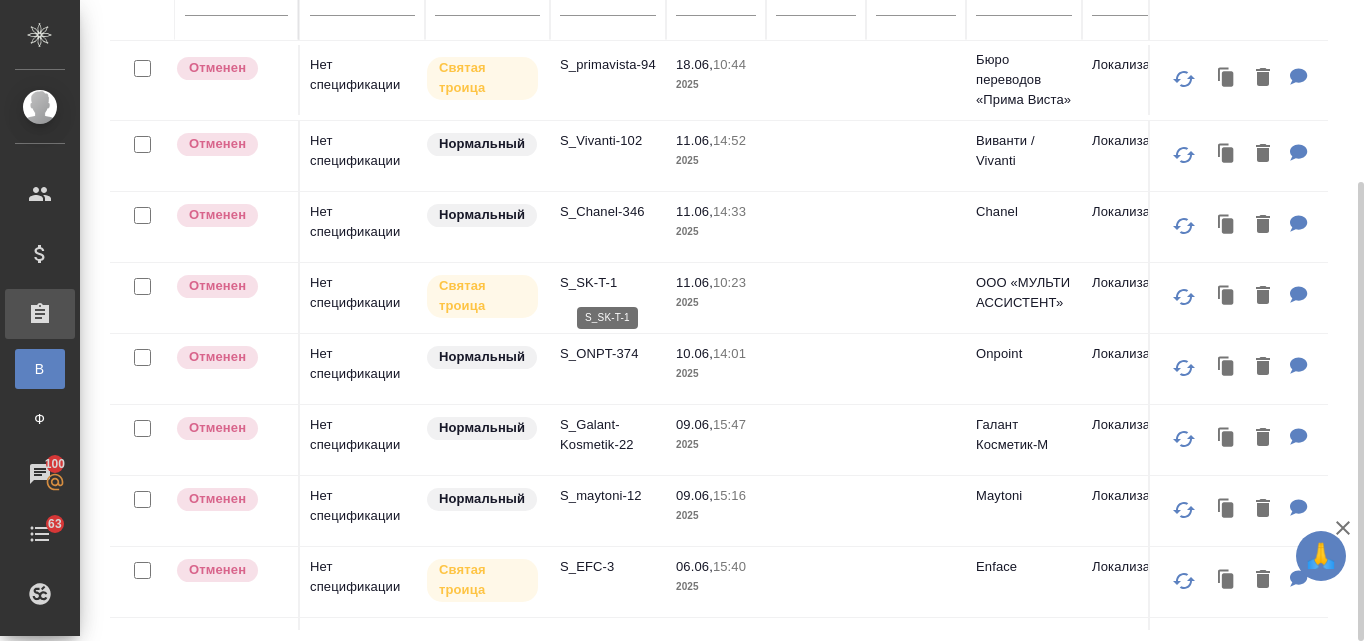 click on "S_SK-T-1" at bounding box center [608, 283] 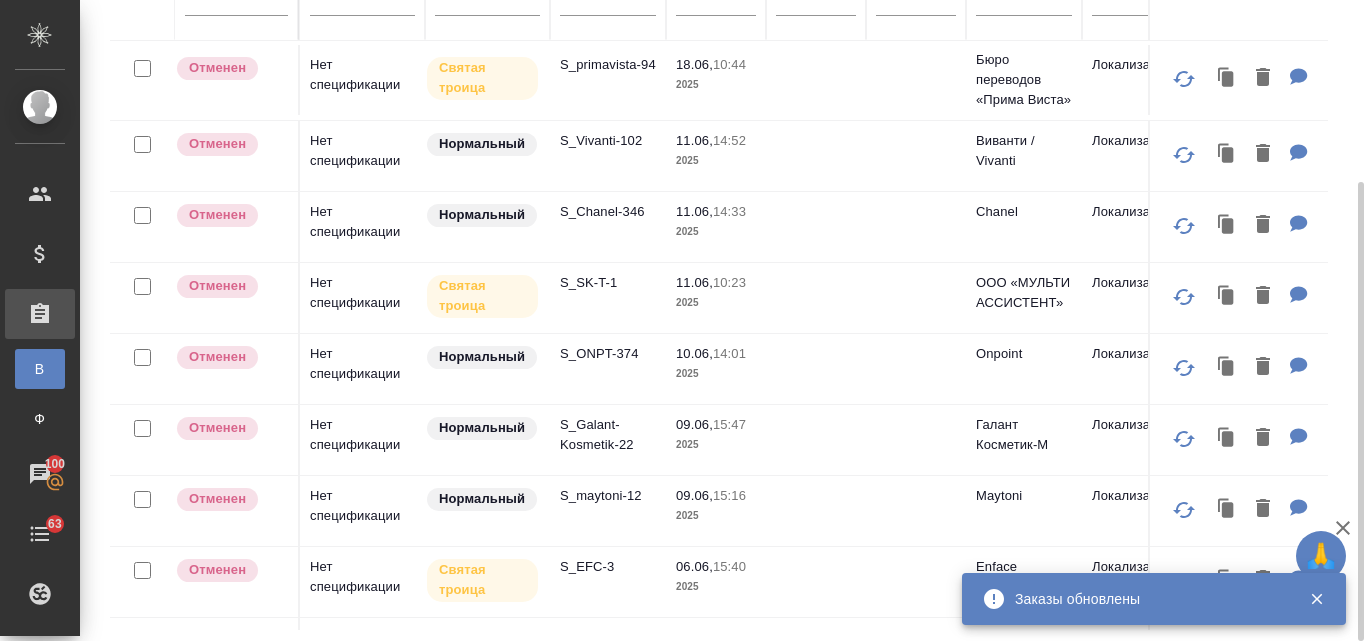 scroll, scrollTop: 700, scrollLeft: 0, axis: vertical 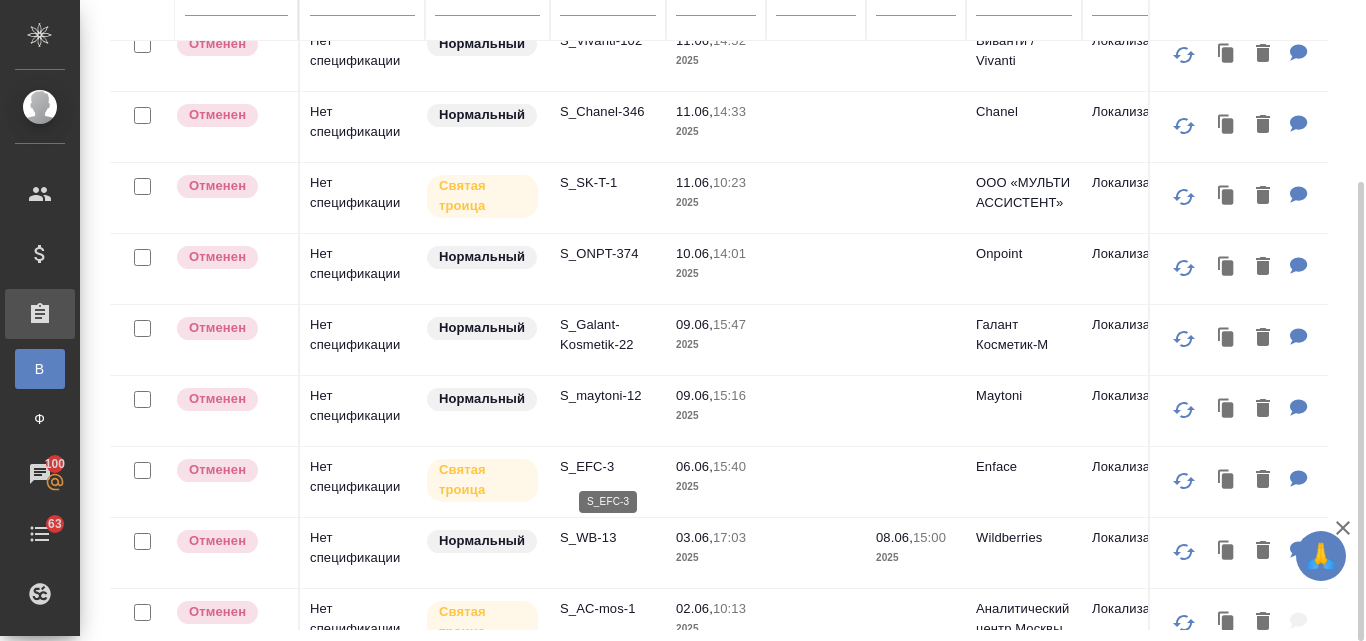 click on "S_EFC-3" at bounding box center [608, 467] 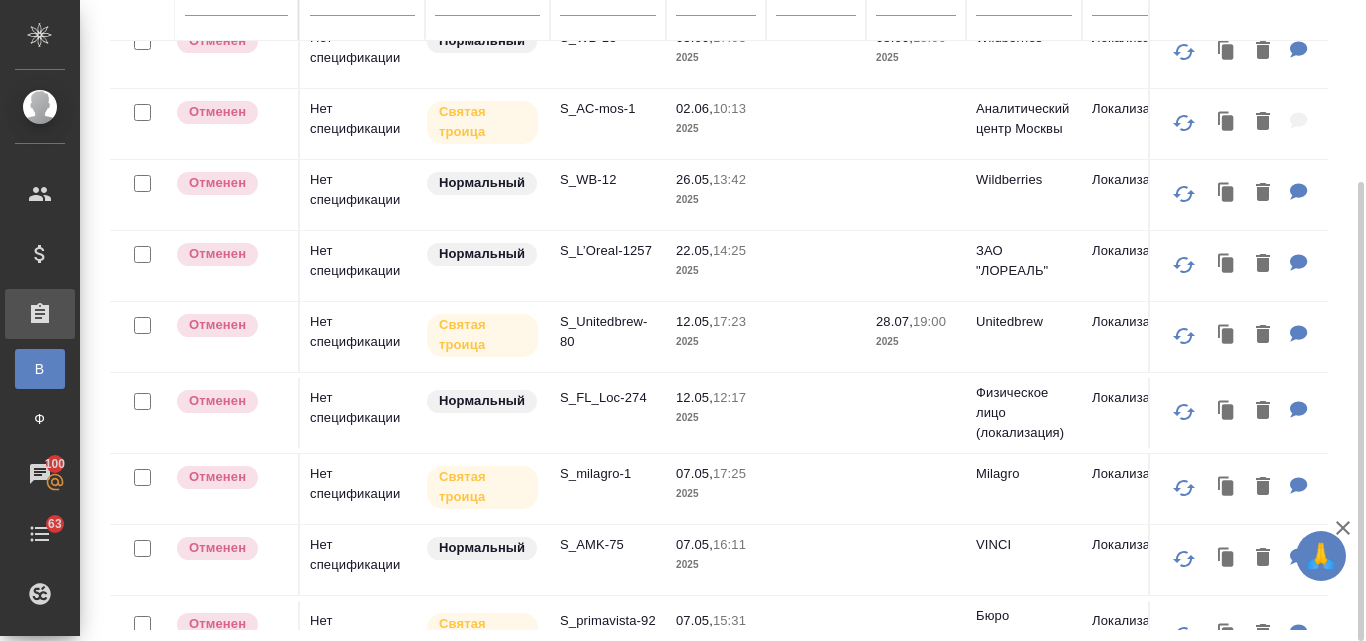 scroll, scrollTop: 1262, scrollLeft: 0, axis: vertical 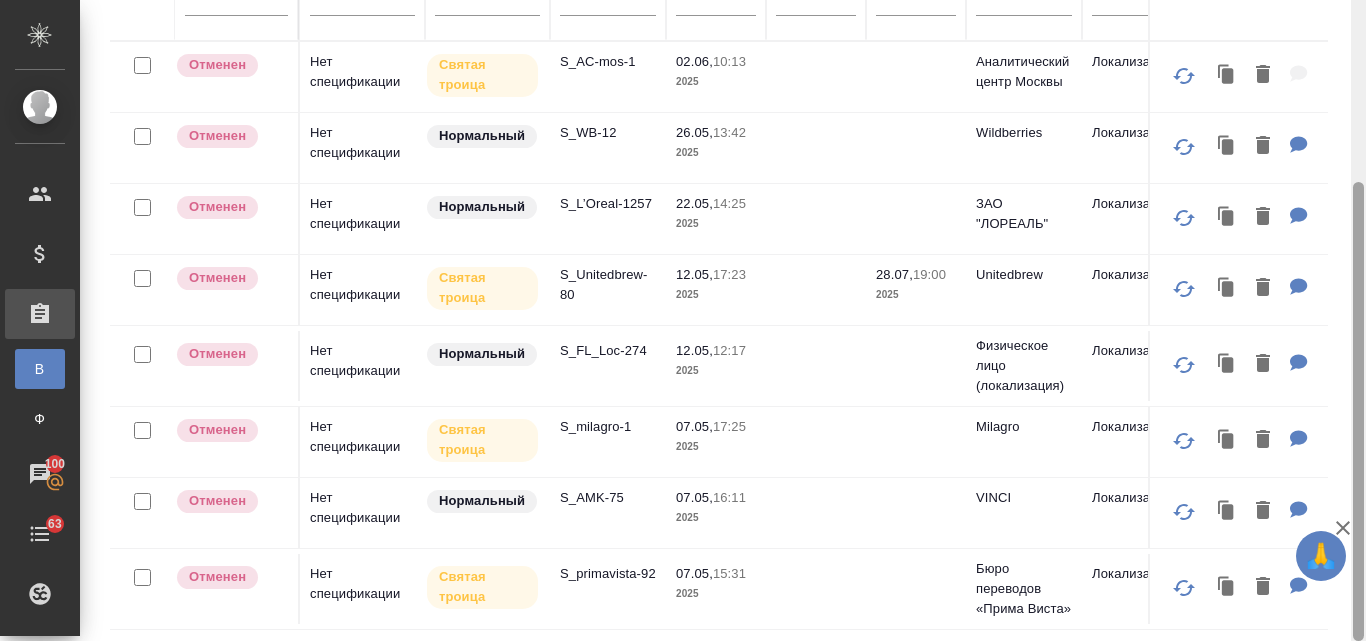 drag, startPoint x: 1363, startPoint y: 298, endPoint x: 1365, endPoint y: 384, distance: 86.023254 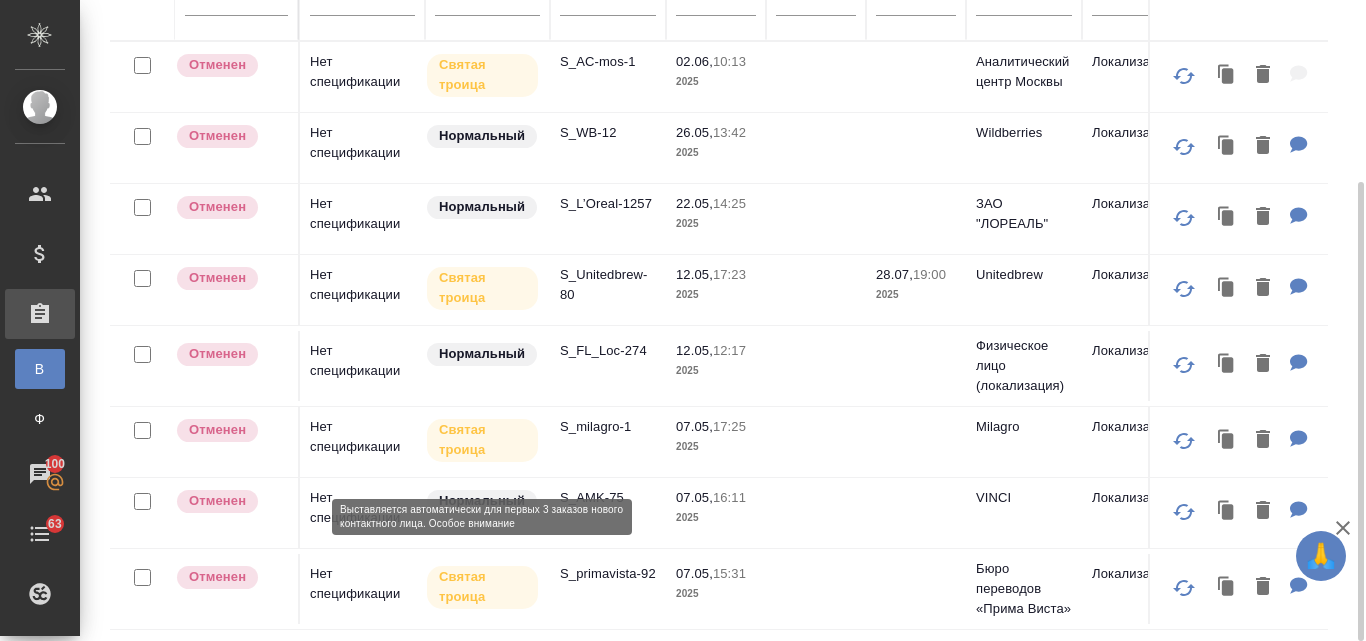 click on "Святая троица" at bounding box center [482, 587] 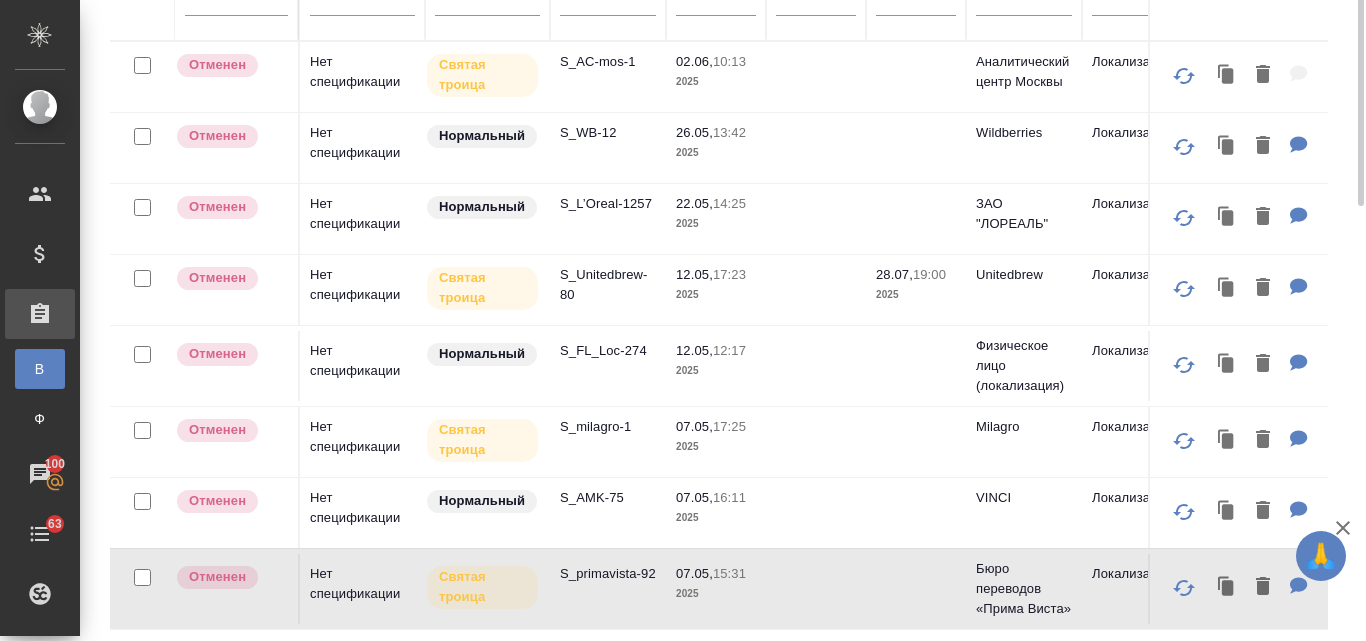 scroll, scrollTop: 0, scrollLeft: 0, axis: both 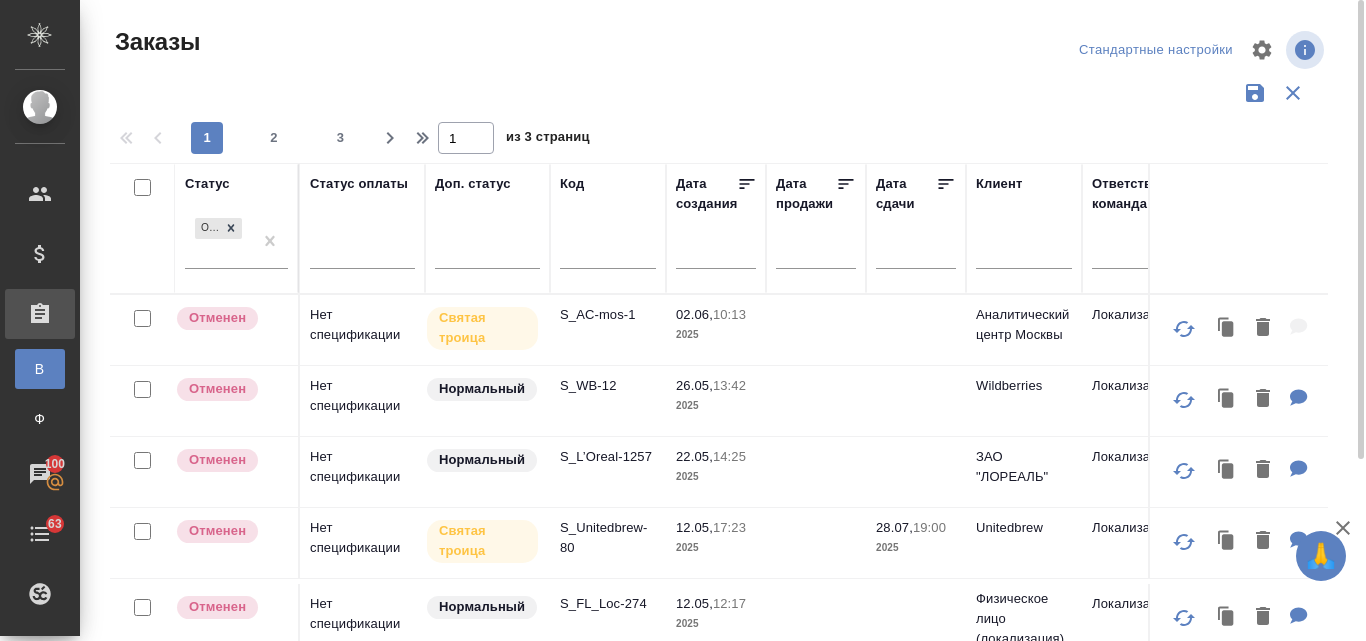 click at bounding box center [719, 93] 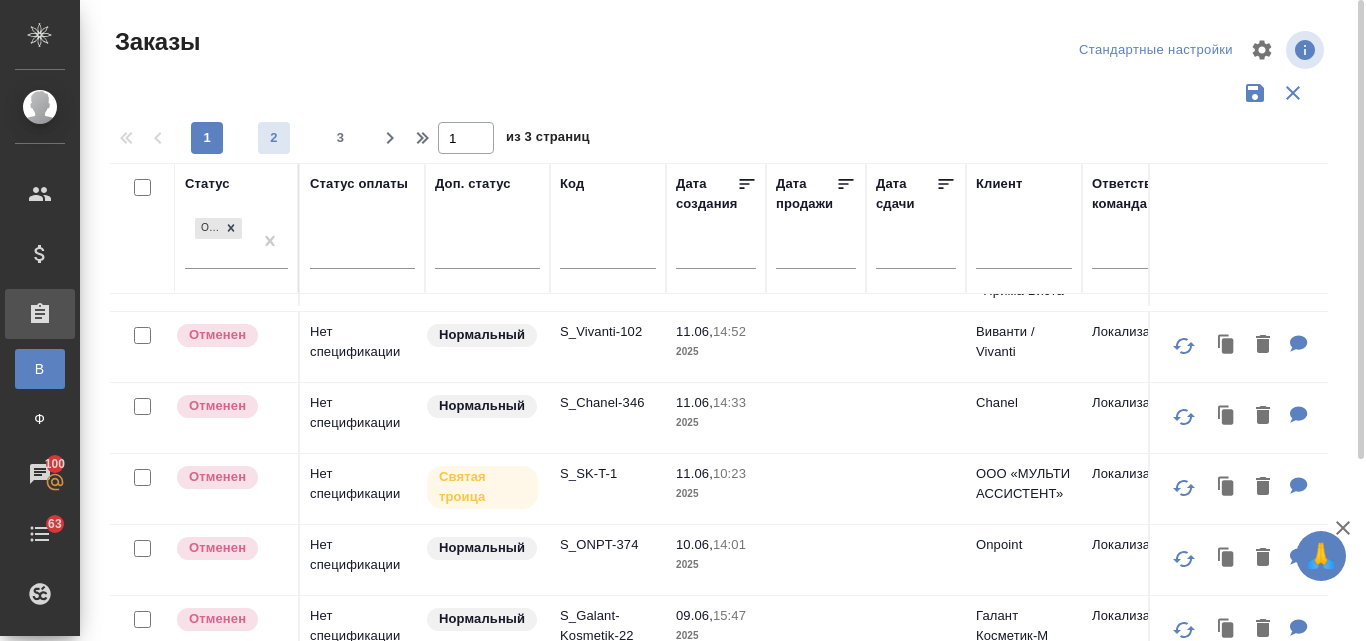 click on "2" at bounding box center (274, 138) 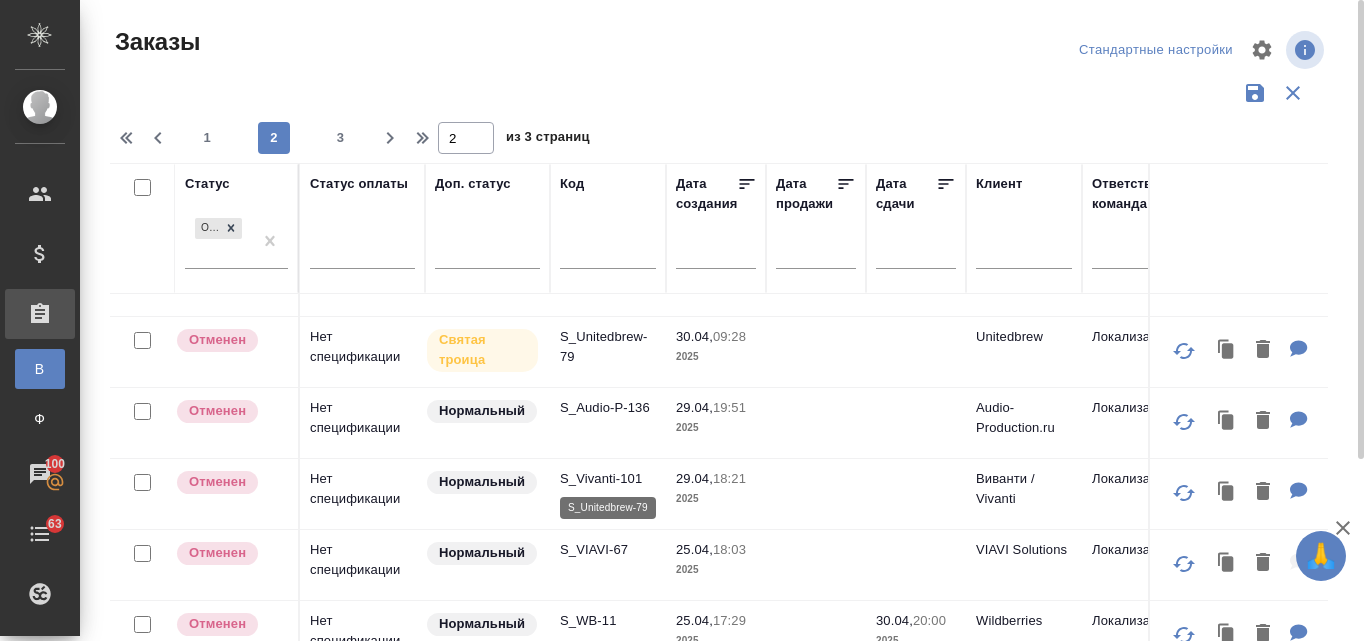 scroll, scrollTop: 0, scrollLeft: 0, axis: both 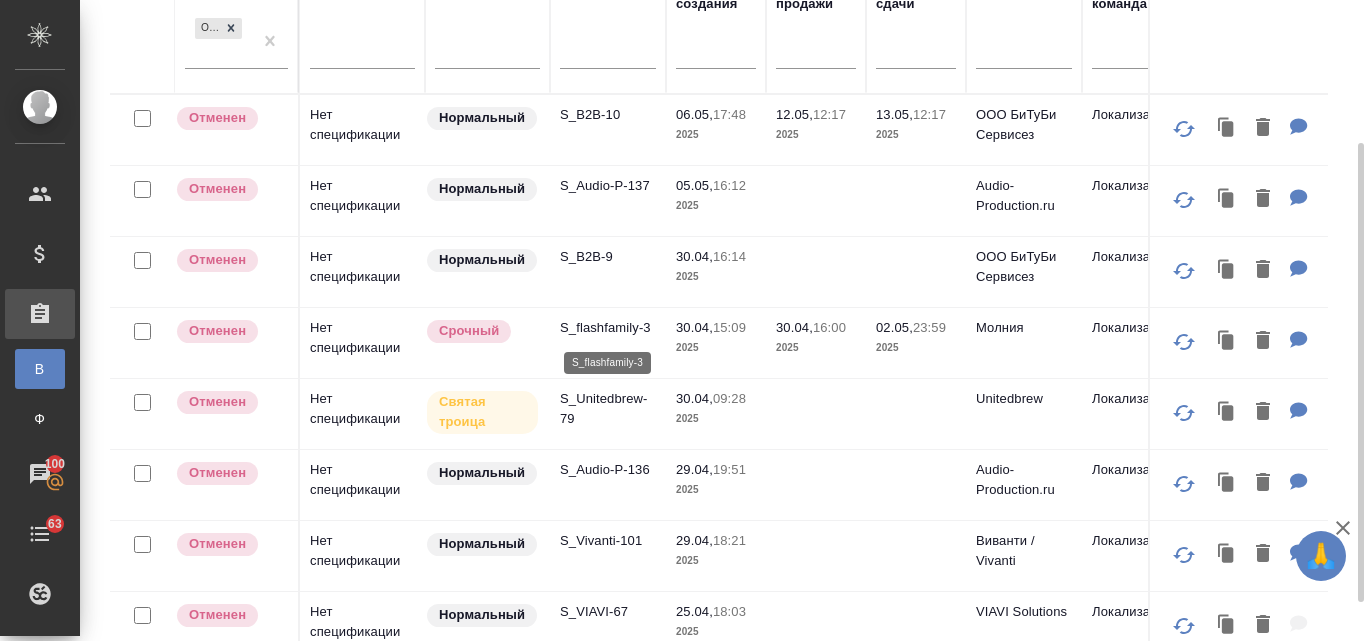 click on "S_flashfamily-3" at bounding box center (608, 328) 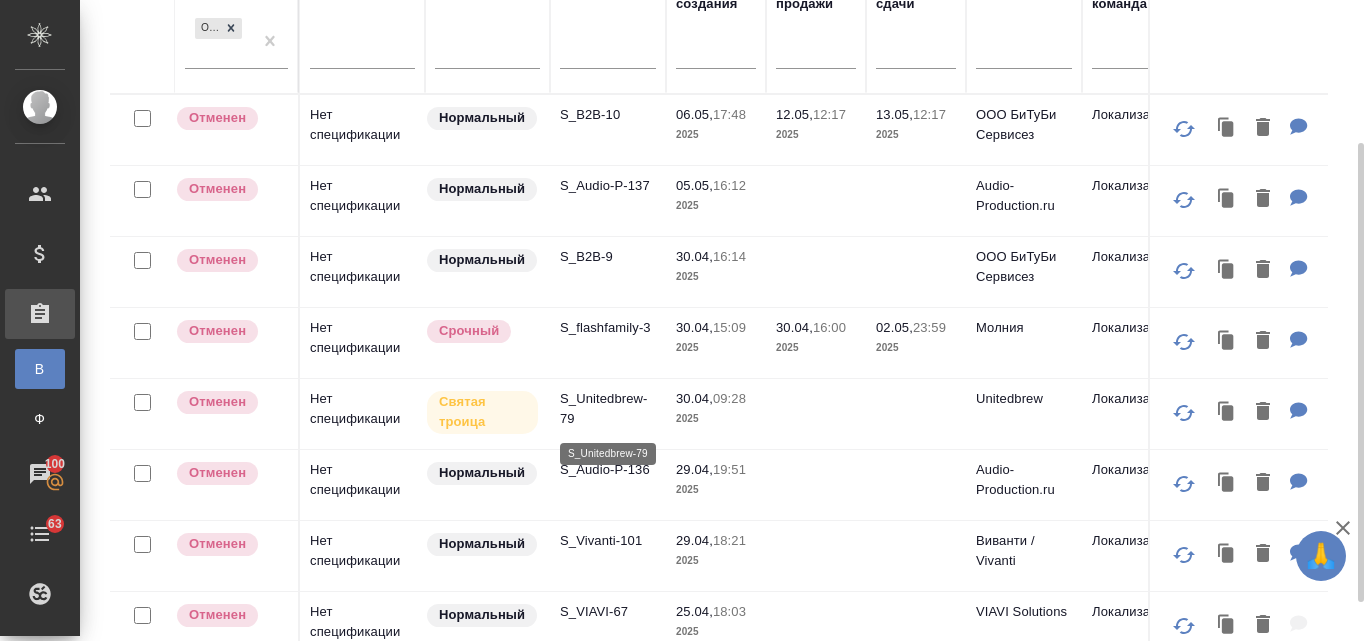 click on "S_Unitedbrew-79" at bounding box center (608, 409) 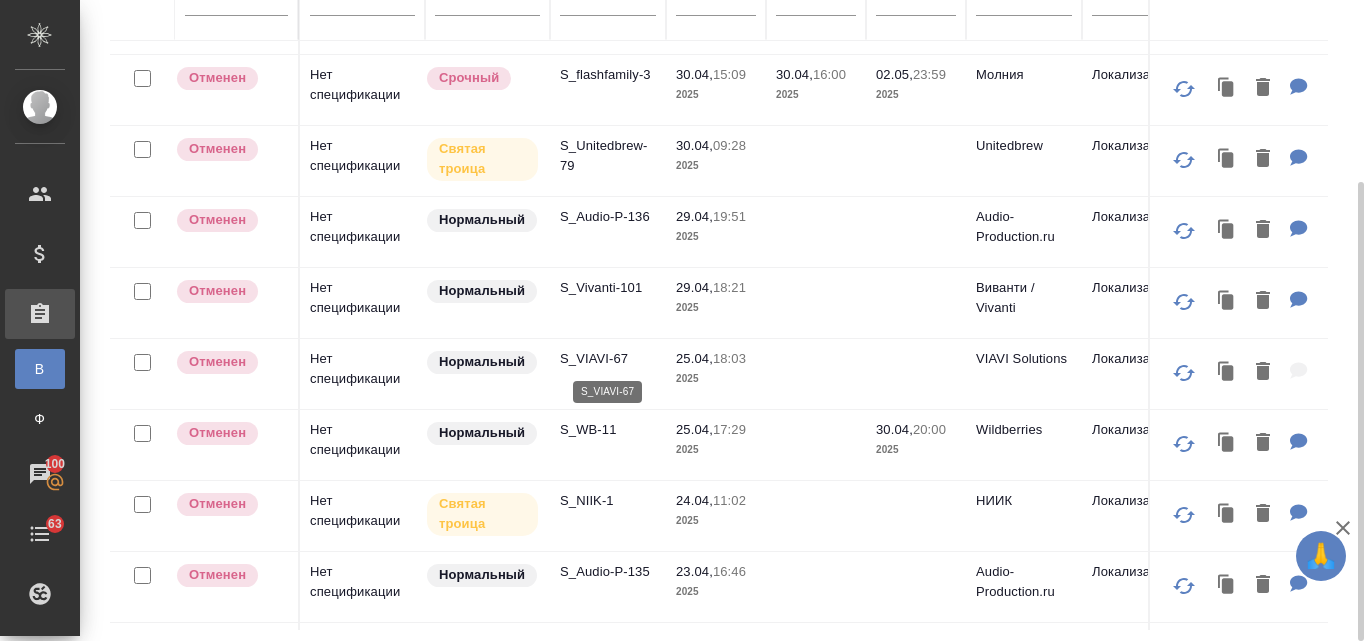 scroll, scrollTop: 300, scrollLeft: 0, axis: vertical 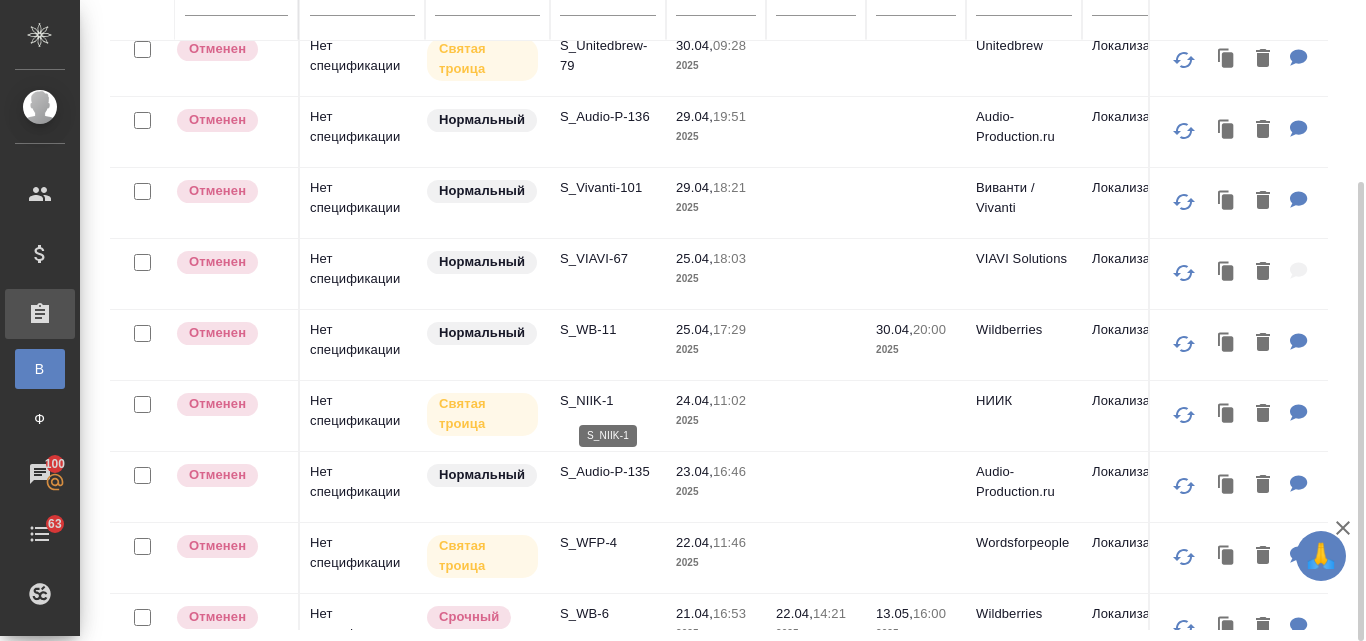 click on "S_NIIK-1" at bounding box center (608, 401) 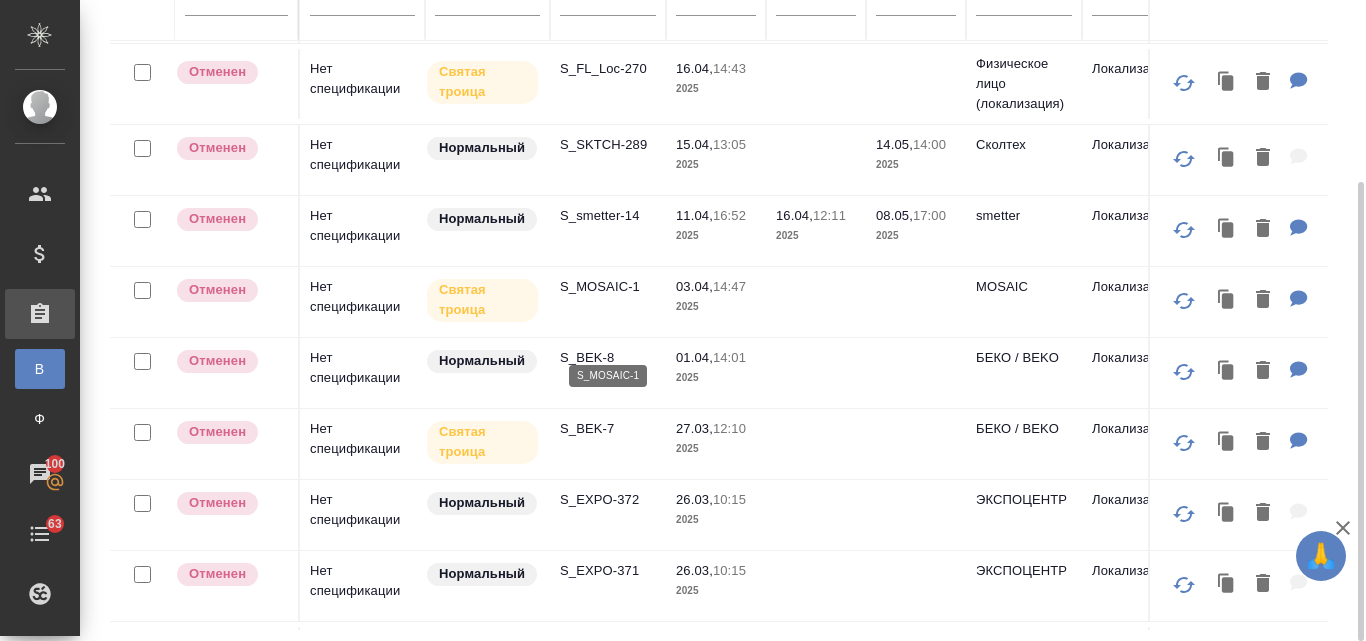 scroll, scrollTop: 1000, scrollLeft: 0, axis: vertical 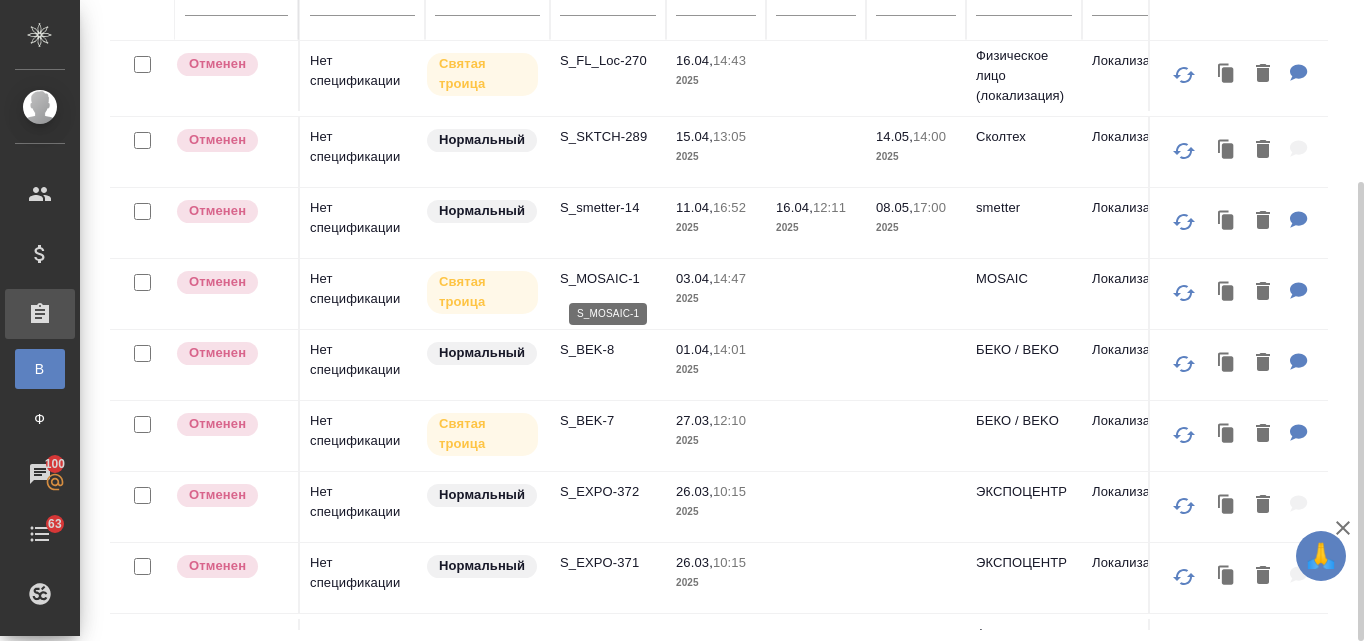 click on "S_MOSAIC-1" at bounding box center (608, 279) 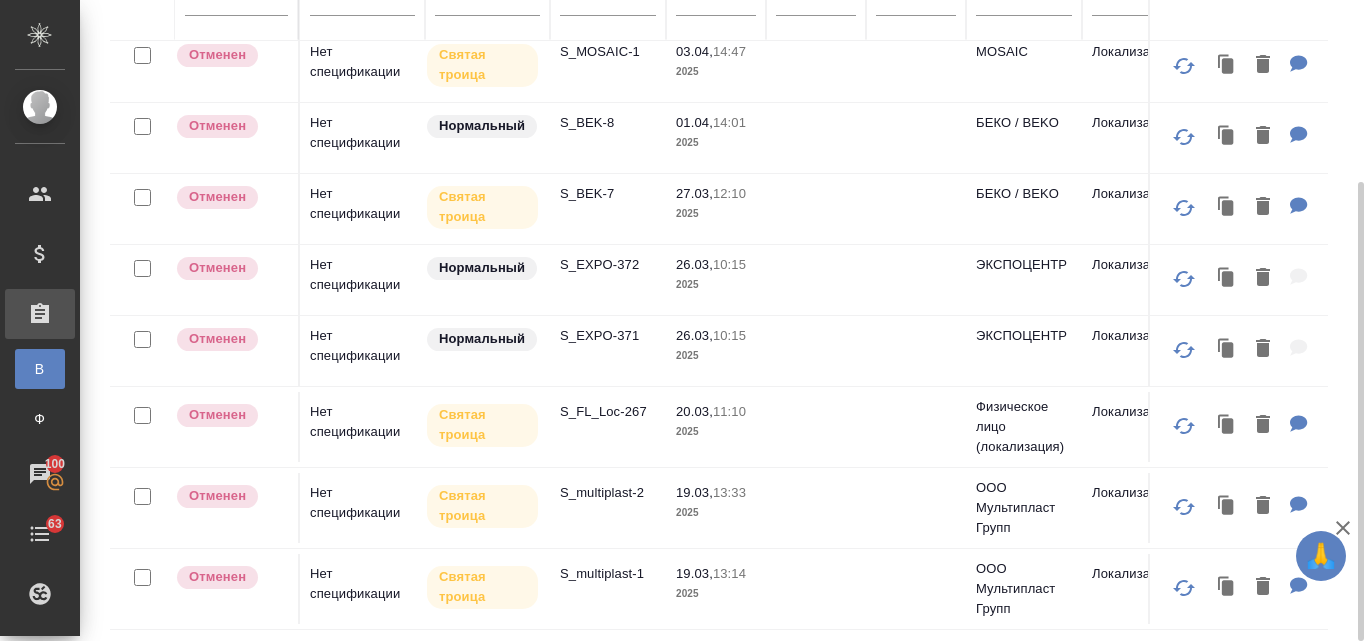 scroll, scrollTop: 1242, scrollLeft: 0, axis: vertical 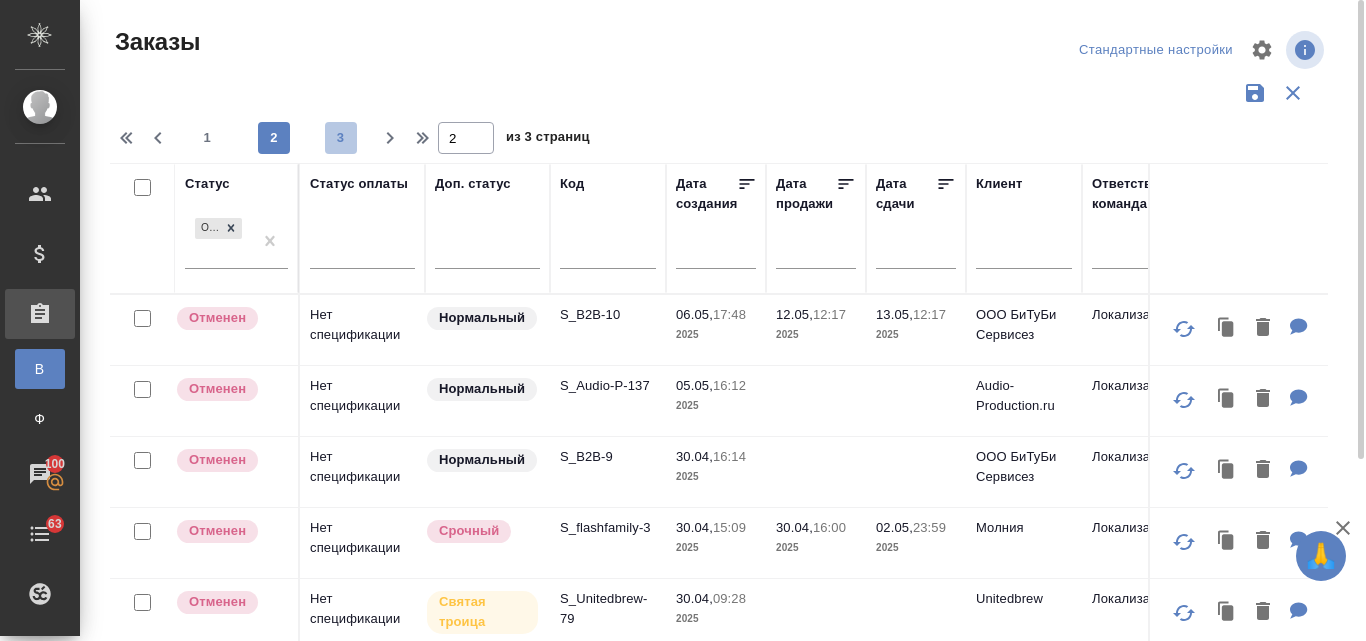 click on "3" at bounding box center (341, 138) 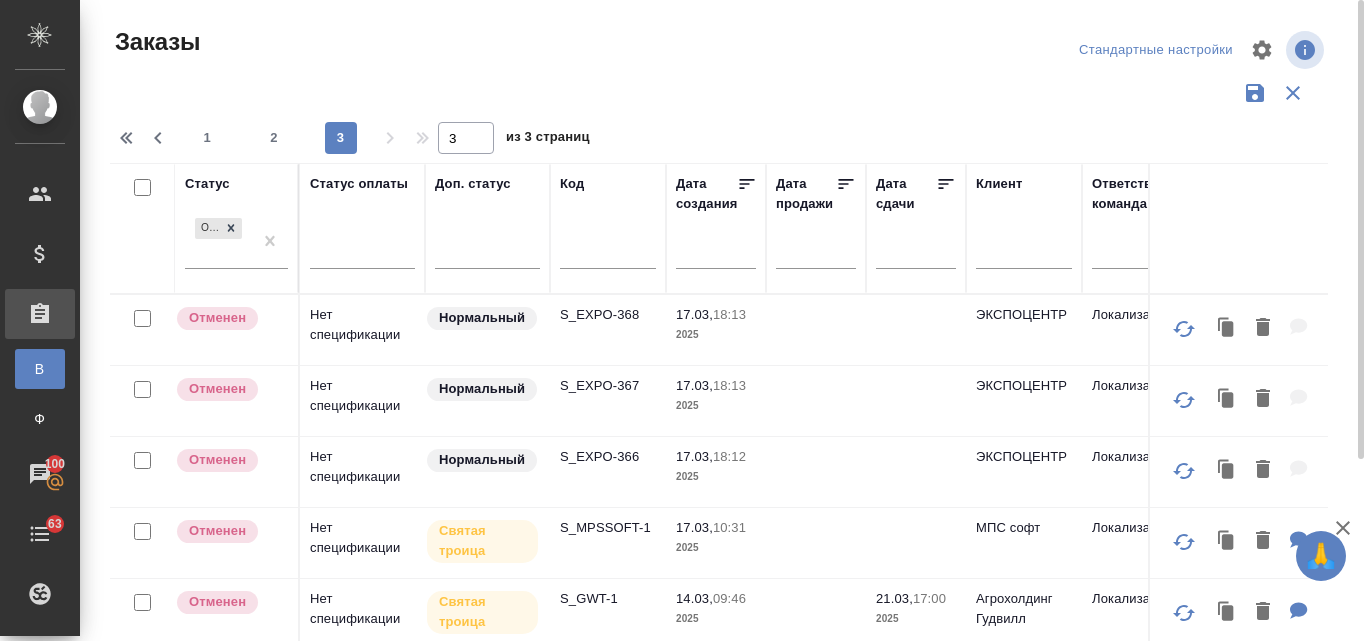 click on "S_MPSSOFT-1" at bounding box center [608, 330] 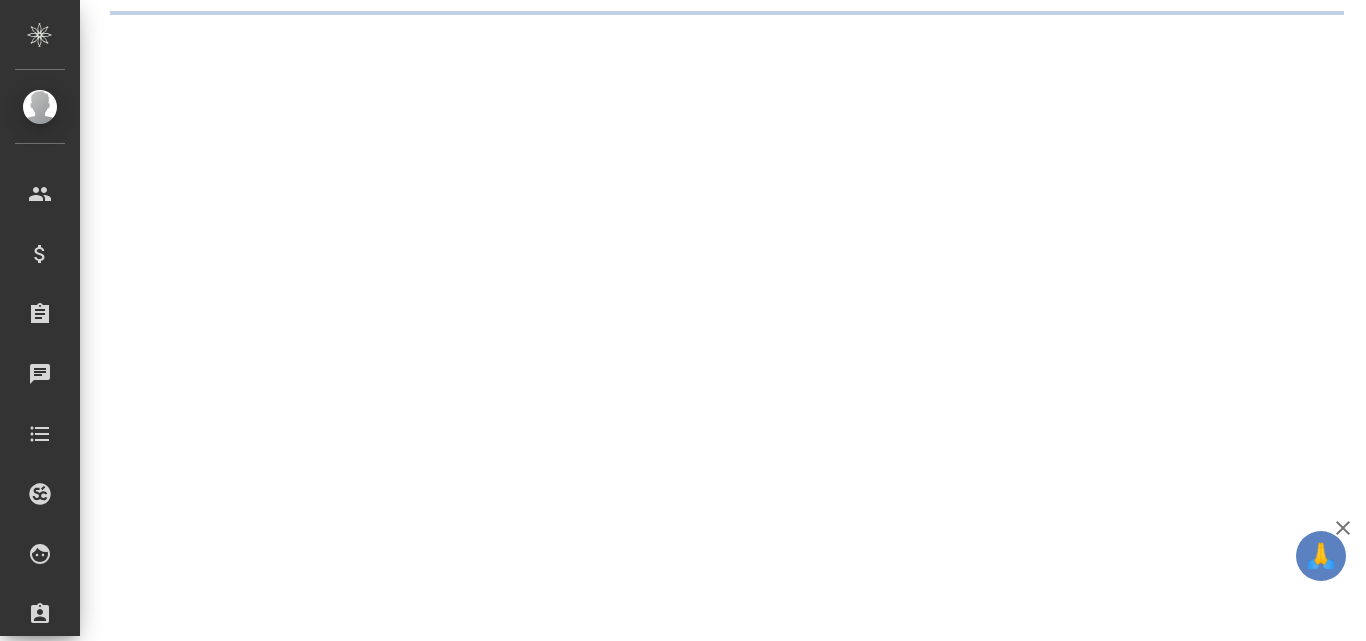 scroll, scrollTop: 0, scrollLeft: 0, axis: both 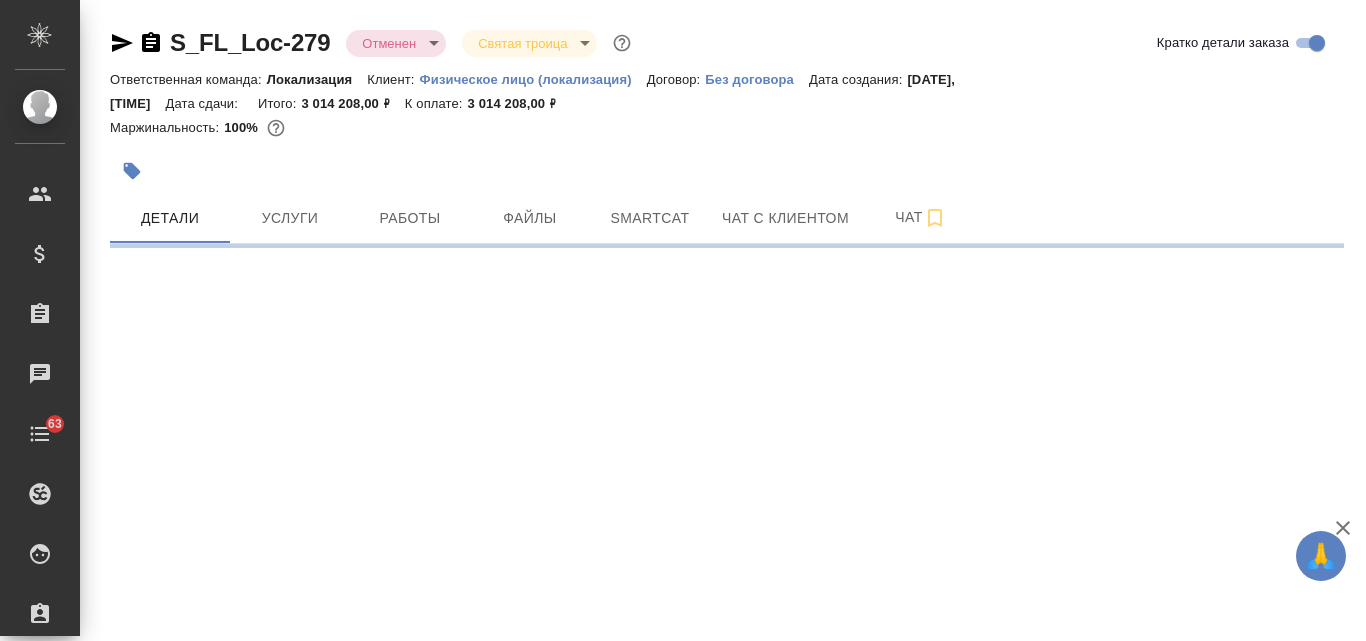 select on "RU" 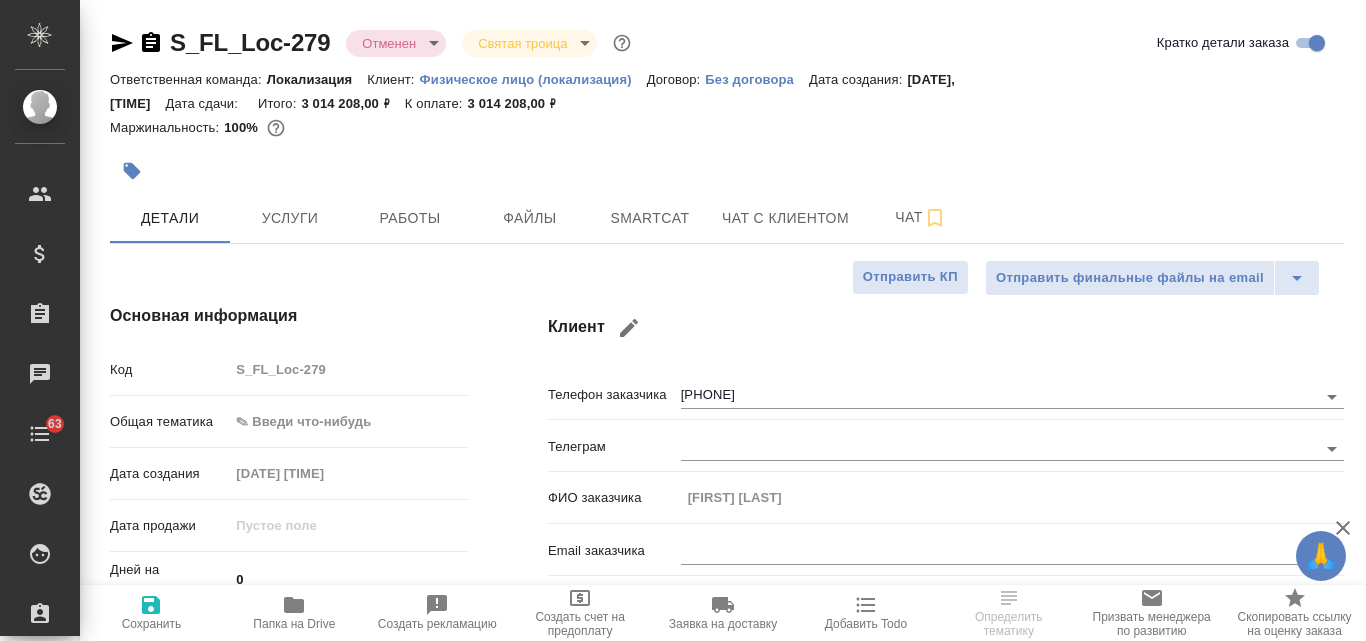 type on "x" 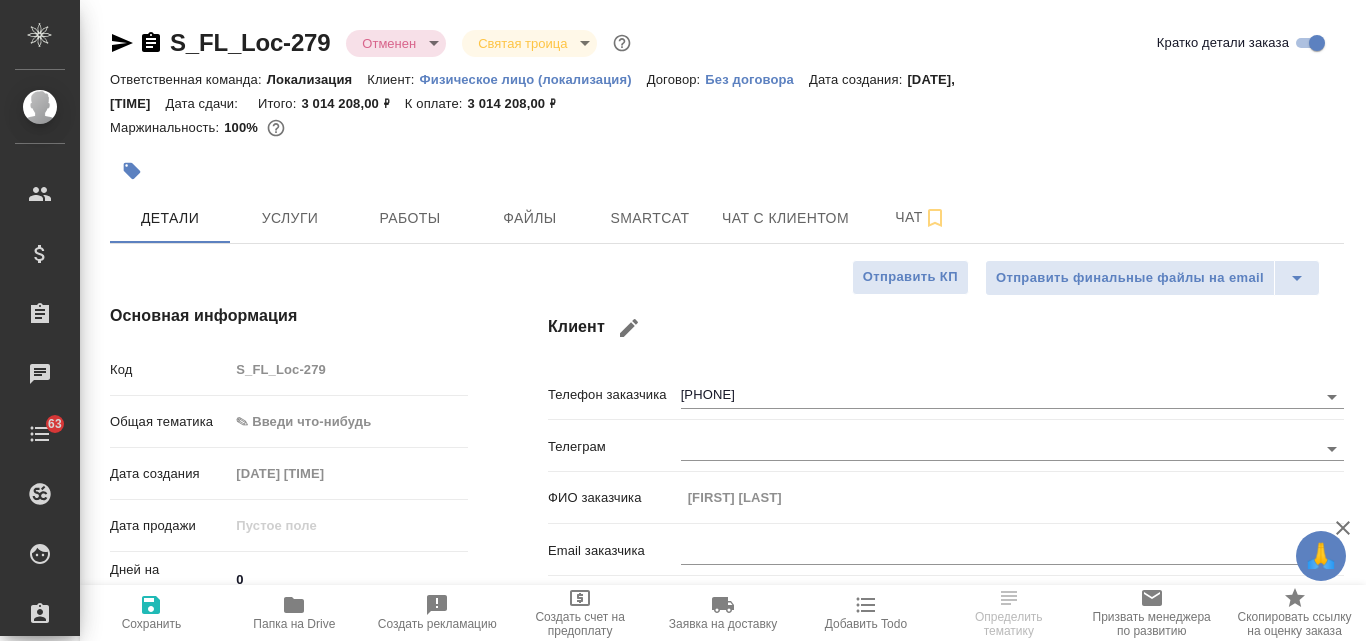 type on "x" 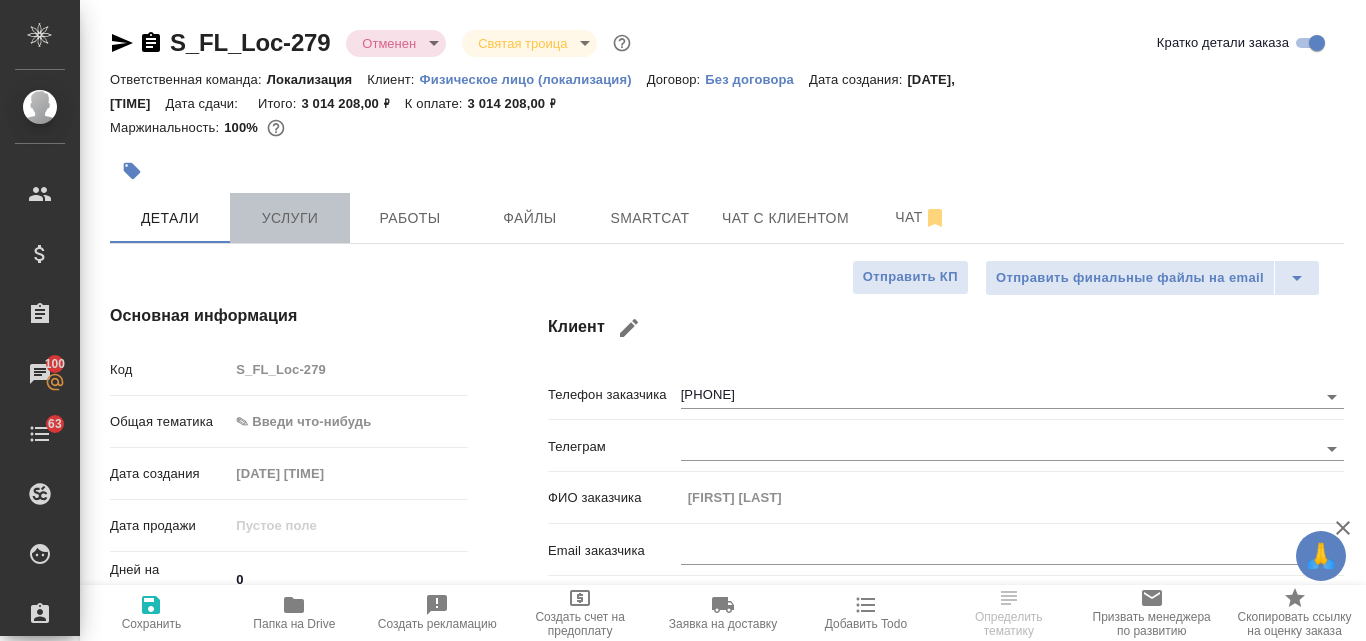 click on "Услуги" at bounding box center (290, 218) 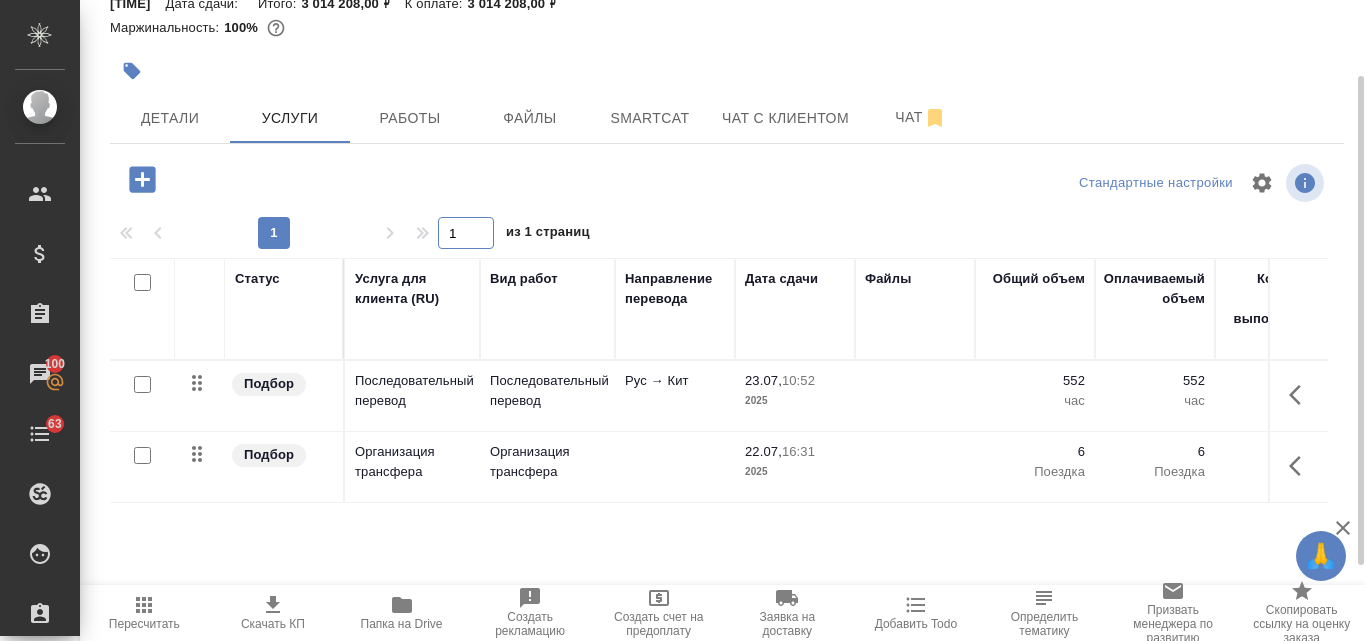scroll, scrollTop: 0, scrollLeft: 0, axis: both 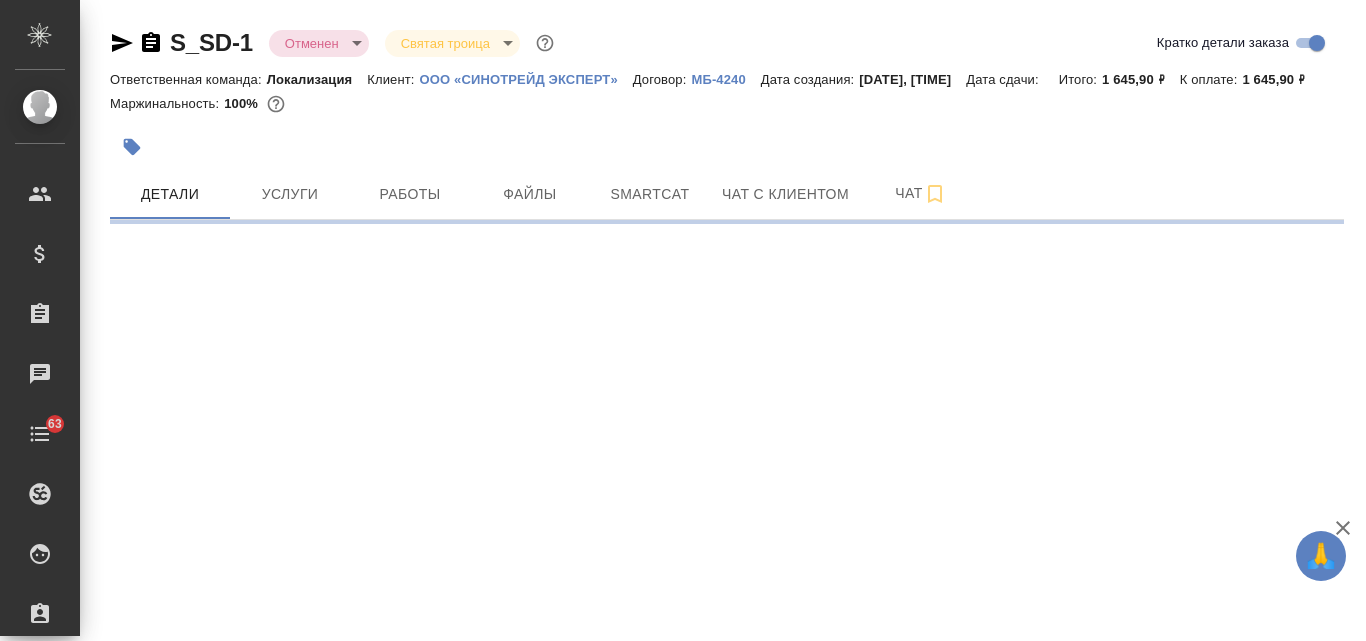 select on "RU" 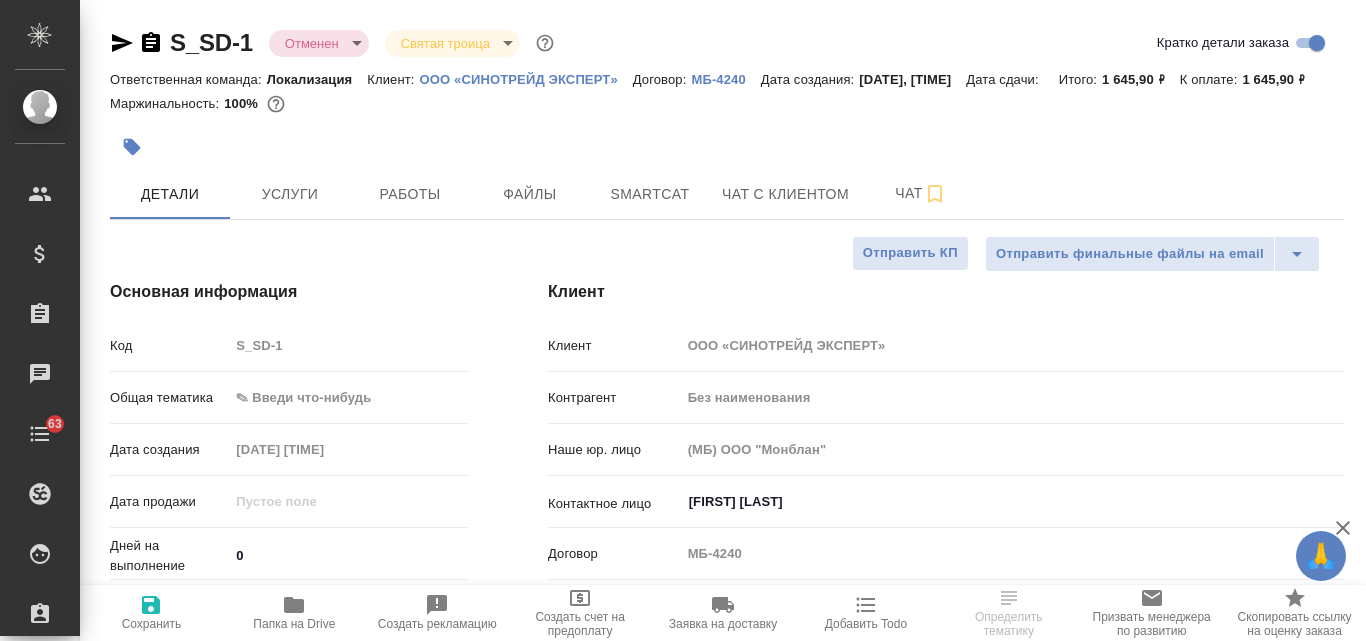 type on "x" 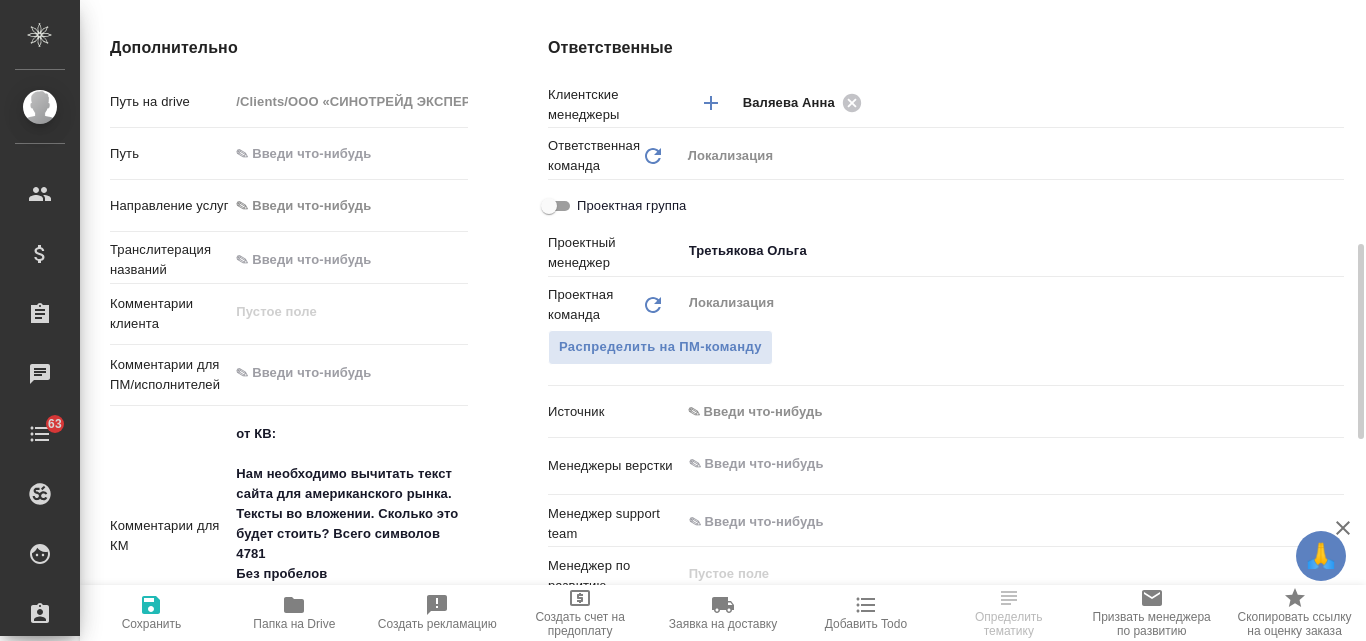 scroll, scrollTop: 1100, scrollLeft: 0, axis: vertical 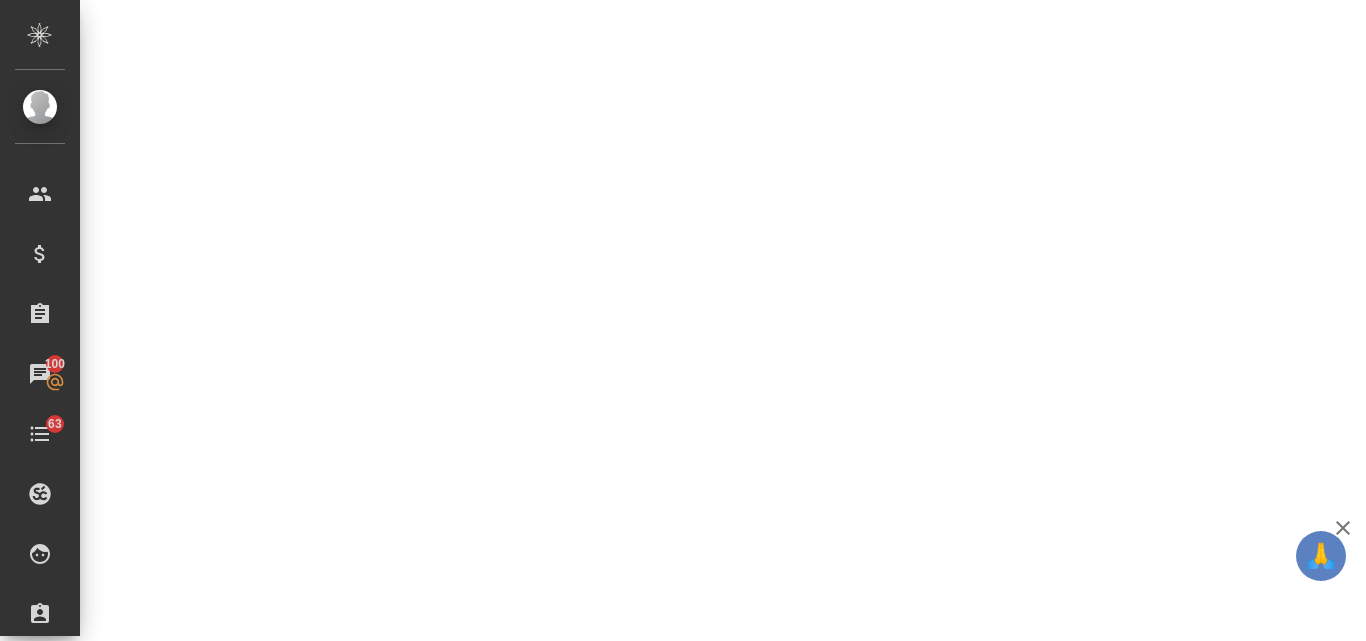 select on "RU" 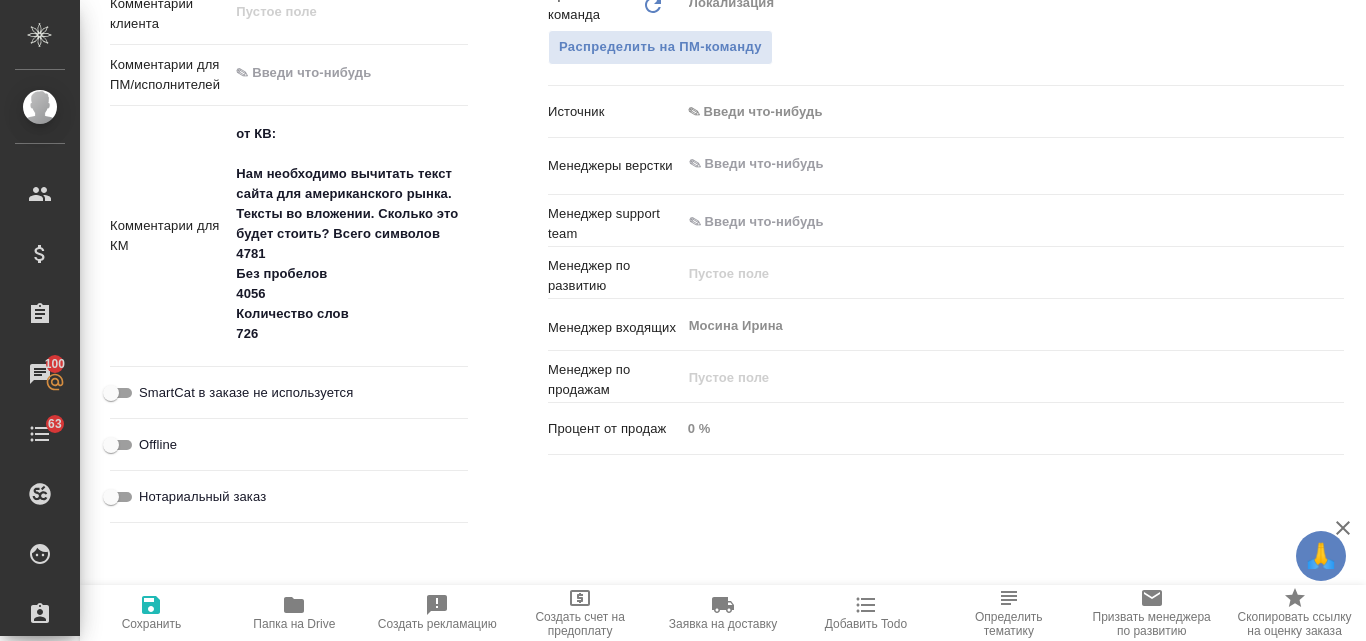 type on "x" 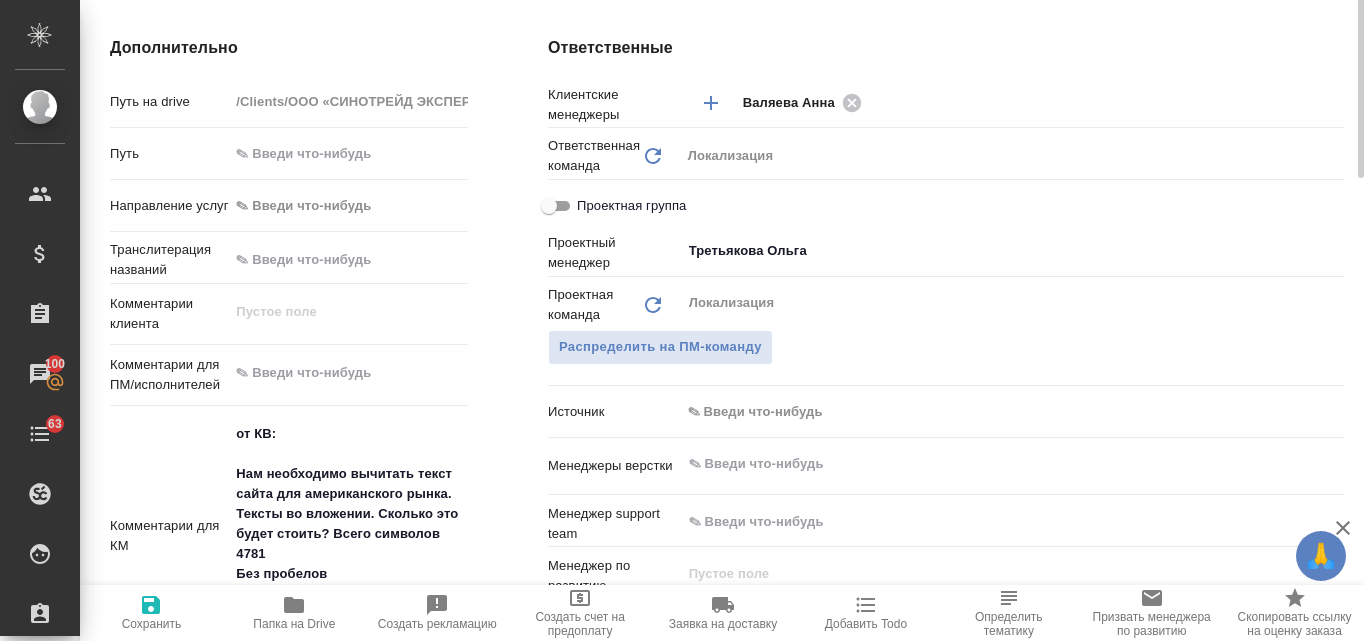 scroll, scrollTop: 400, scrollLeft: 0, axis: vertical 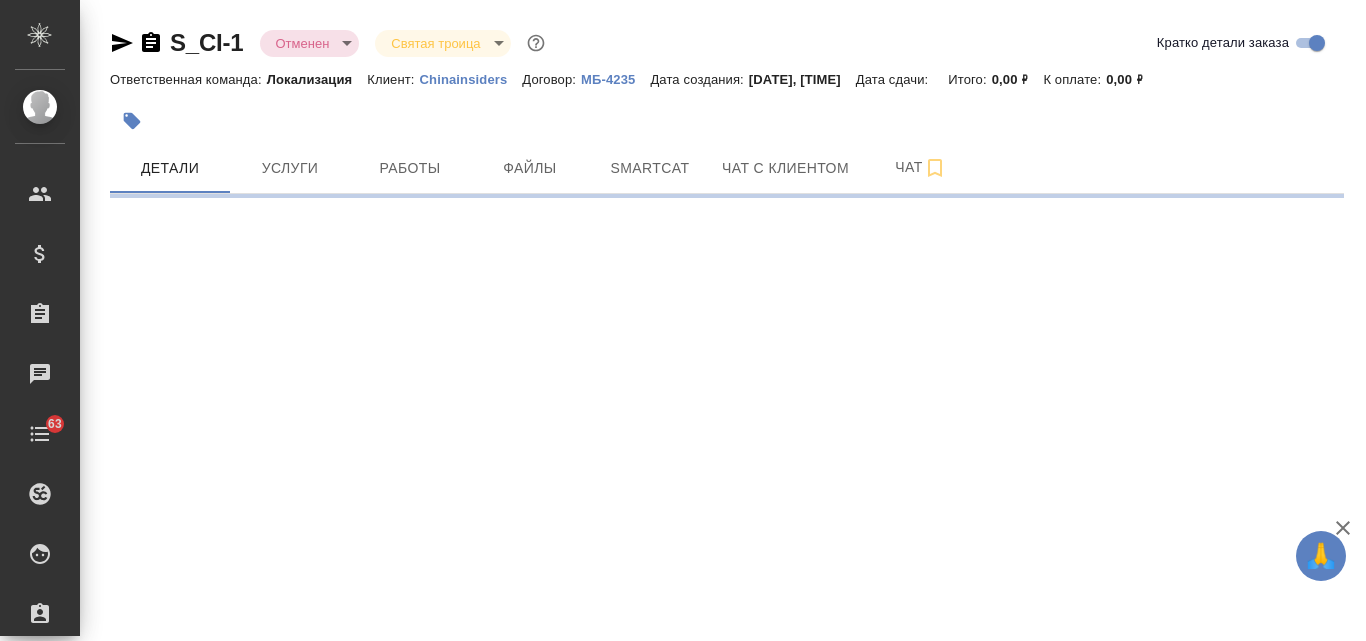 select on "RU" 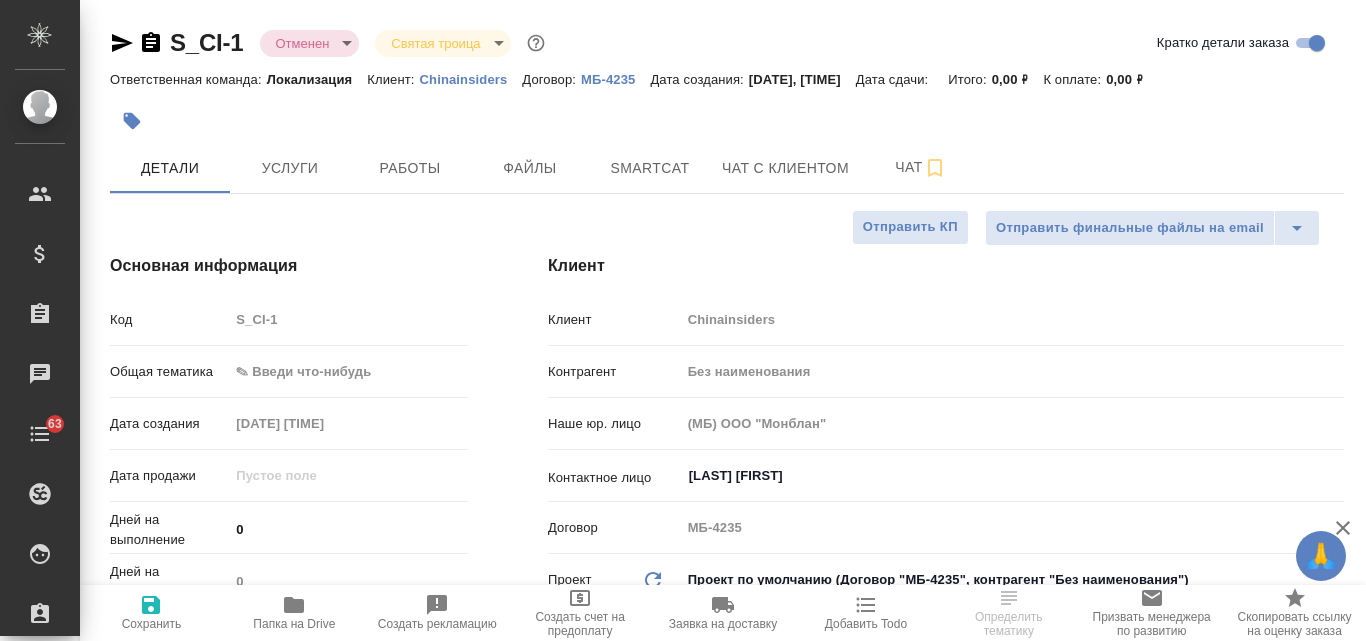 type on "x" 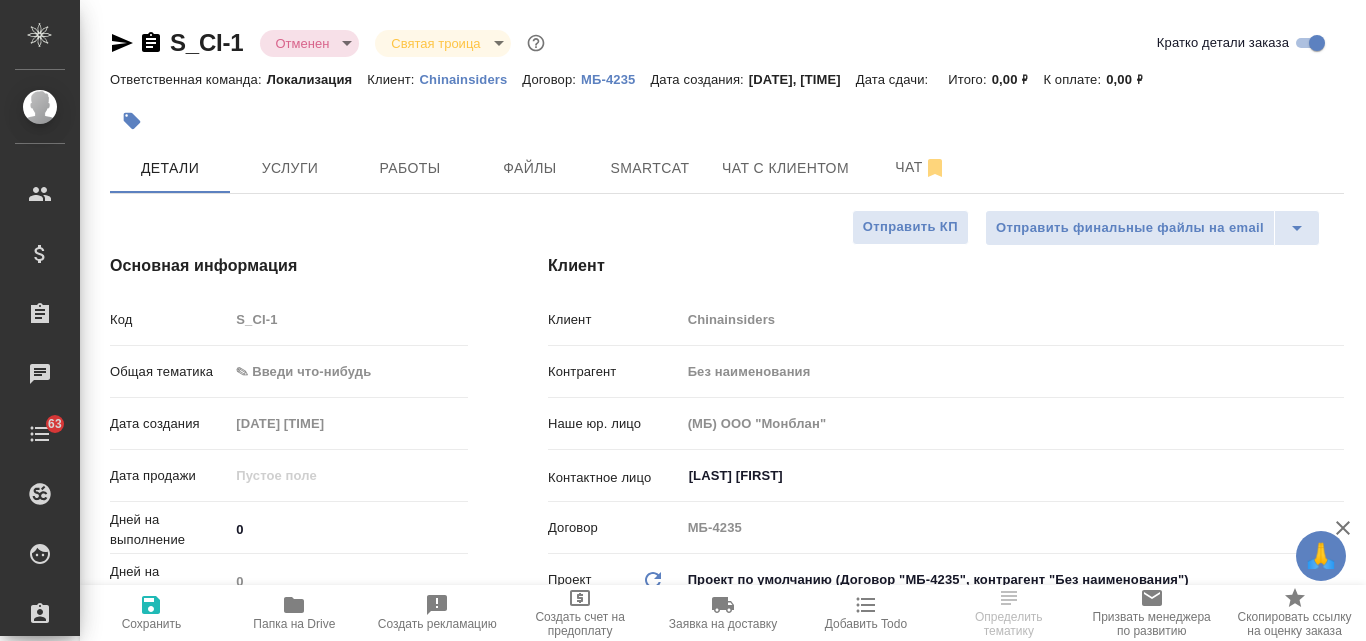 type on "x" 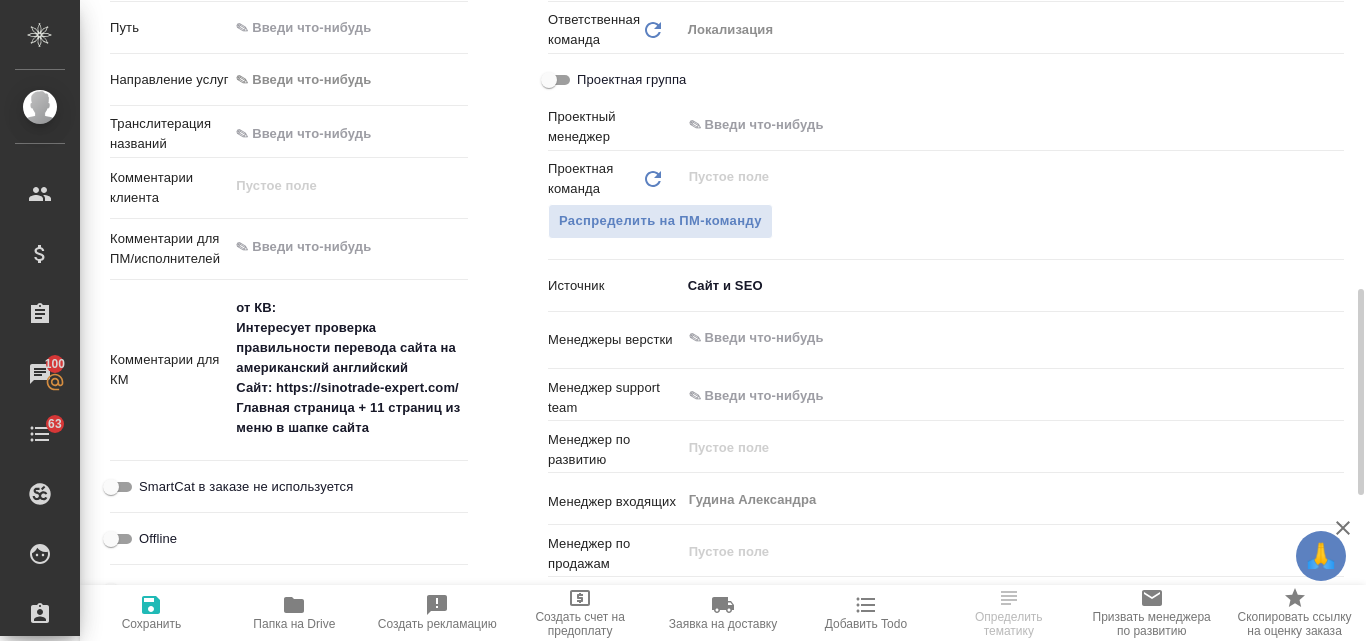 scroll, scrollTop: 600, scrollLeft: 0, axis: vertical 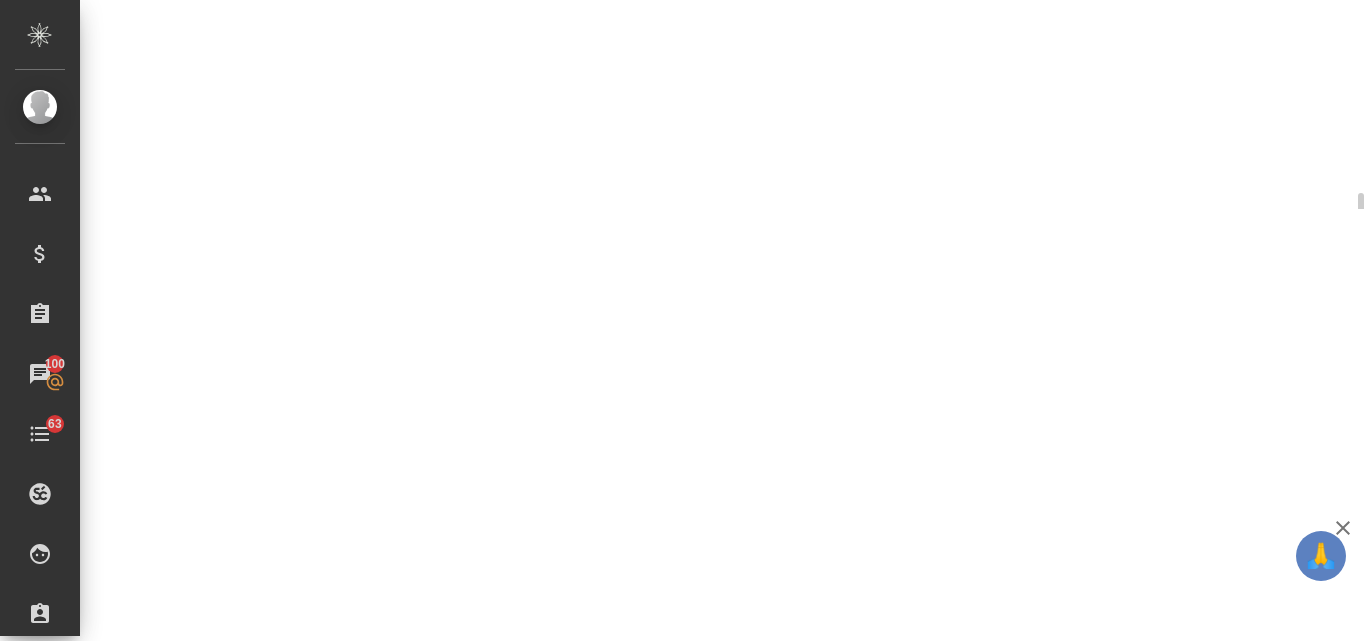 select on "RU" 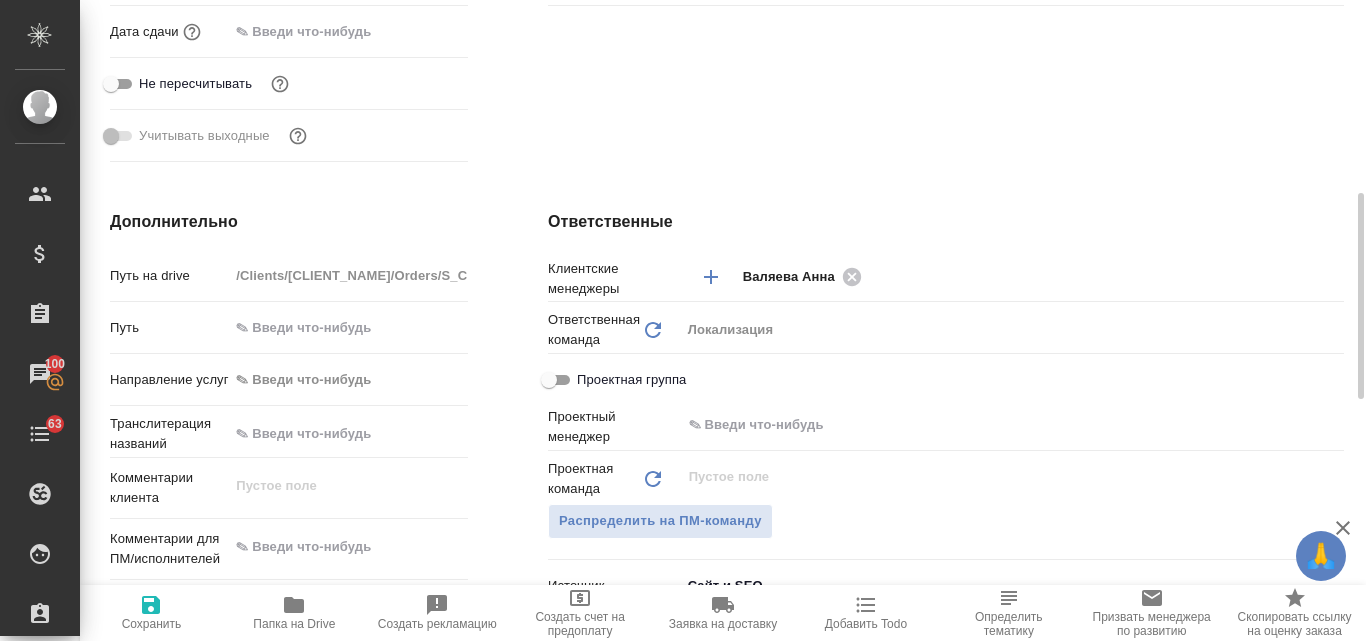 type on "x" 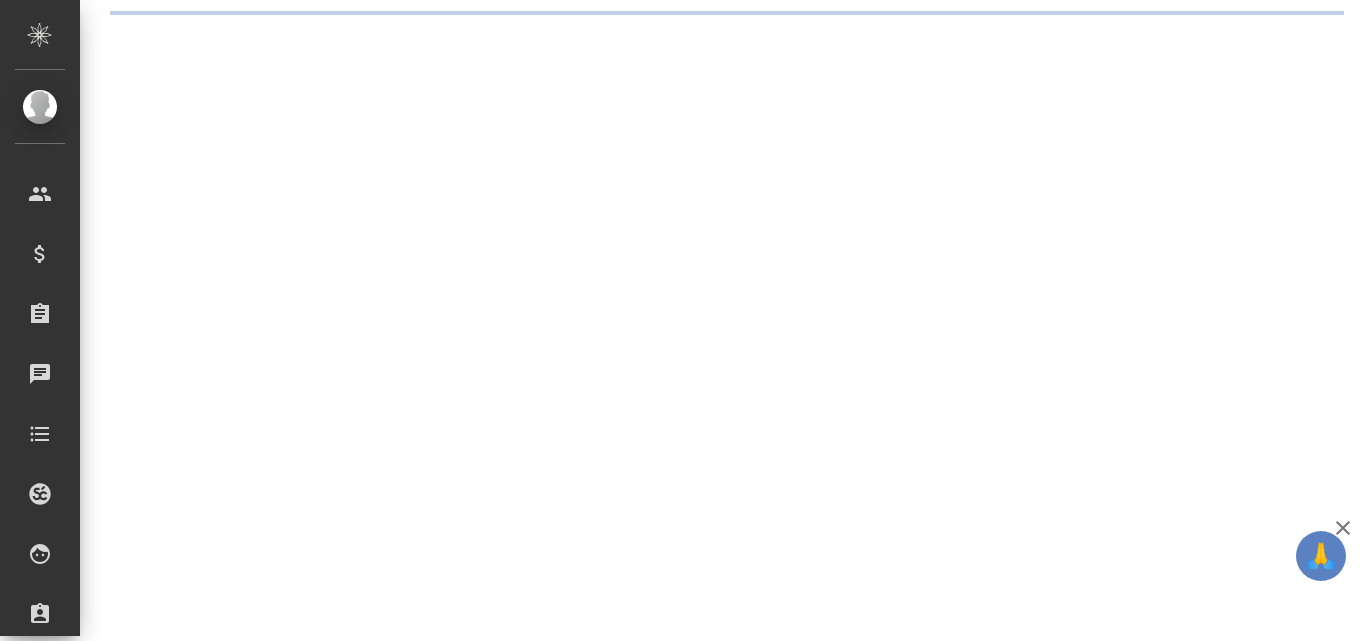 scroll, scrollTop: 0, scrollLeft: 0, axis: both 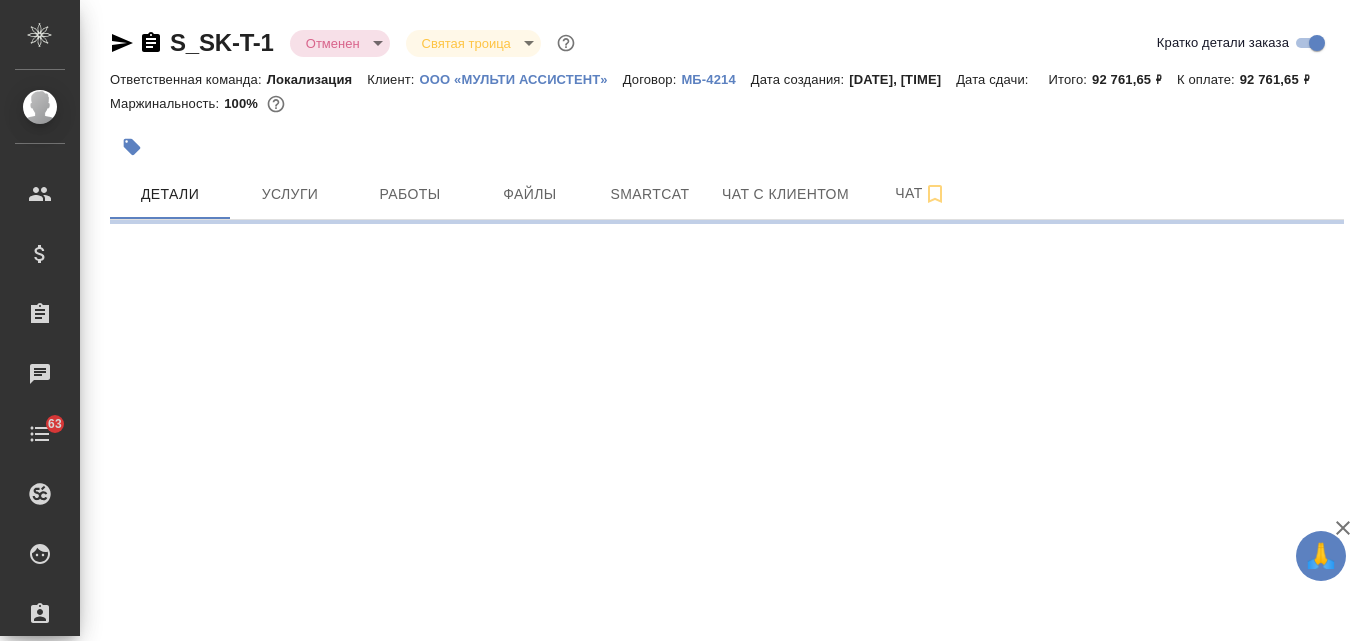 select on "RU" 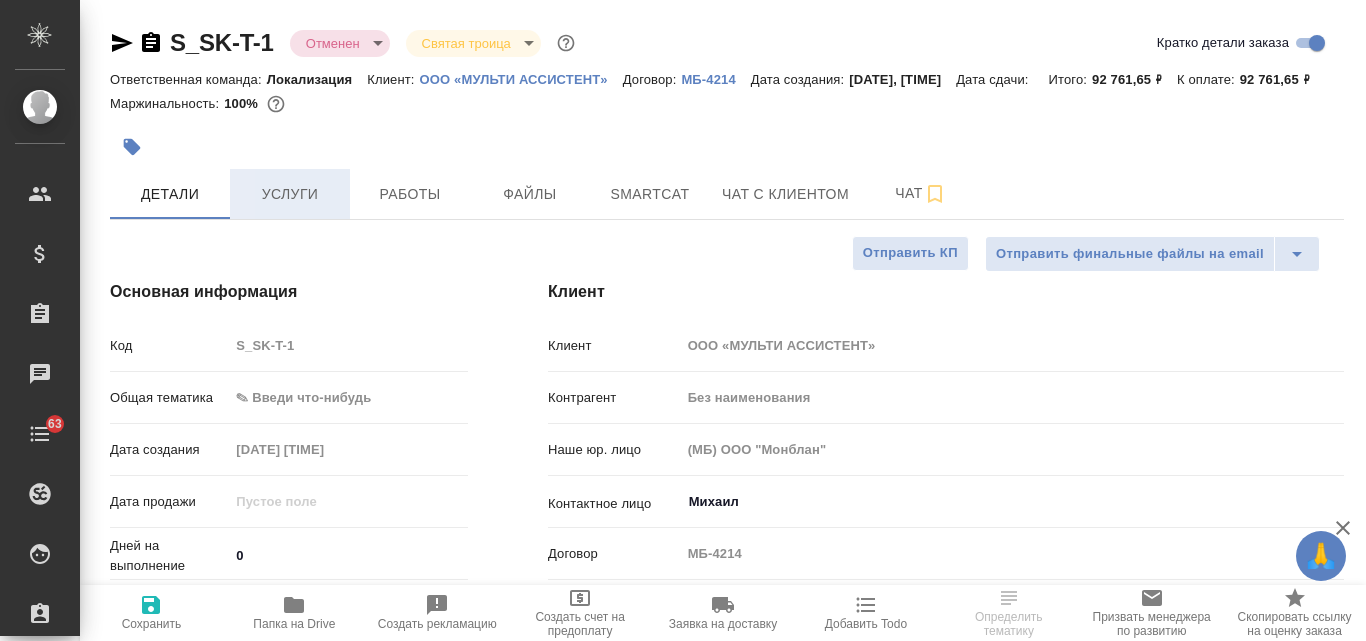 type on "x" 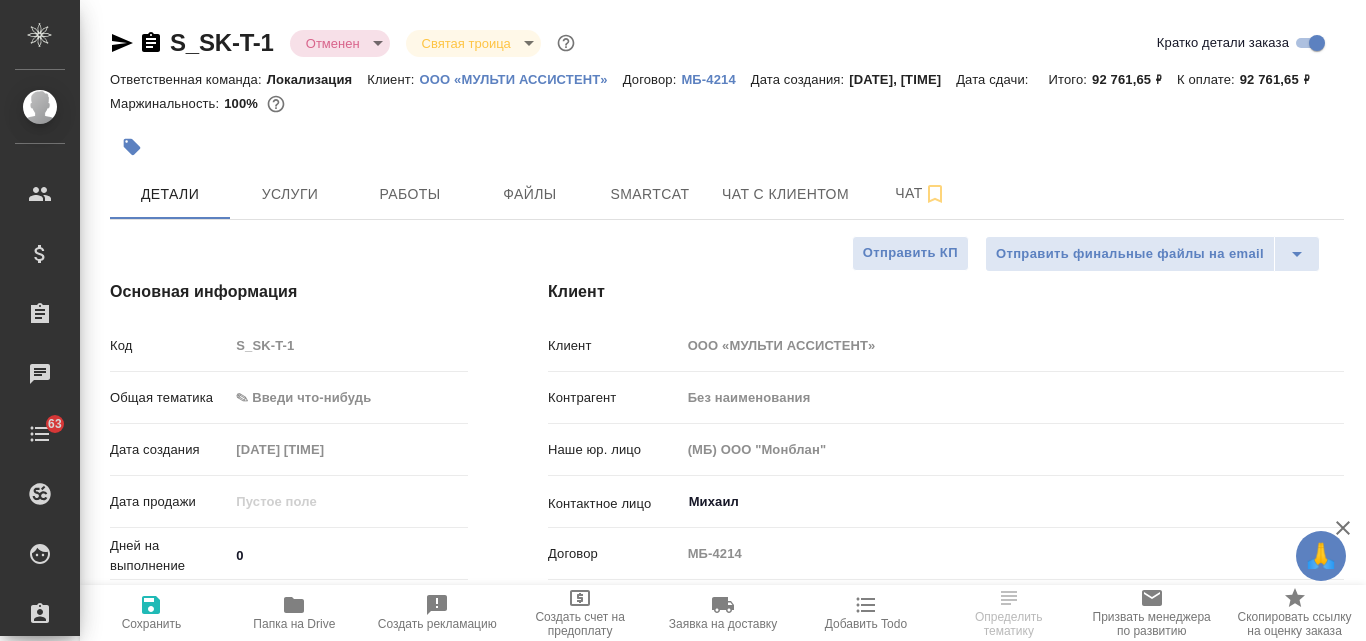 type on "x" 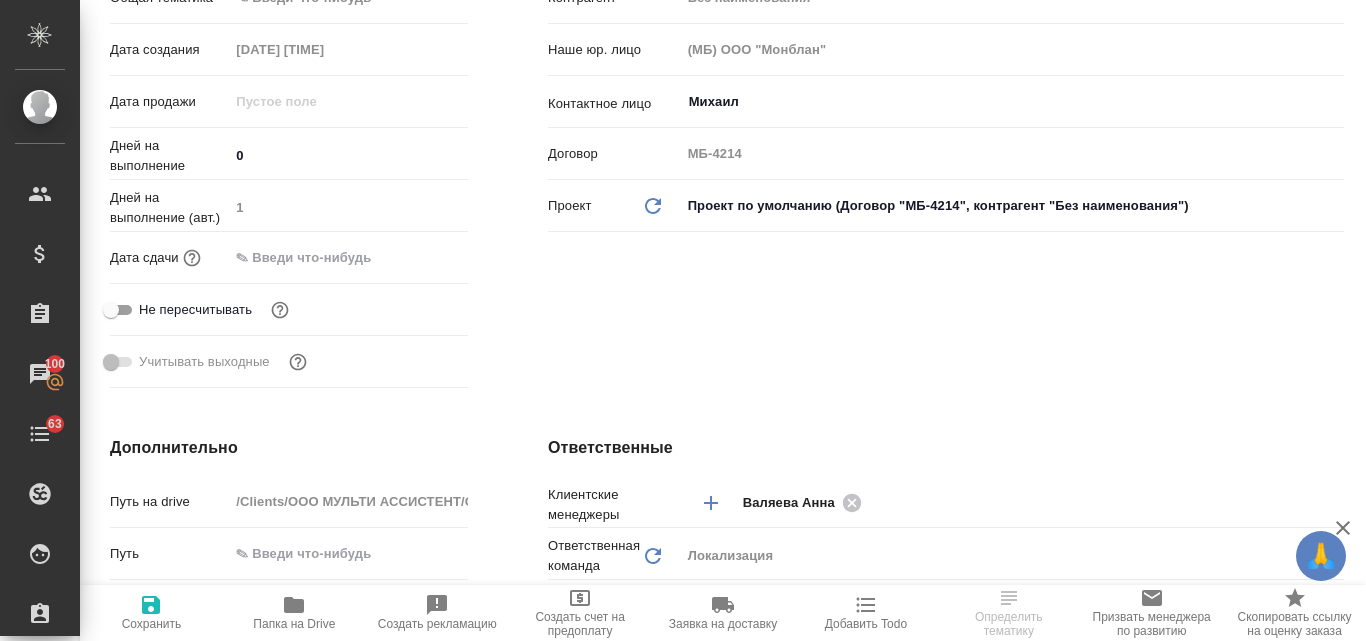 scroll, scrollTop: 0, scrollLeft: 0, axis: both 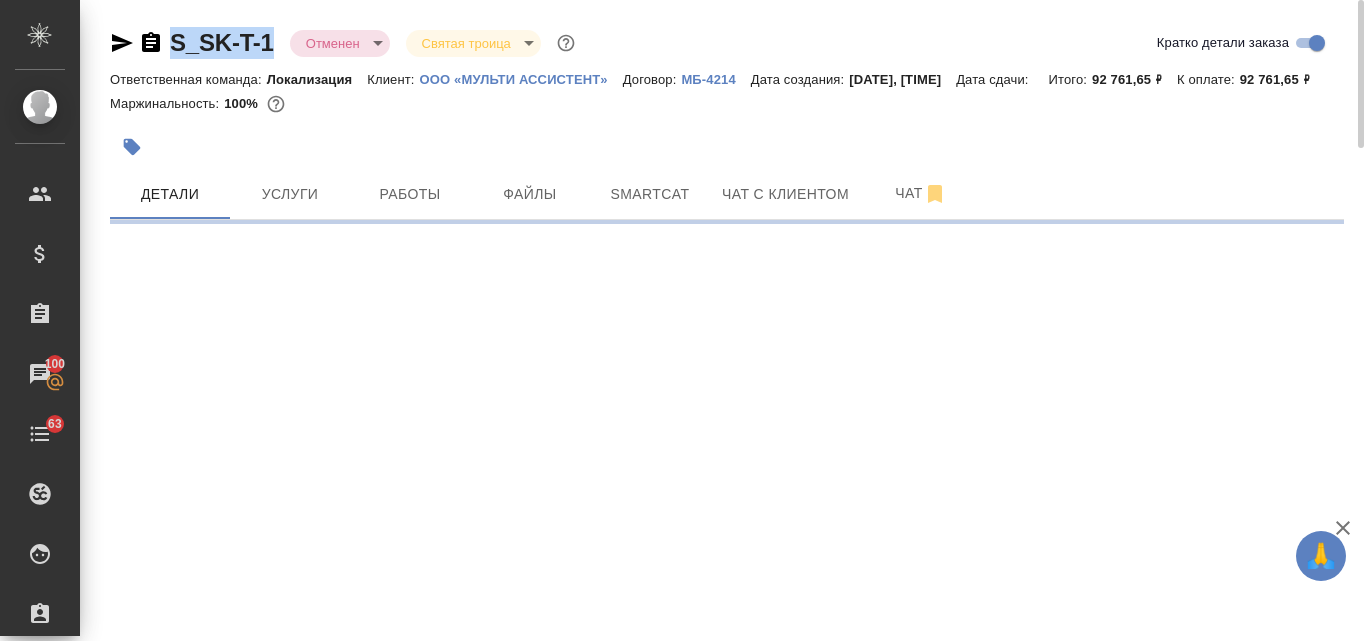 drag, startPoint x: 278, startPoint y: 41, endPoint x: 175, endPoint y: 37, distance: 103.077644 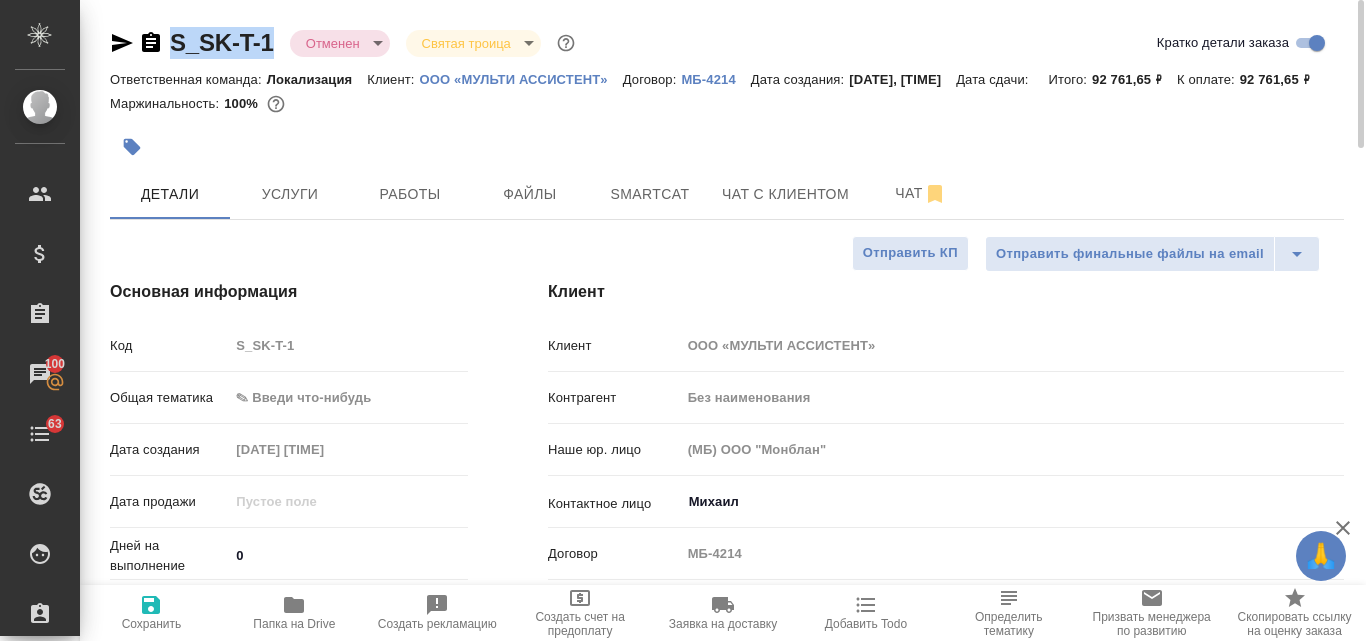 type on "x" 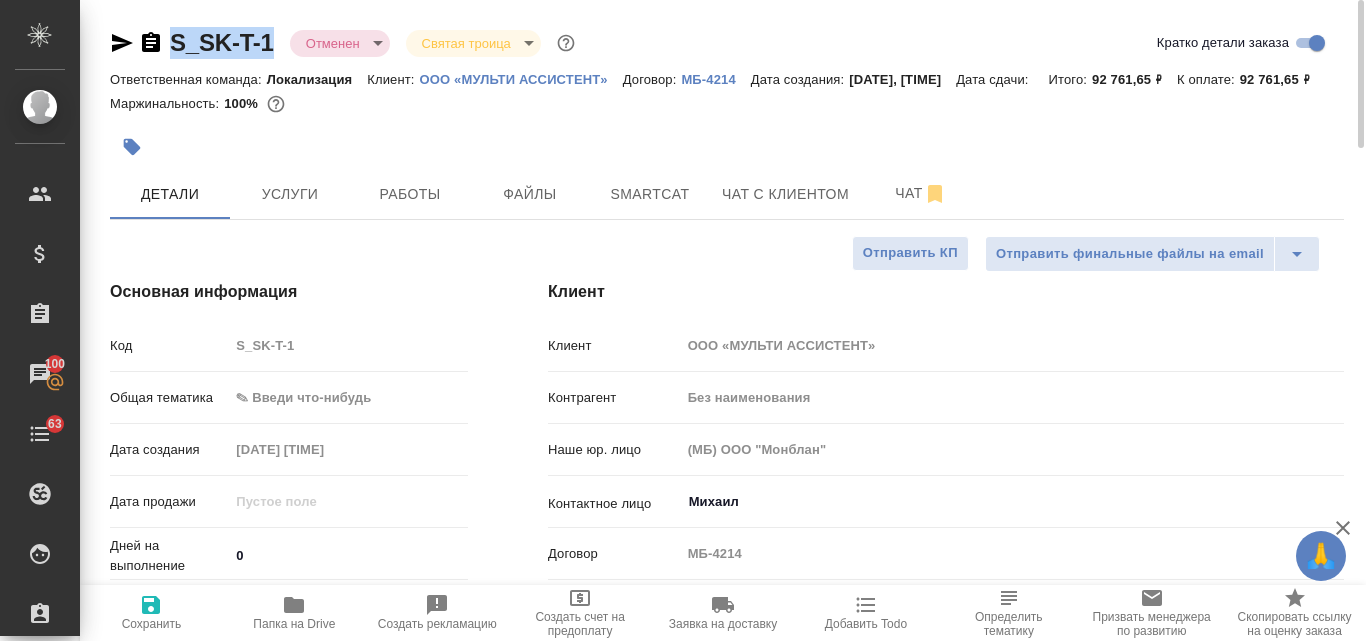 copy on "S_SK-T-1" 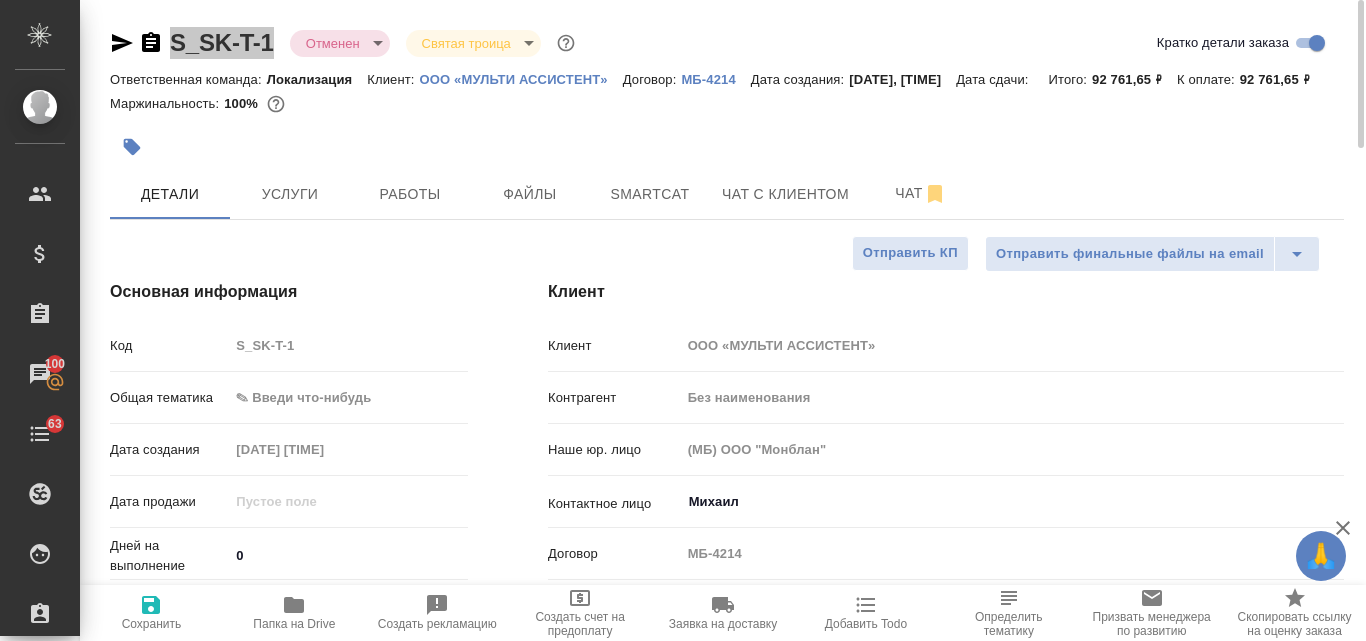 type on "x" 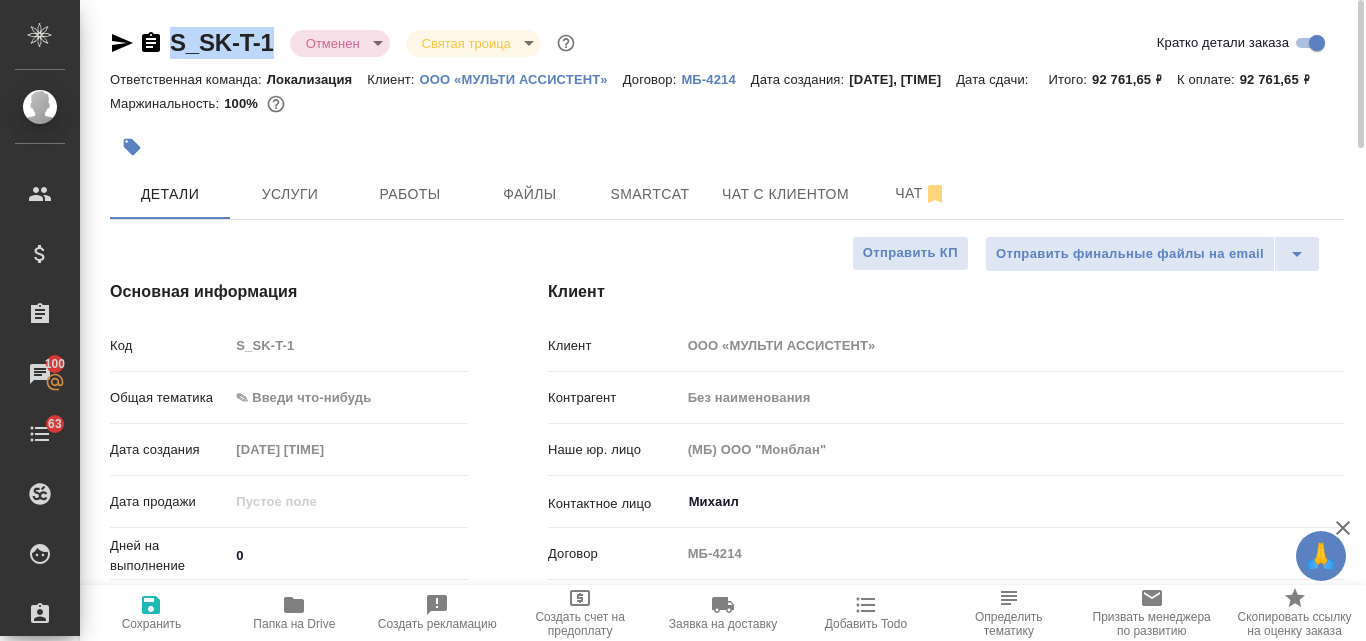 type on "x" 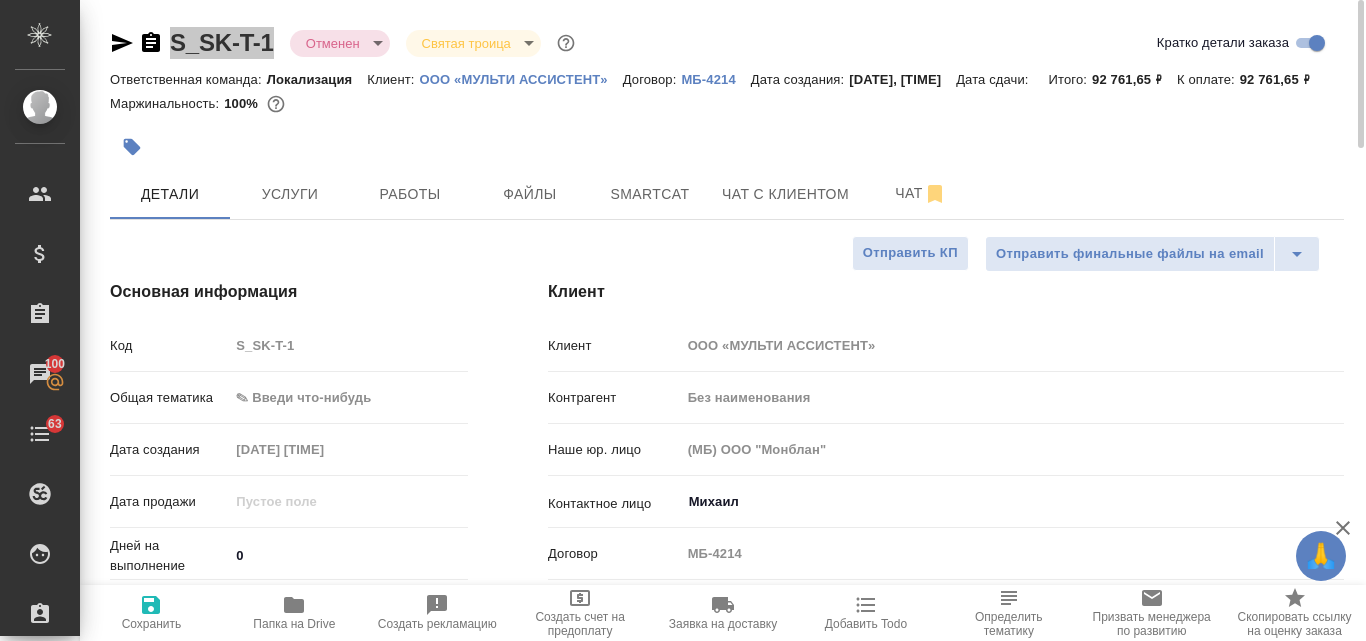 type on "x" 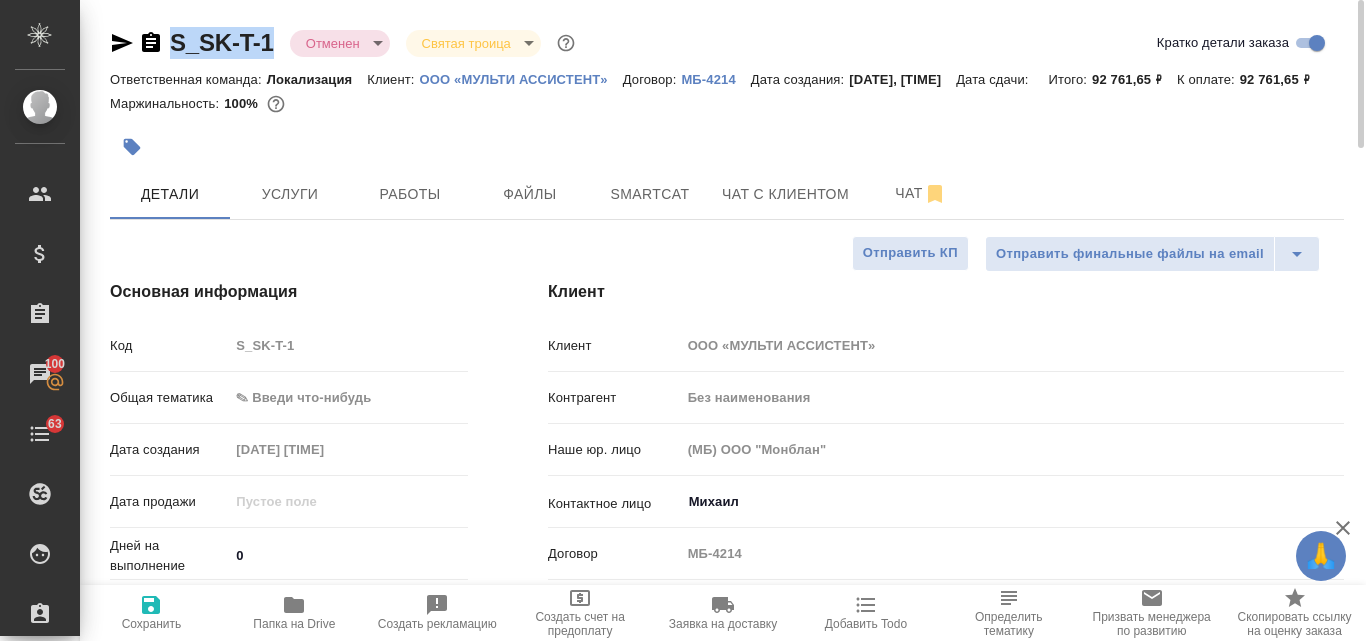 type on "x" 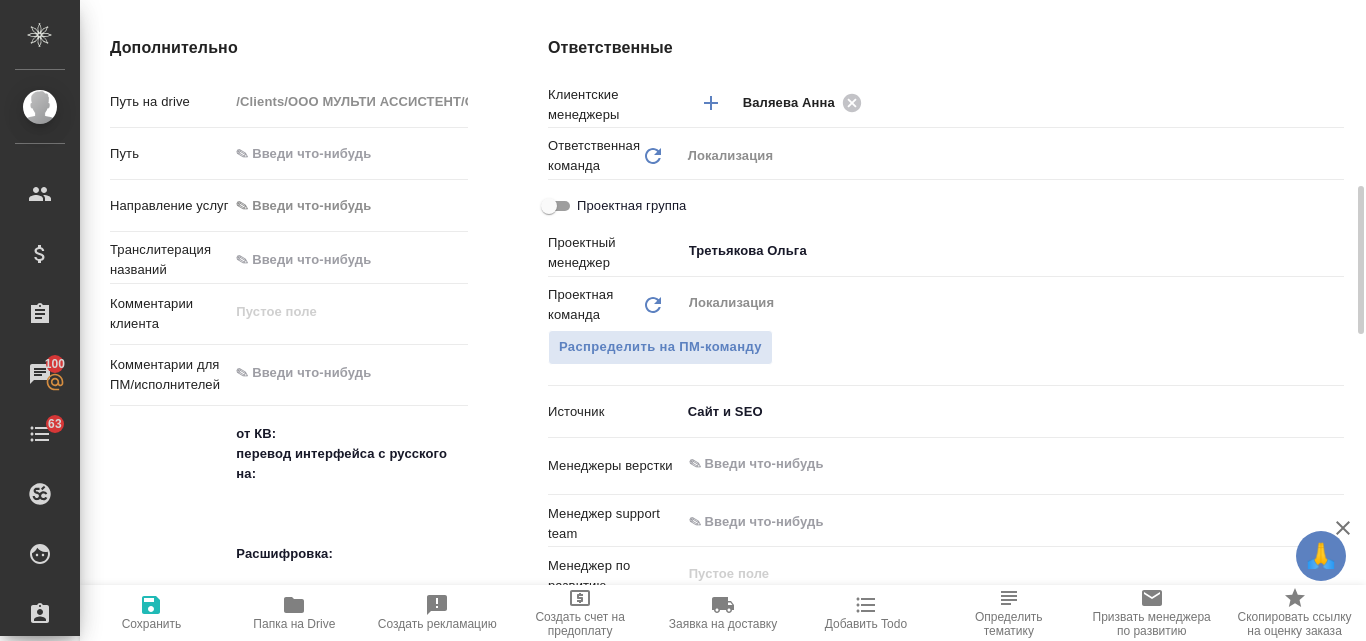 scroll, scrollTop: 1000, scrollLeft: 0, axis: vertical 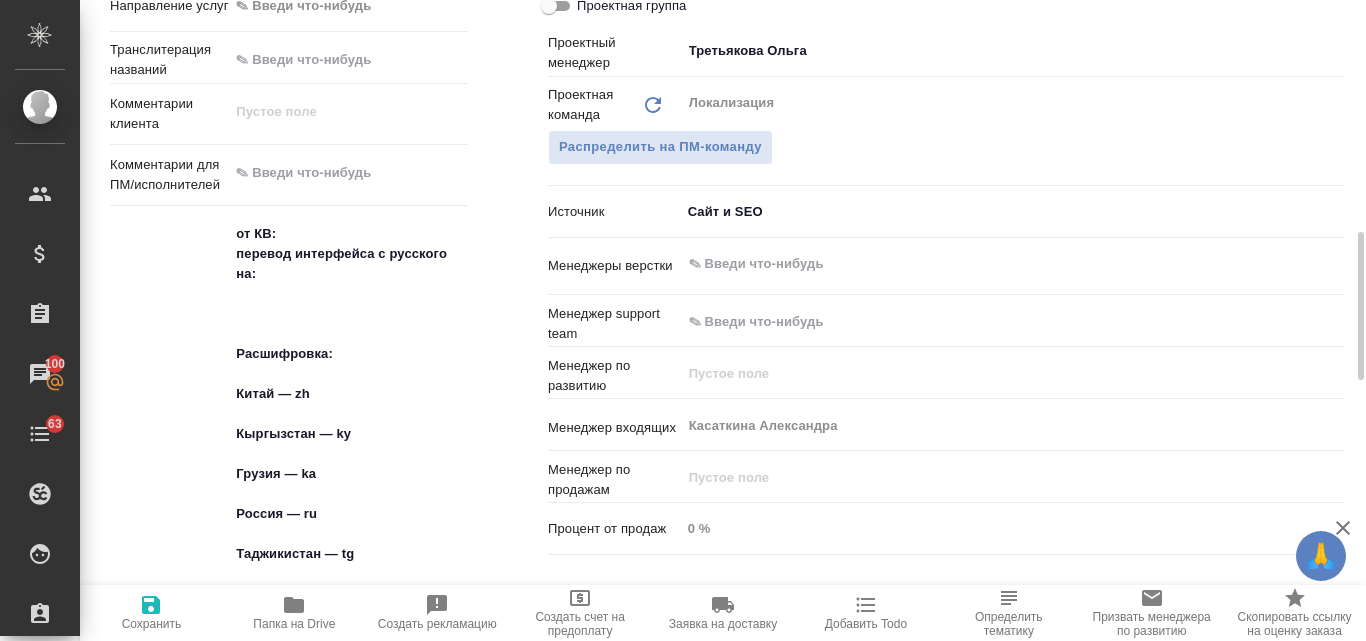 type on "x" 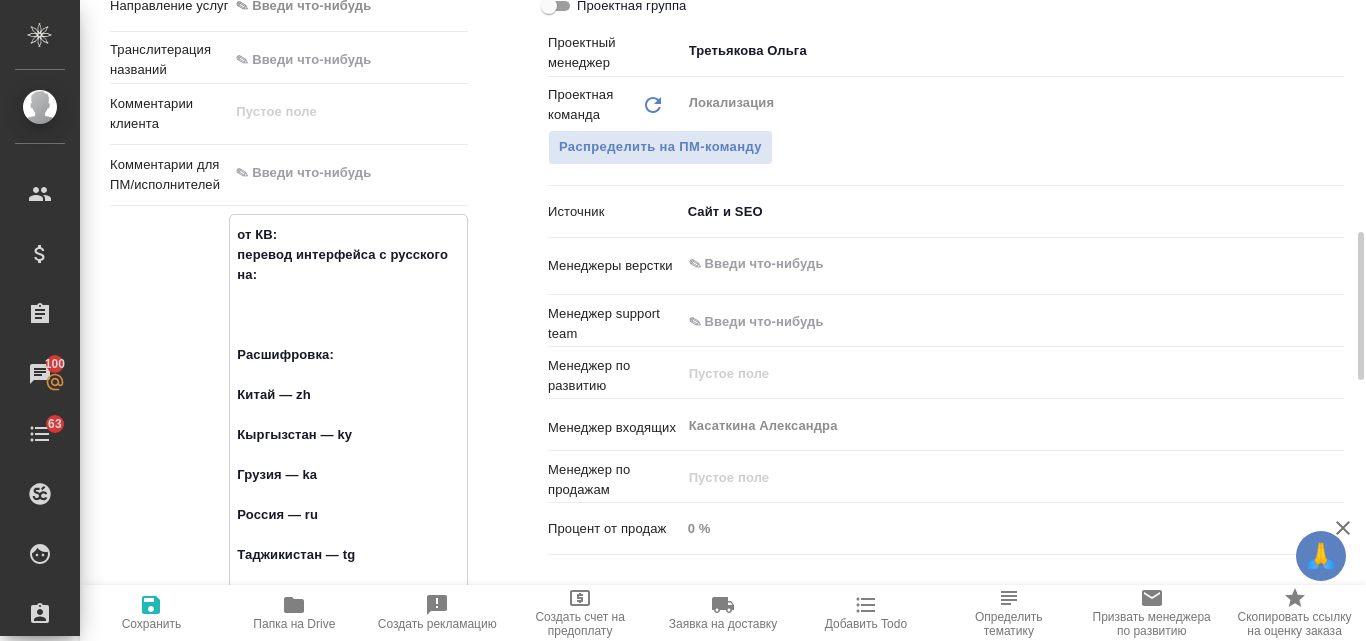 drag, startPoint x: 237, startPoint y: 234, endPoint x: 294, endPoint y: 639, distance: 408.99146 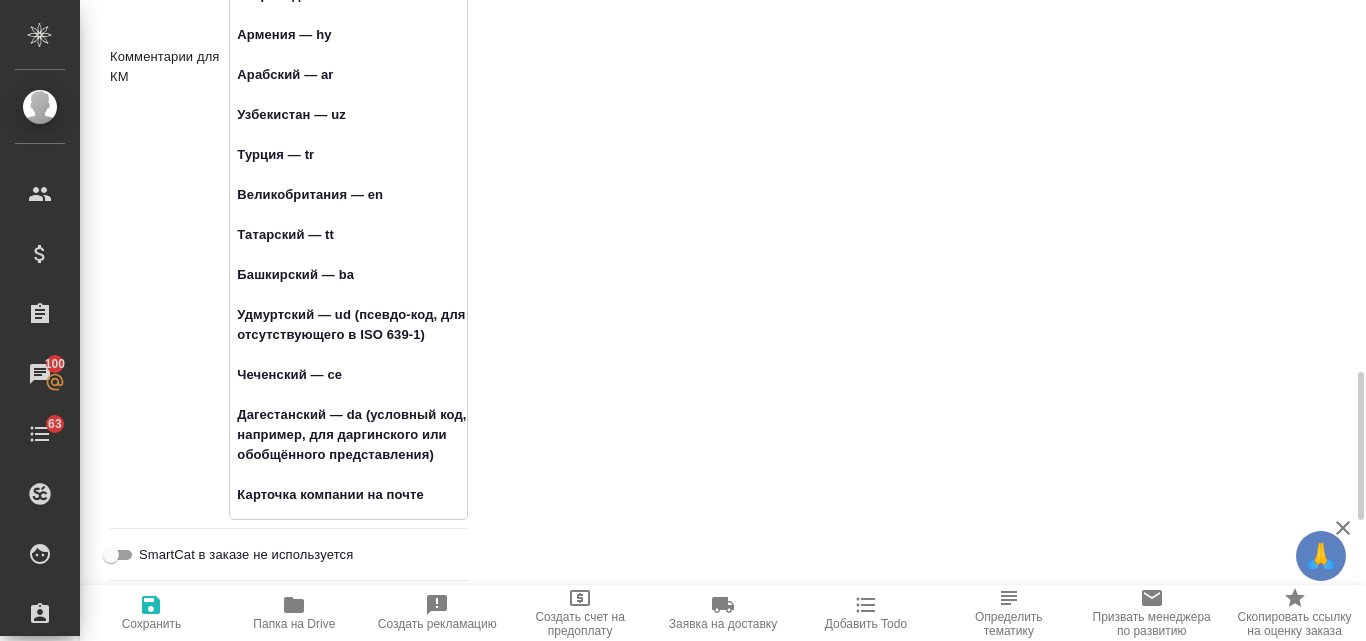 scroll, scrollTop: 1800, scrollLeft: 0, axis: vertical 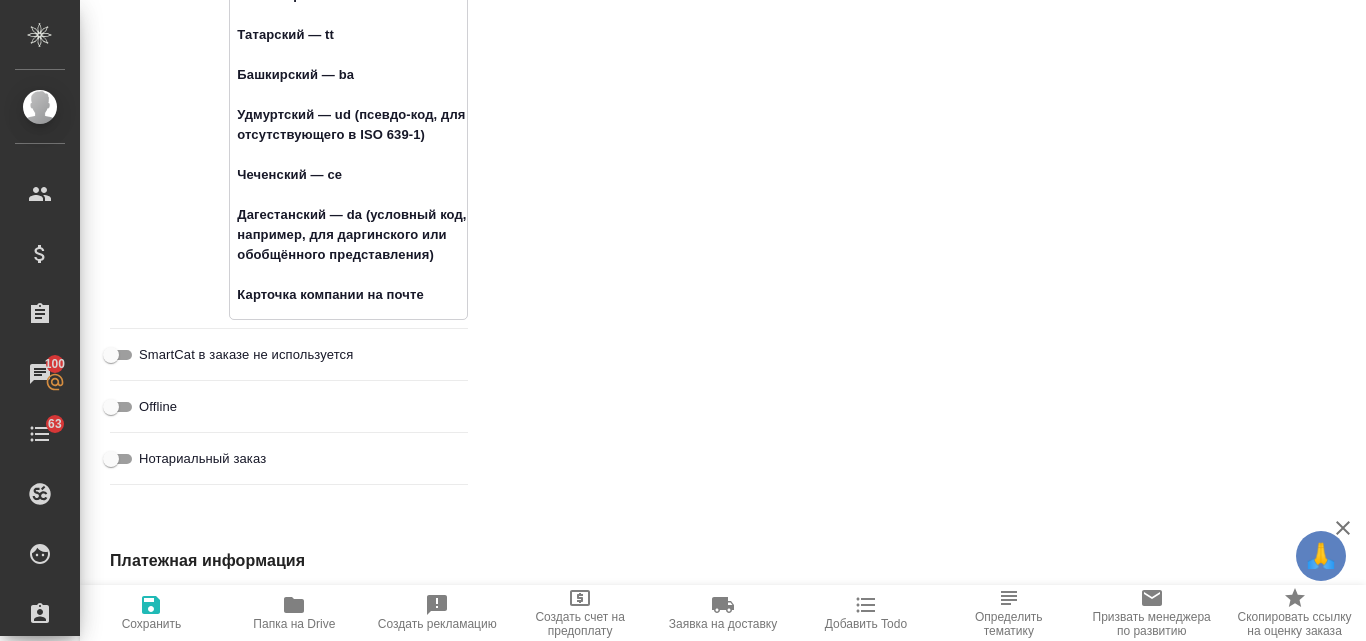 drag, startPoint x: 430, startPoint y: 292, endPoint x: 240, endPoint y: -5, distance: 352.57483 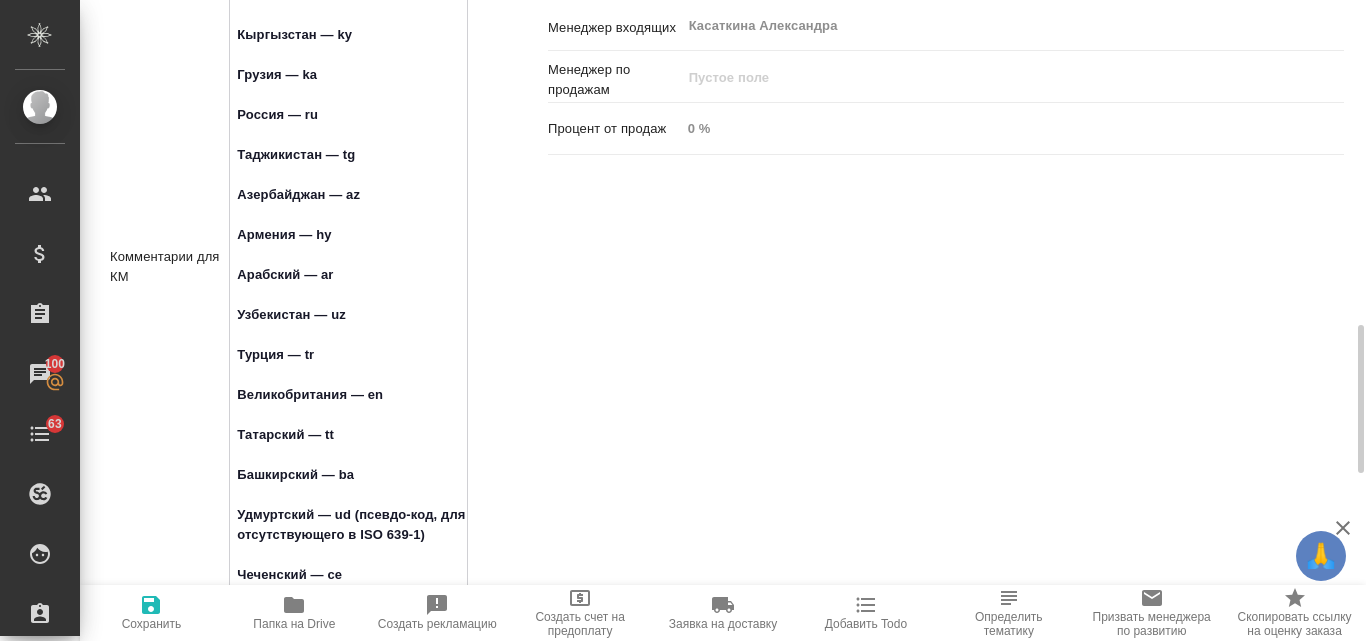 scroll, scrollTop: 1600, scrollLeft: 0, axis: vertical 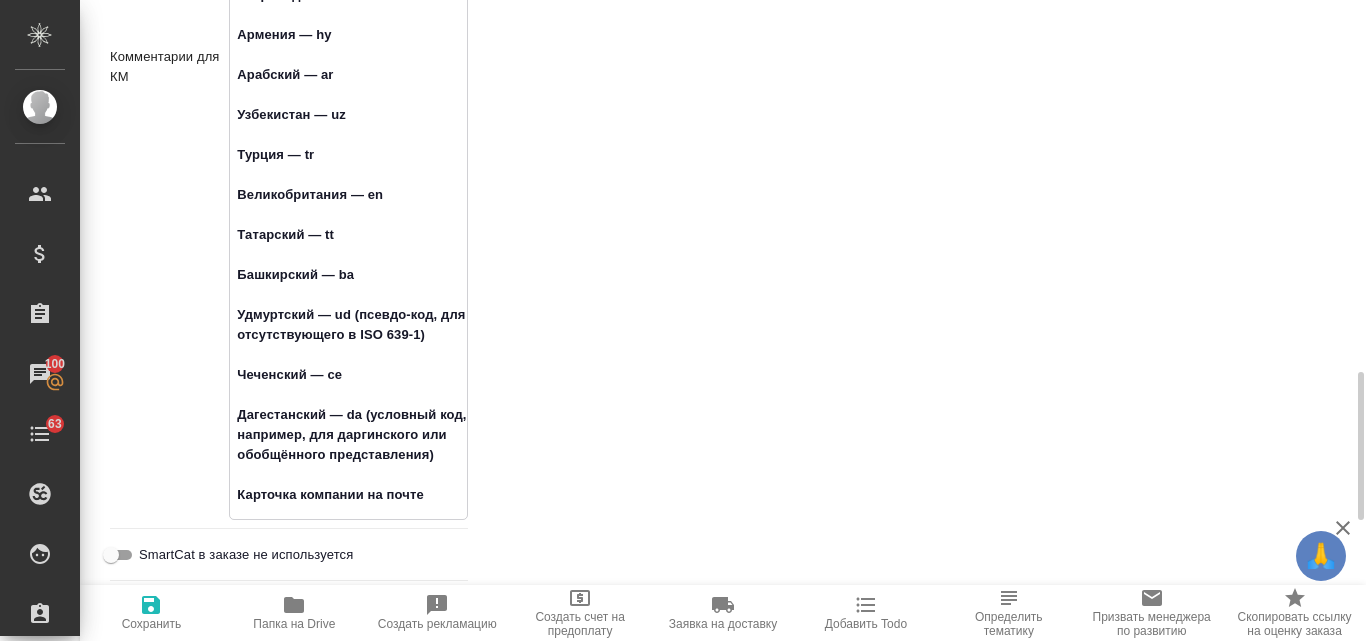 click on "от КВ:
перевод интерфейса с русского на:
Расшифровка:
Китай — zh
Кыргызстан — ky
Грузия — ka
Россия — ru
Таджикистан — tg
Азербайджан — az
Армения — hy
Арабский — ar
Узбекистан — uz
Турция — tr
Великобритания — en
Татарский — tt
Башкирский — ba
Удмуртский — ud (псевдо-код, для отсутствующего в ISO 639-1)
Чеченский — ce
Дагестанский — da (условный код, например, для даргинского или обобщённого представления)
Карточка компании на почте" at bounding box center (348, 65) 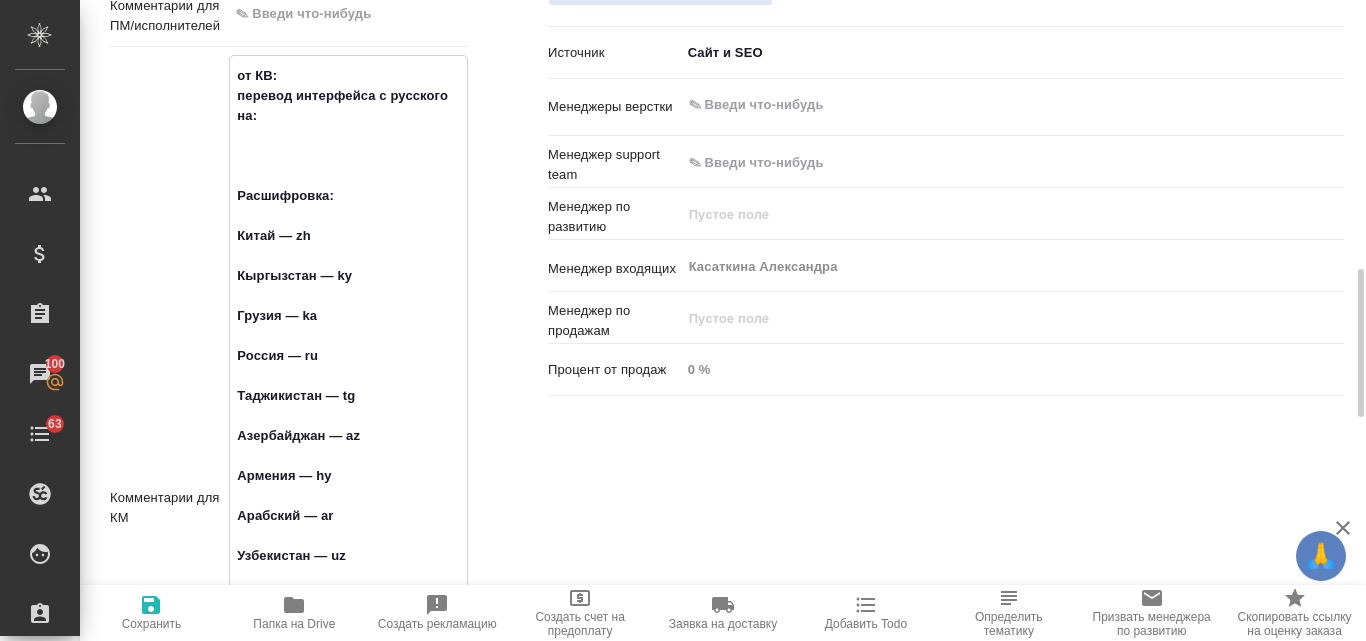 scroll, scrollTop: 1168, scrollLeft: 0, axis: vertical 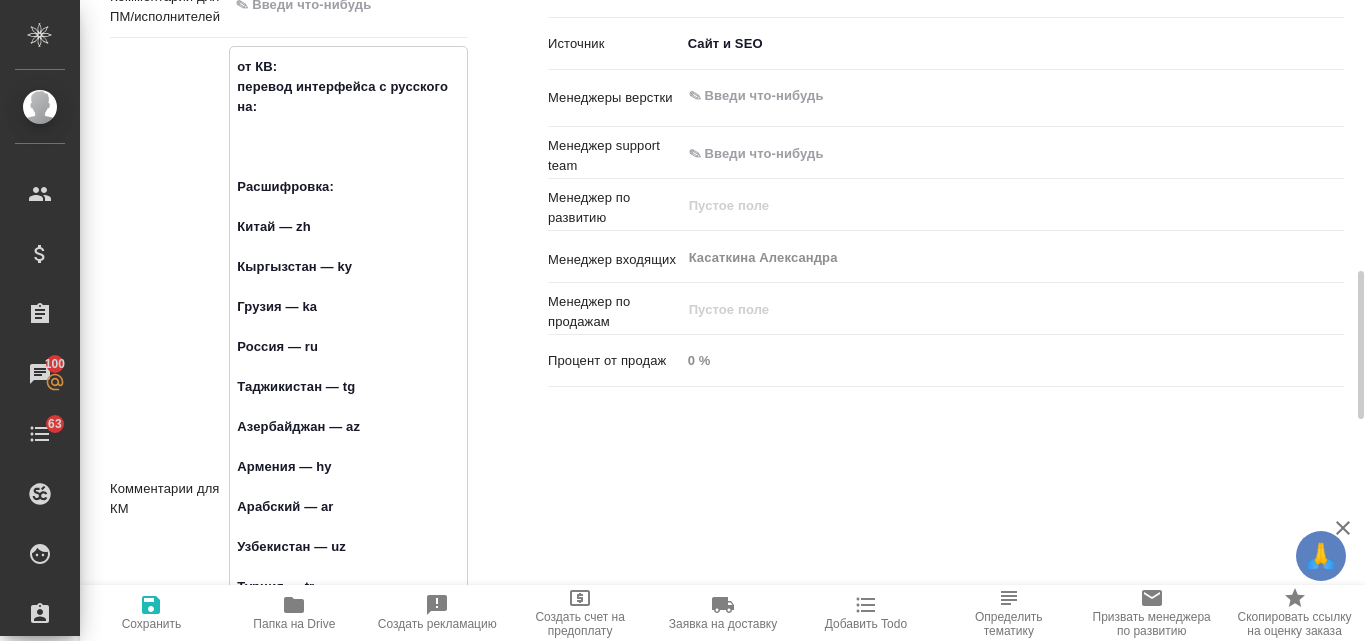 drag, startPoint x: 426, startPoint y: 490, endPoint x: 239, endPoint y: 61, distance: 467.98505 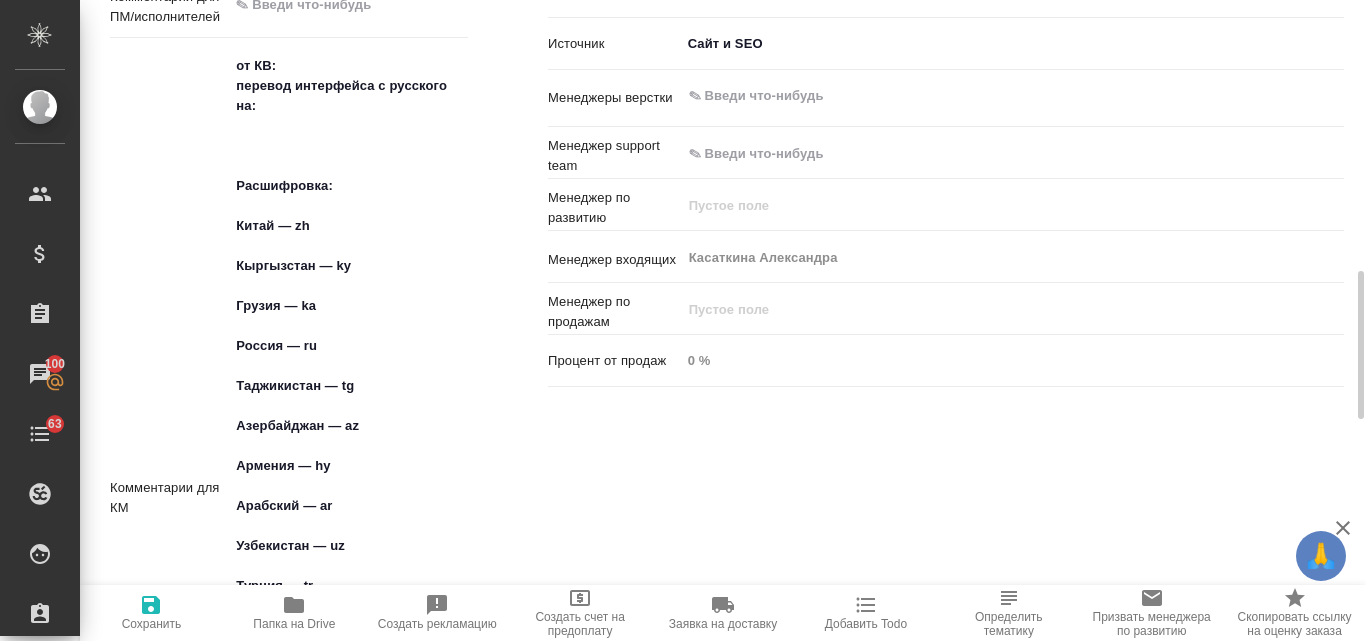 type on "x" 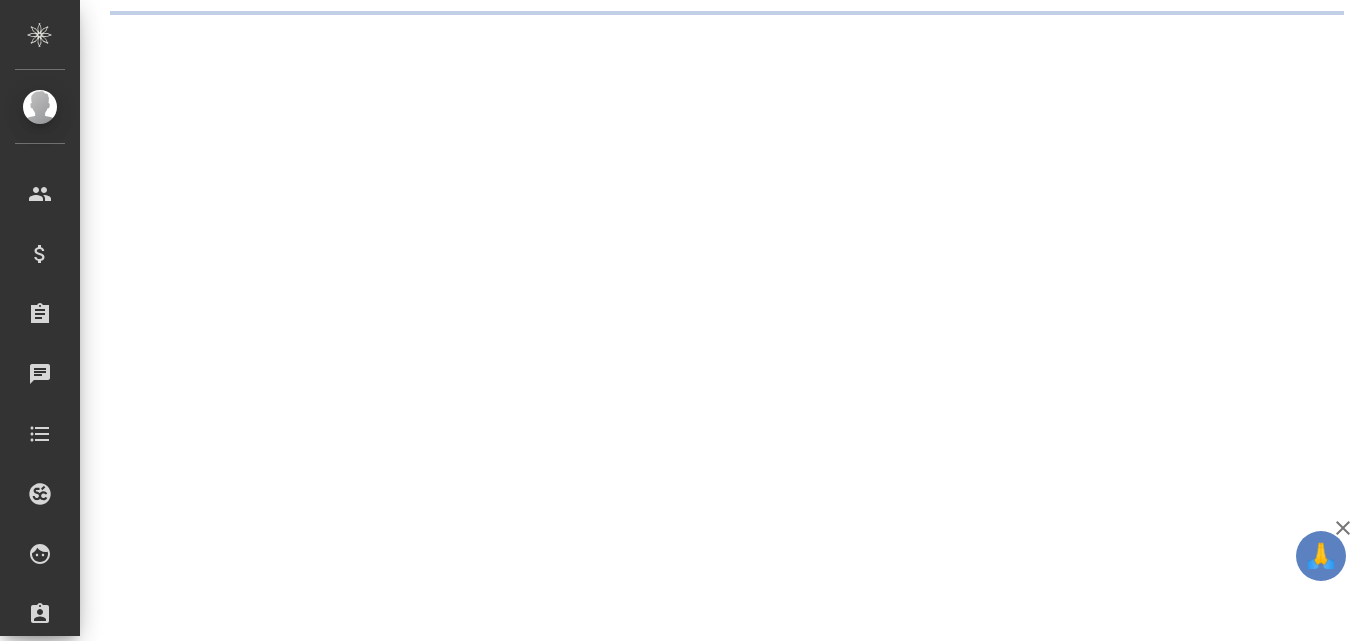 scroll, scrollTop: 0, scrollLeft: 0, axis: both 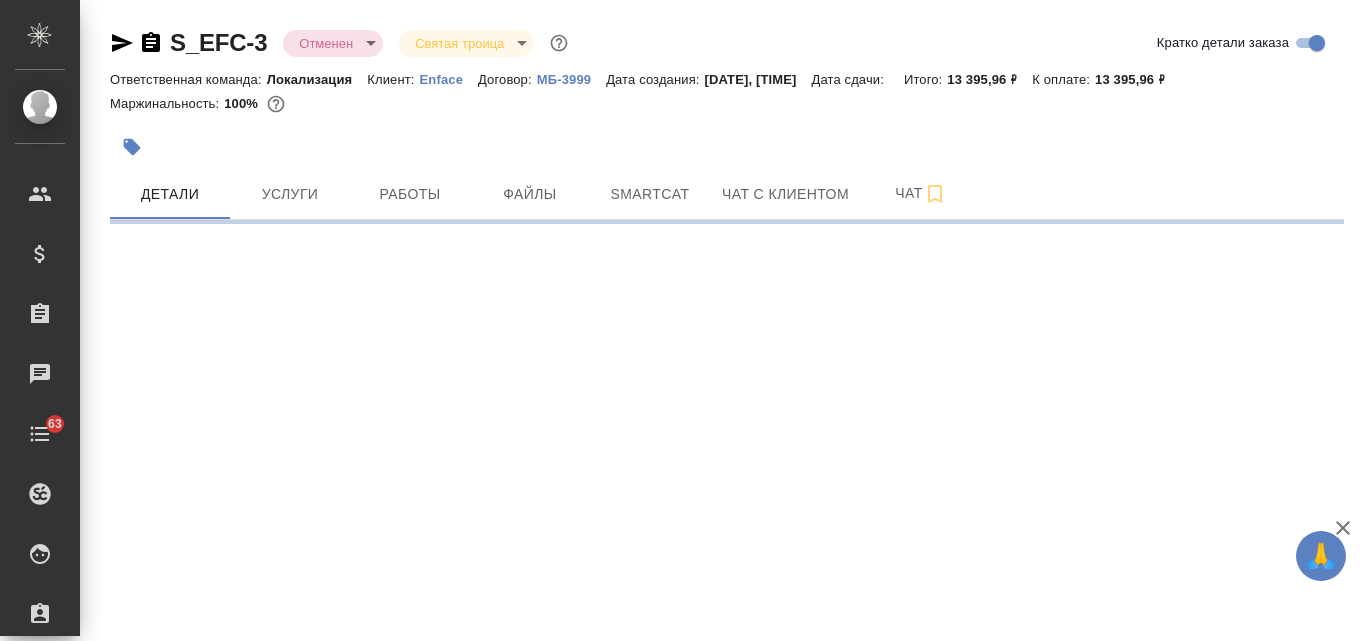 select on "RU" 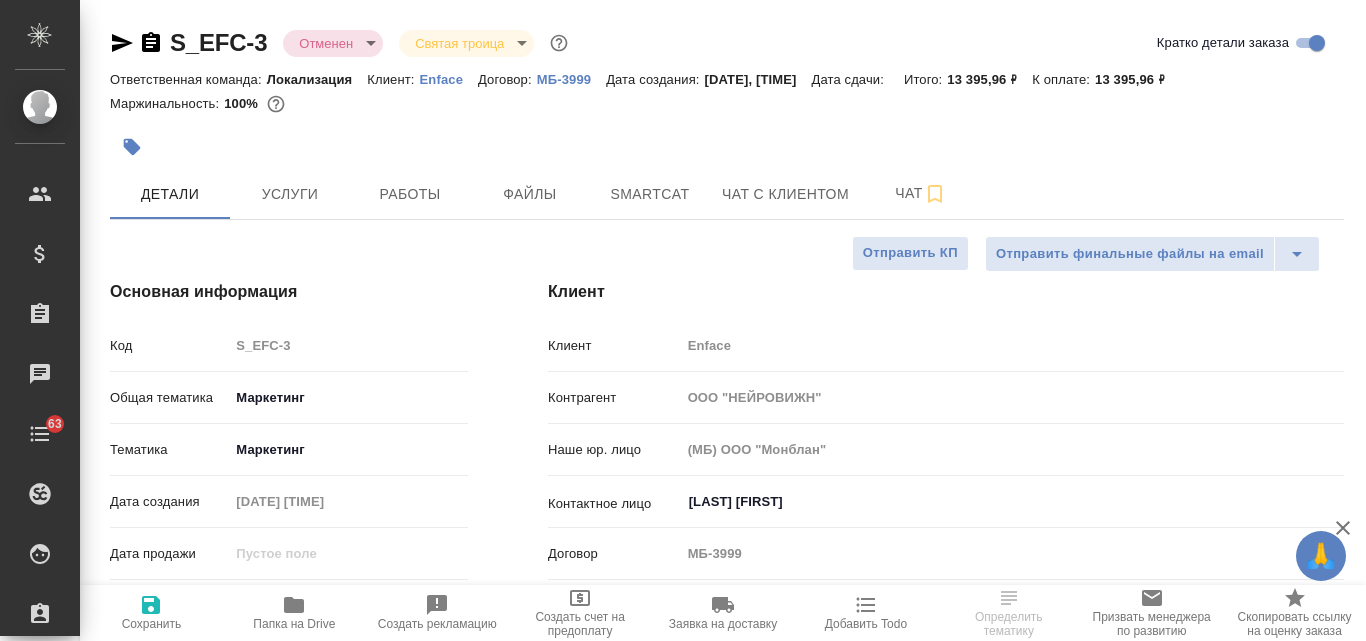 type on "x" 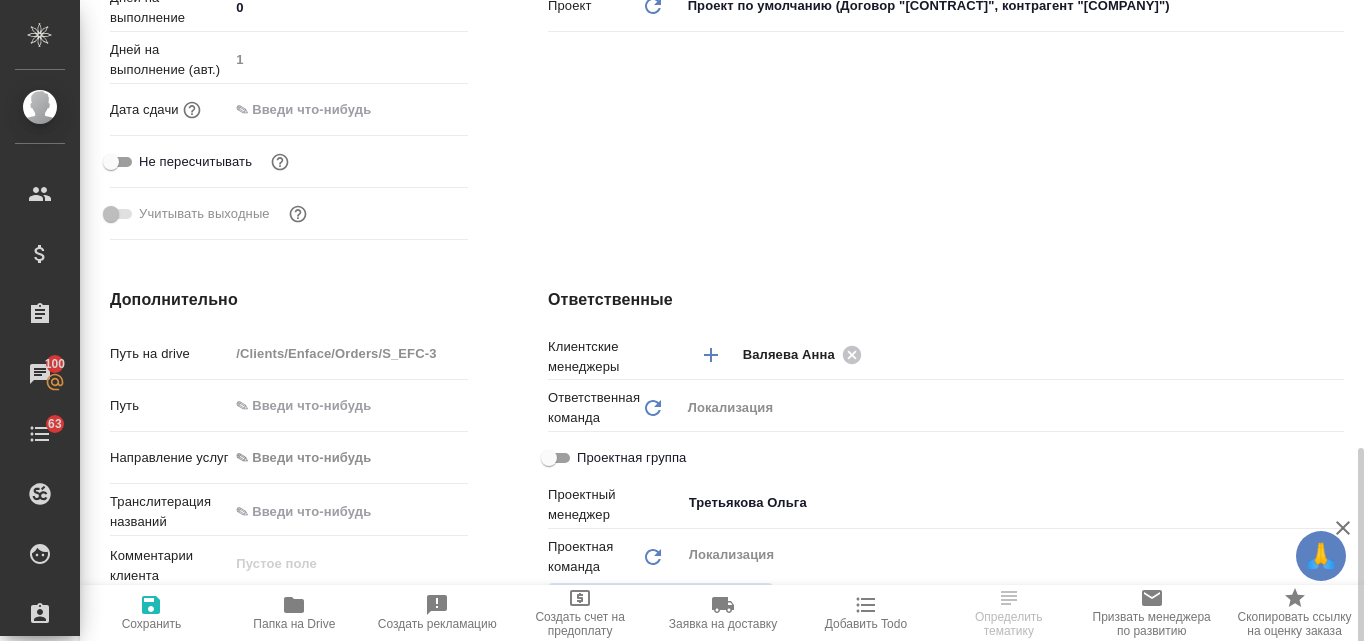 scroll, scrollTop: 500, scrollLeft: 0, axis: vertical 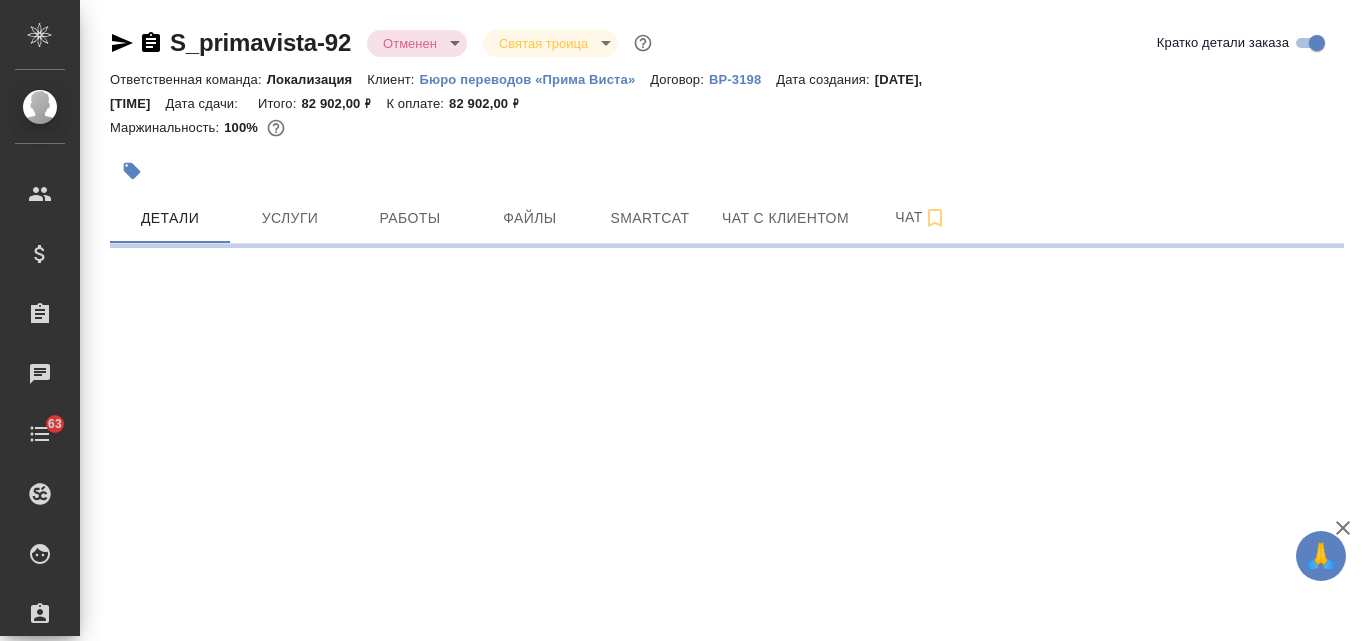 select on "RU" 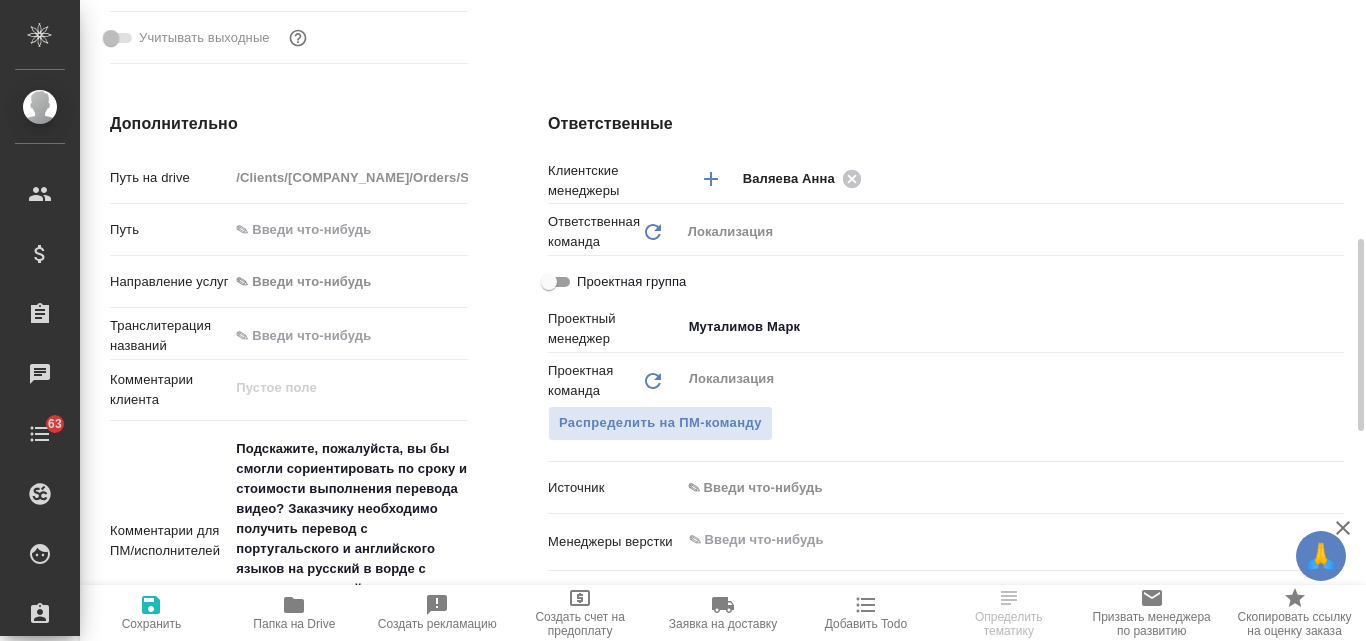 type on "x" 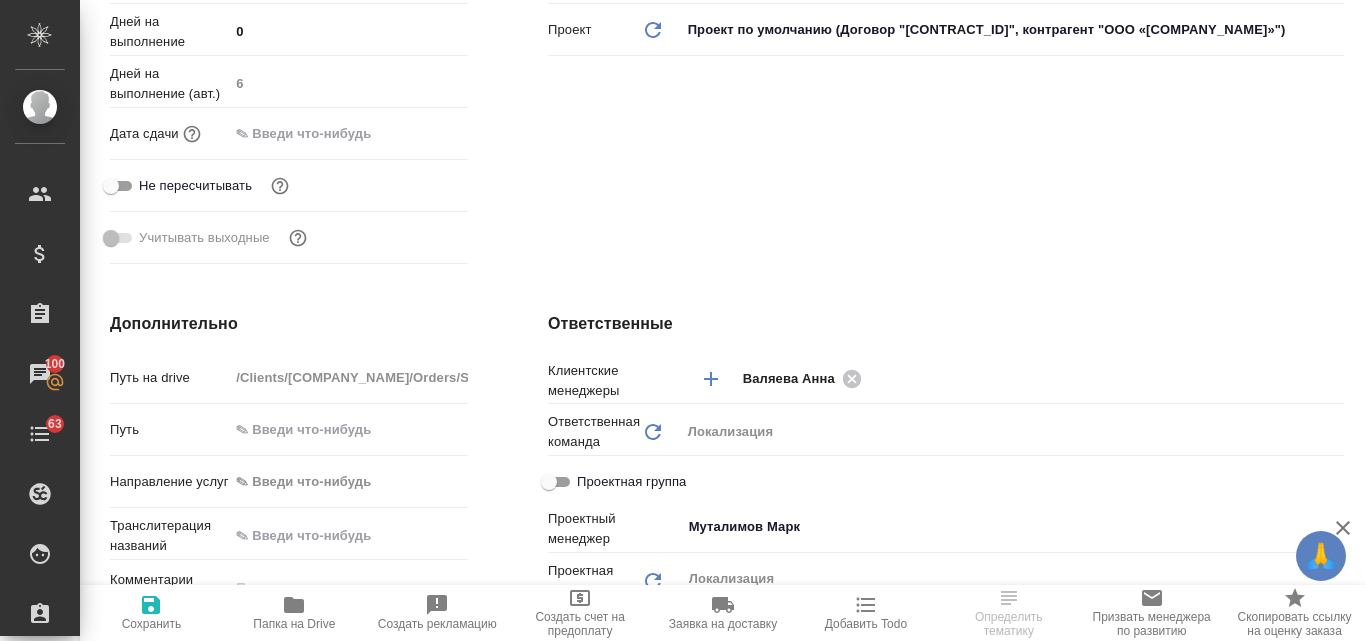 scroll, scrollTop: 300, scrollLeft: 0, axis: vertical 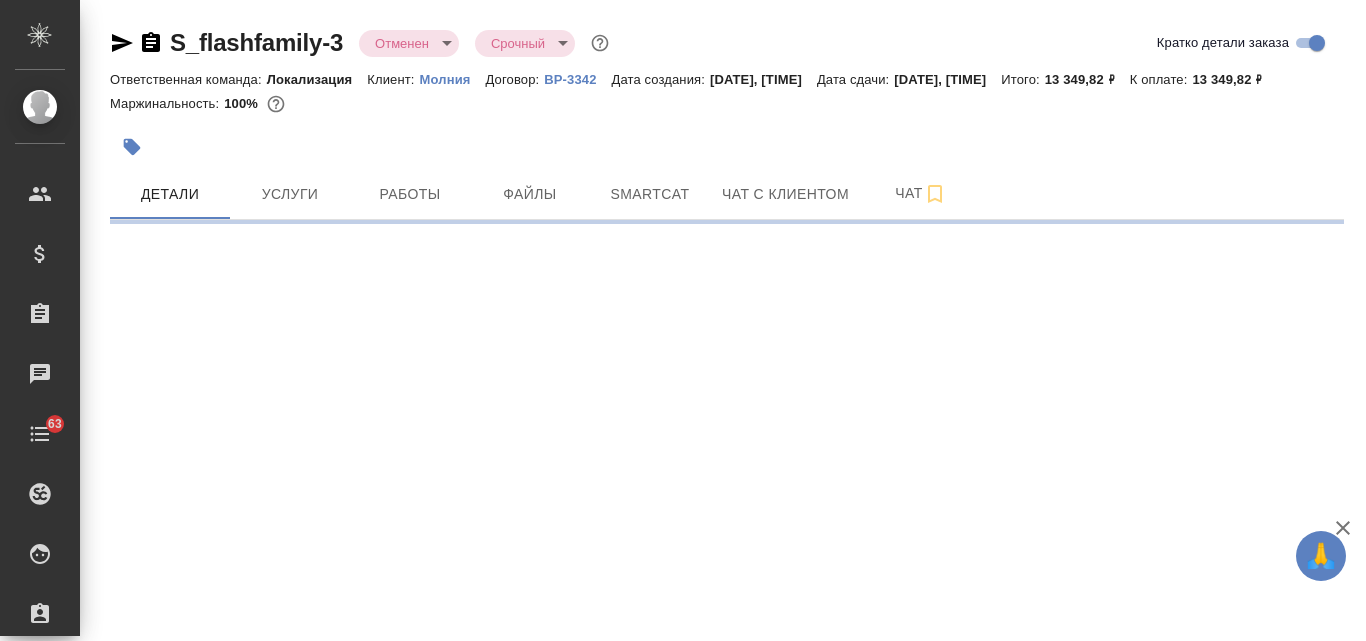 select on "RU" 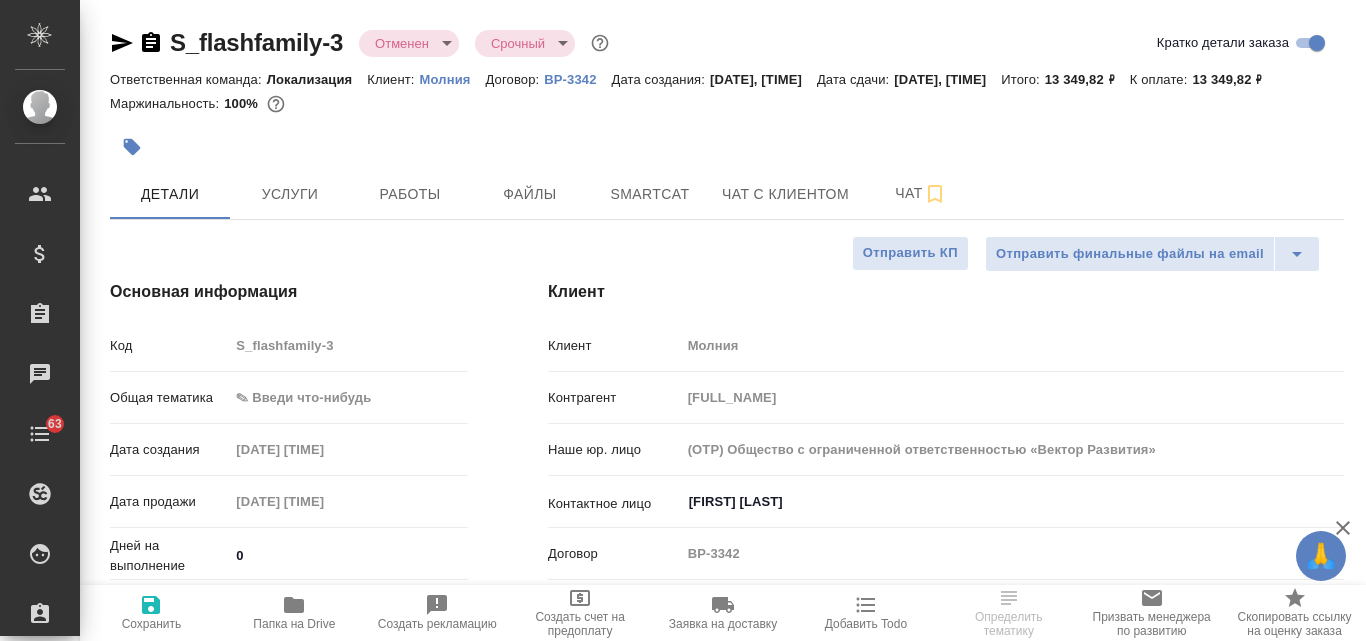 type on "x" 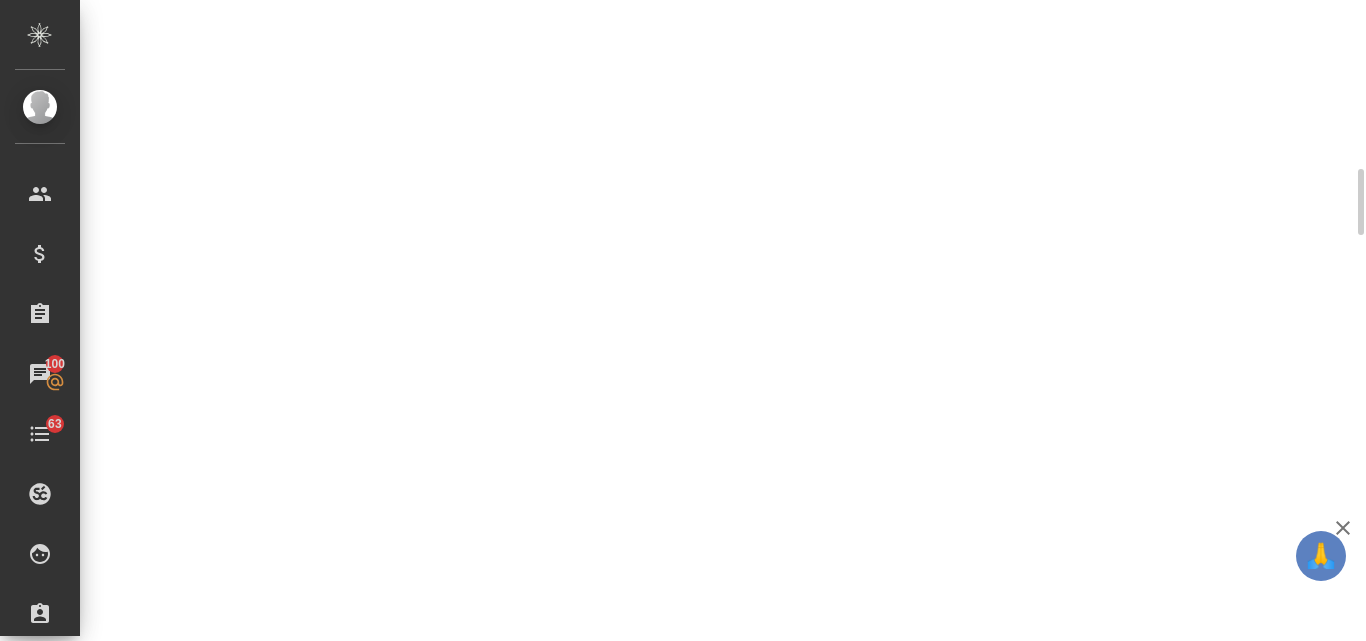 scroll, scrollTop: 400, scrollLeft: 0, axis: vertical 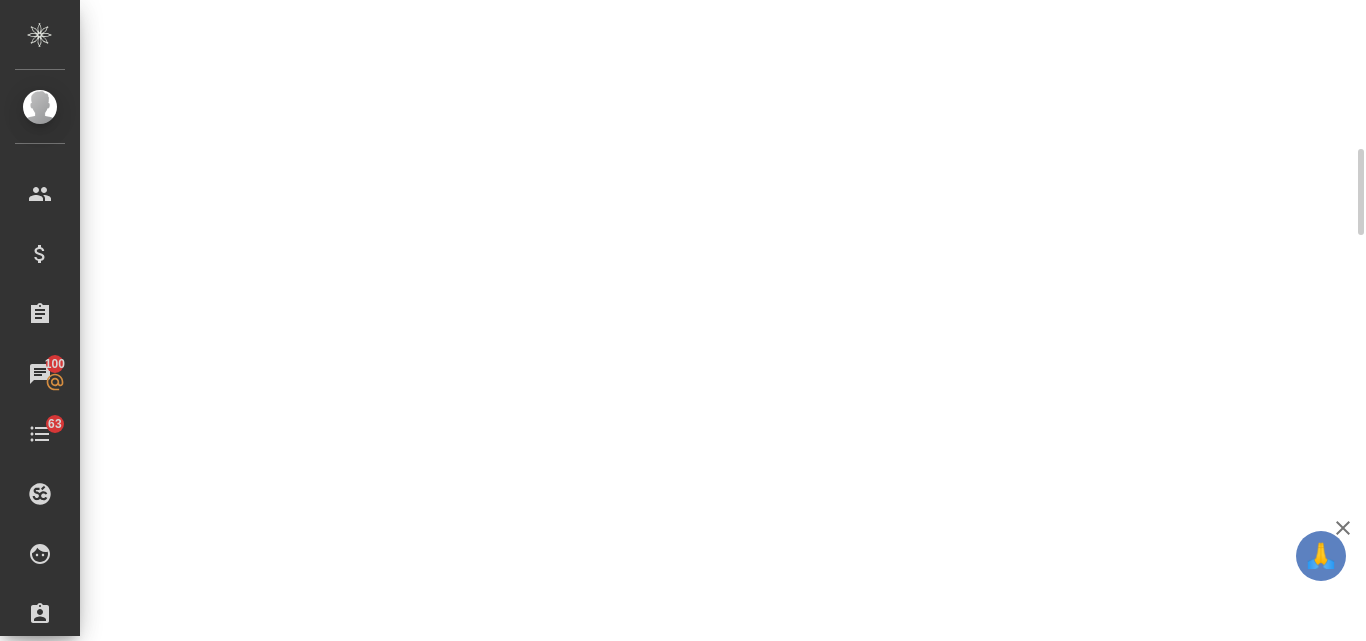 select on "RU" 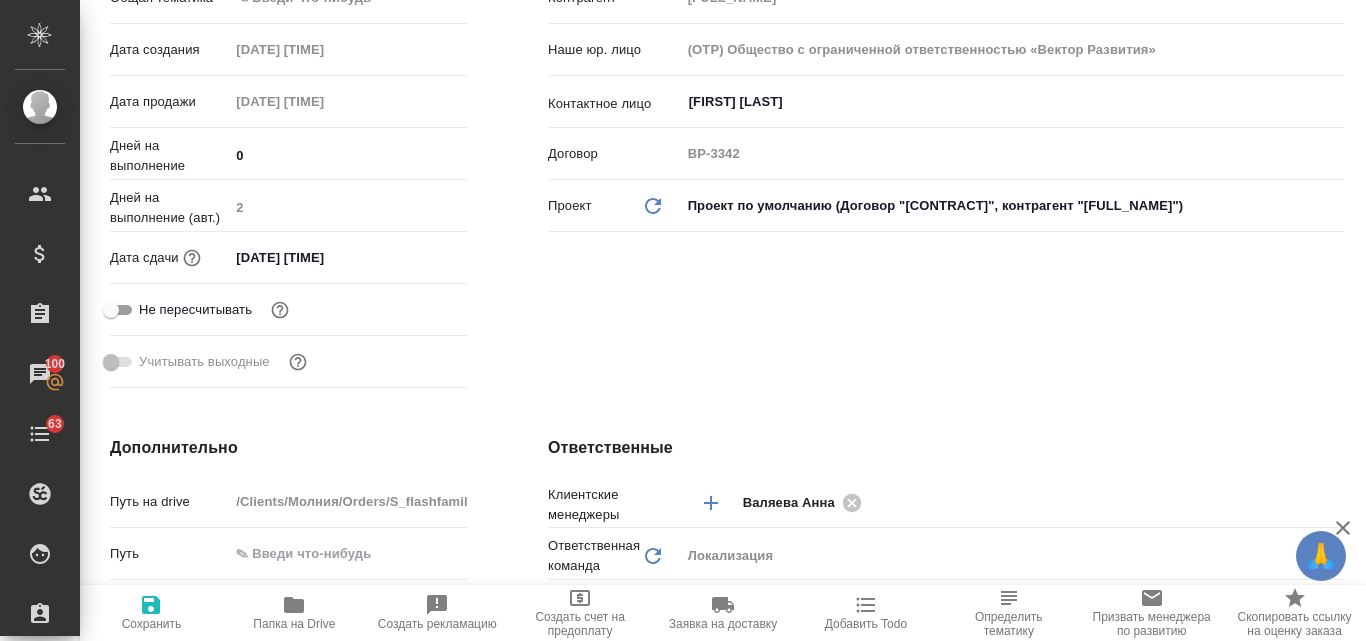 scroll, scrollTop: 0, scrollLeft: 0, axis: both 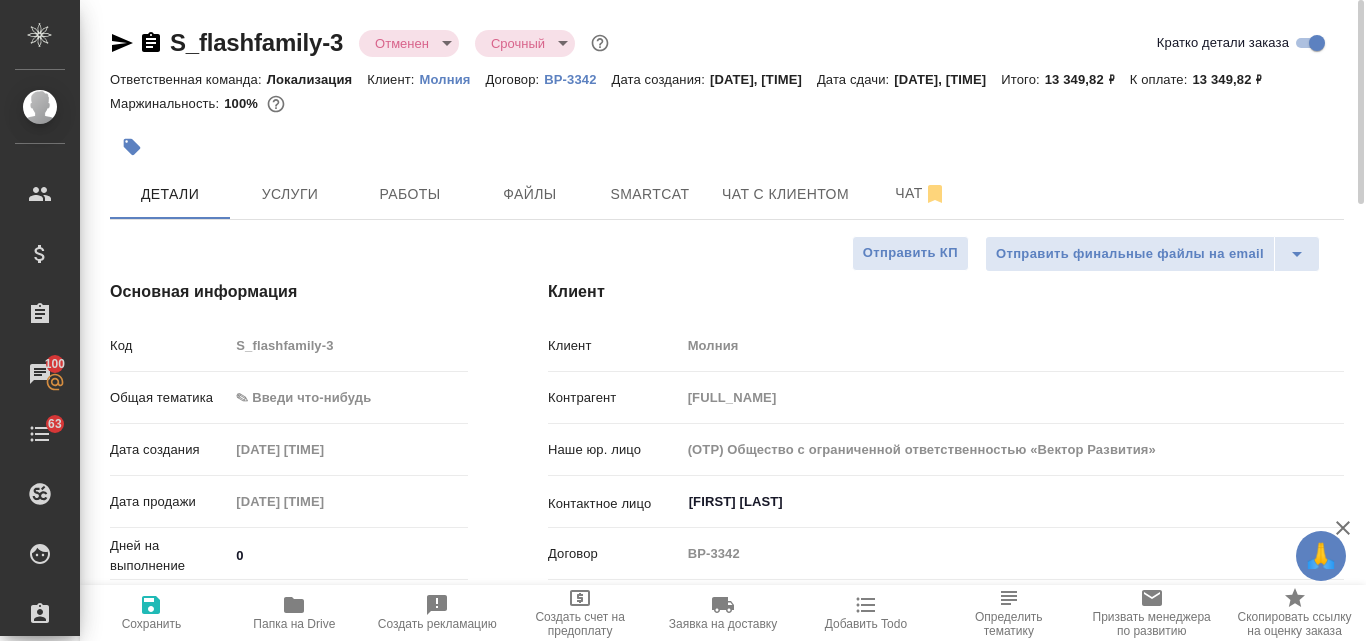 type on "x" 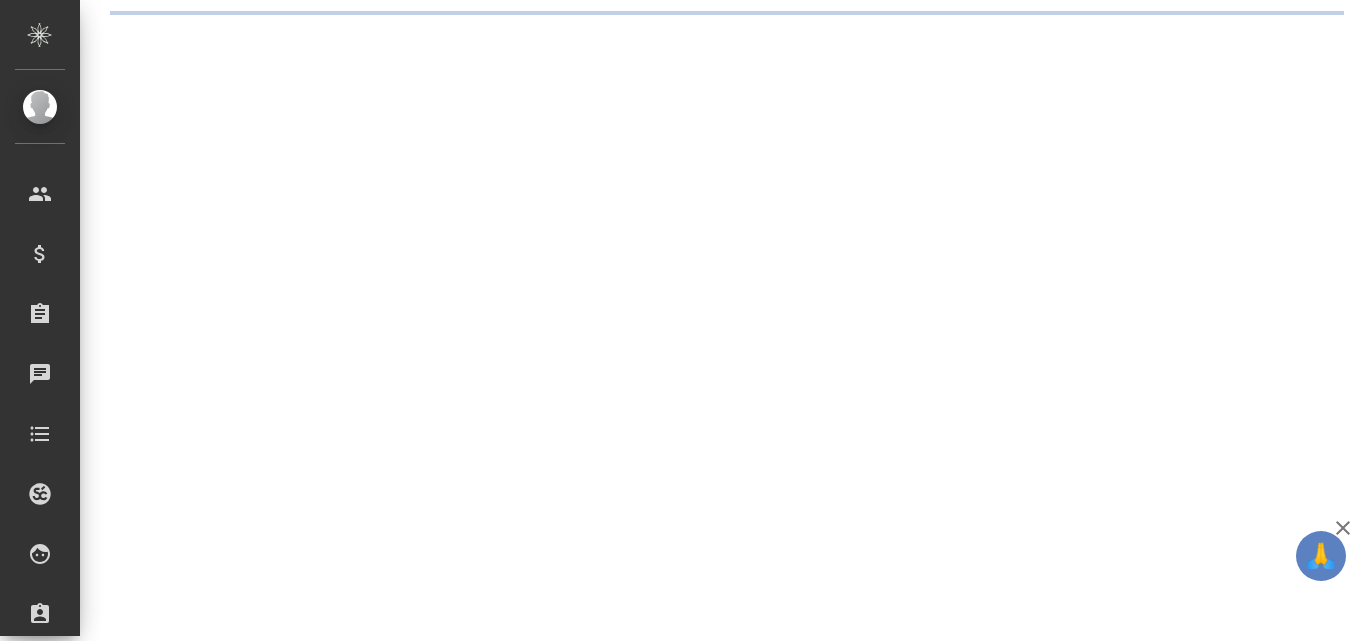 scroll, scrollTop: 0, scrollLeft: 0, axis: both 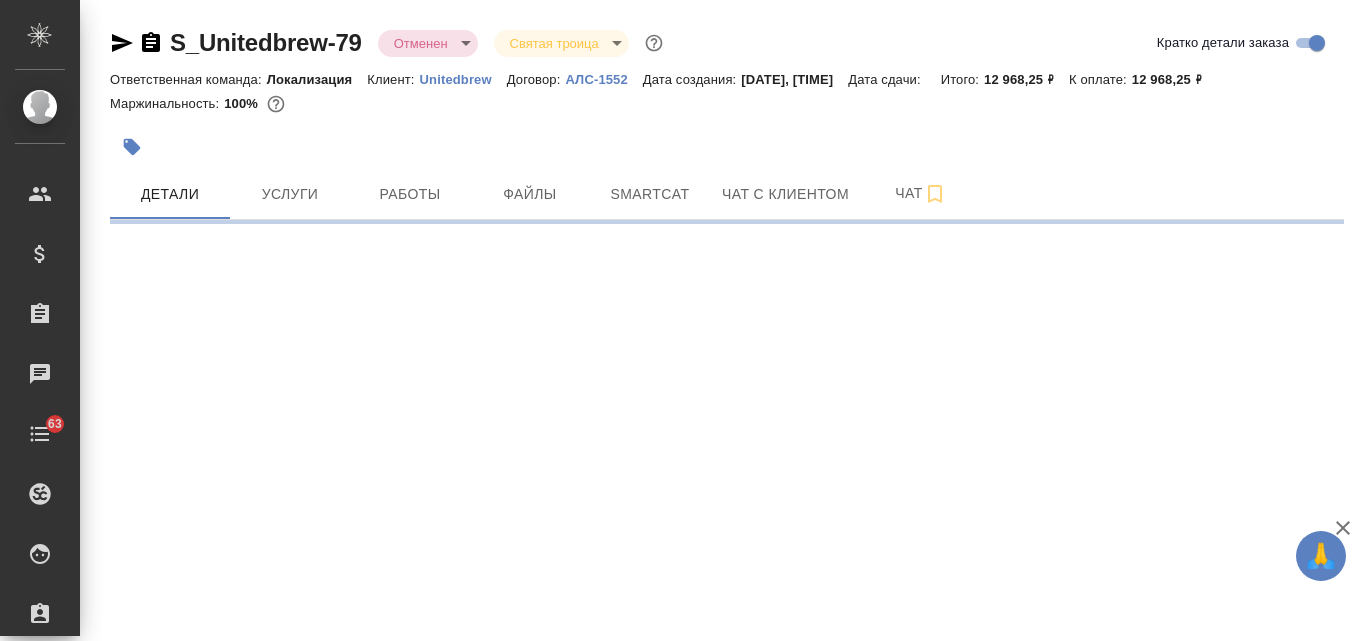 select on "RU" 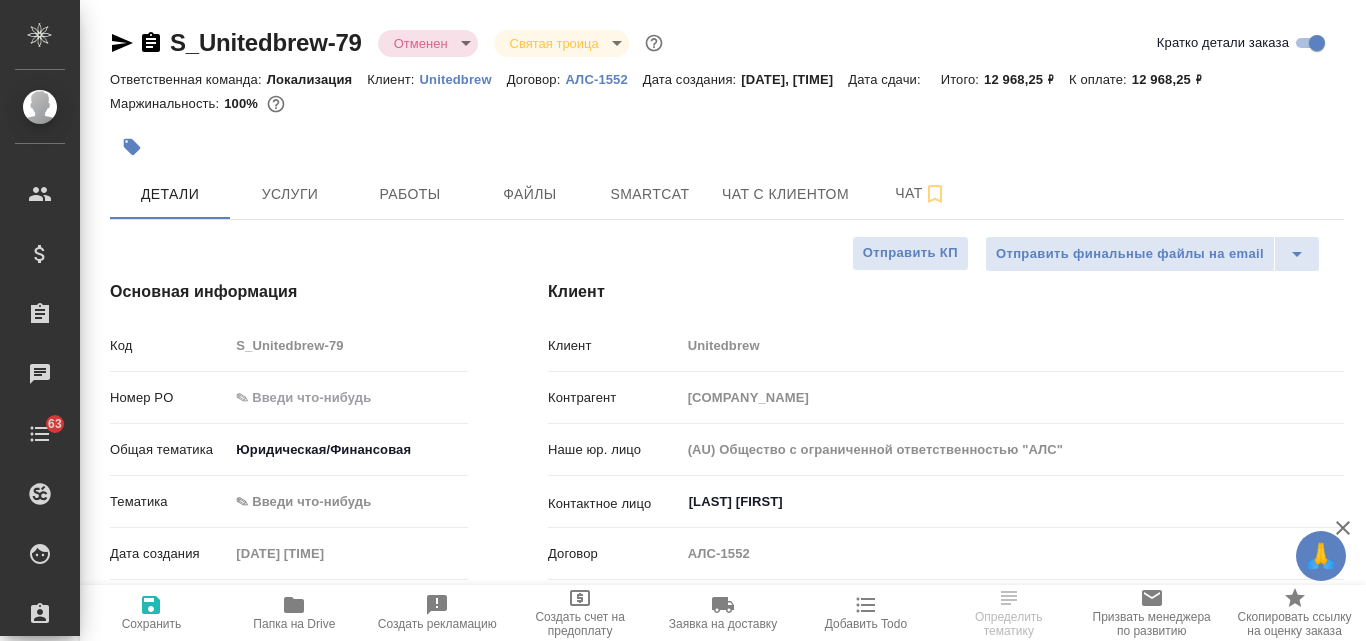 type on "x" 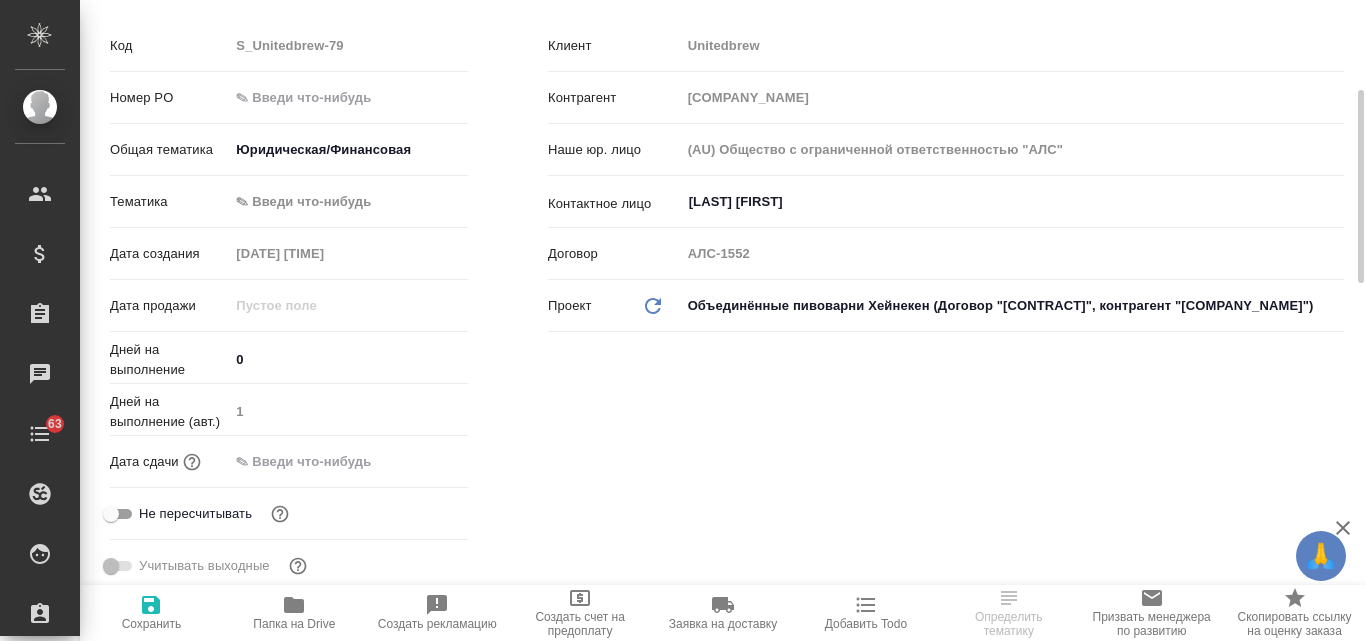 type on "x" 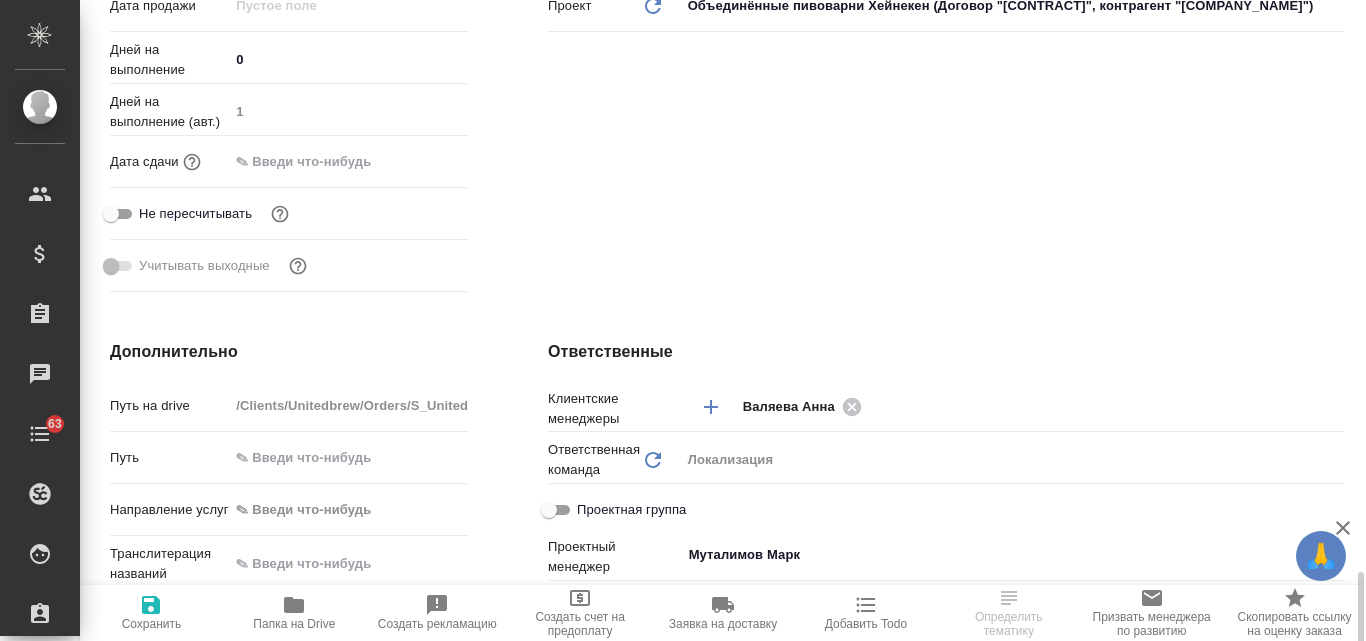 scroll, scrollTop: 500, scrollLeft: 0, axis: vertical 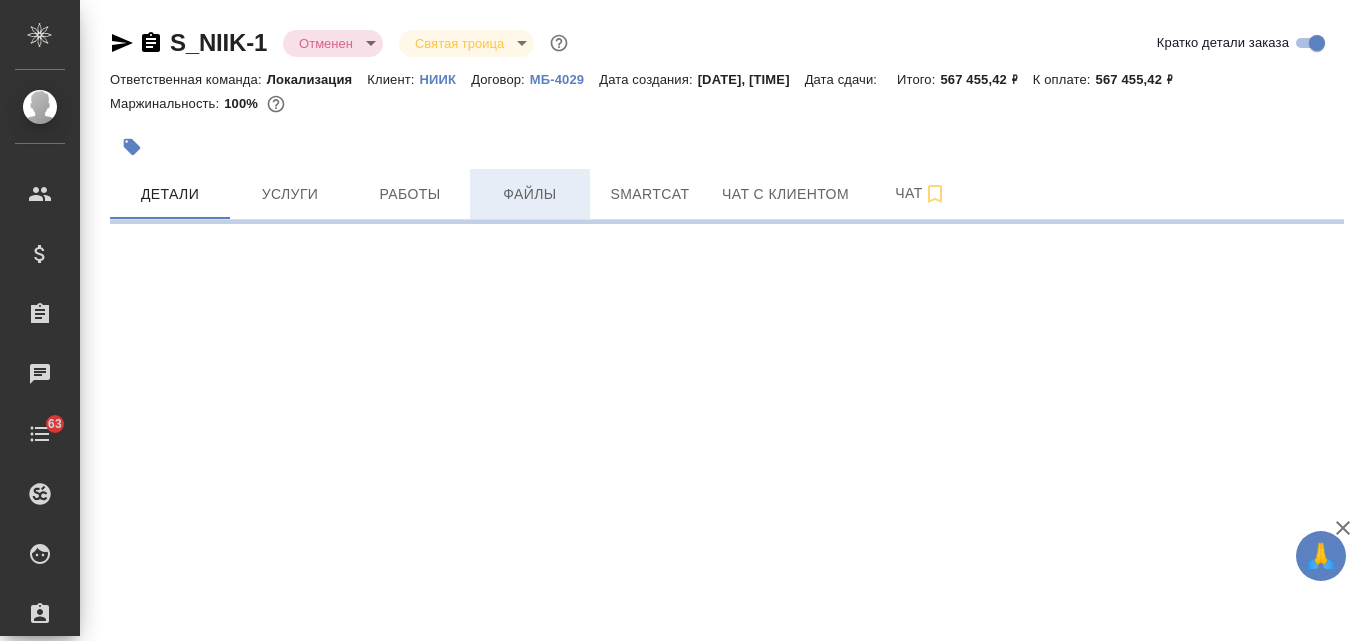 select on "RU" 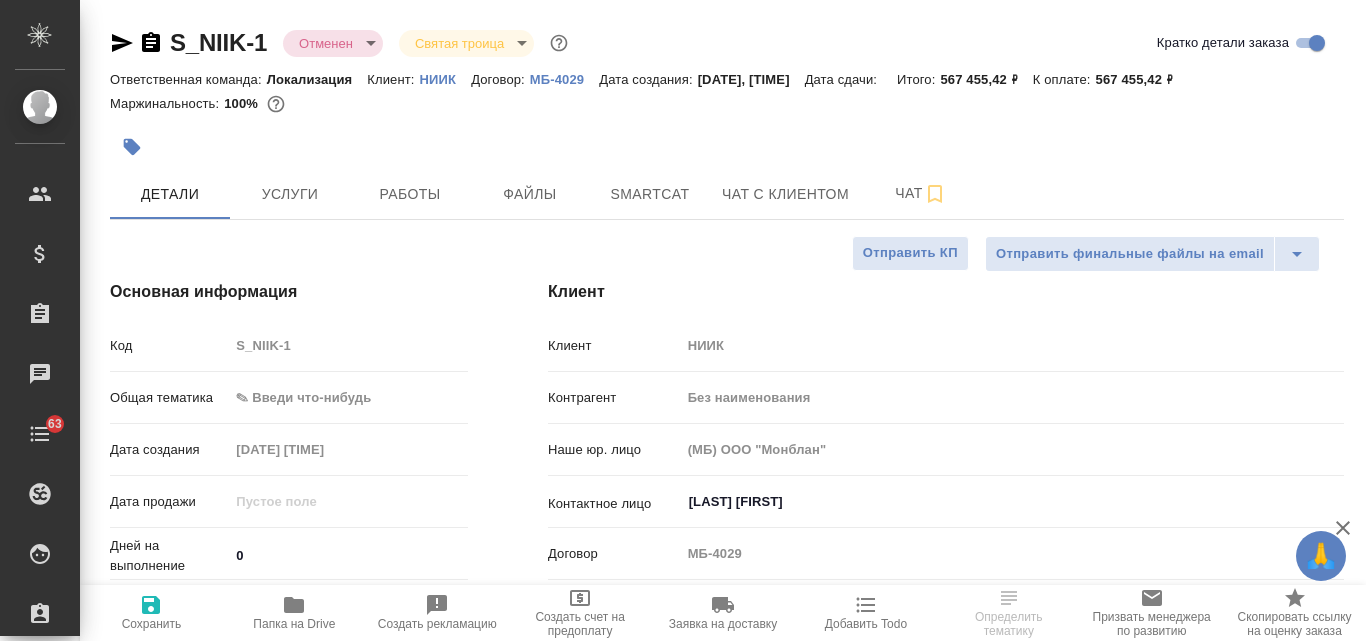 type on "x" 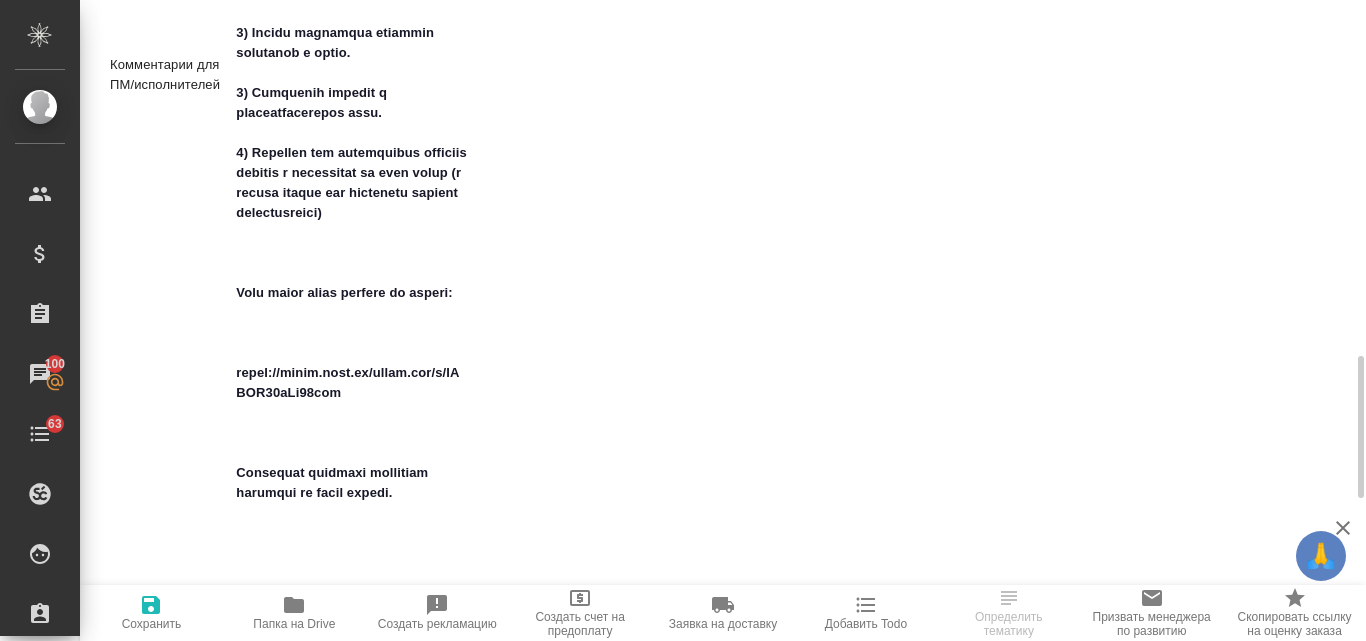 scroll, scrollTop: 1800, scrollLeft: 0, axis: vertical 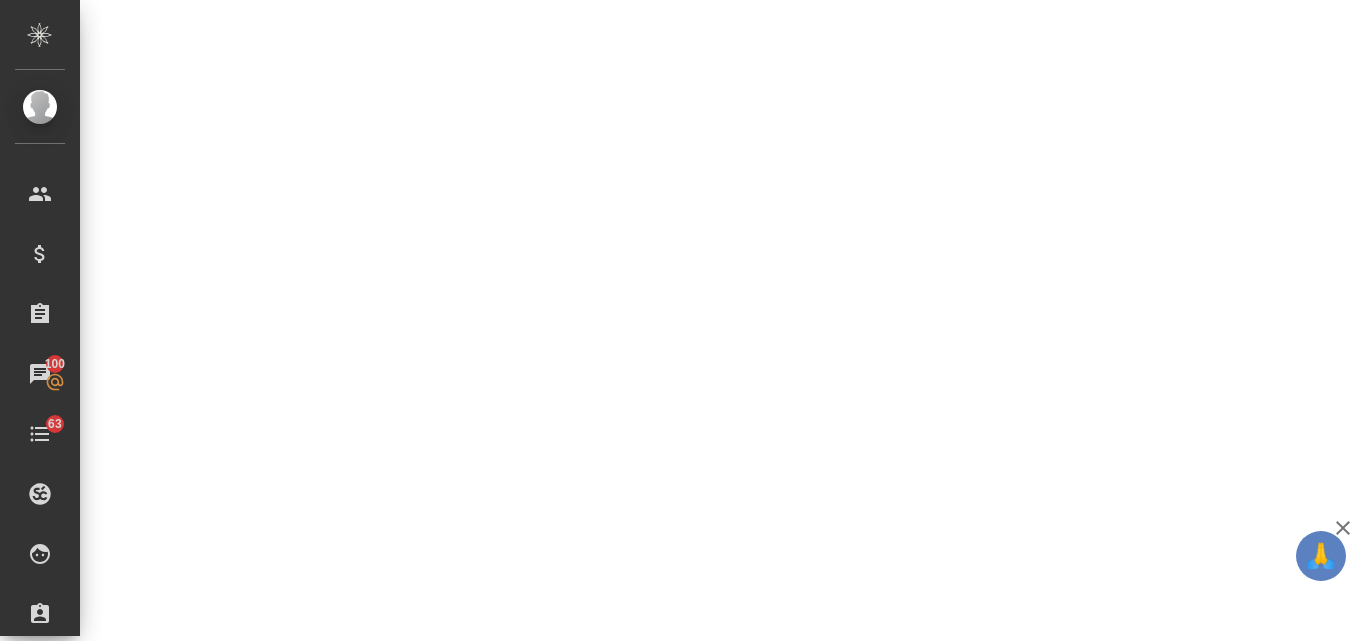 select on "RU" 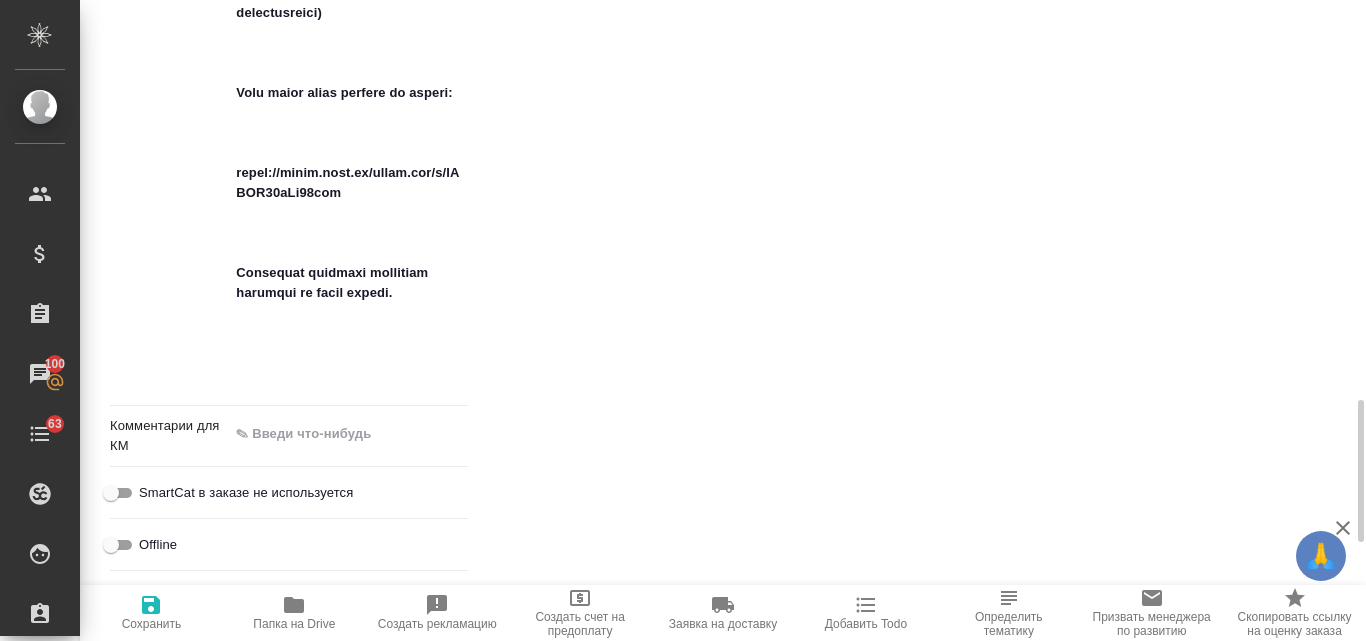type on "x" 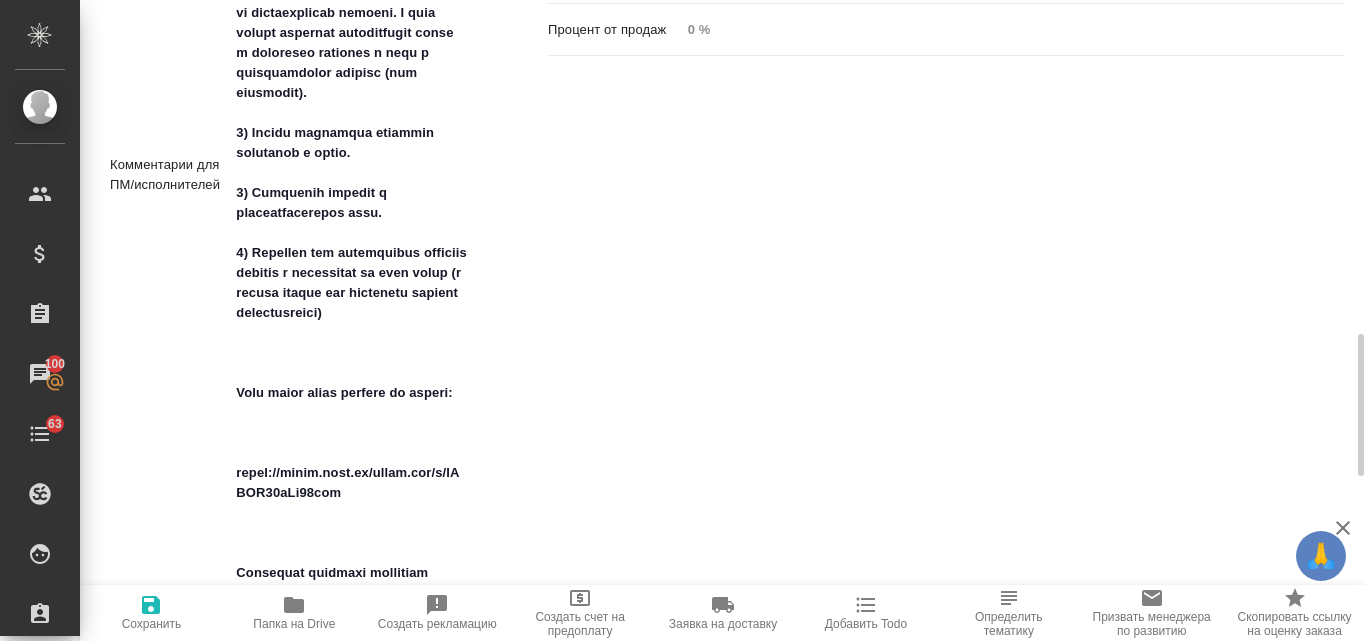 scroll, scrollTop: 1100, scrollLeft: 0, axis: vertical 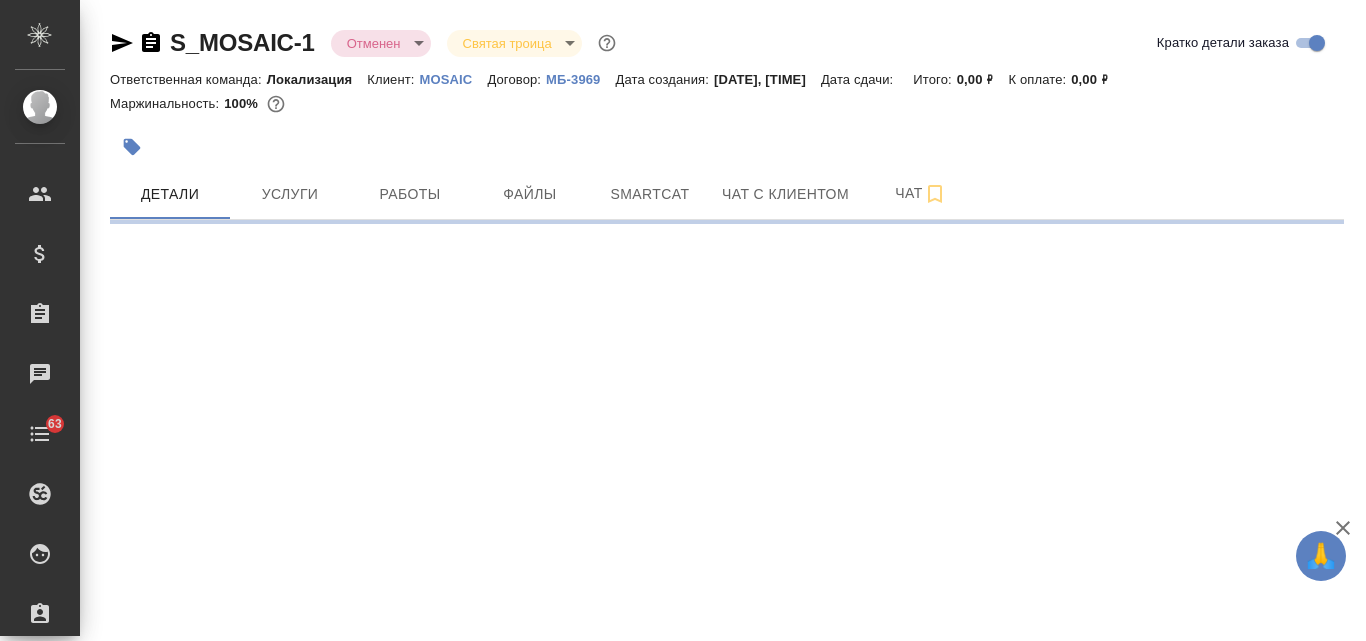 select on "RU" 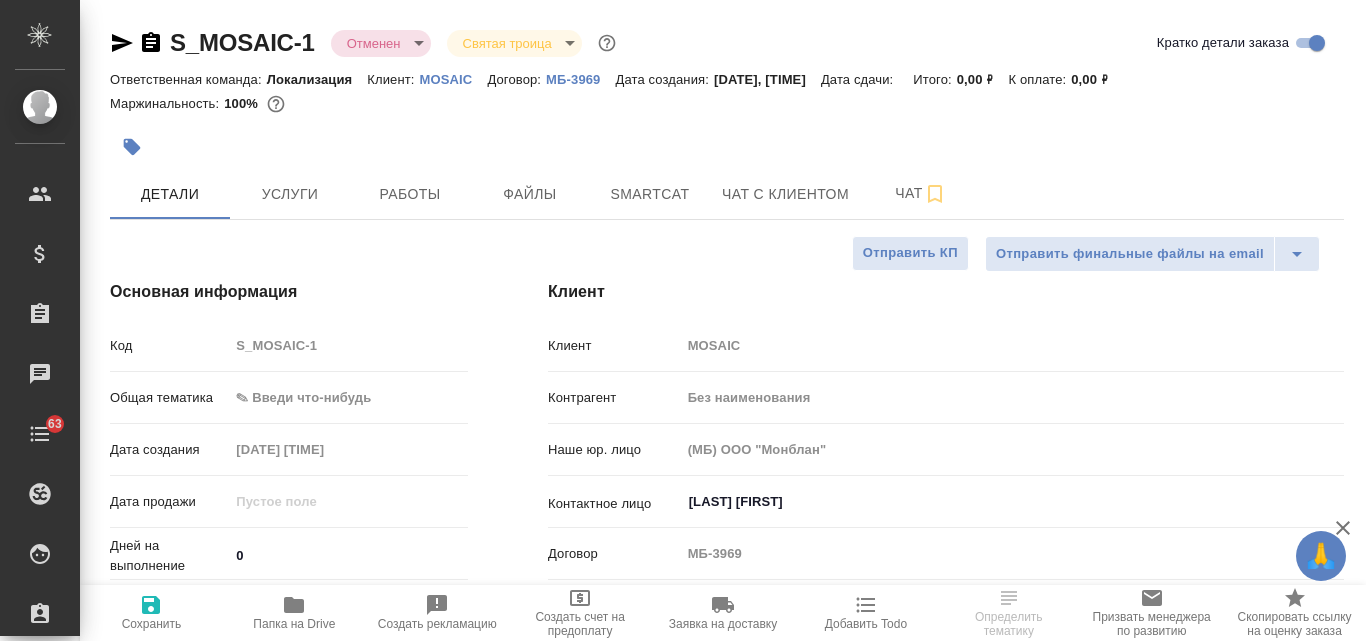 type on "x" 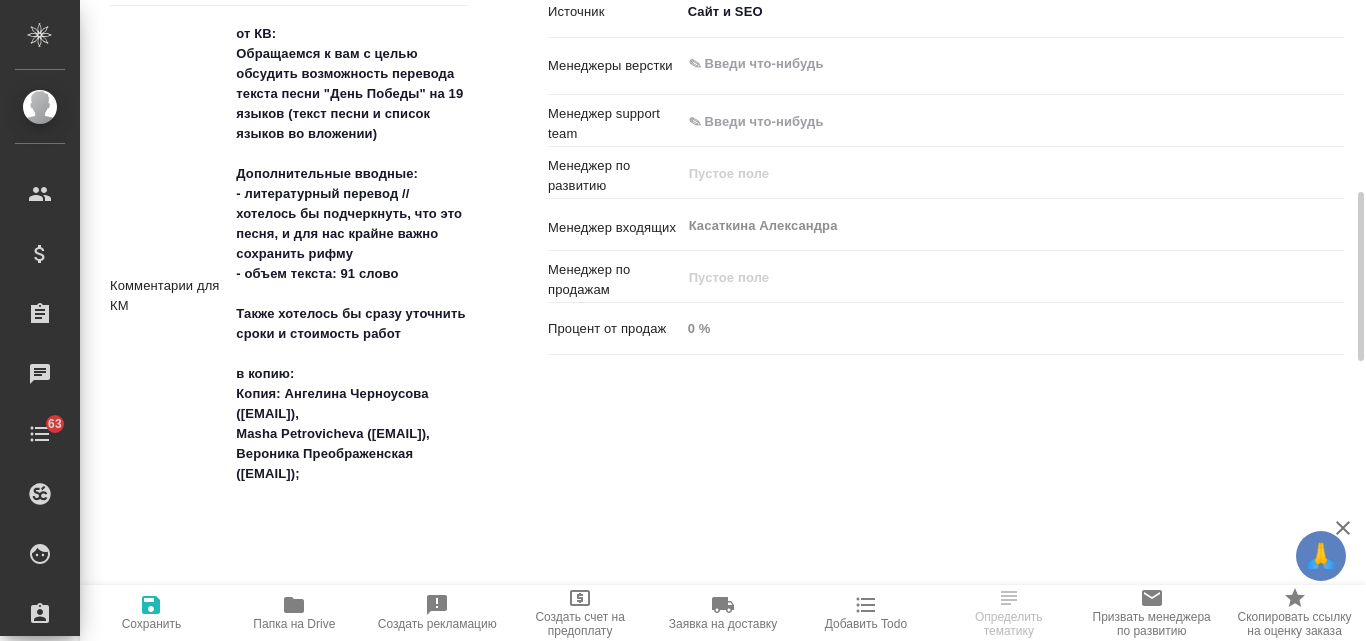 scroll, scrollTop: 1300, scrollLeft: 0, axis: vertical 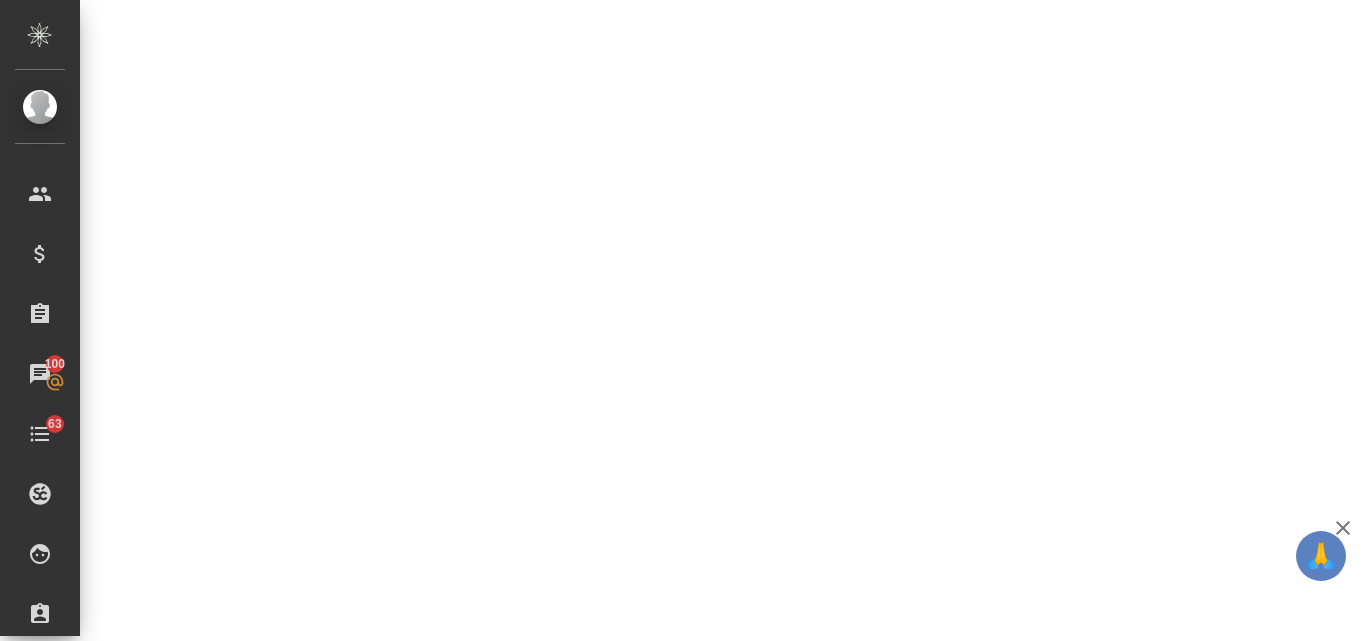 select on "RU" 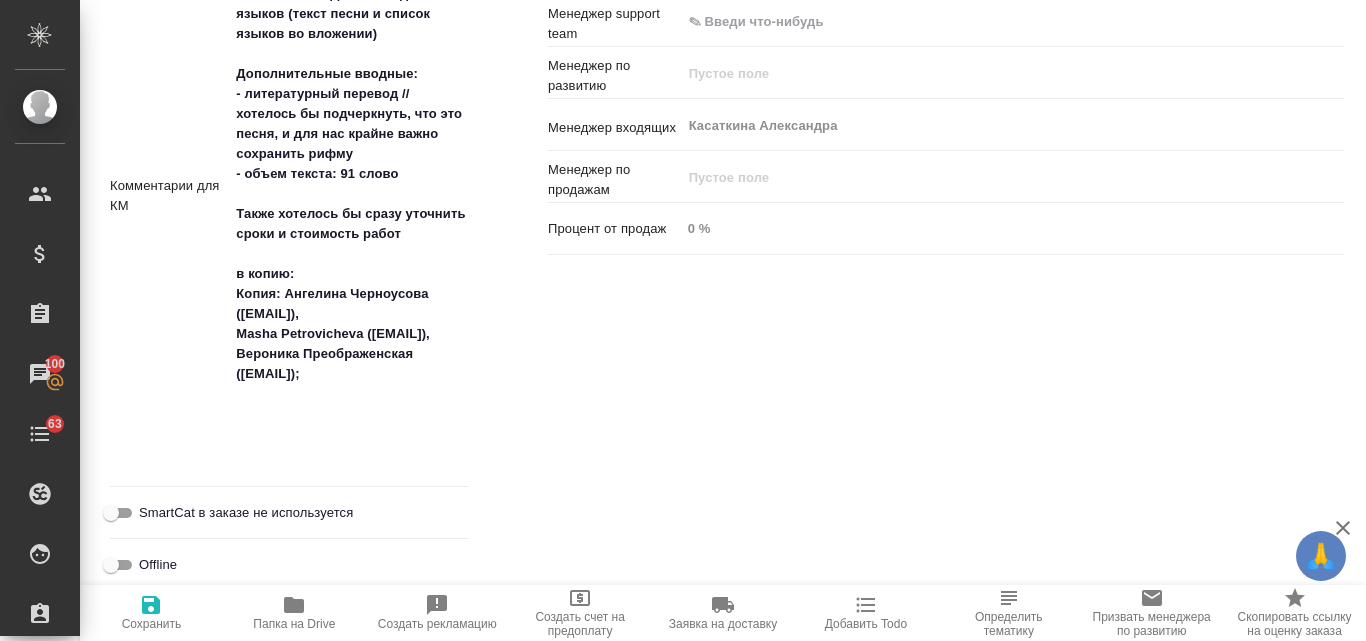 type on "x" 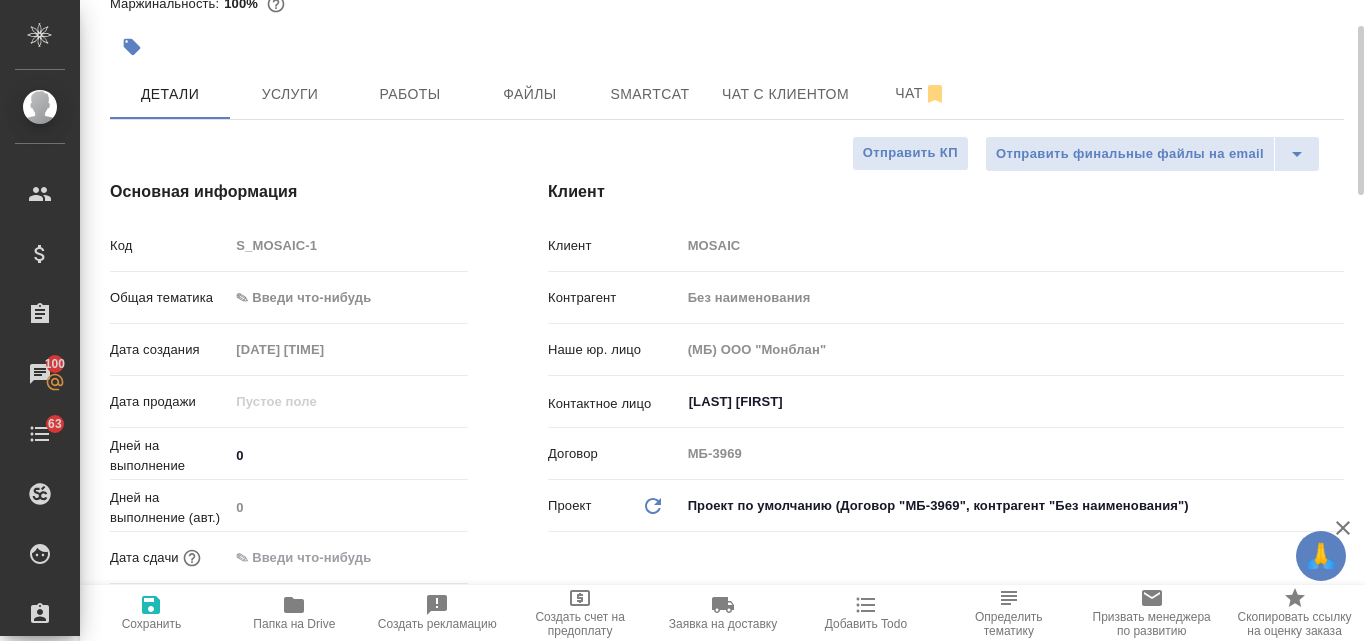 scroll, scrollTop: 0, scrollLeft: 0, axis: both 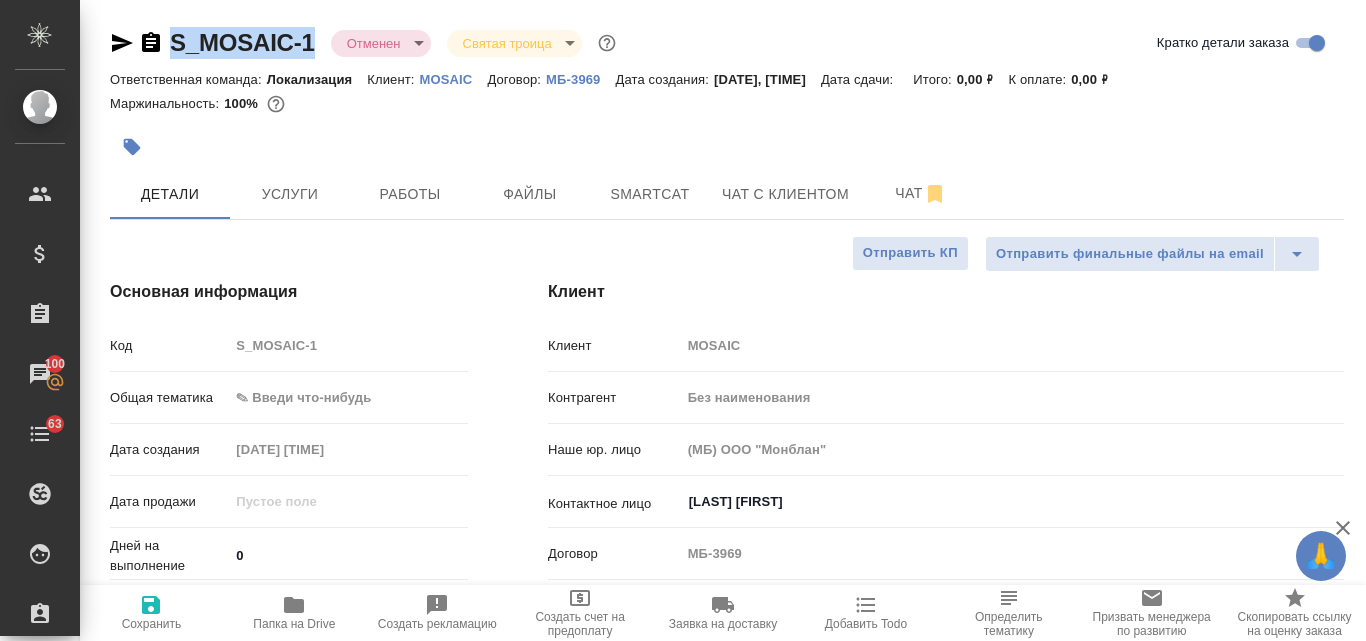 drag, startPoint x: 315, startPoint y: 40, endPoint x: 174, endPoint y: 41, distance: 141.00354 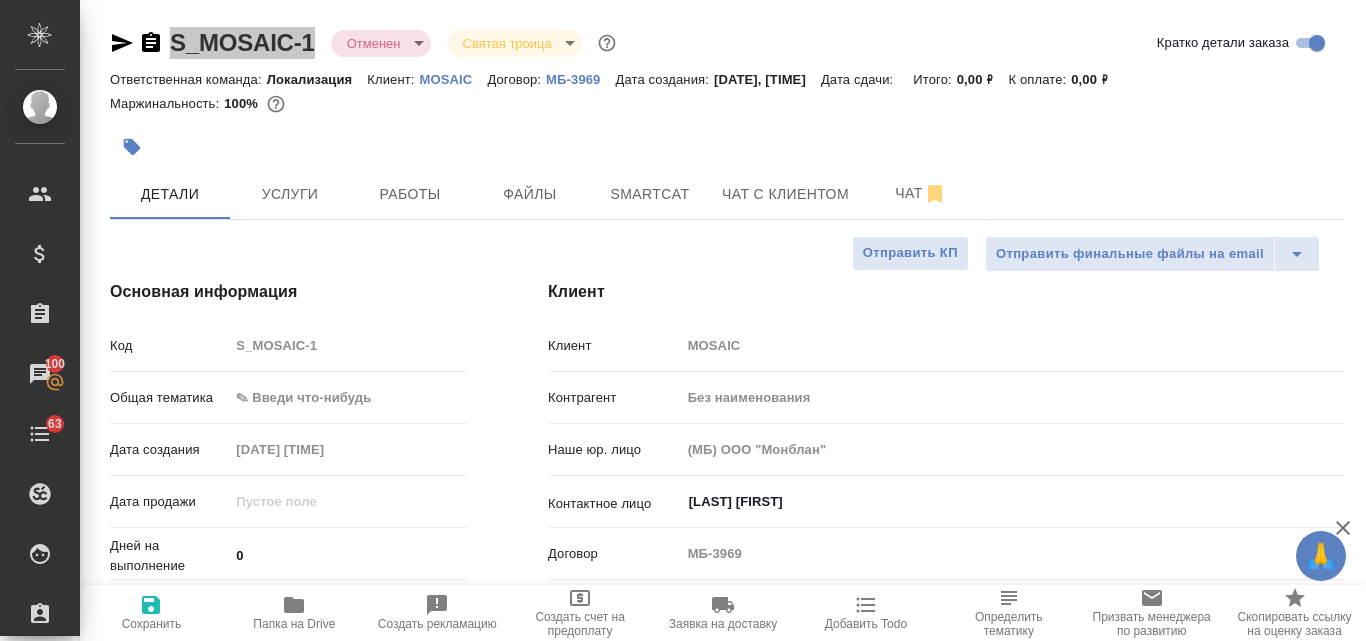 type on "x" 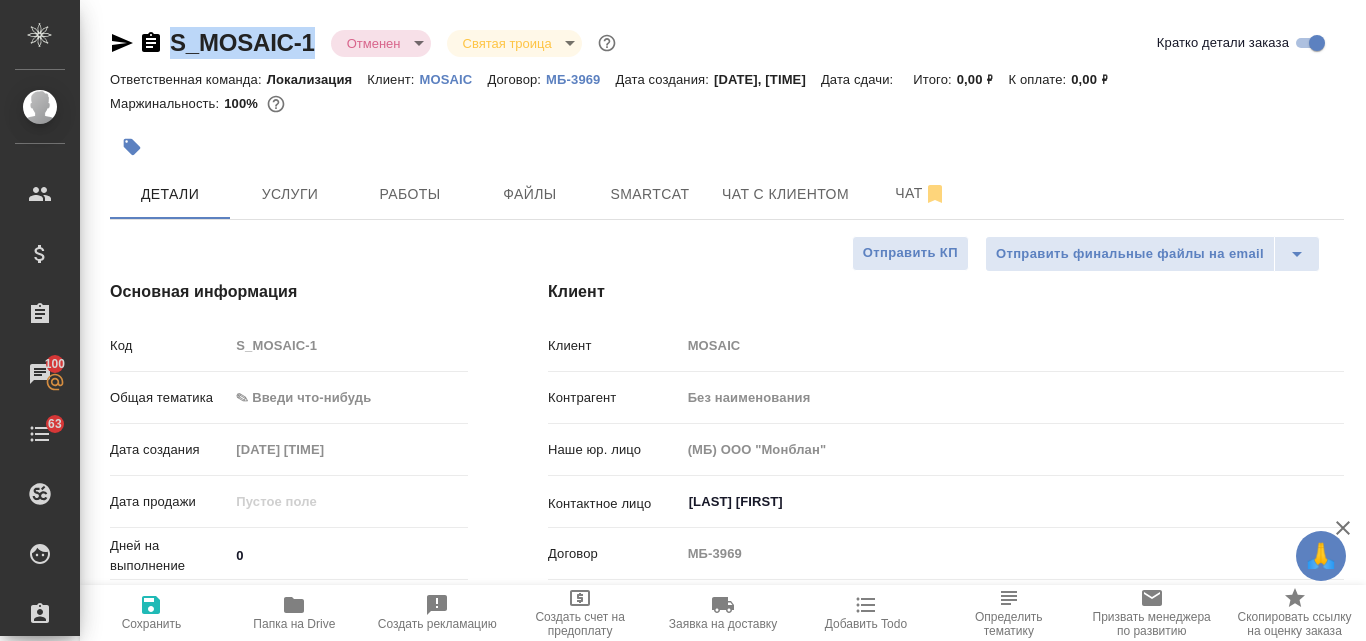 type on "x" 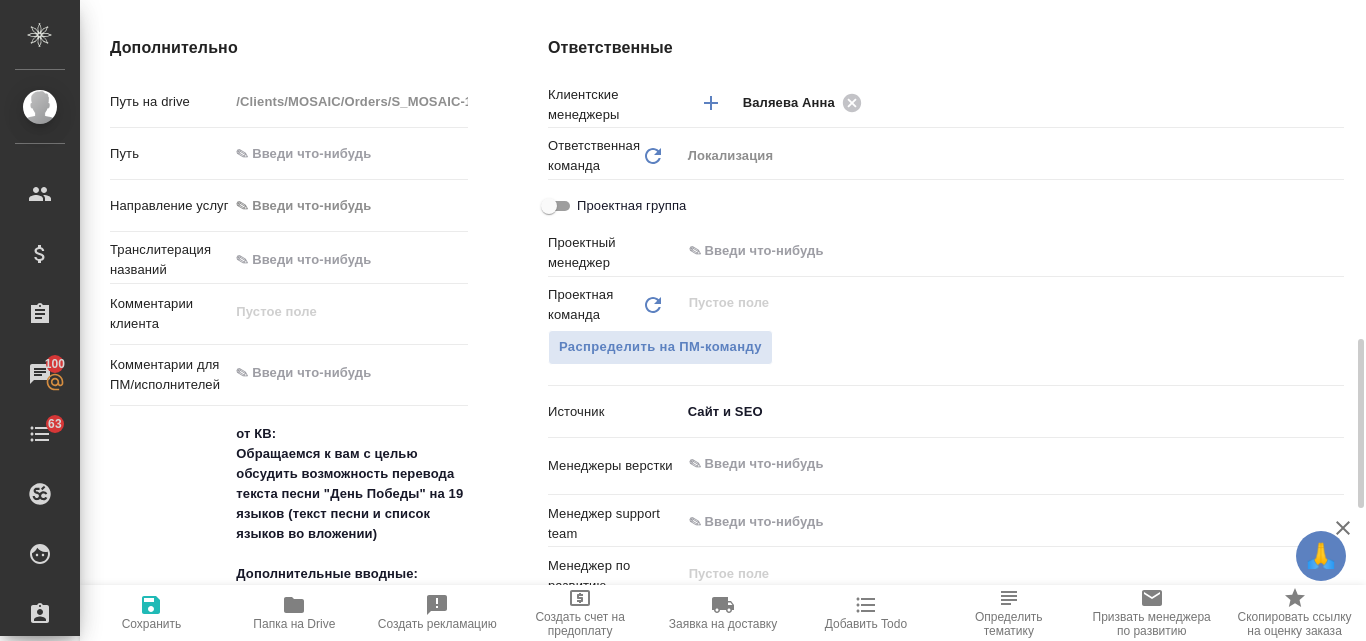 scroll, scrollTop: 1100, scrollLeft: 0, axis: vertical 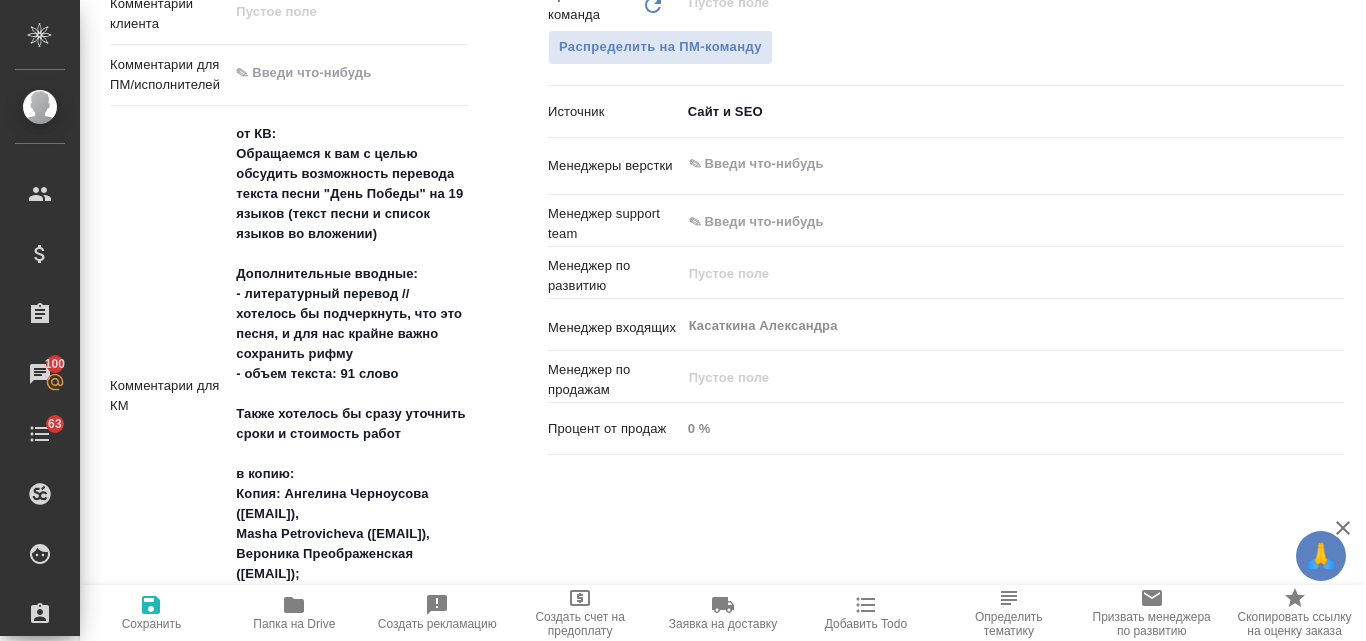 type on "x" 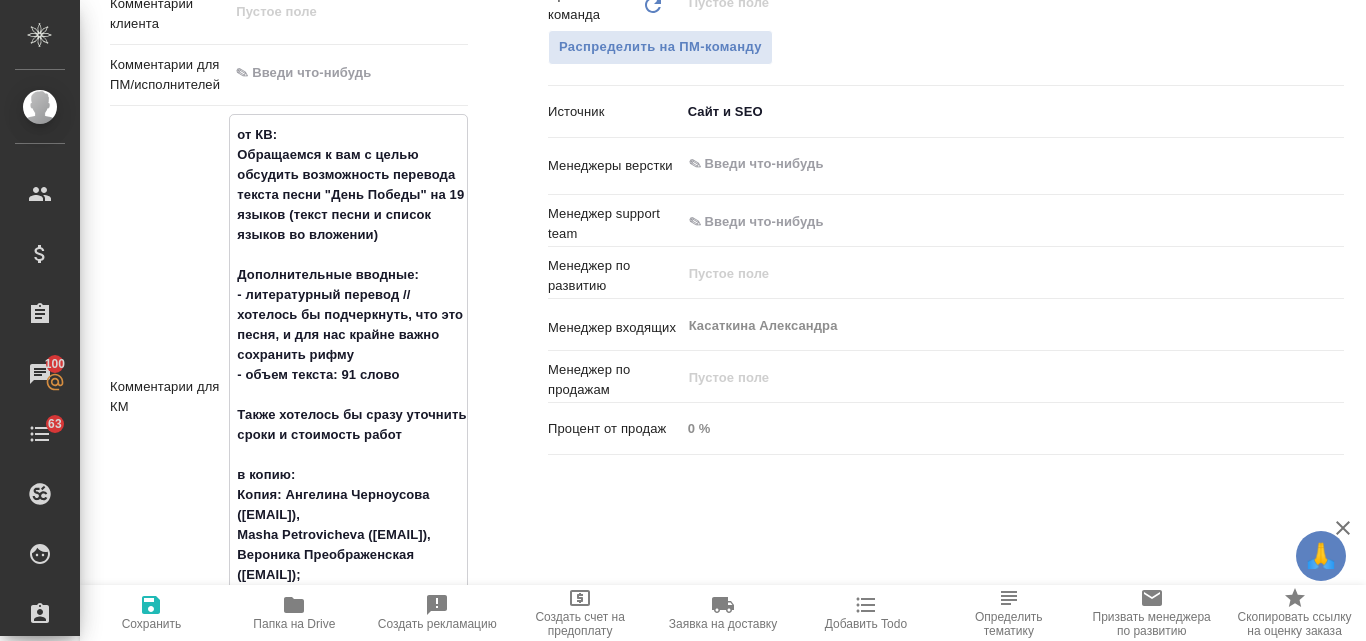 click on "от КВ:
Обращаемся к вам с целью обсудить возможность перевода текста песни "День Победы" на 19 языков (текст песни и список языков во вложении)
Дополнительные вводные:
- литературный перевод // хотелось бы подчеркнуть, что это песня, и для нас крайне важно сохранить рифму
- объем текста: 91 слово
Также хотелось бы сразу уточнить сроки и стоимость работ
в копию:
Копия: Ангелина Черноусова (chernousova@mosaicmedia.ru),
Masha Petrovicheva (petrovicheva@mosaicmedia.ru), Вероника Преображенская (preobrazhenskaia@mosaicmedia.ru);" at bounding box center (348, 395) 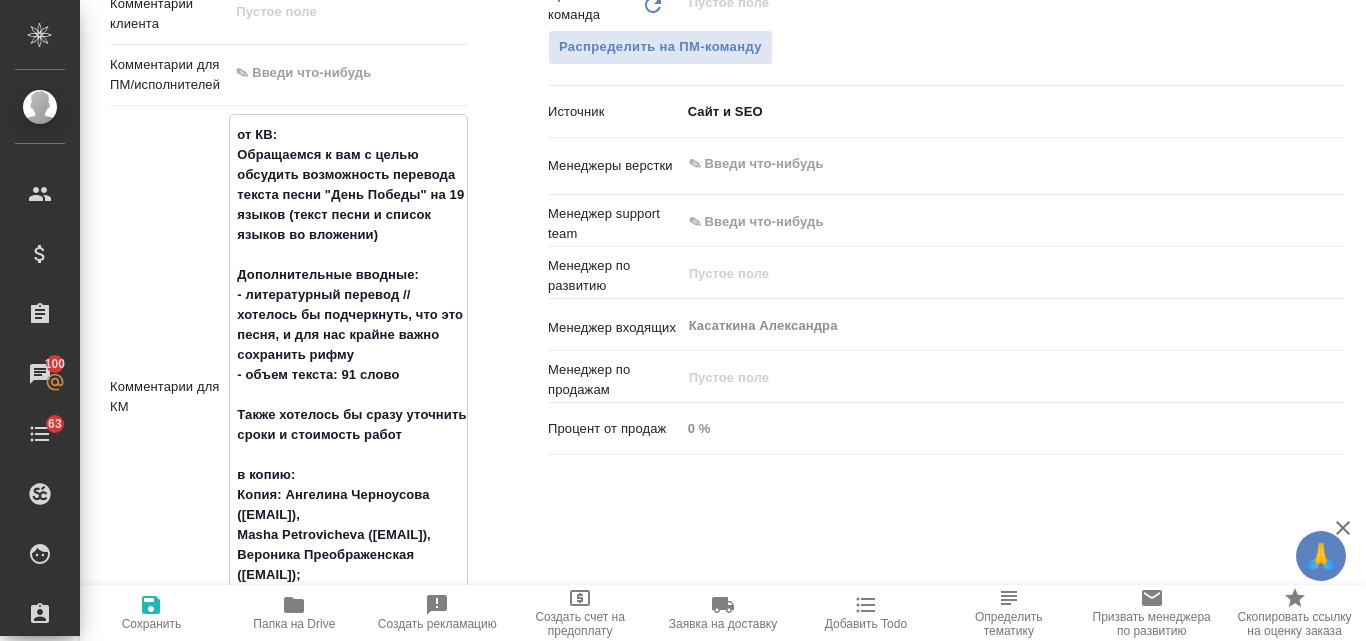 drag, startPoint x: 237, startPoint y: 153, endPoint x: 402, endPoint y: 595, distance: 471.7934 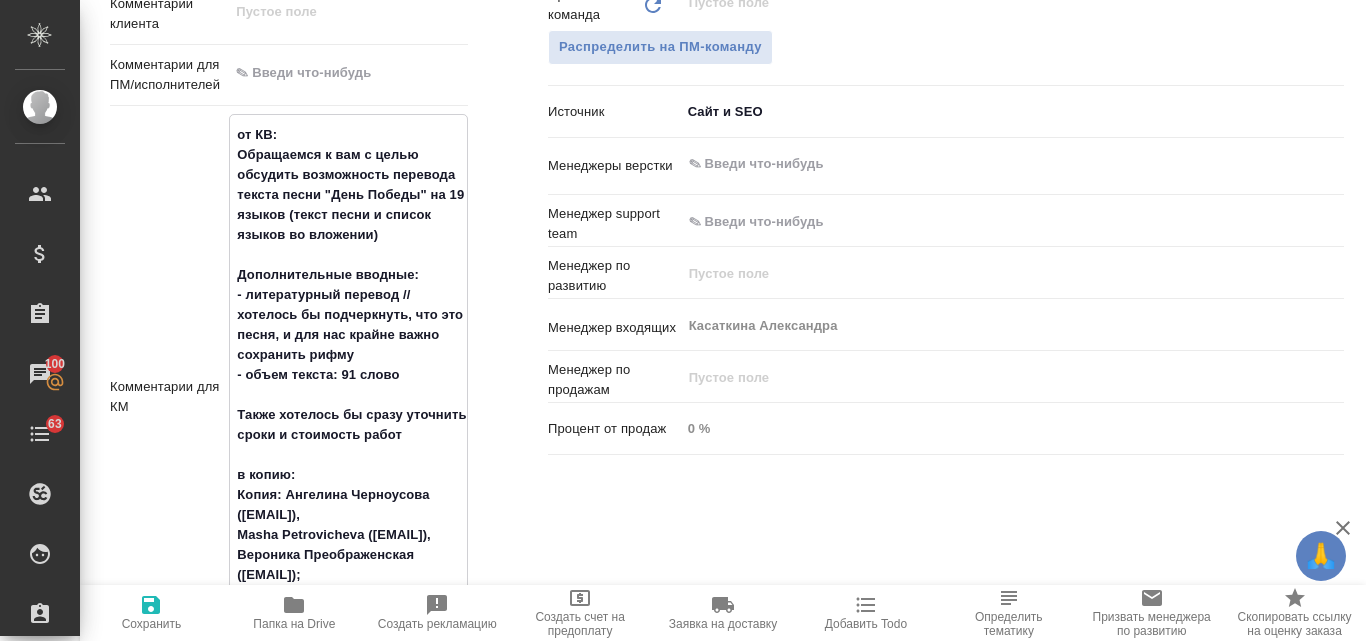 click on "Отправить финальные файлы на email Отправить КП Основная информация Код S_MOSAIC-1 Общая тематика ✎ Введи что-нибудь Дата создания 03.04.2025 14:47 Дата продажи Дней на выполнение 0 Дней на выполнение (авт.) 0 Дата сдачи Не пересчитывать Учитывать выходные Клиент Клиент MOSAIC Контрагент Без наименования Наше юр. лицо (МБ) ООО "Монблан" Контактное лицо  Родина Виктория ​ Договор МБ-3969 Проект Обновить данные Проект по умолчанию
(Договор "МБ-3969",
контрагент "Без наименования") 67ee751c2b6660c3eef3cd17 Дополнительно Путь на drive /Clients/MOSAIC/Orders/S_MOSAIC-1 Путь x x x Offline ​ locm ​" at bounding box center (727, 212) 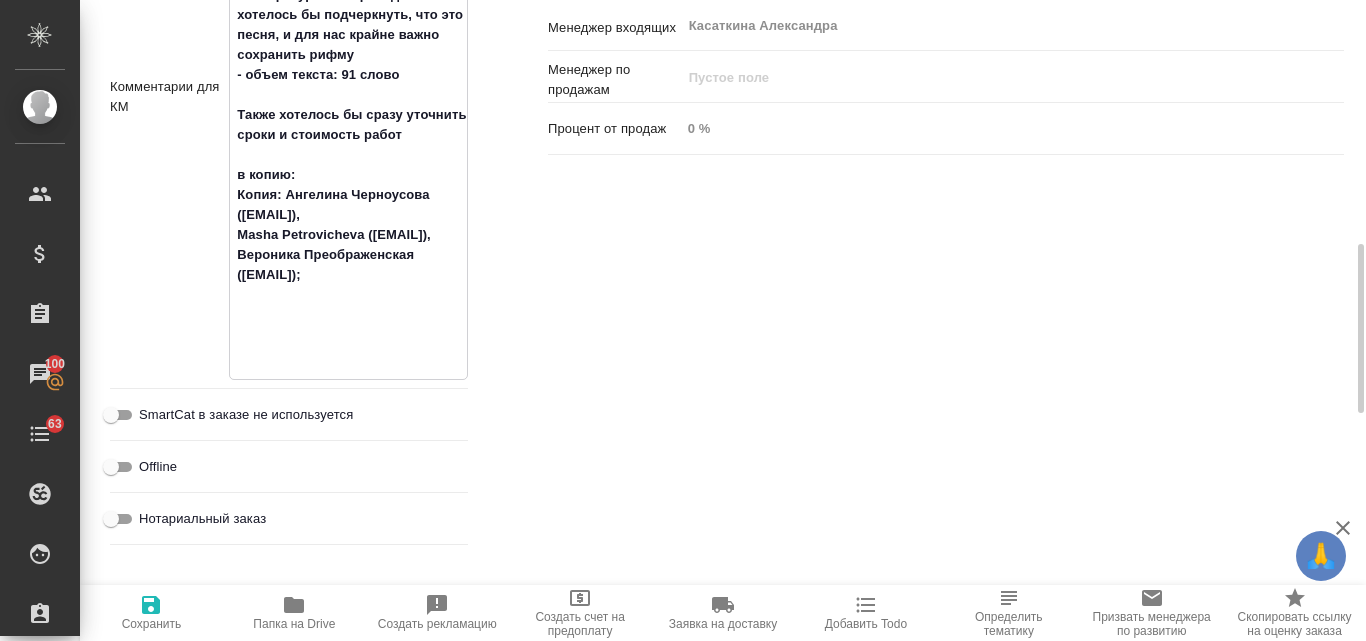 scroll, scrollTop: 1300, scrollLeft: 0, axis: vertical 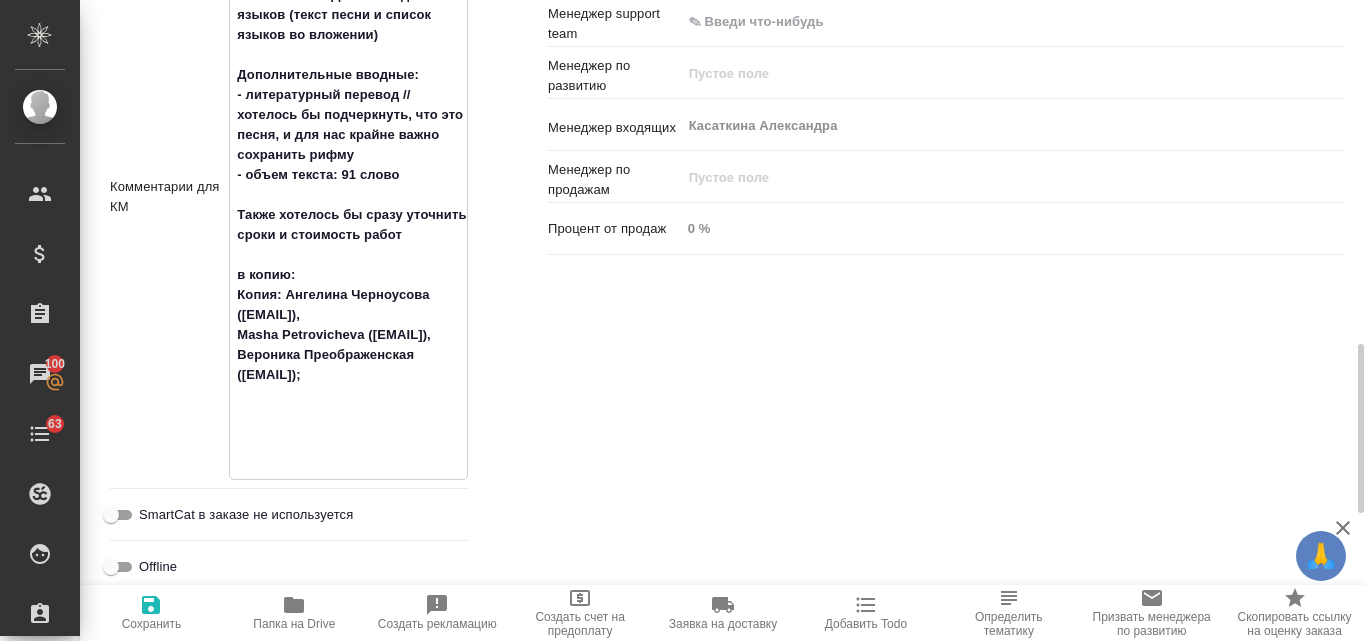 click on "от КВ:
Обращаемся к вам с целью обсудить возможность перевода текста песни "День Победы" на 19 языков (текст песни и список языков во вложении)
Дополнительные вводные:
- литературный перевод // хотелось бы подчеркнуть, что это песня, и для нас крайне важно сохранить рифму
- объем текста: 91 слово
Также хотелось бы сразу уточнить сроки и стоимость работ
в копию:
Копия: Ангелина Черноусова (chernousova@mosaicmedia.ru),
Masha Petrovicheva (petrovicheva@mosaicmedia.ru), Вероника Преображенская (preobrazhenskaia@mosaicmedia.ru);" at bounding box center [348, 195] 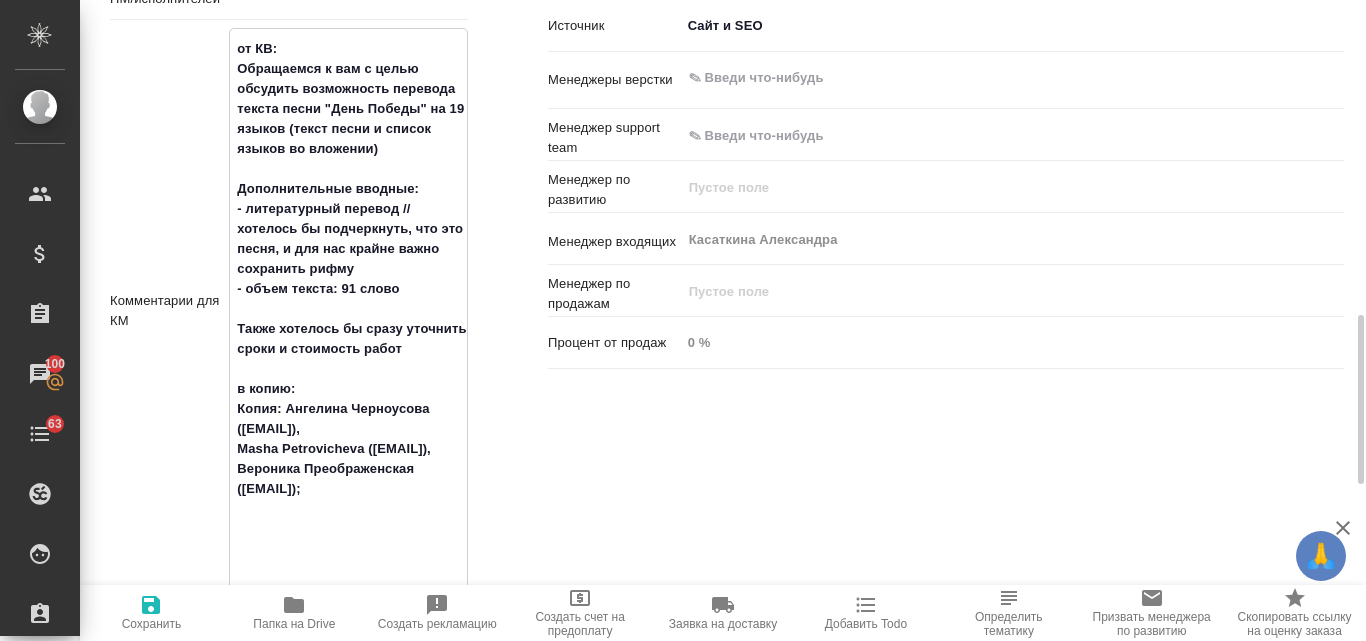 scroll, scrollTop: 1185, scrollLeft: 0, axis: vertical 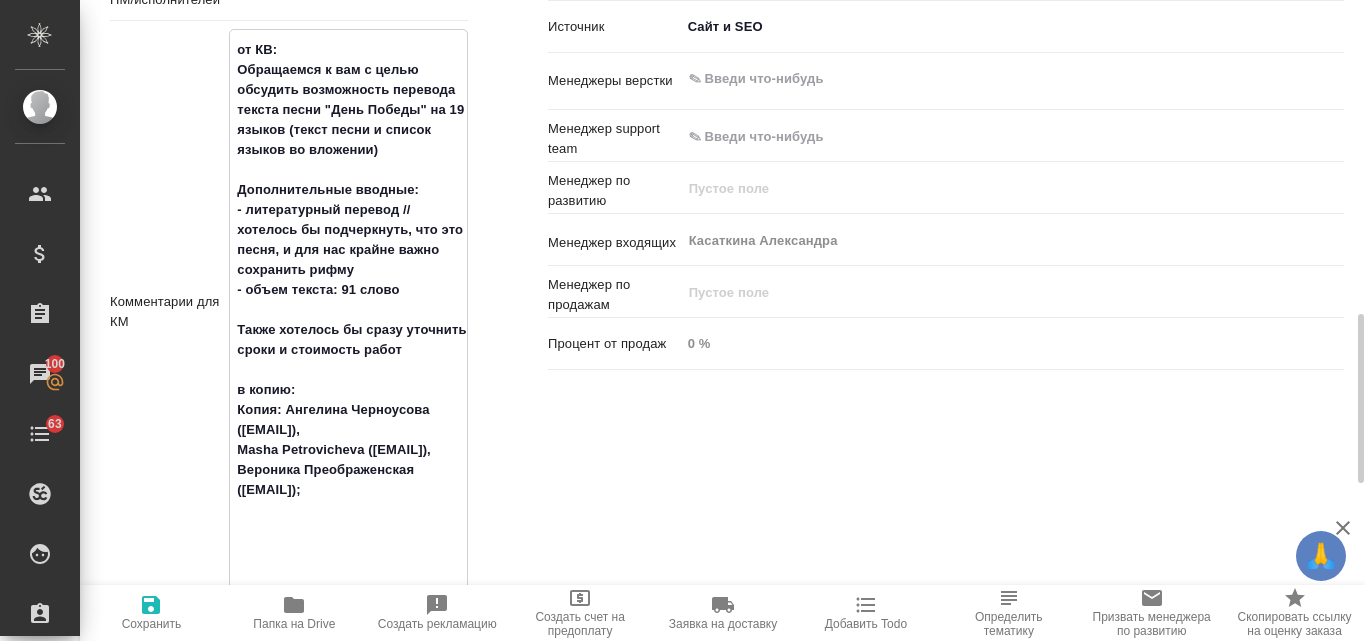 drag, startPoint x: 257, startPoint y: 421, endPoint x: 237, endPoint y: 54, distance: 367.54456 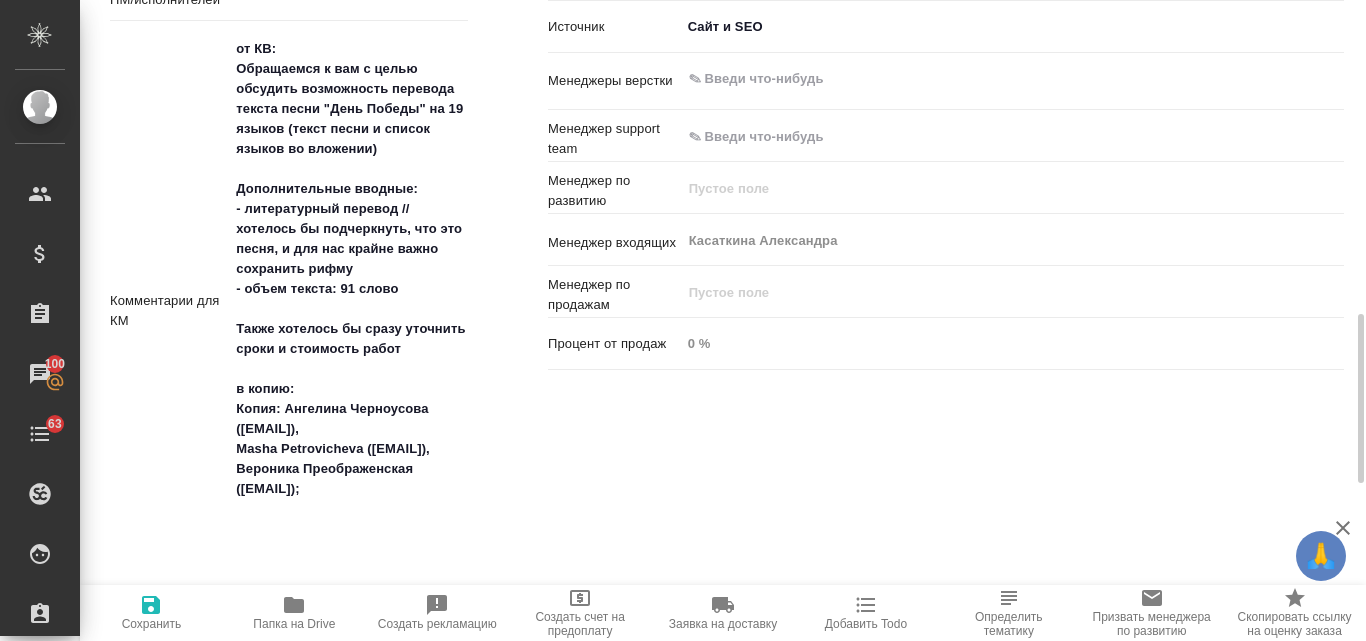 type on "x" 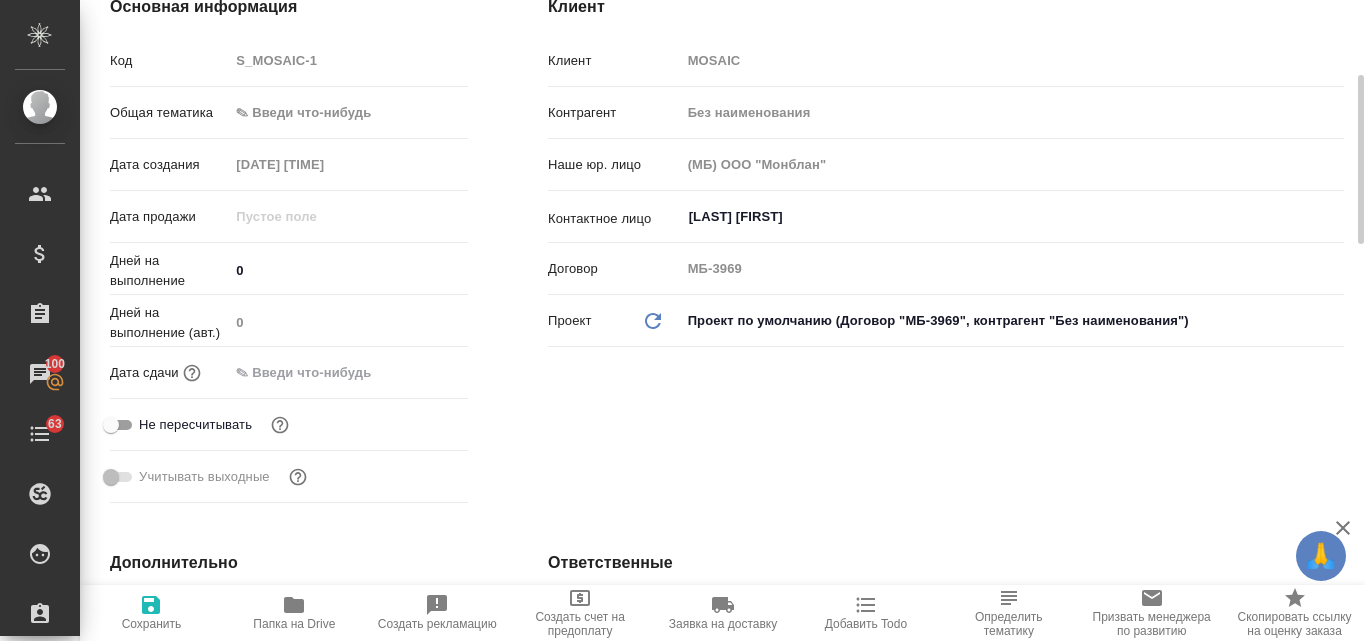 scroll, scrollTop: 0, scrollLeft: 0, axis: both 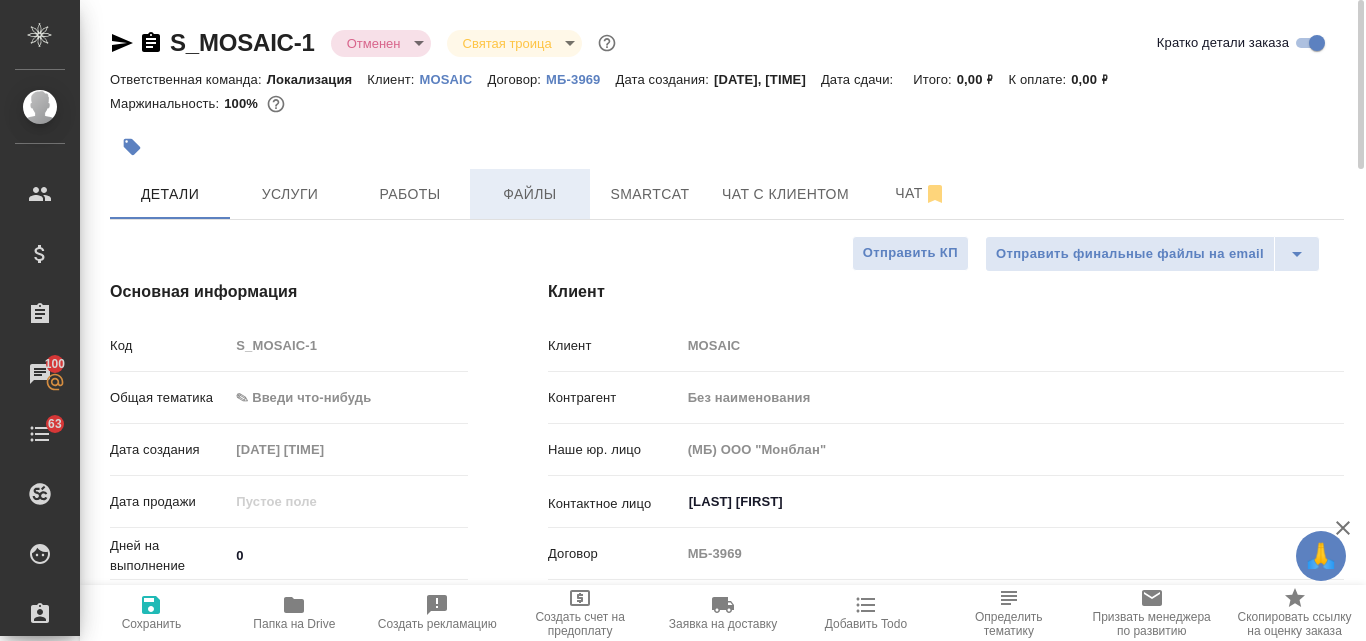 type on "x" 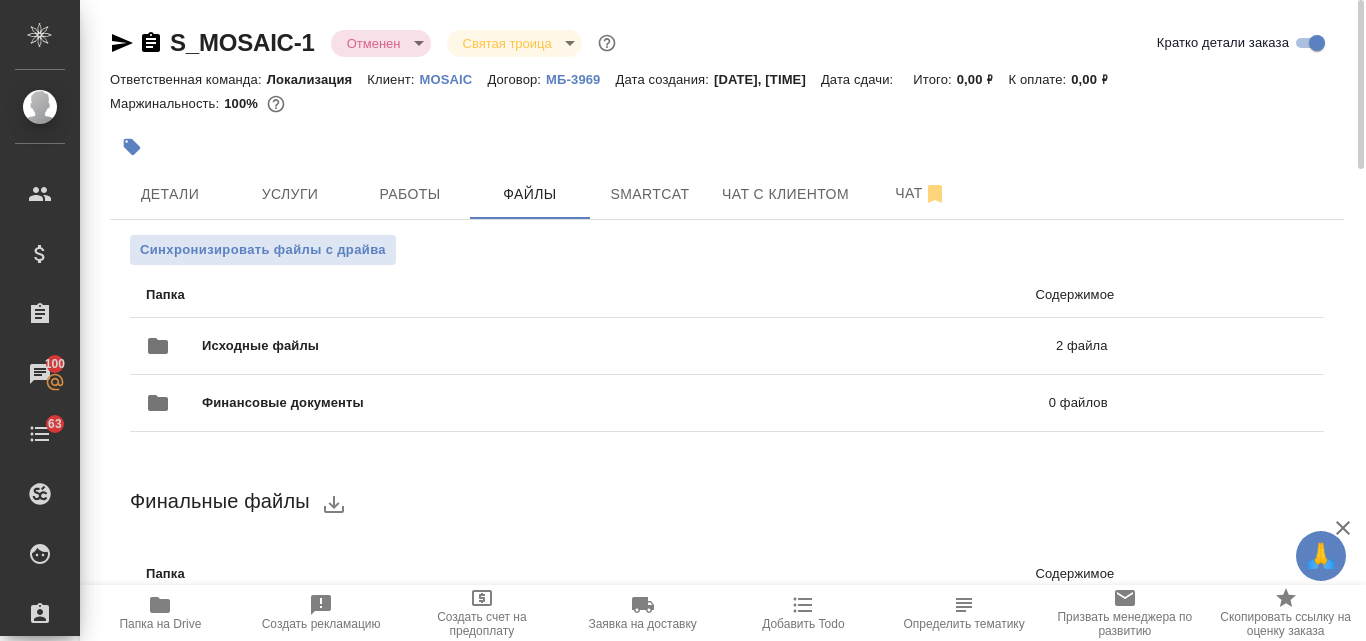 click on "Папка на Drive" at bounding box center [160, 612] 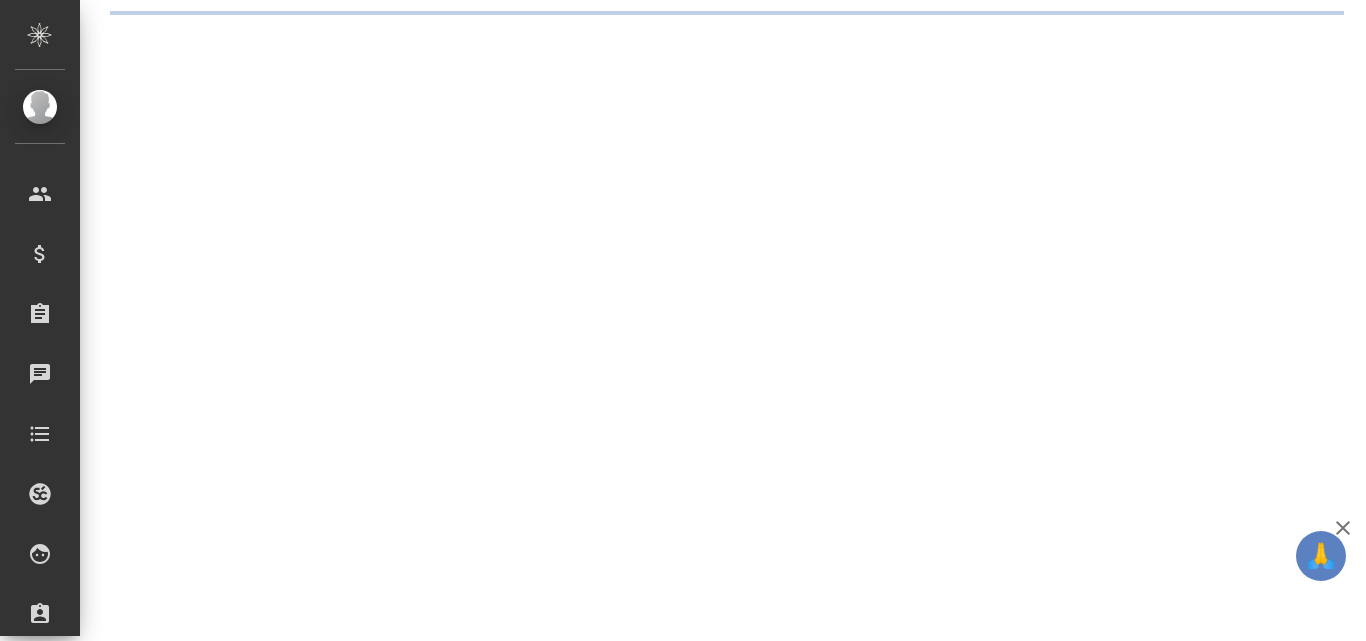 scroll, scrollTop: 0, scrollLeft: 0, axis: both 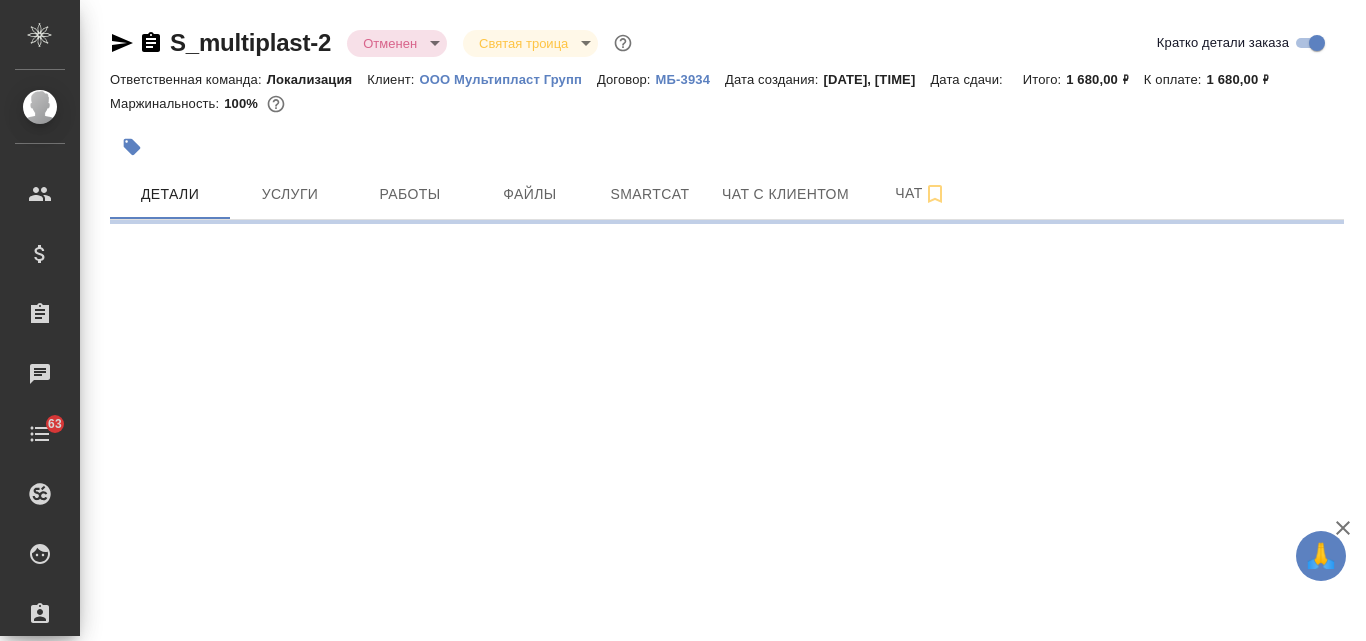 select on "RU" 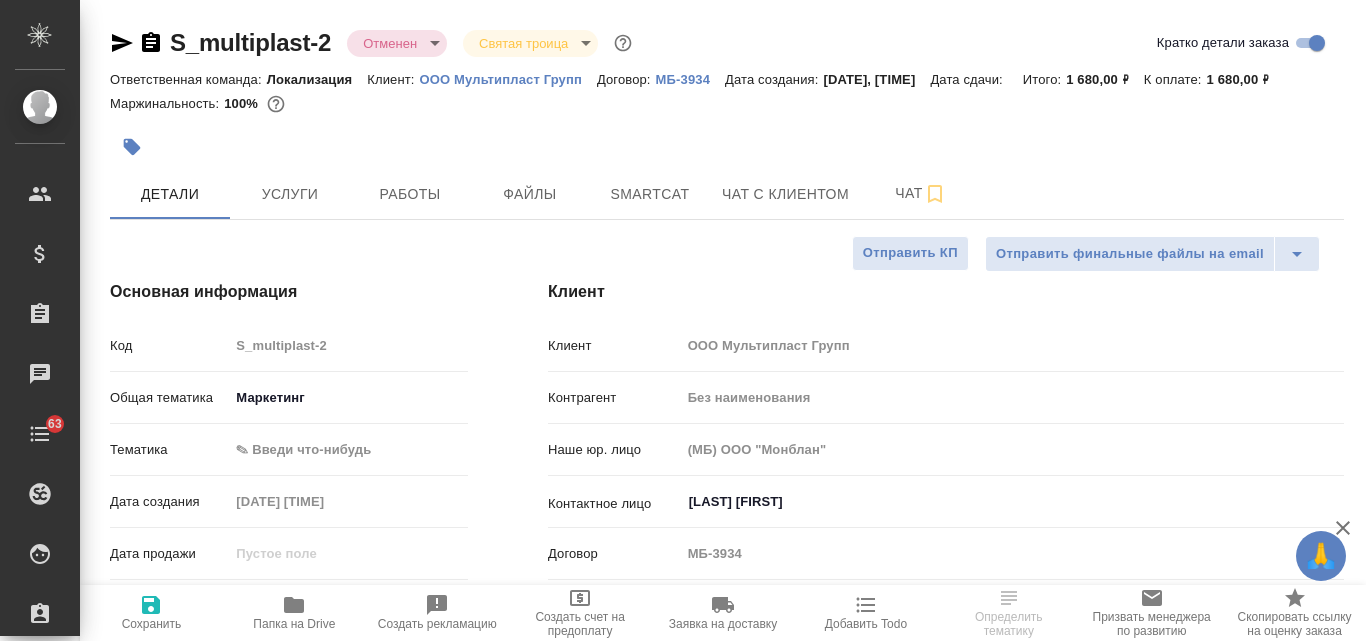 type on "x" 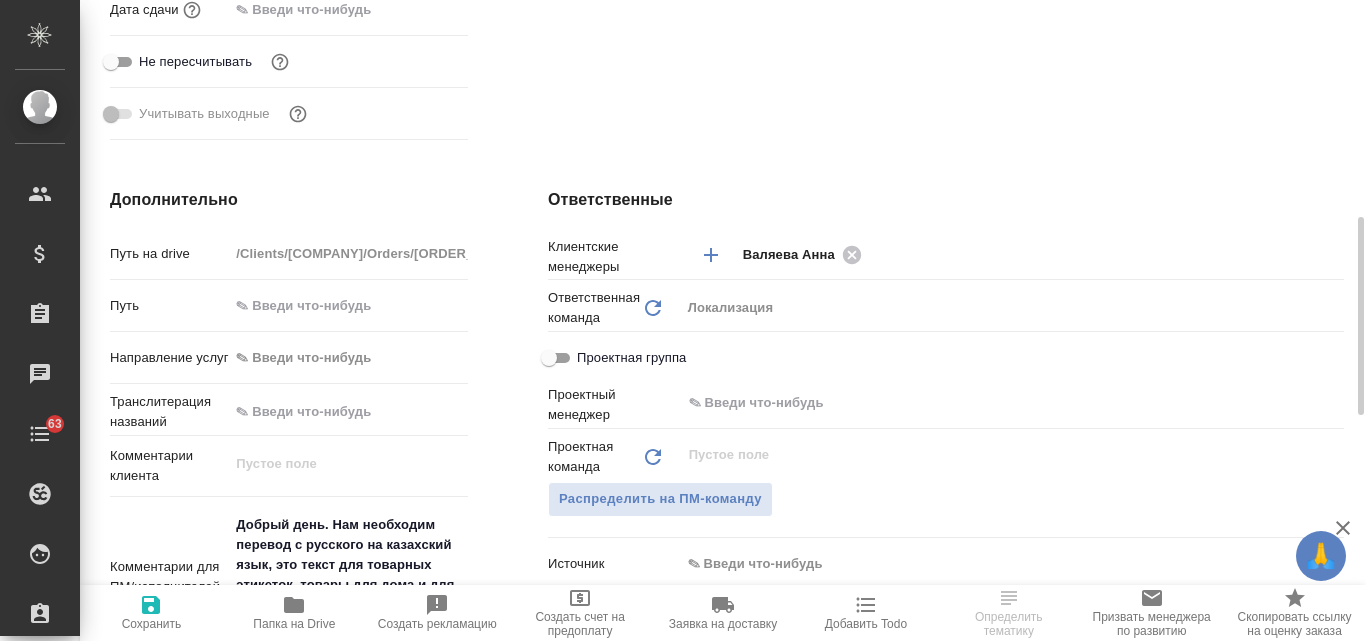 scroll, scrollTop: 900, scrollLeft: 0, axis: vertical 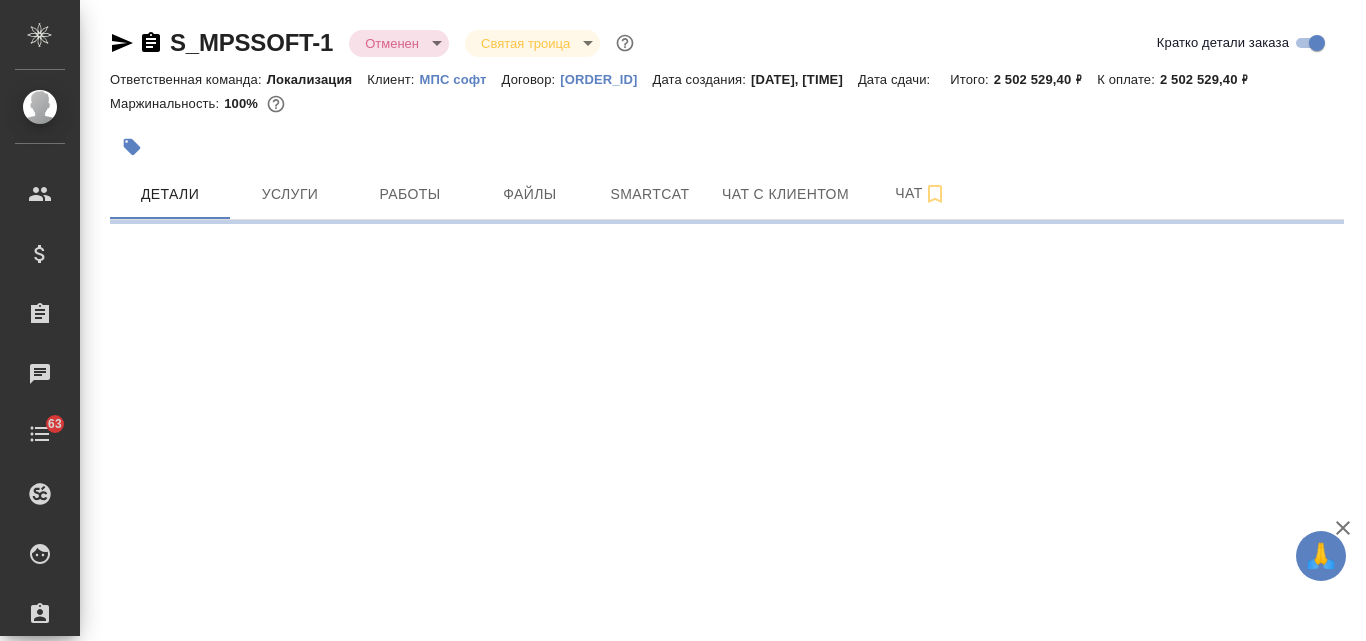 select on "RU" 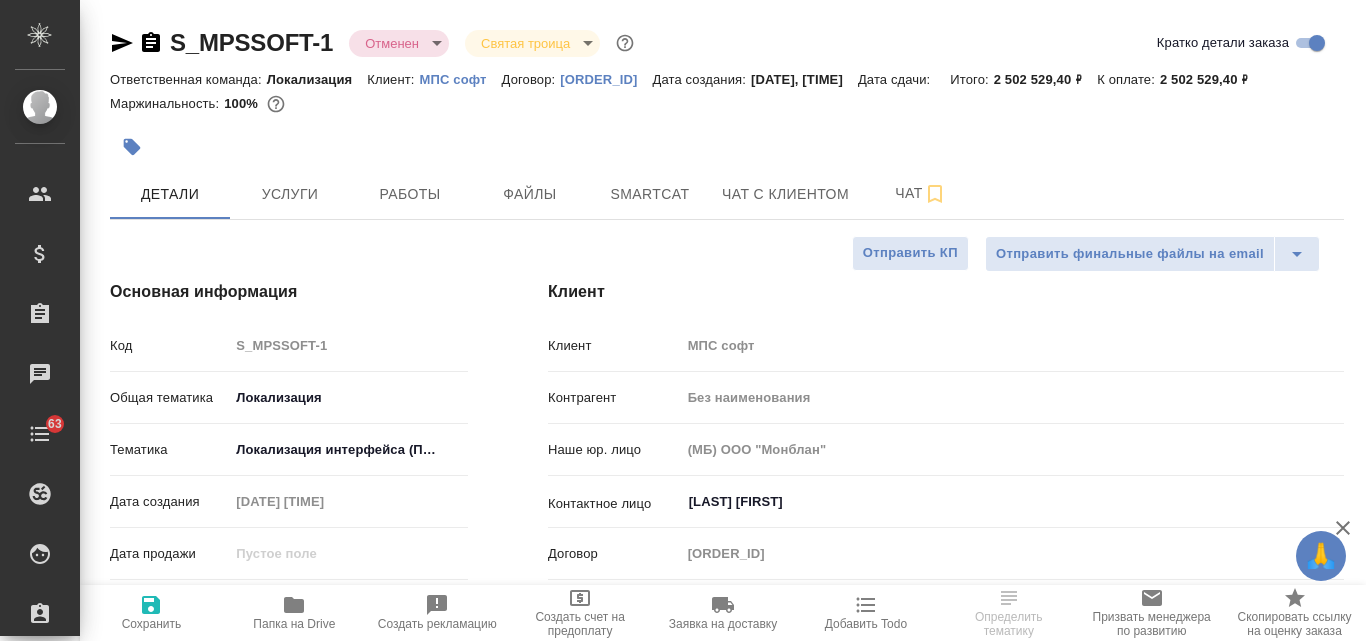 type on "x" 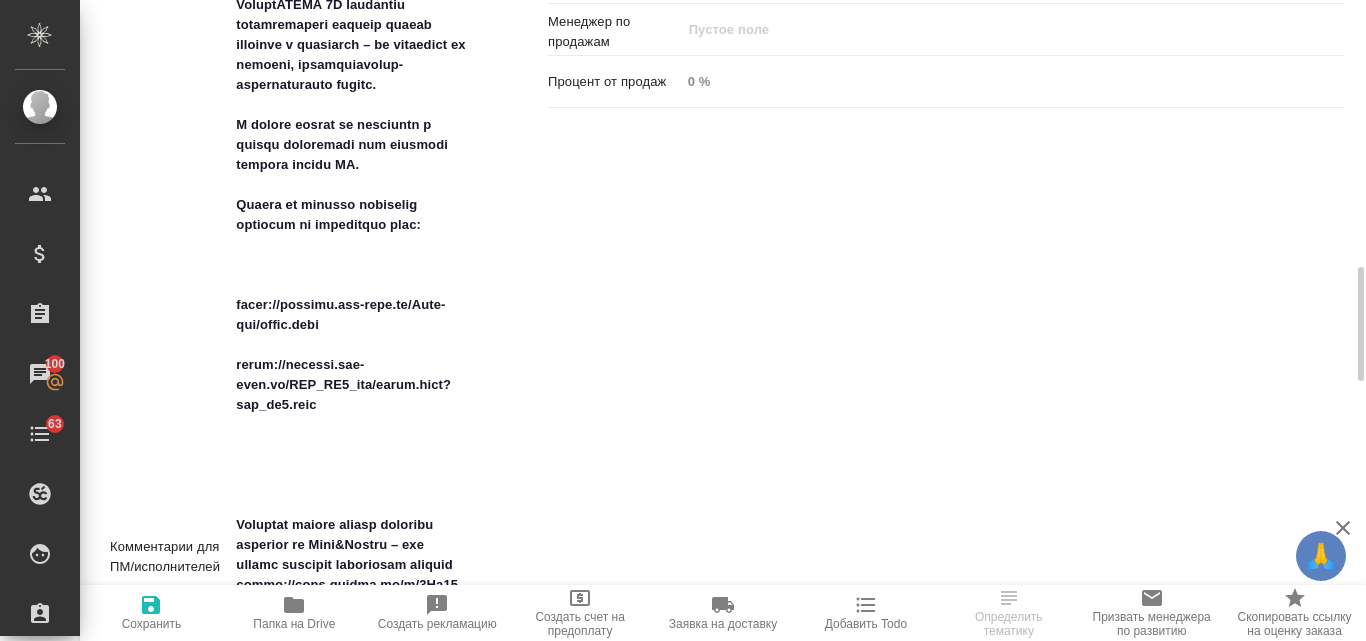 scroll, scrollTop: 1300, scrollLeft: 0, axis: vertical 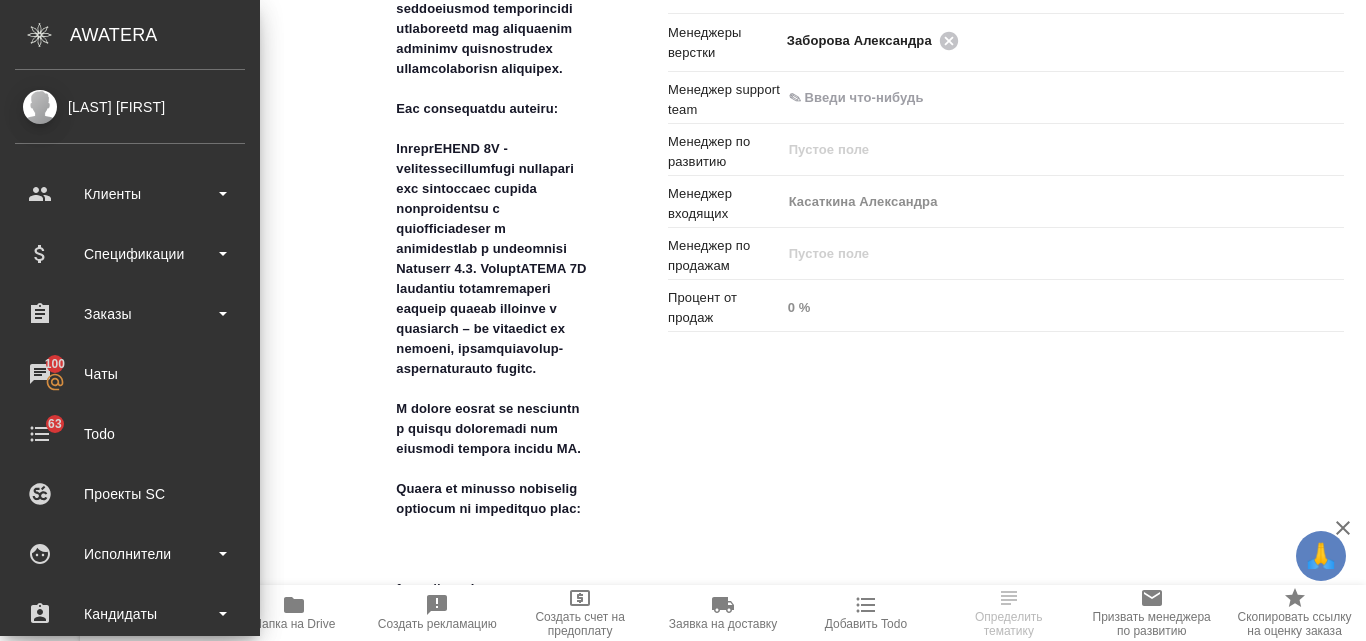type on "x" 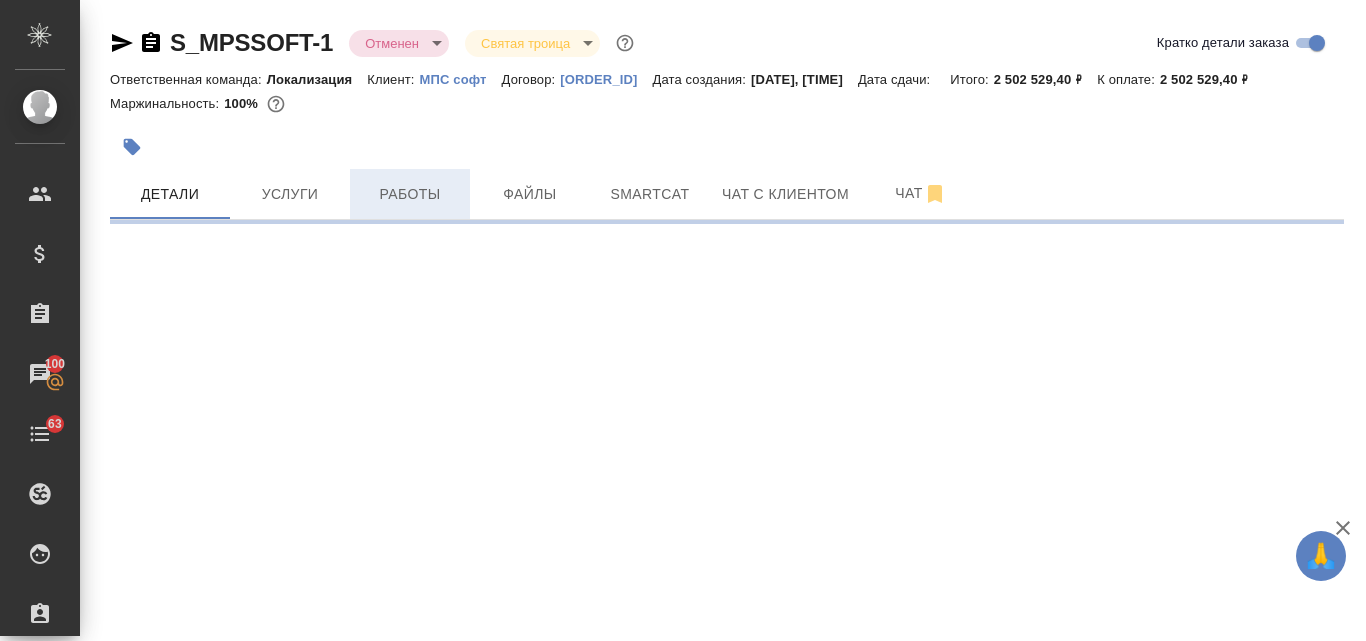 scroll, scrollTop: 0, scrollLeft: 0, axis: both 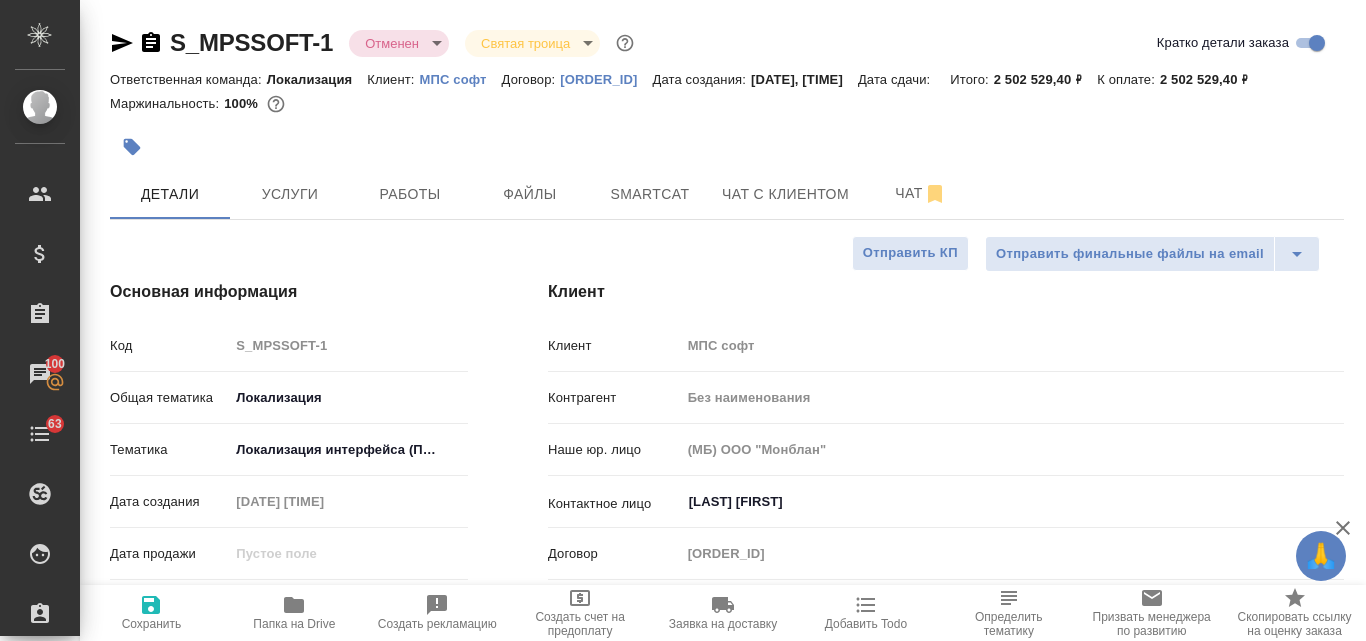 type on "x" 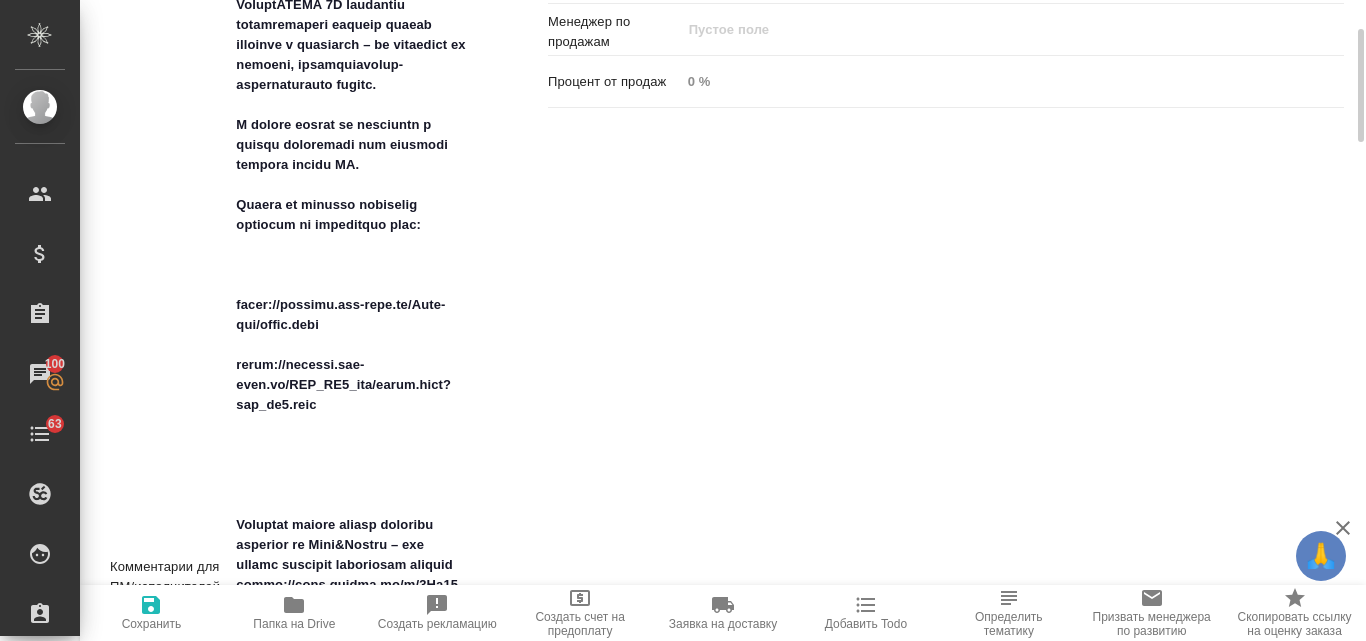 scroll, scrollTop: 1200, scrollLeft: 0, axis: vertical 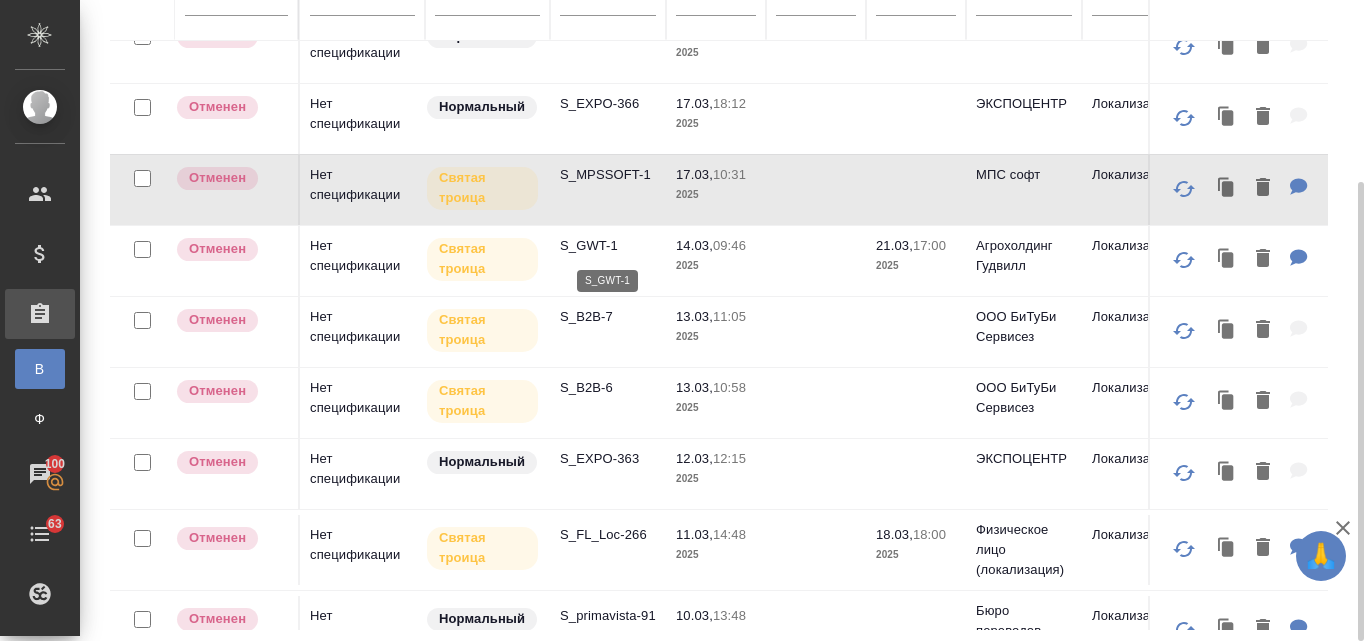 click on "S_GWT-1" at bounding box center (608, 246) 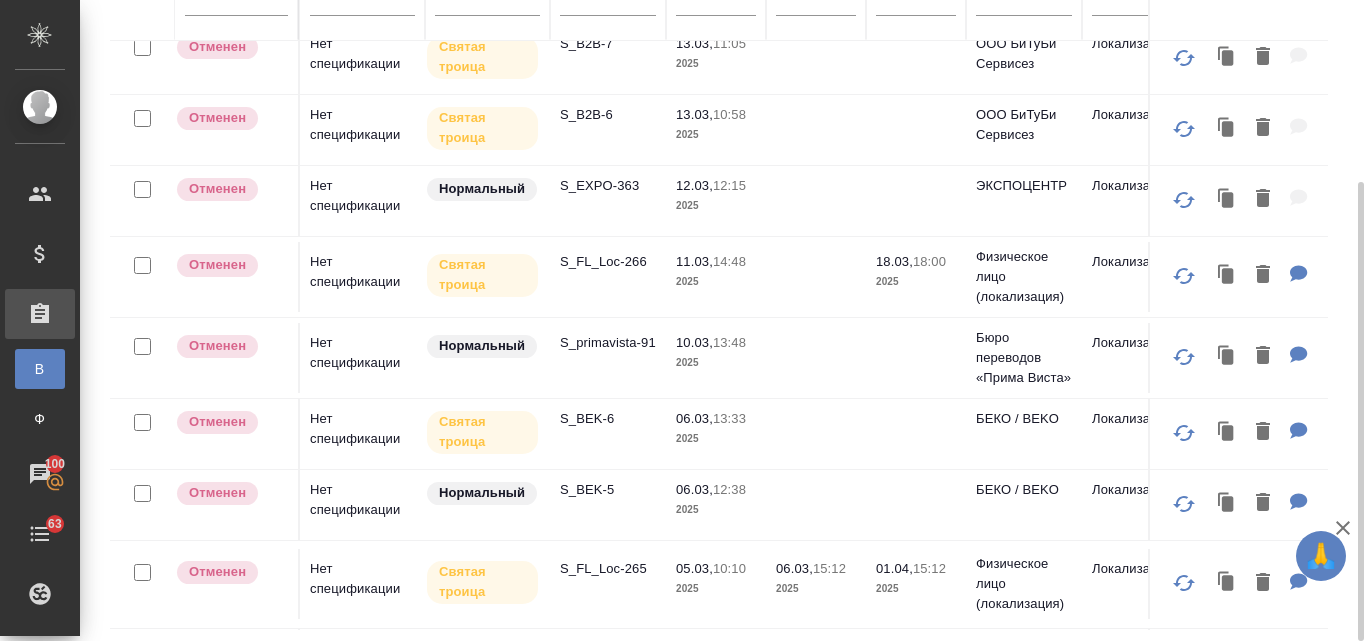 scroll, scrollTop: 400, scrollLeft: 0, axis: vertical 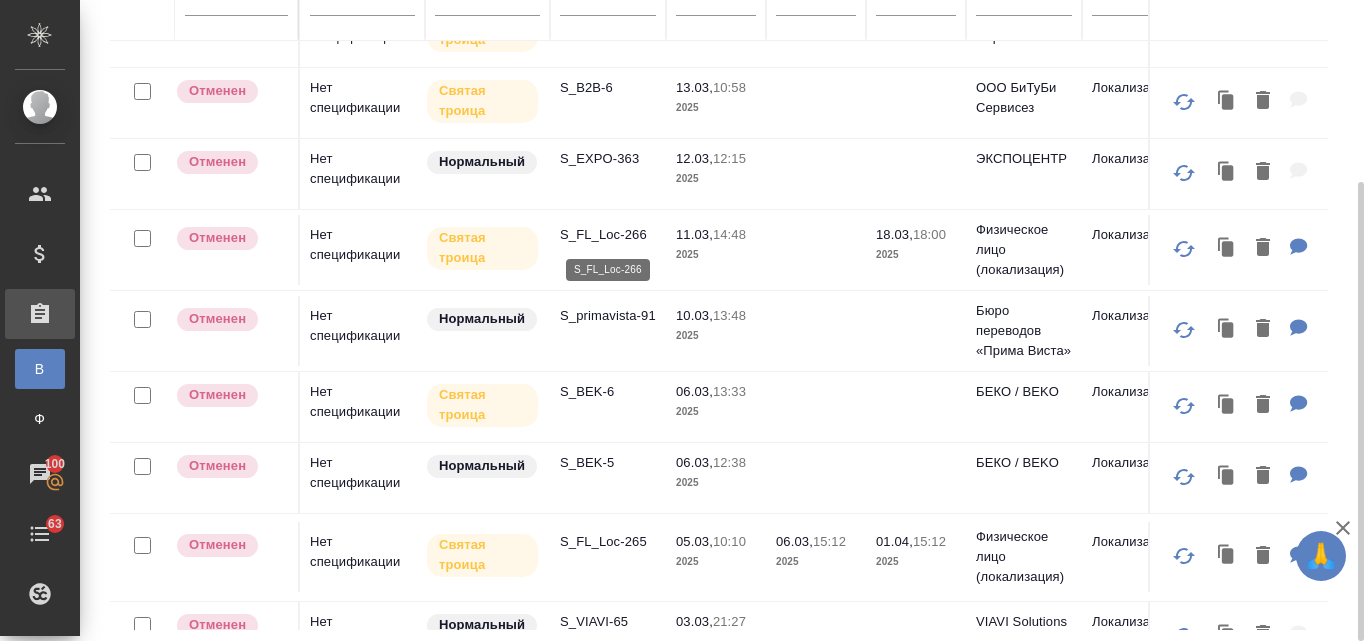 click on "S_FL_Loc-266" at bounding box center [608, 235] 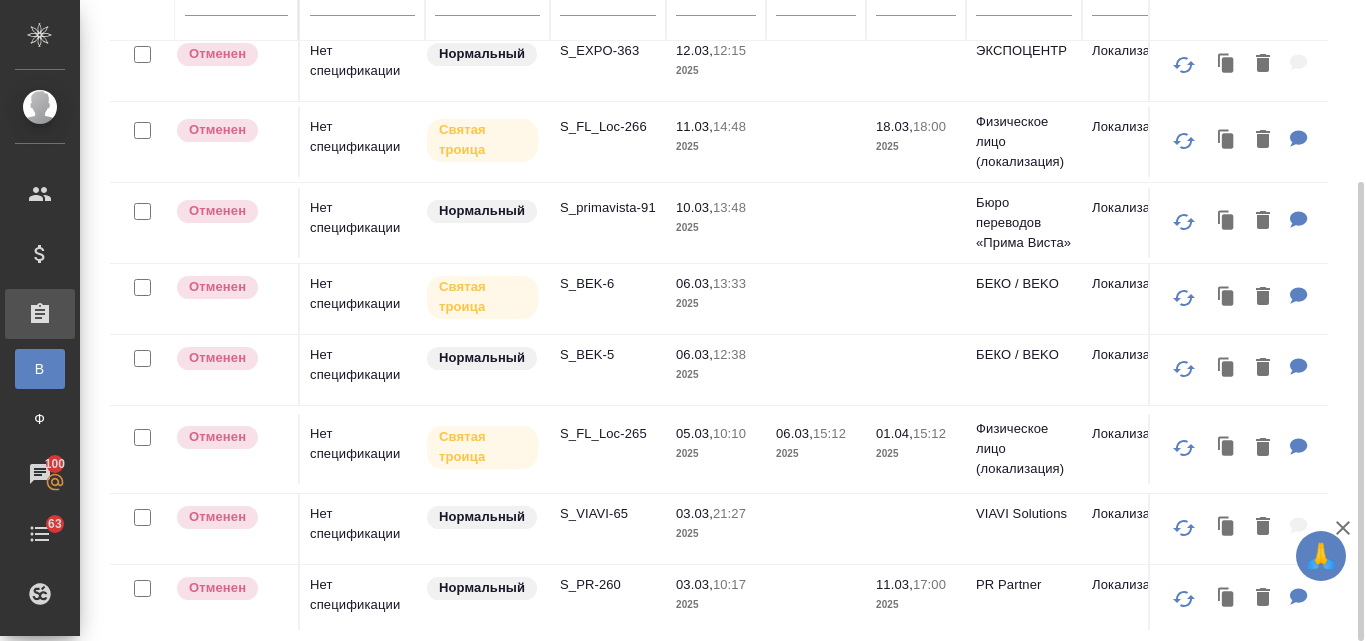 scroll, scrollTop: 600, scrollLeft: 0, axis: vertical 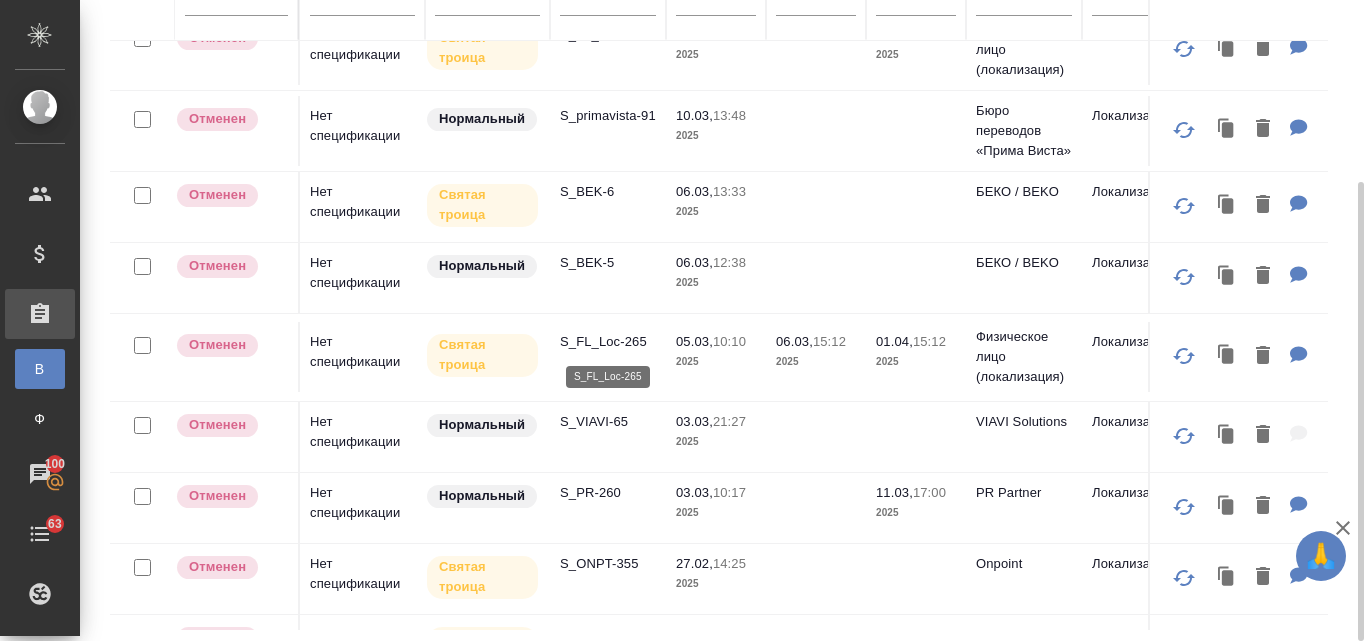 click on "S_FL_Loc-265" at bounding box center [608, 342] 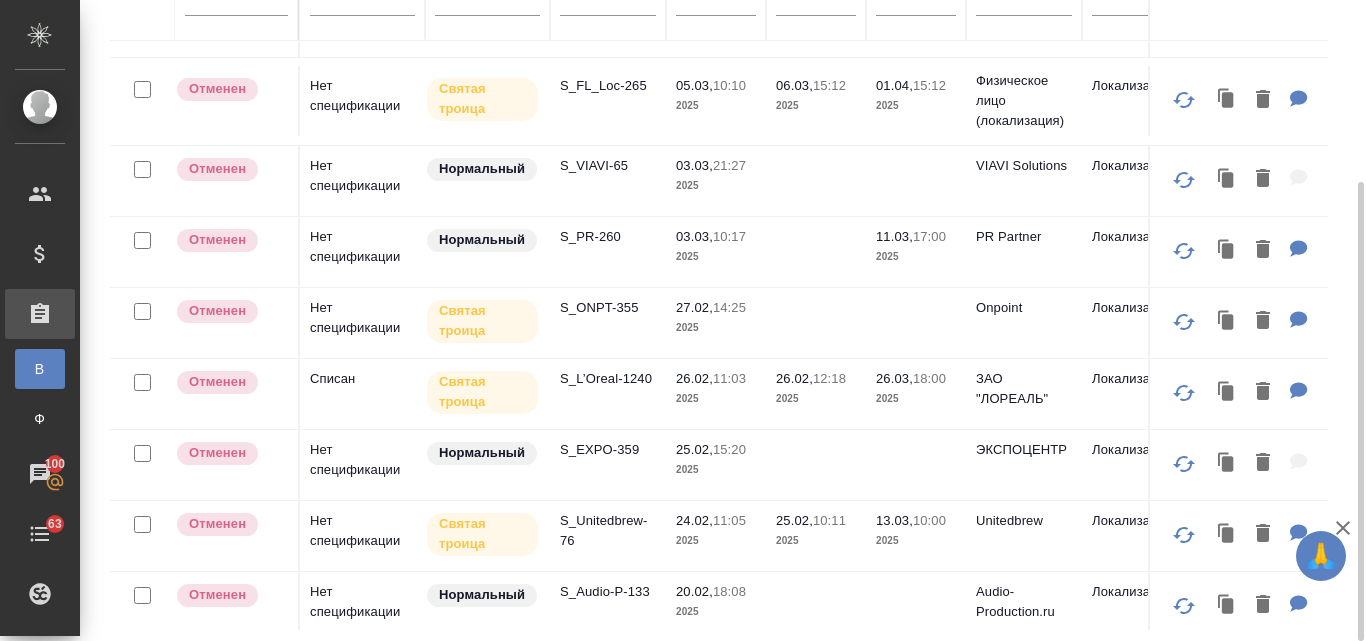 scroll, scrollTop: 884, scrollLeft: 0, axis: vertical 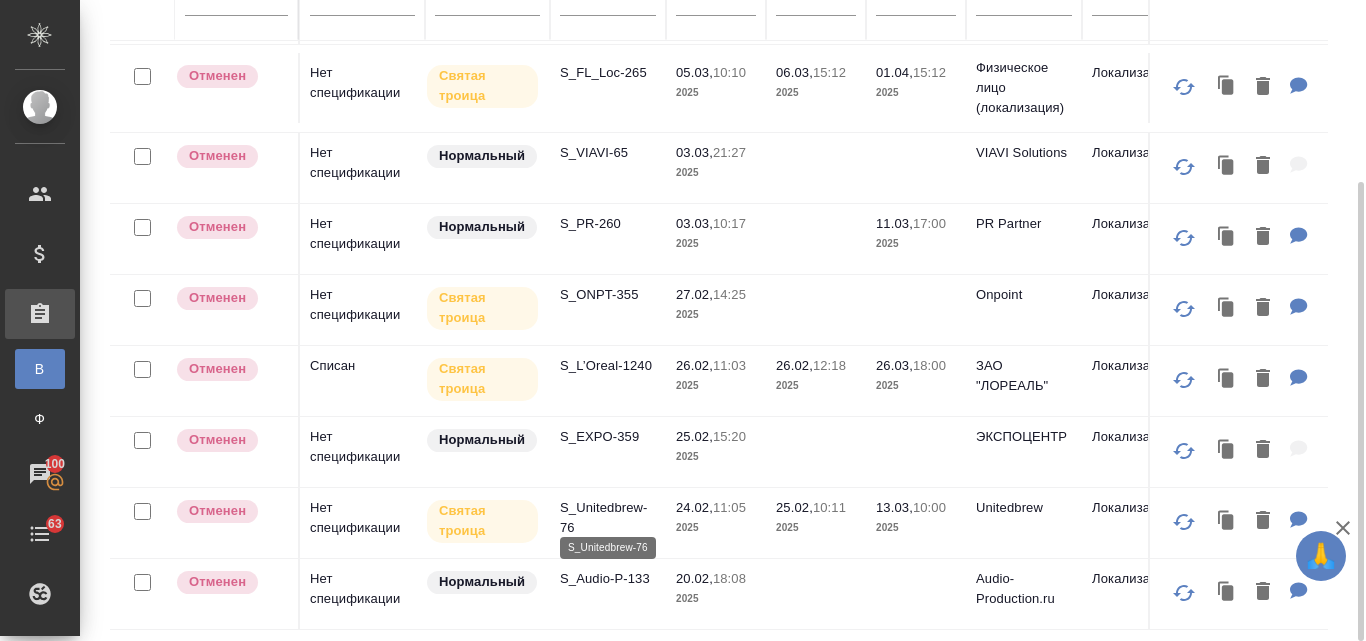 click on "S_Unitedbrew-76" at bounding box center (608, 518) 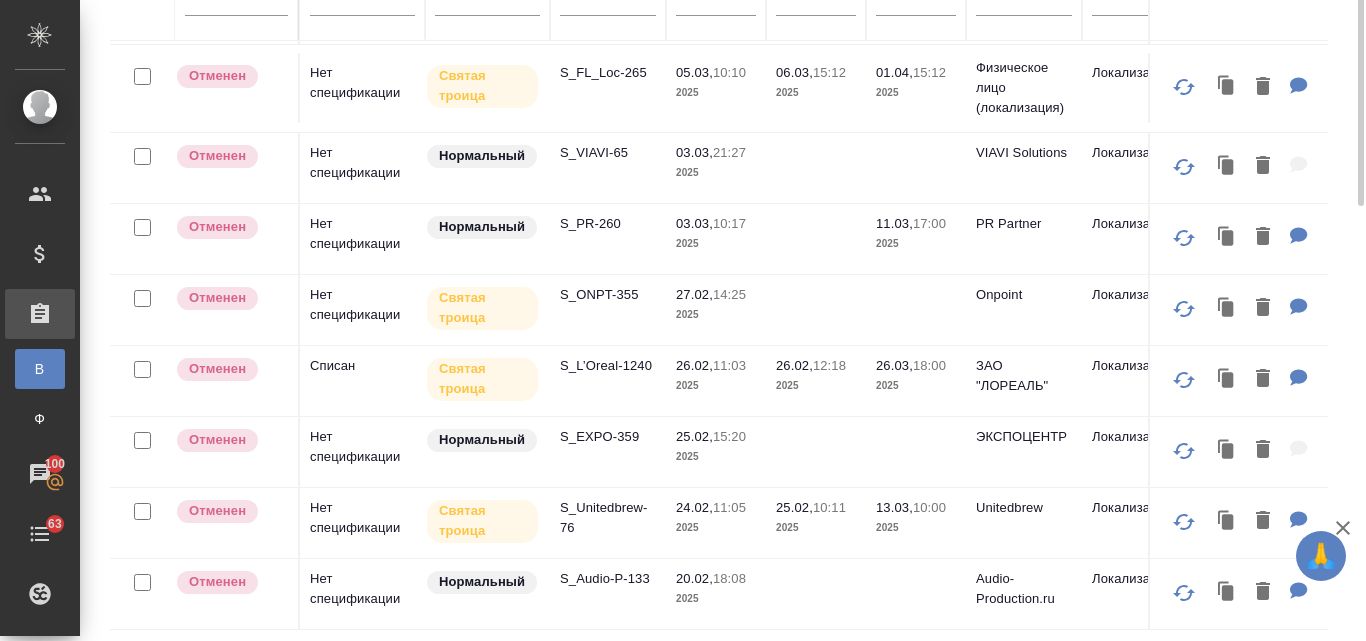 scroll, scrollTop: 0, scrollLeft: 0, axis: both 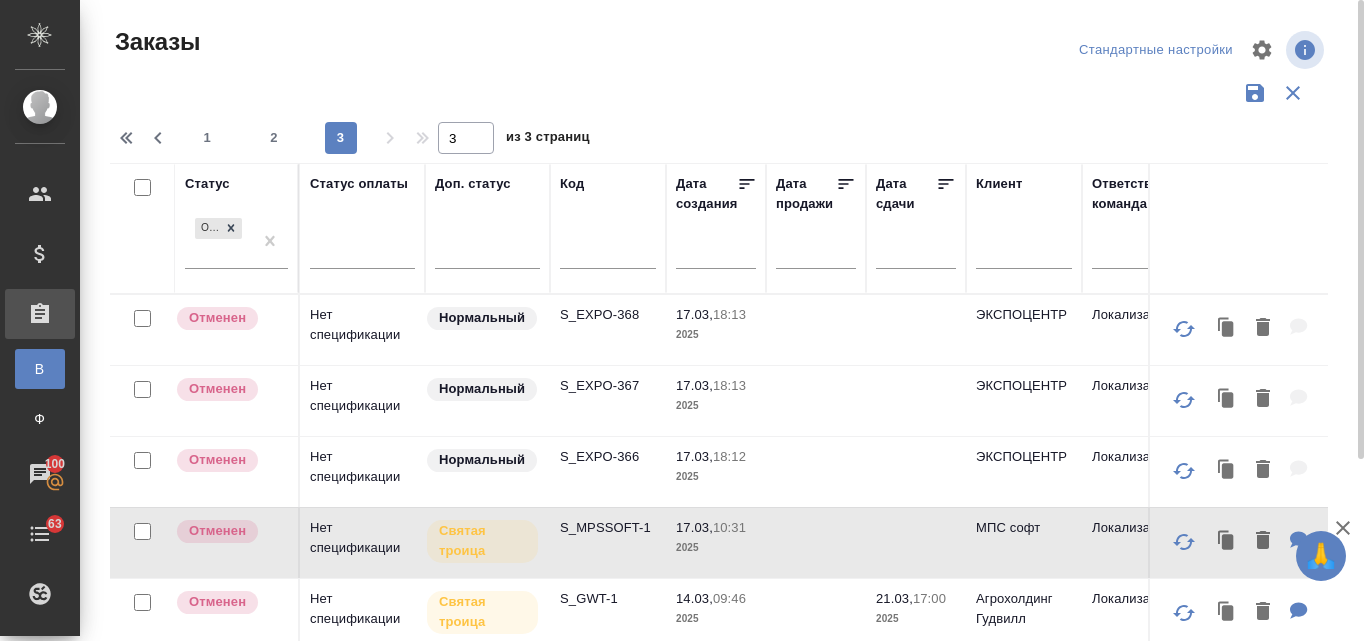 click on "1 2 3 3 из 3 страниц" at bounding box center (727, 138) 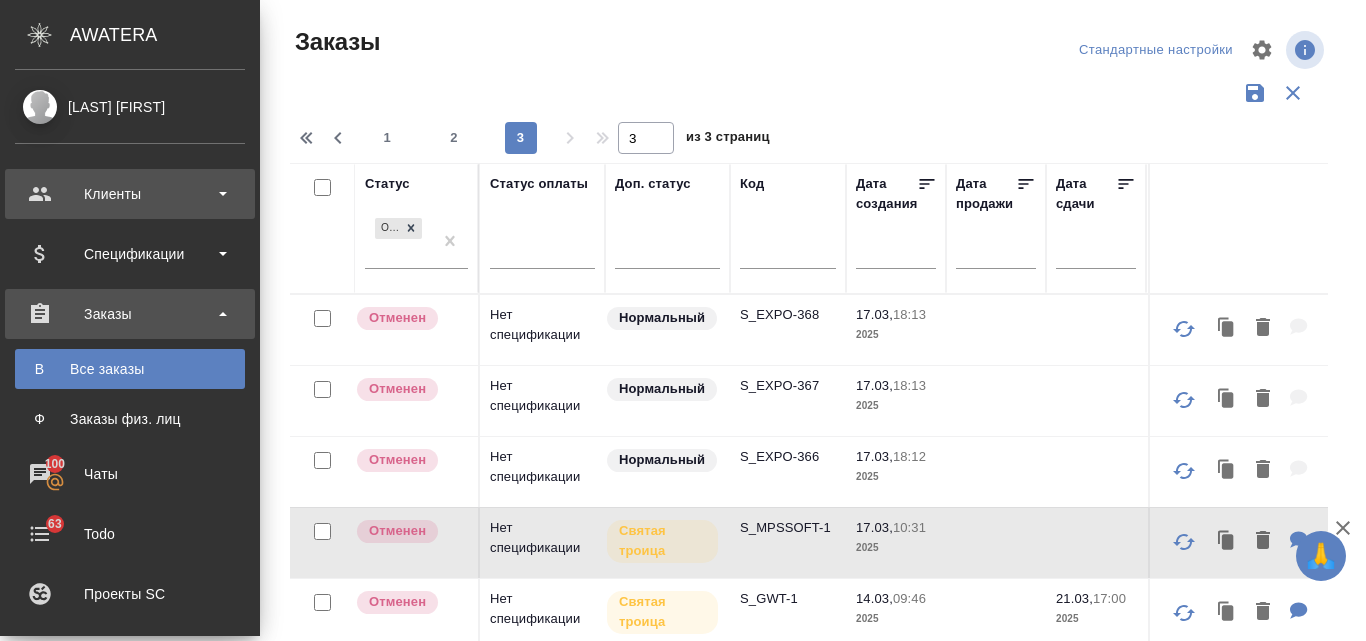click on "Клиенты" at bounding box center [130, 194] 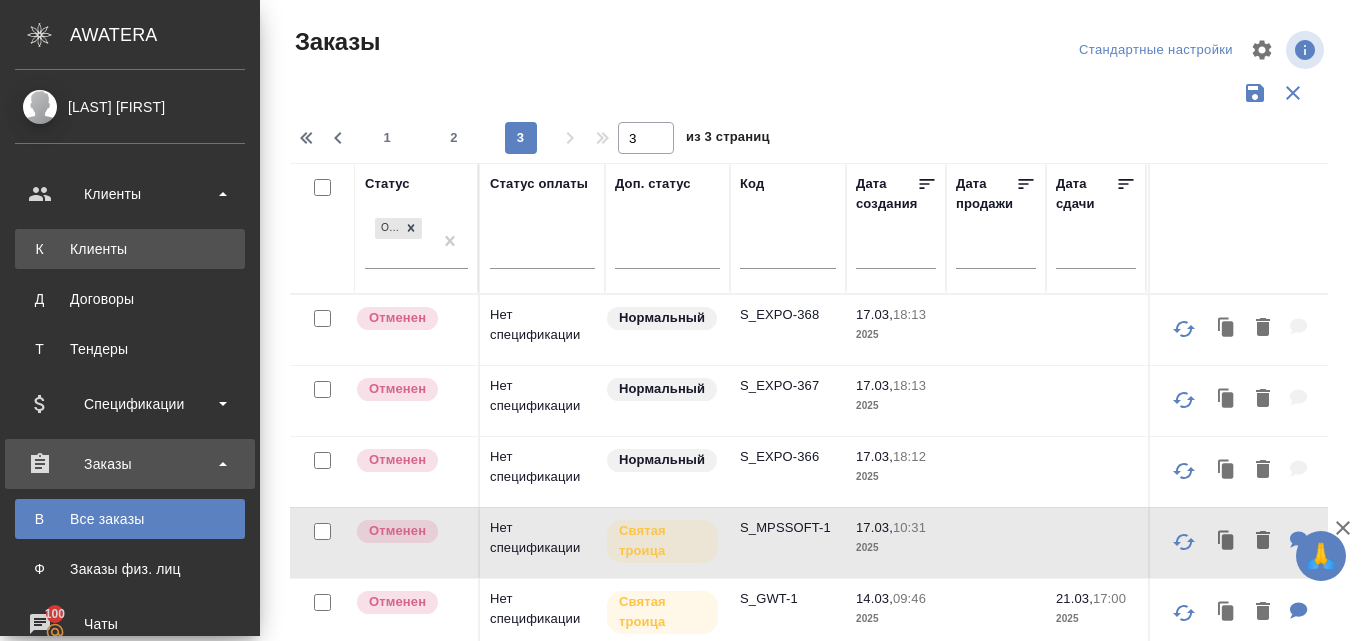 click on "Клиенты" at bounding box center (130, 249) 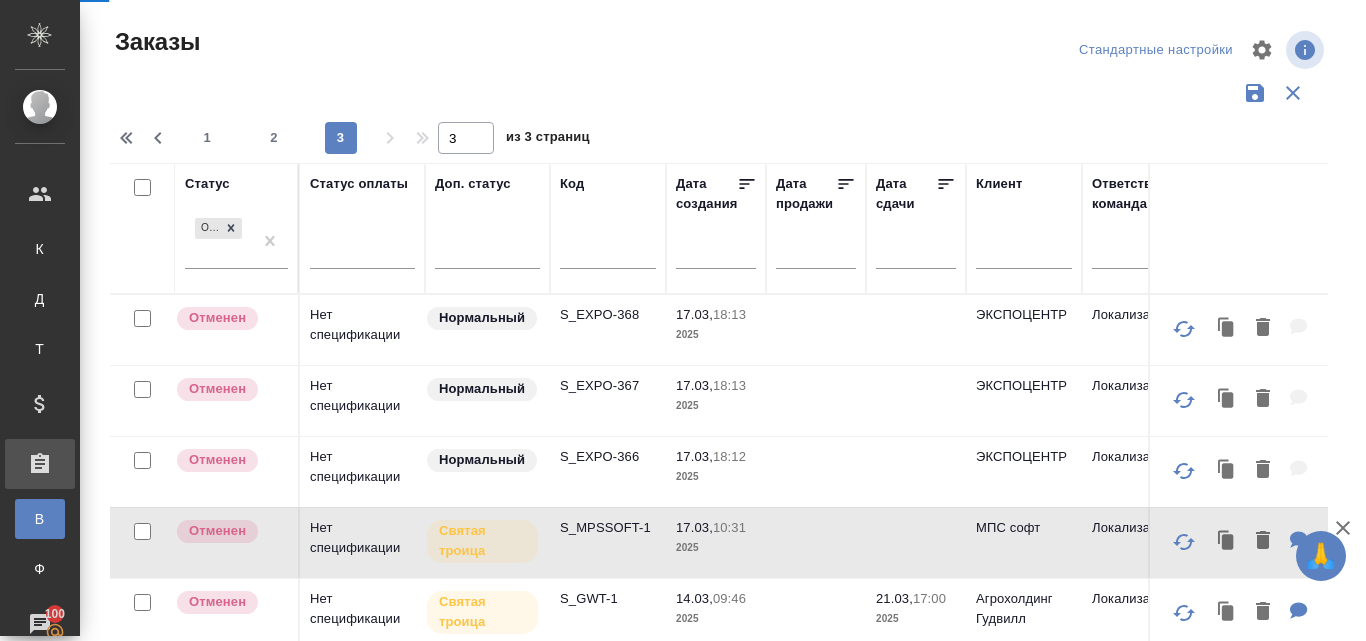 select on "RU" 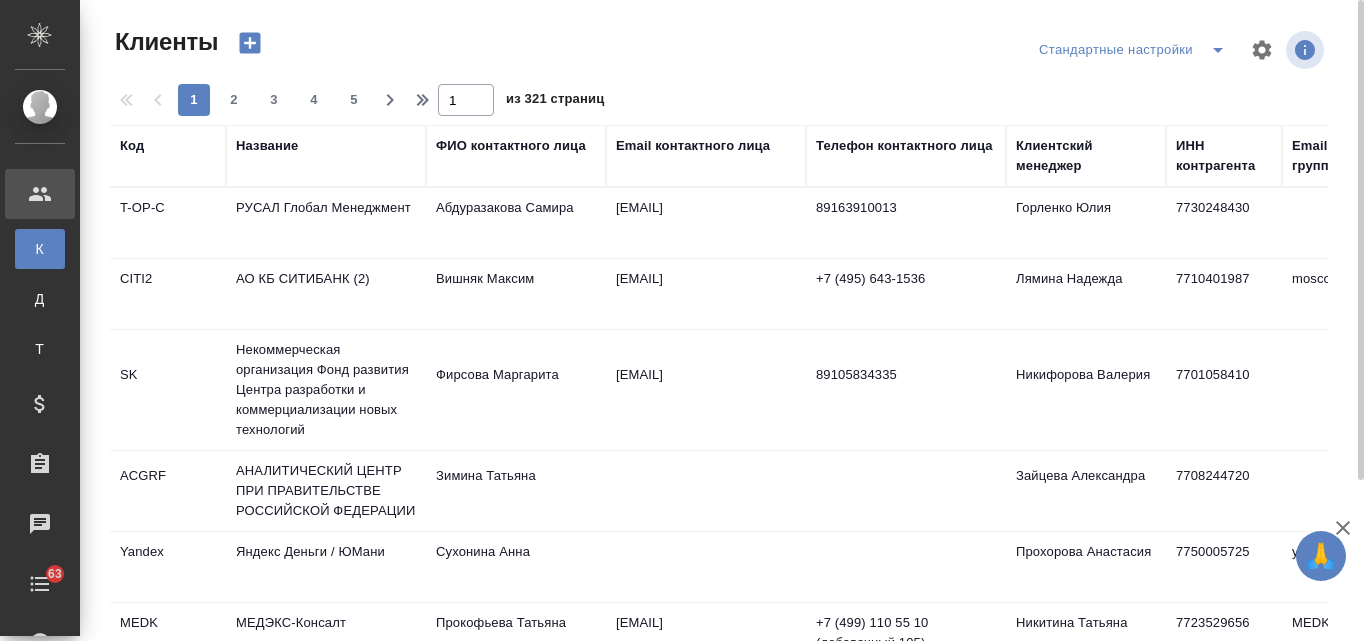 click on "Название" at bounding box center [267, 146] 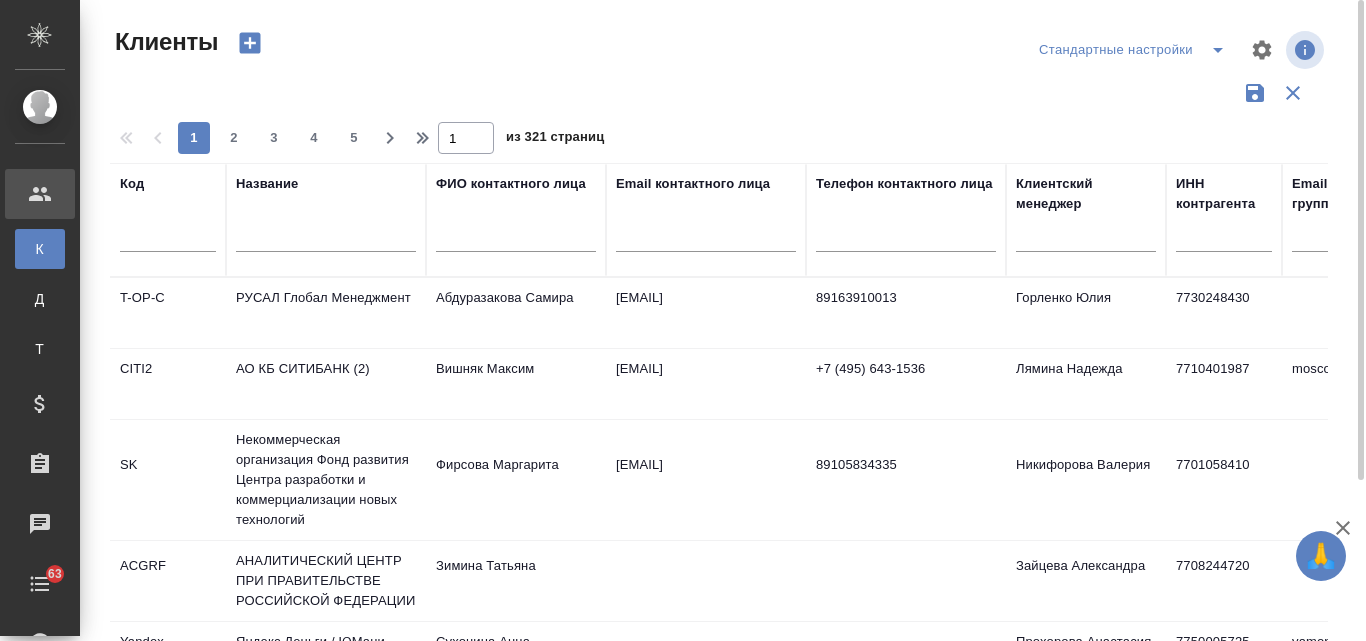 click at bounding box center (326, 239) 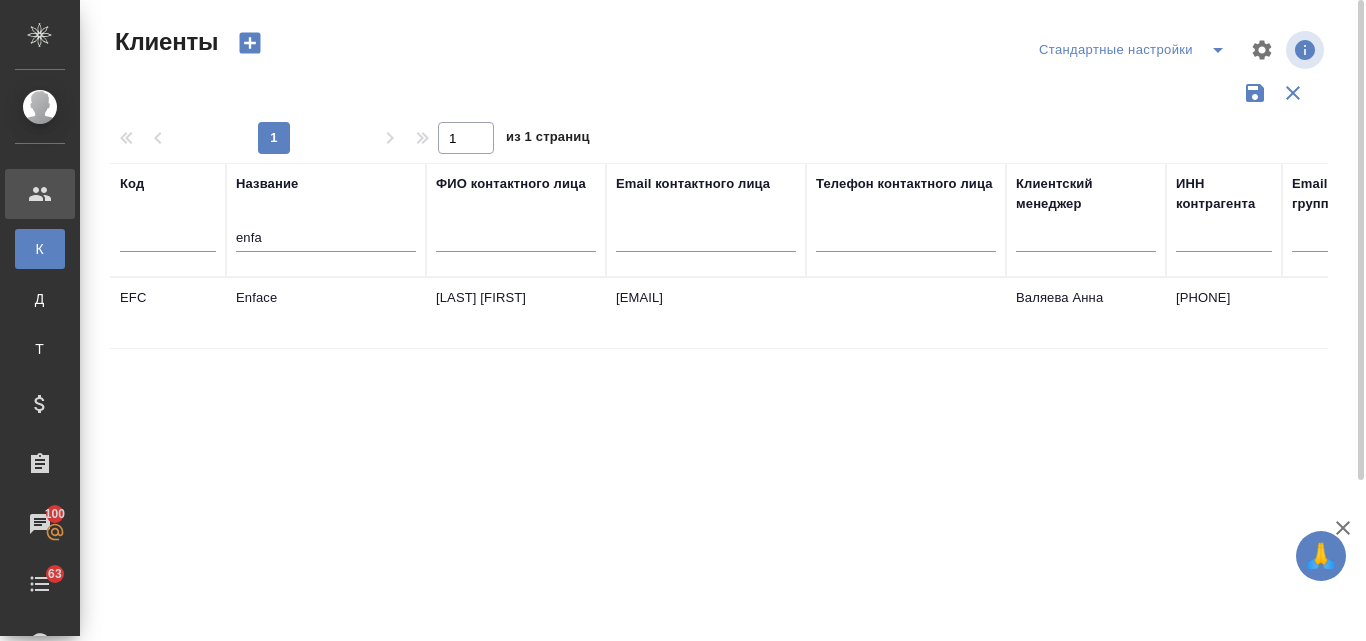 click on "Enface" at bounding box center [326, 313] 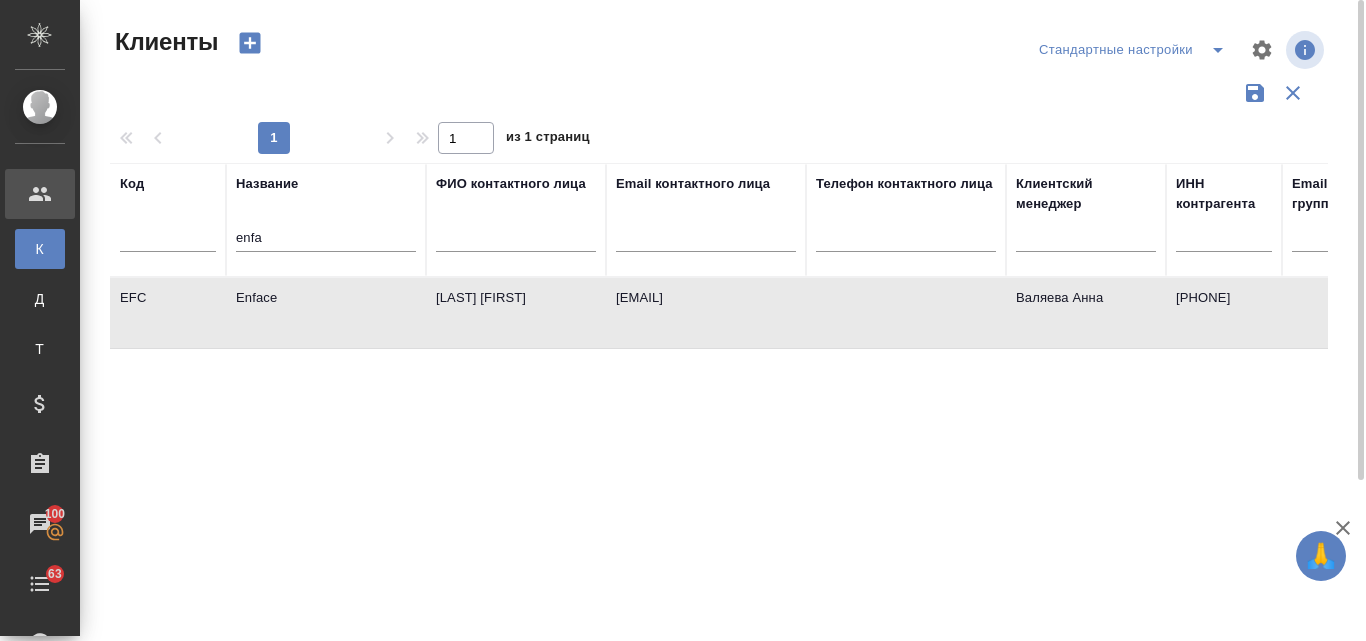 click on "Enface" at bounding box center [326, 313] 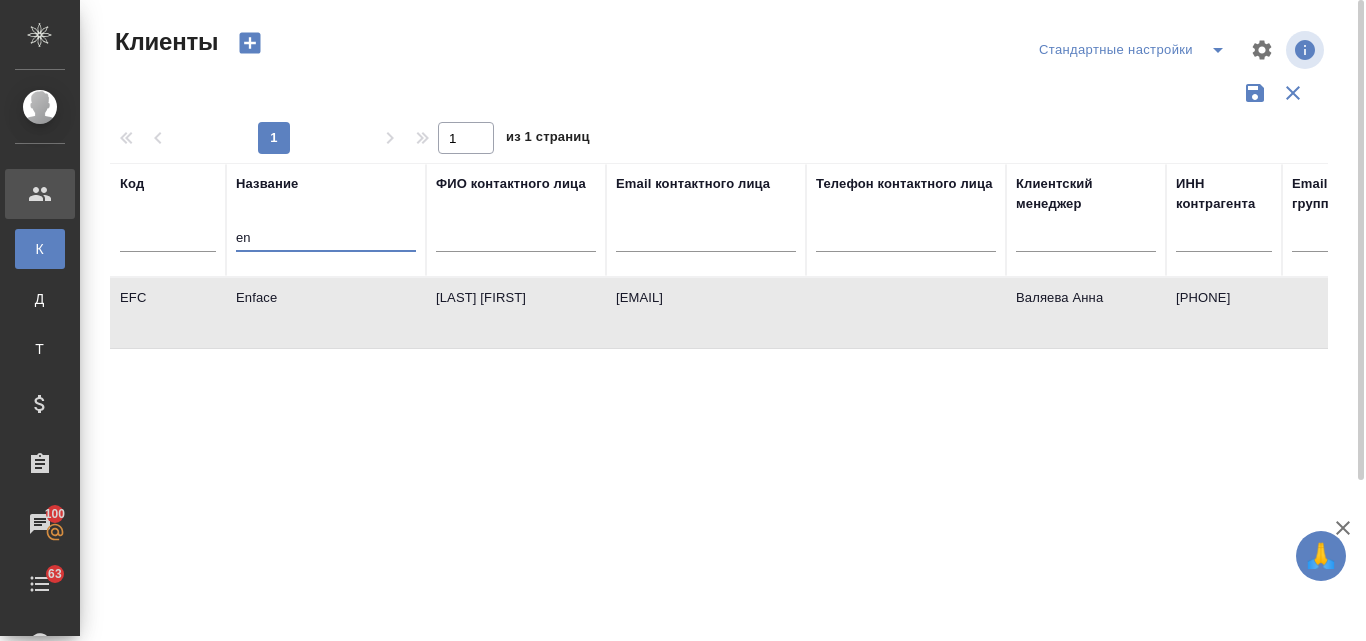 type on "e" 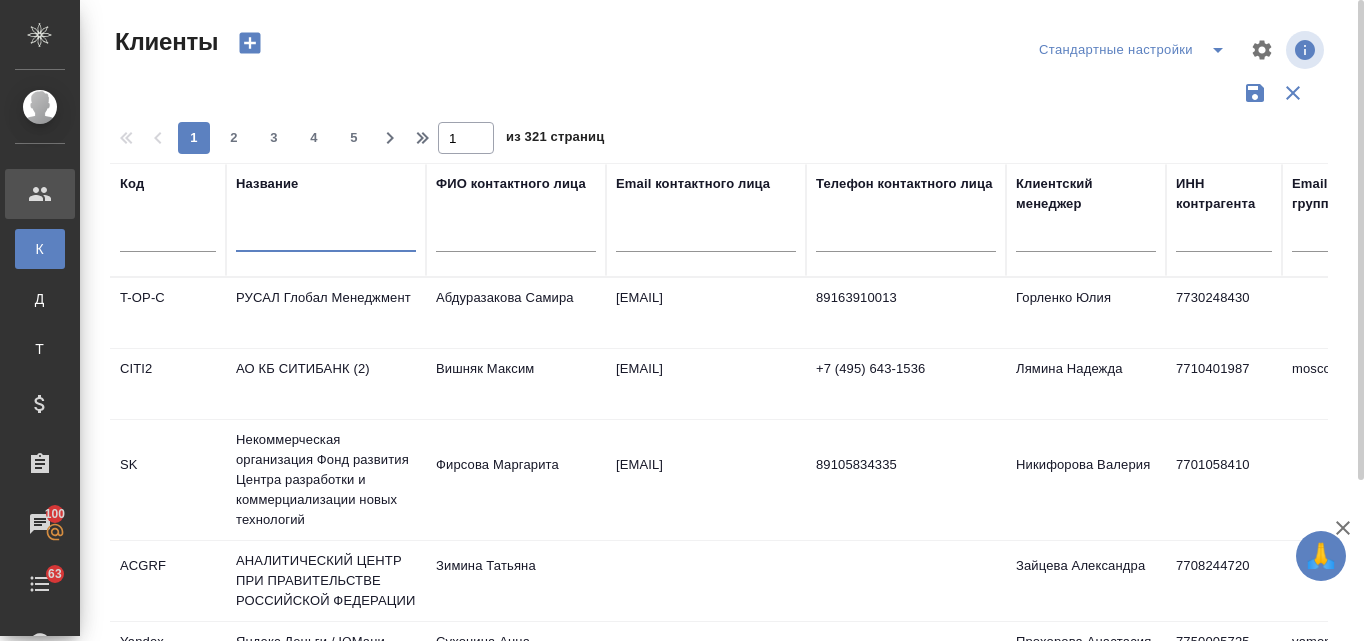 type on "ы" 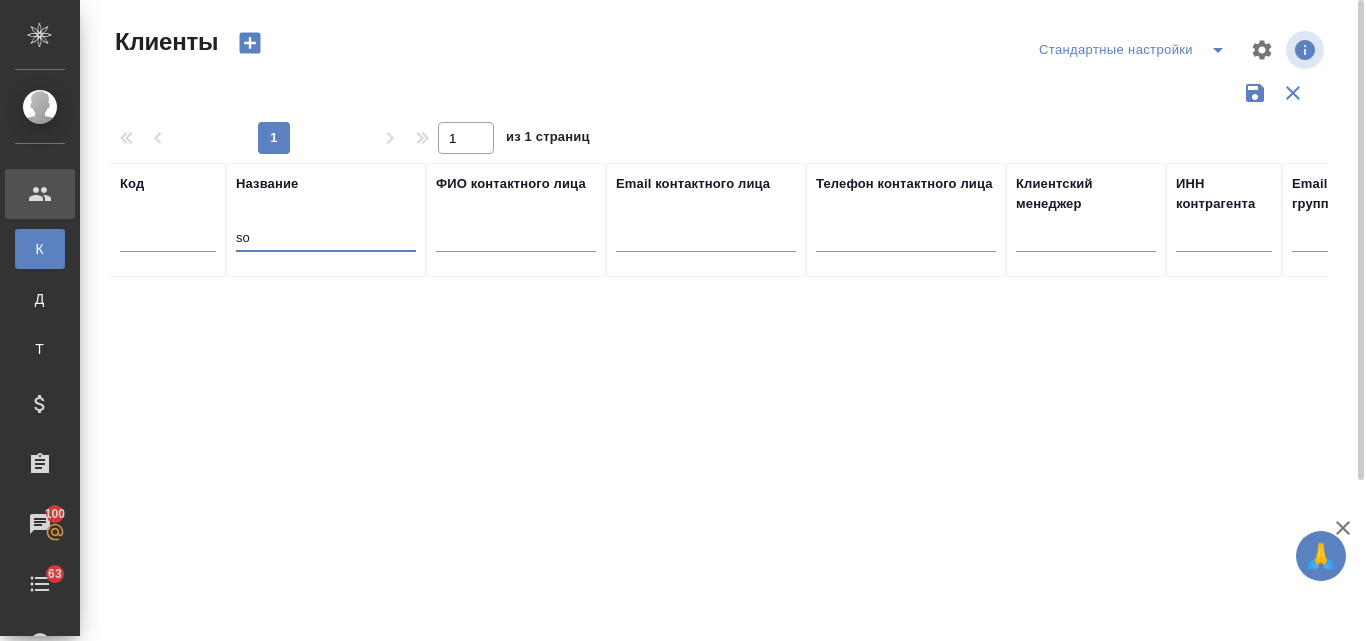type on "s" 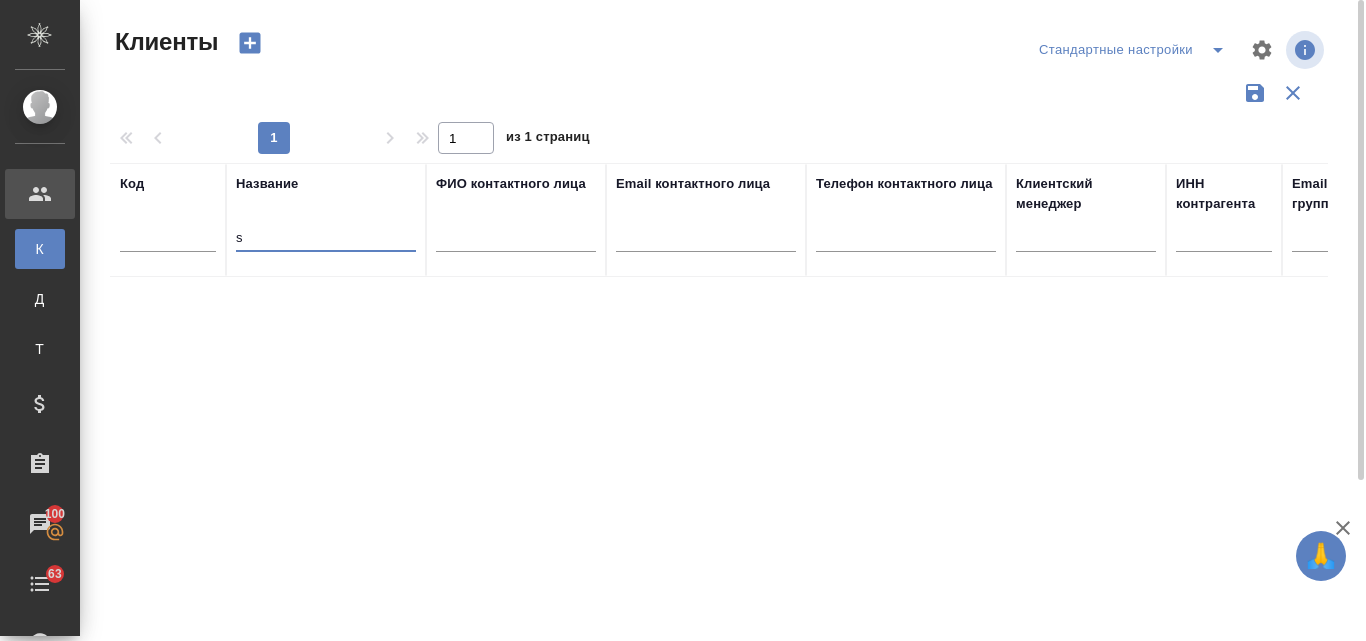 type 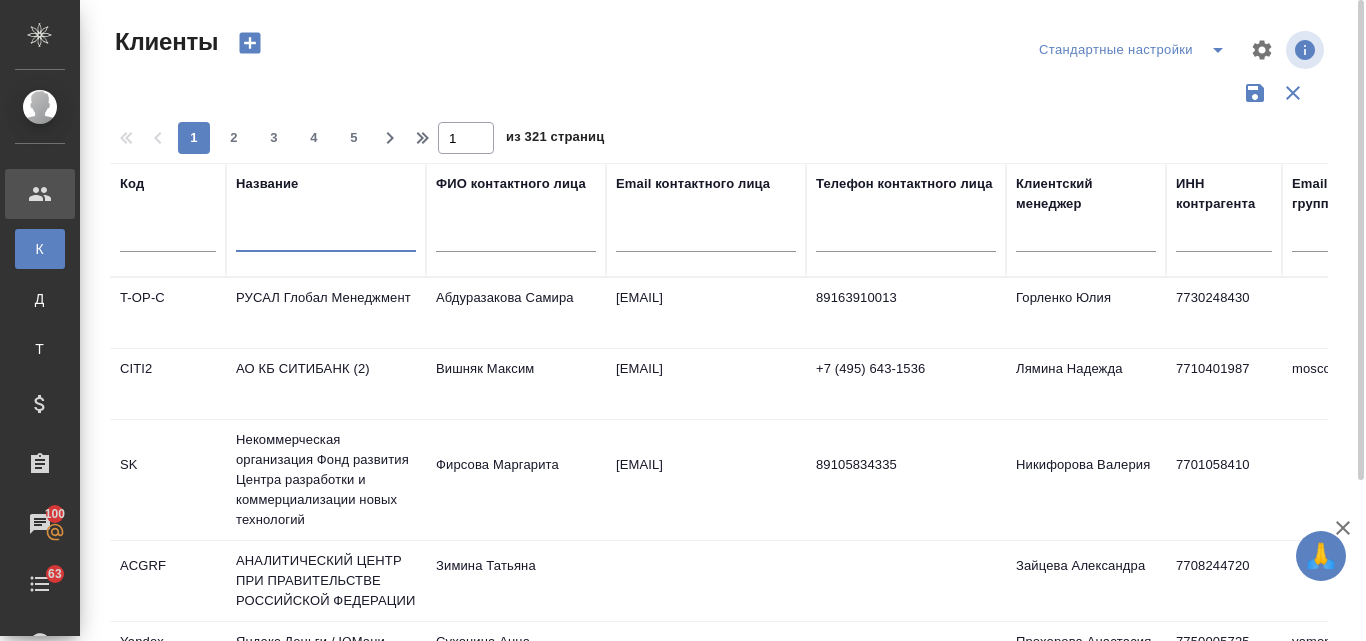 scroll, scrollTop: 253, scrollLeft: 0, axis: vertical 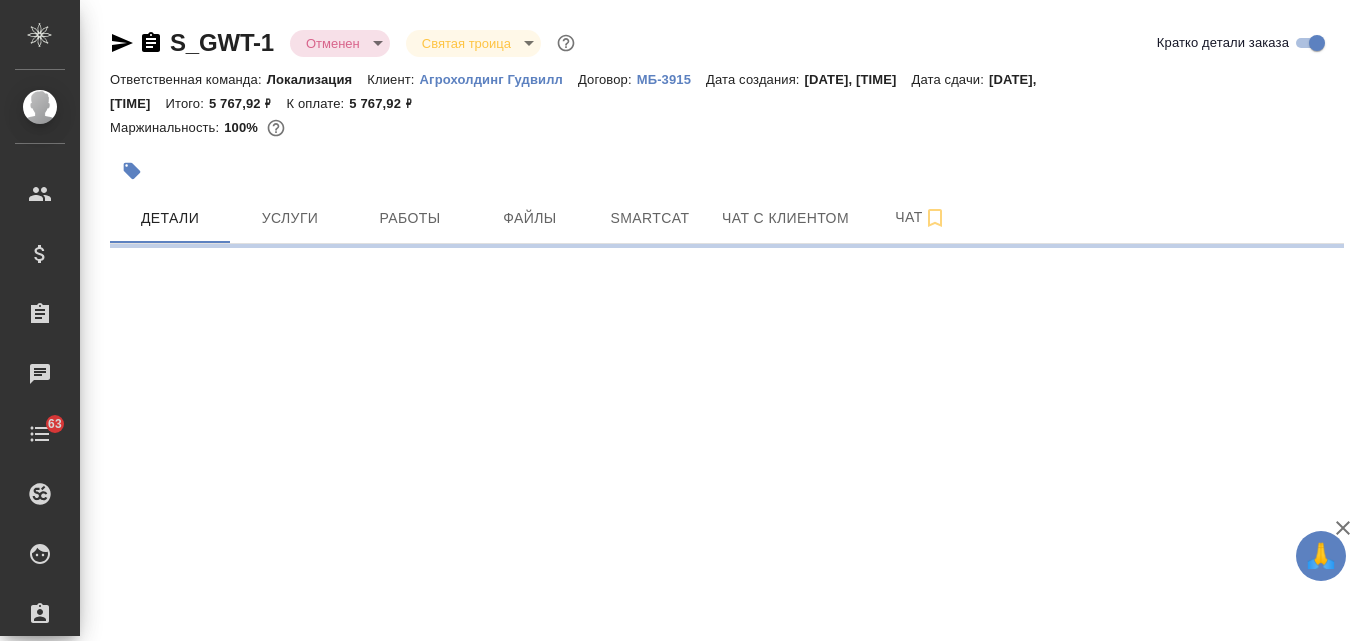 select on "RU" 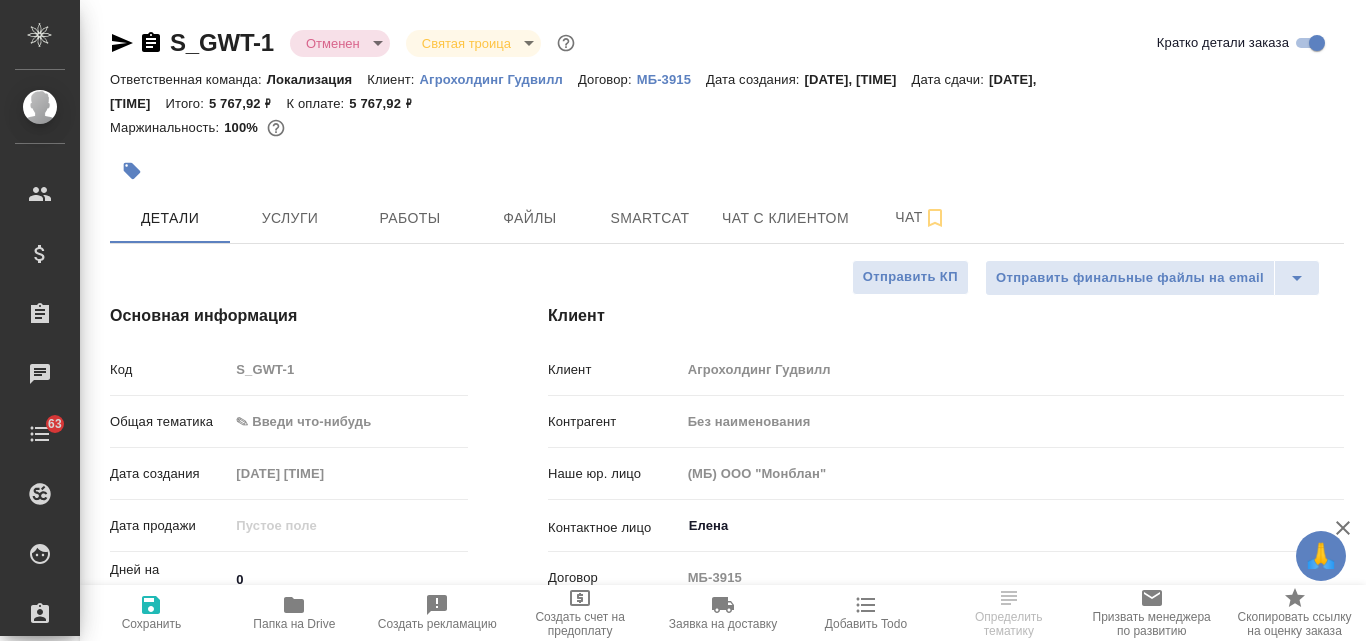 type on "x" 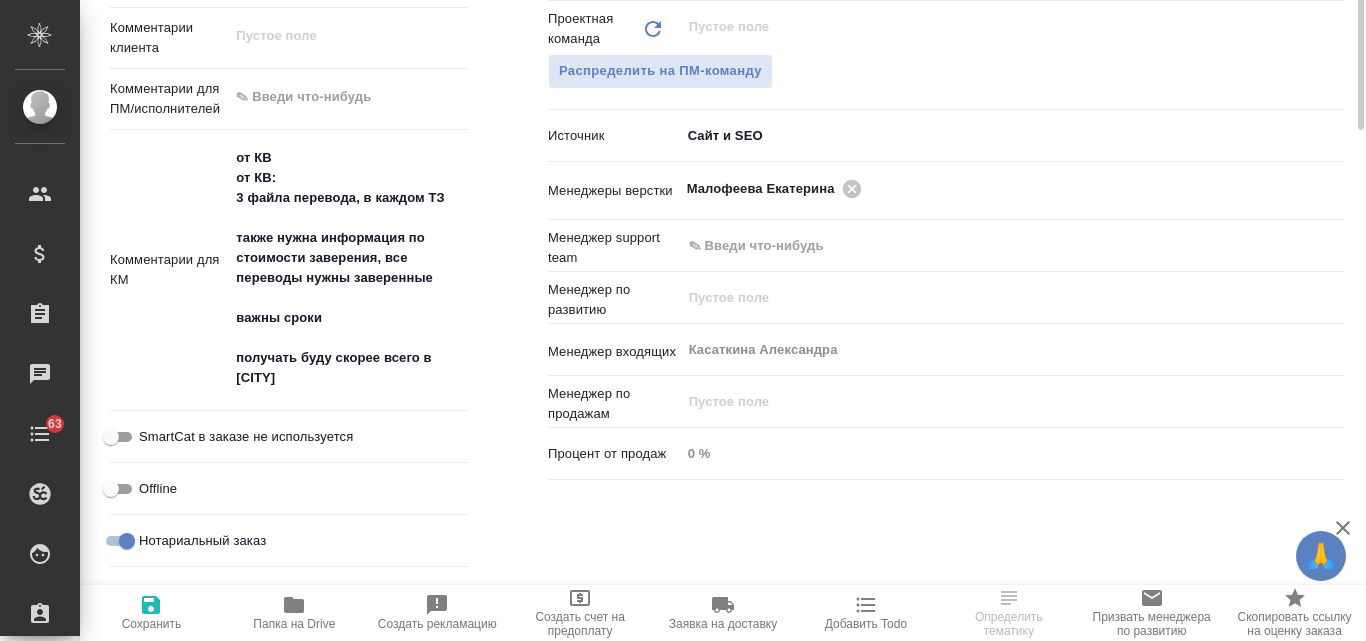 scroll, scrollTop: 800, scrollLeft: 0, axis: vertical 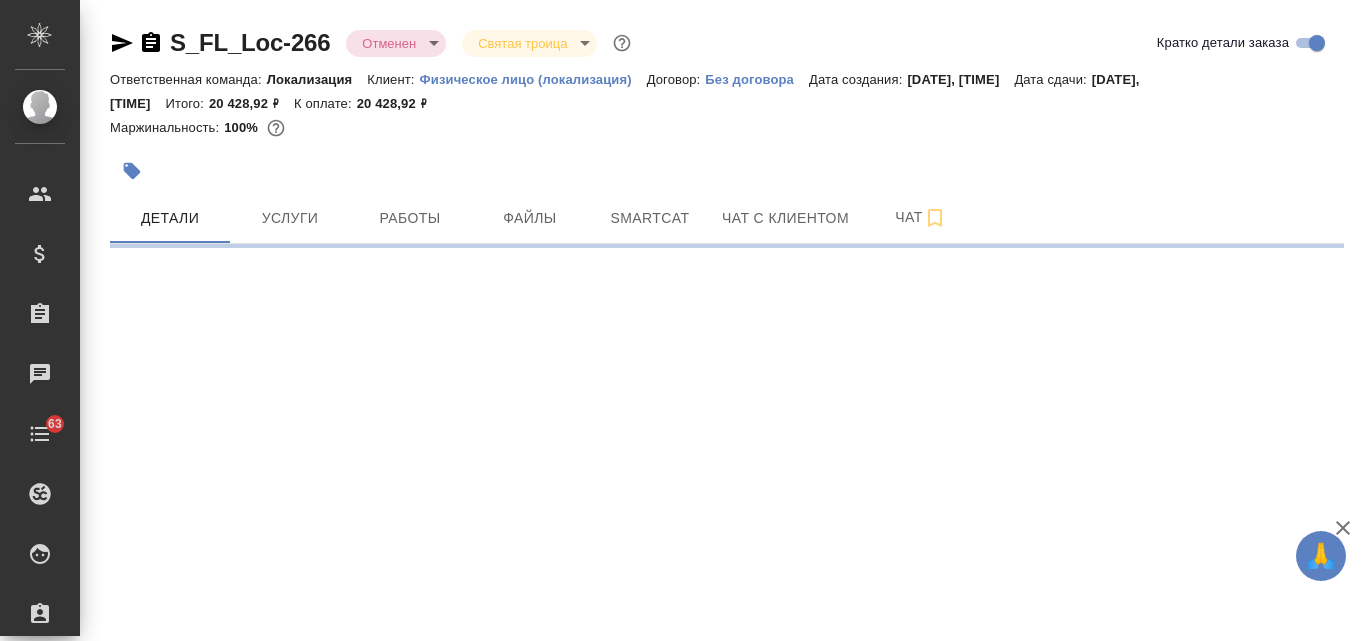select on "RU" 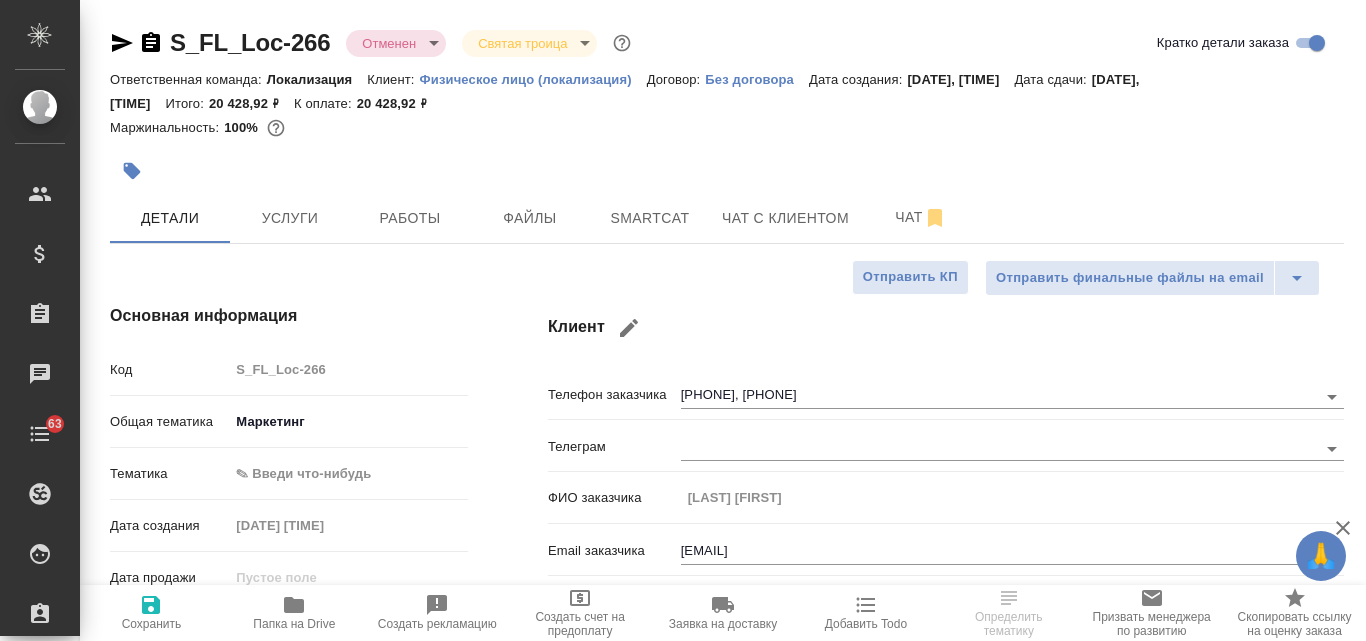 type on "x" 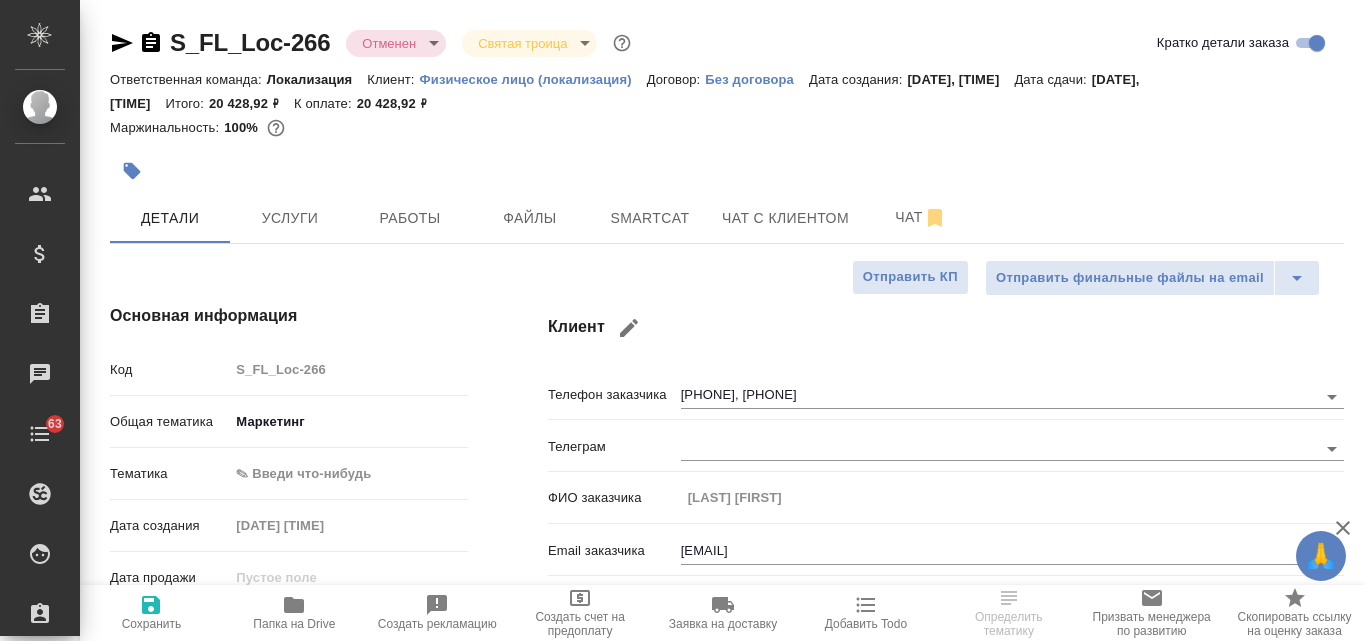 type on "x" 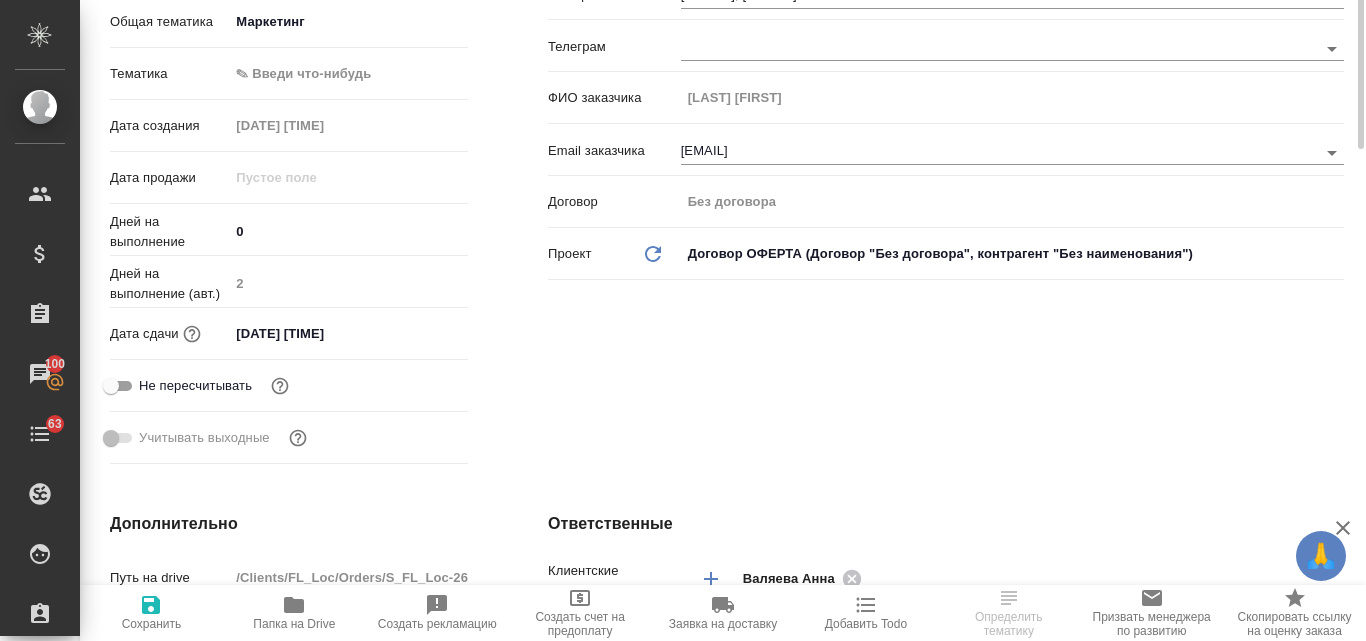 scroll, scrollTop: 0, scrollLeft: 0, axis: both 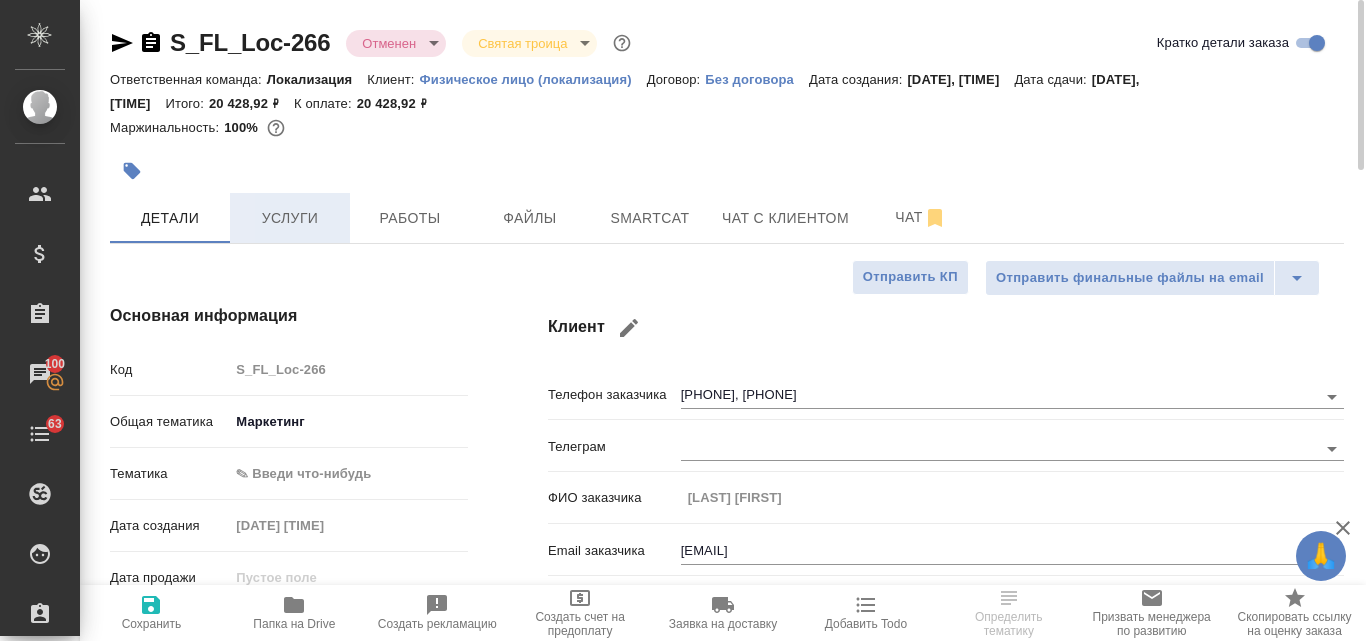 click on "Услуги" at bounding box center [290, 218] 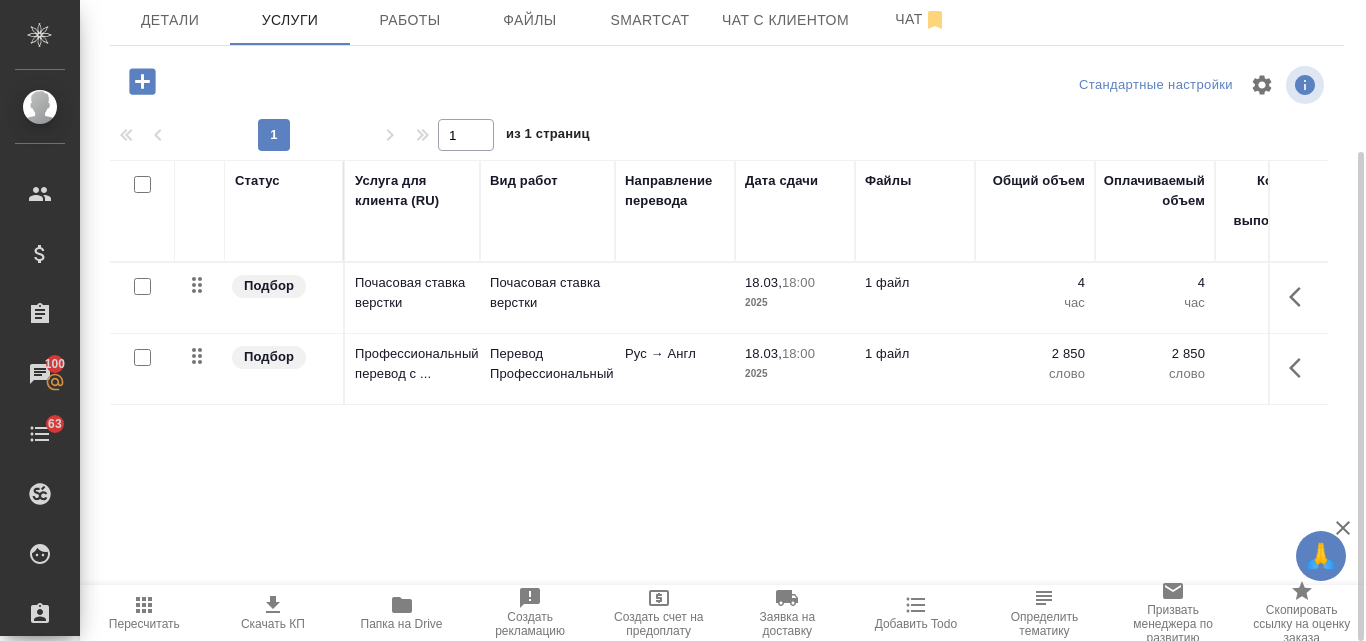scroll, scrollTop: 0, scrollLeft: 0, axis: both 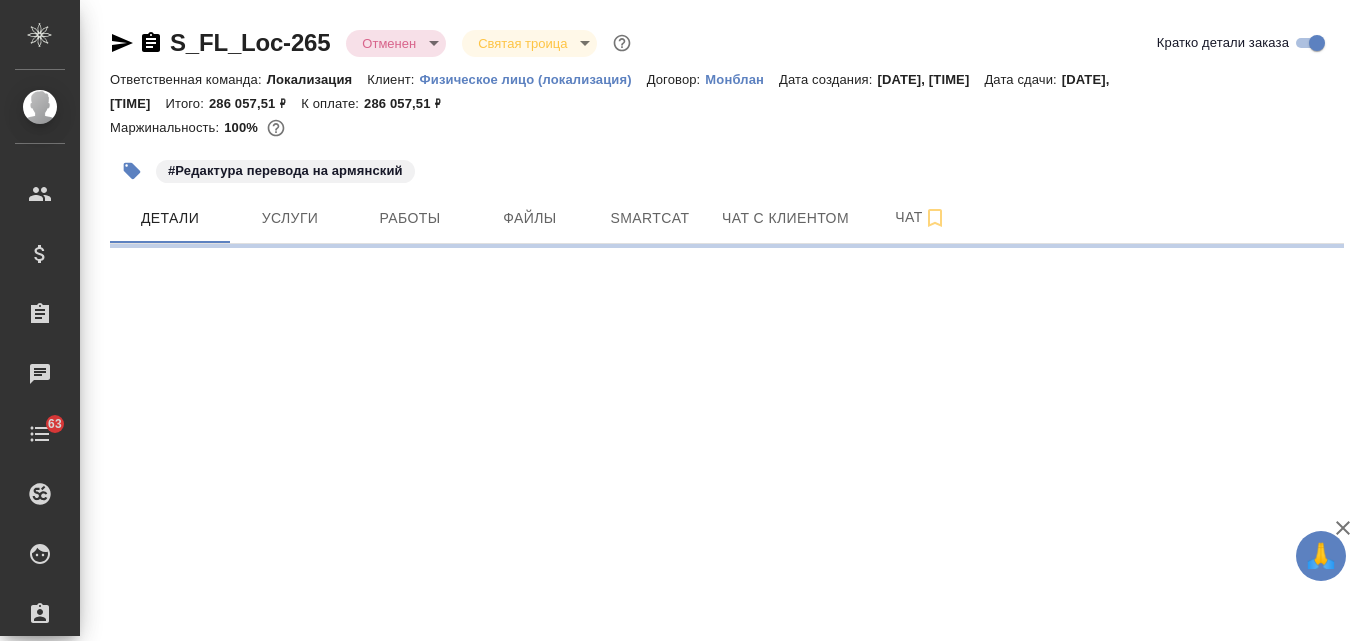 select on "RU" 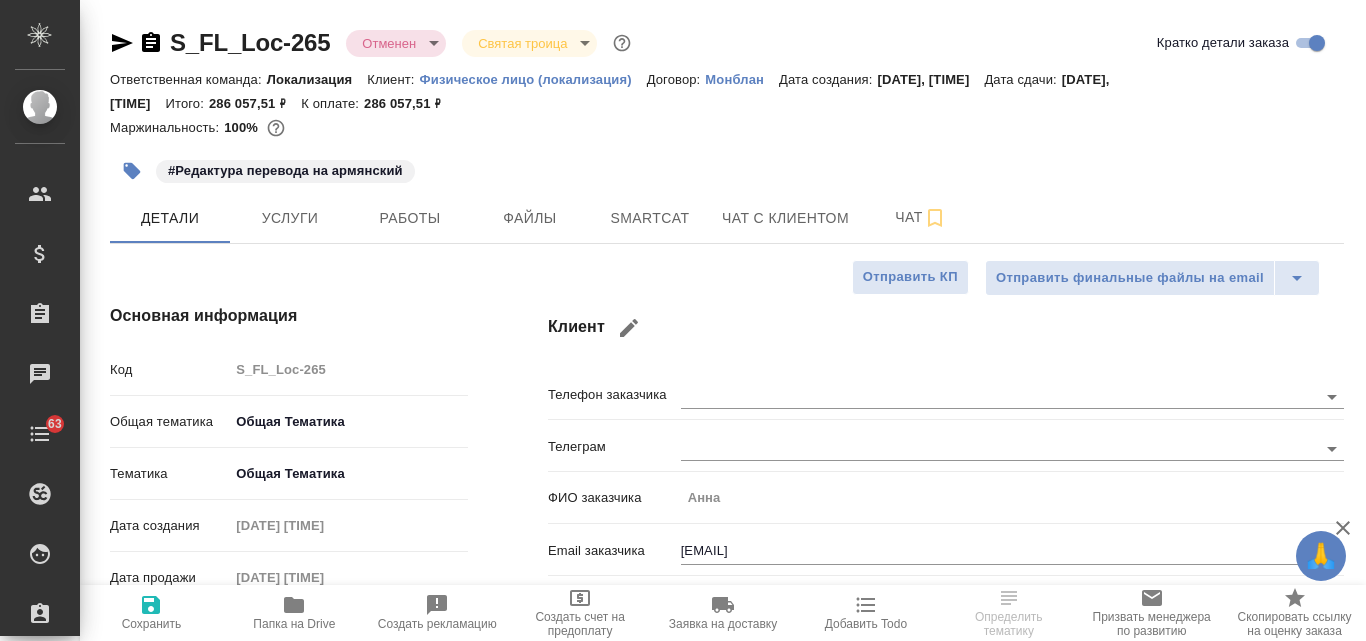 type on "x" 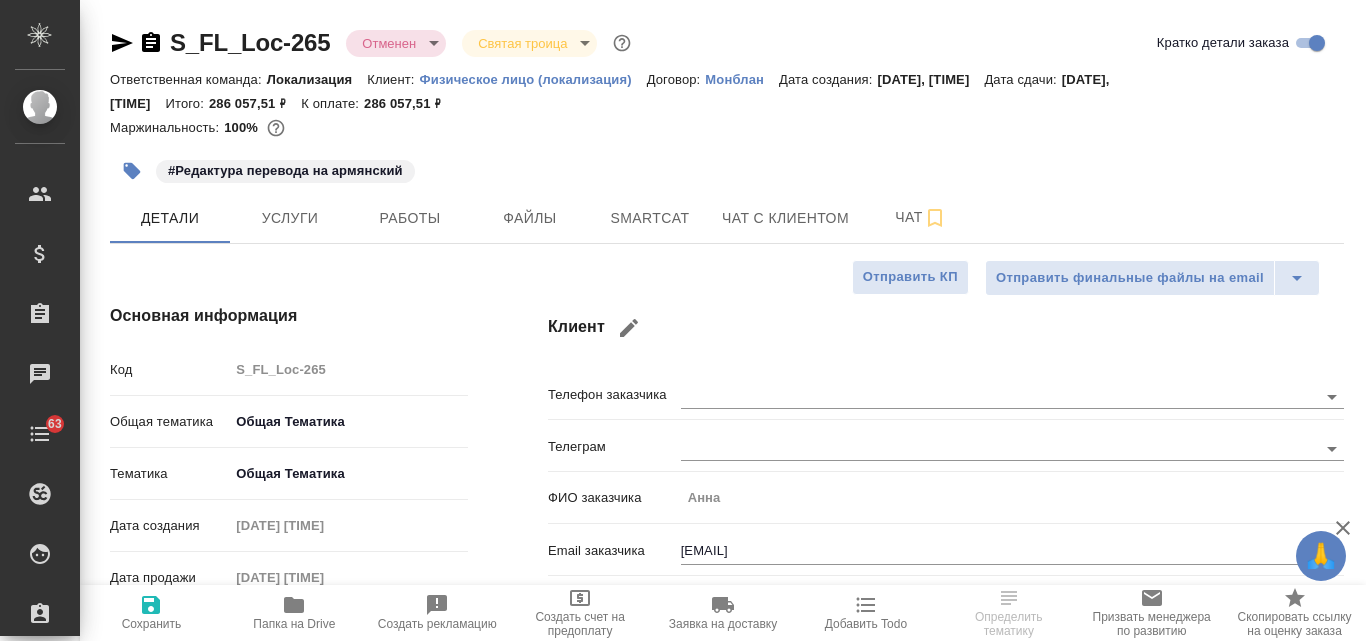 type on "x" 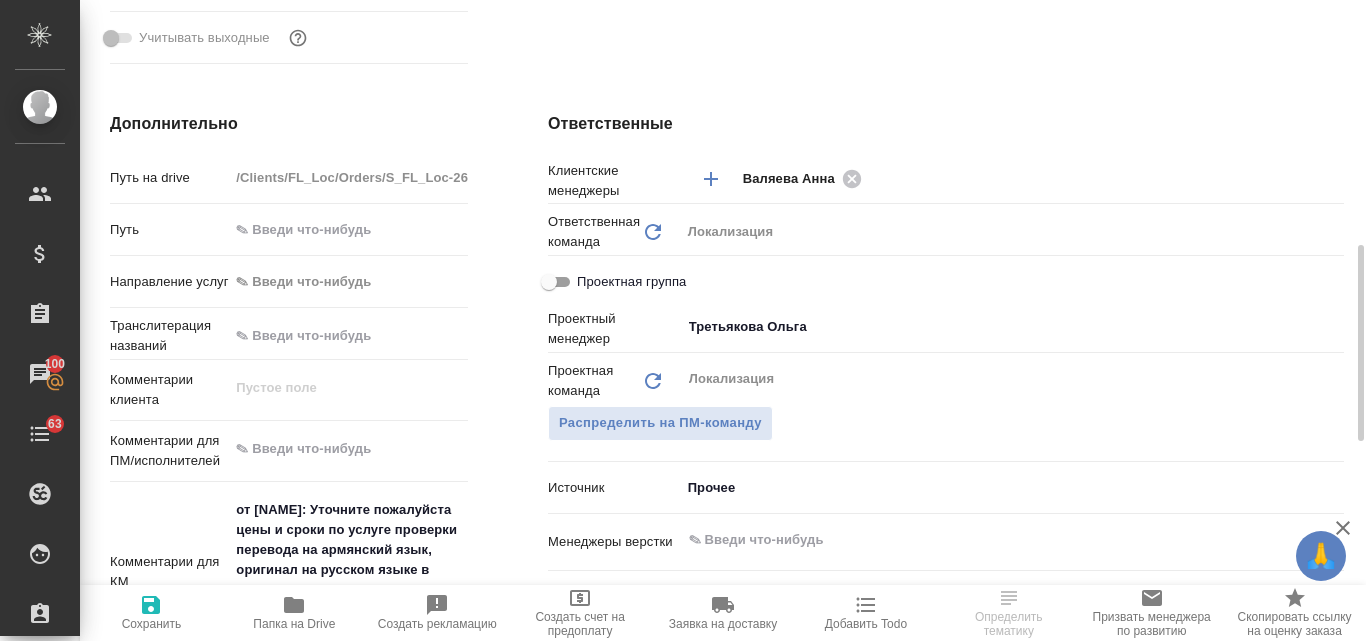 scroll, scrollTop: 1200, scrollLeft: 0, axis: vertical 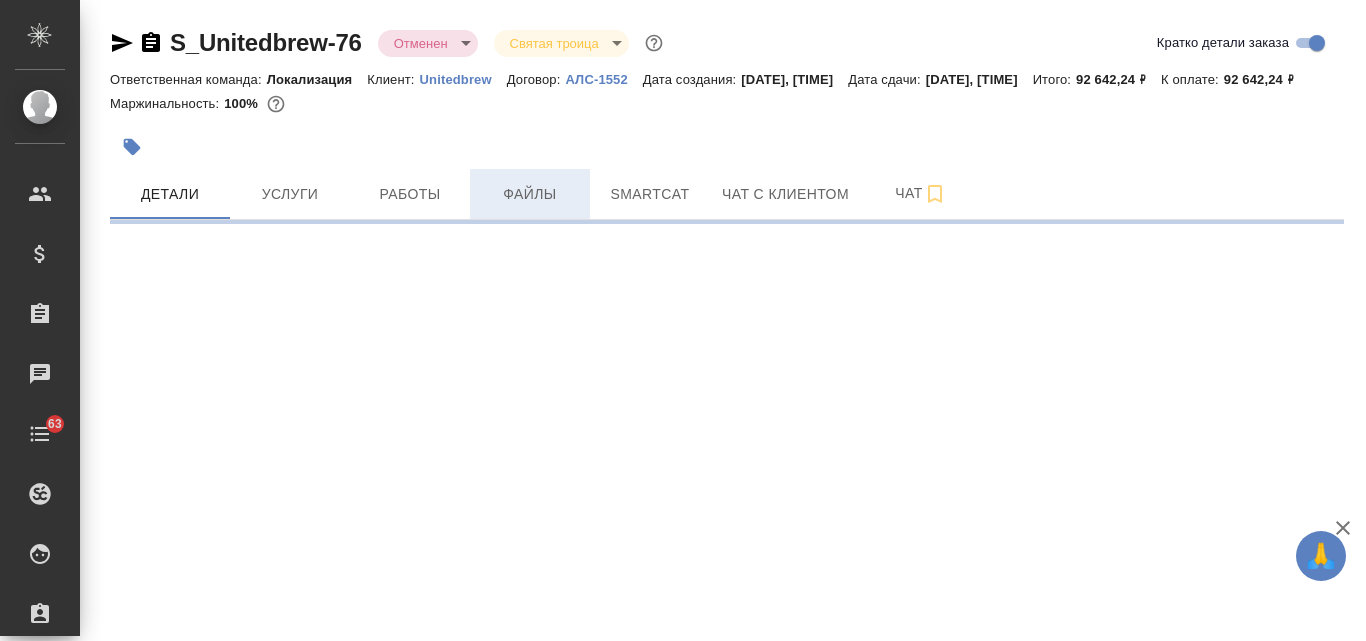 select on "RU" 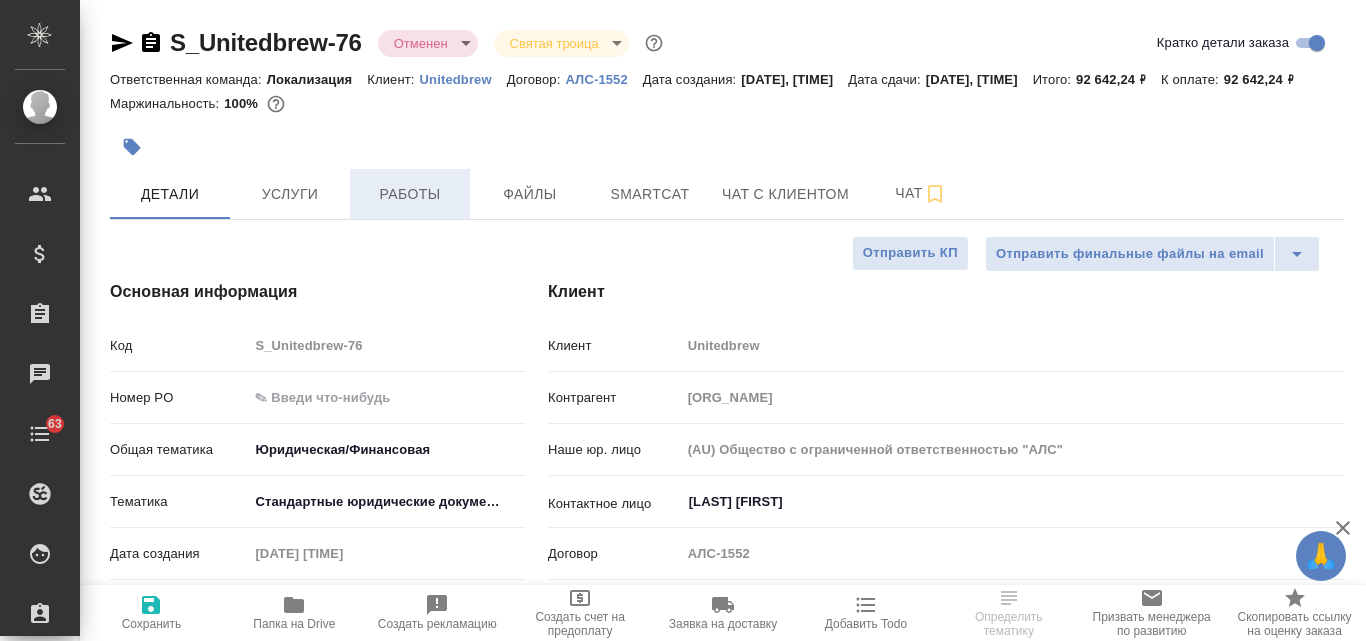 type on "x" 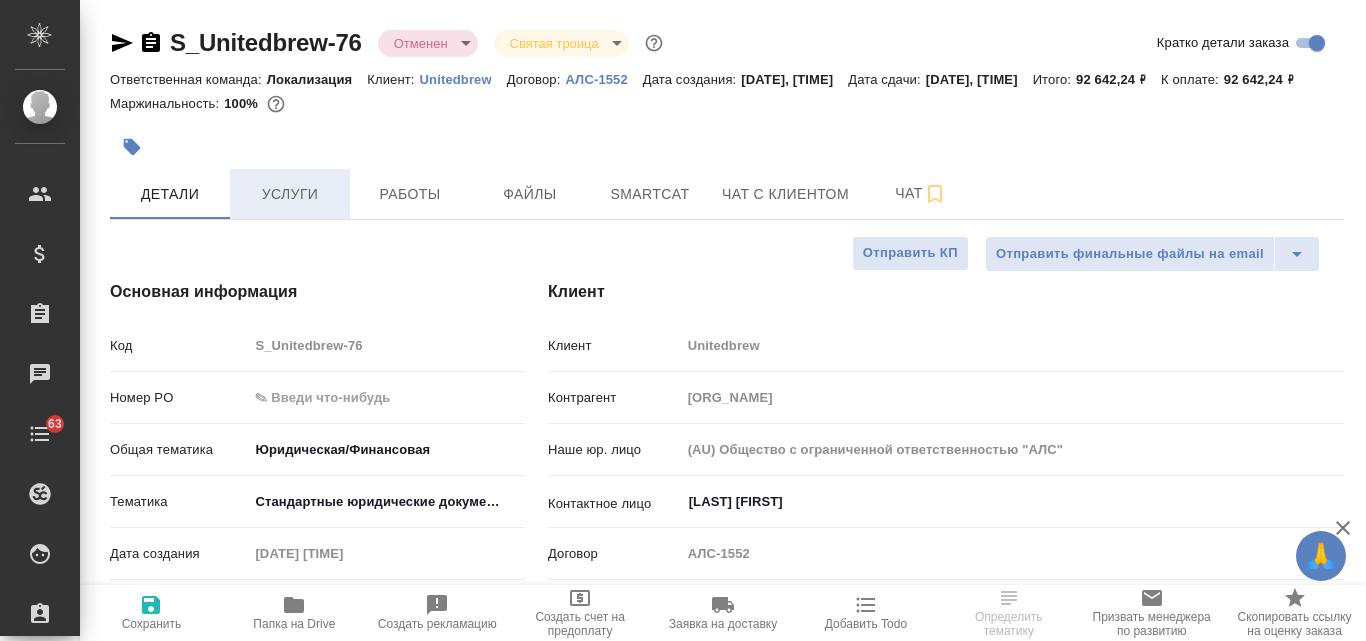 type on "x" 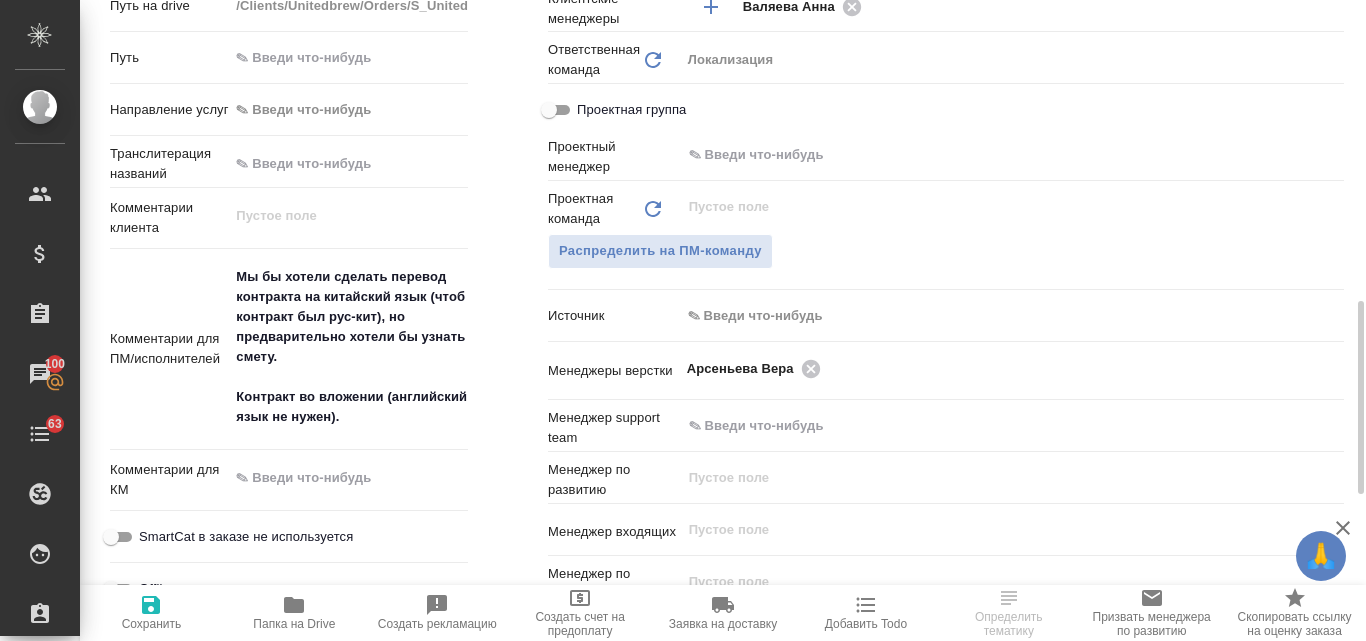 scroll, scrollTop: 600, scrollLeft: 0, axis: vertical 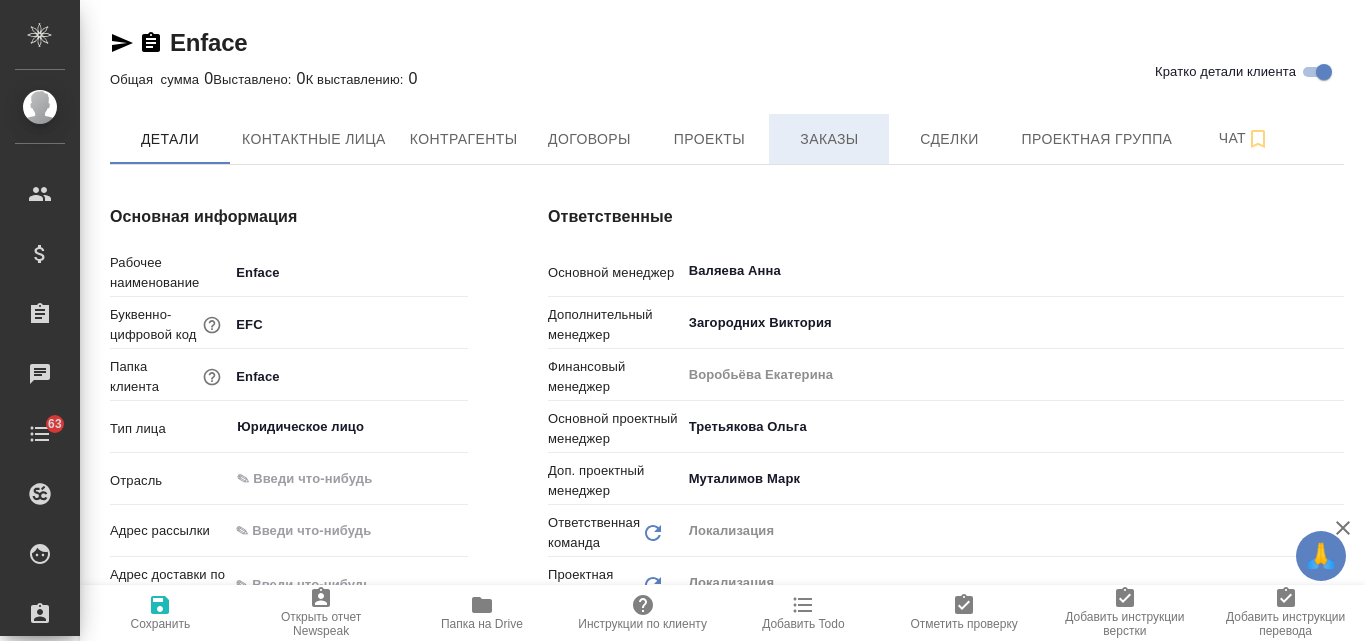 click on "Заказы" at bounding box center (829, 139) 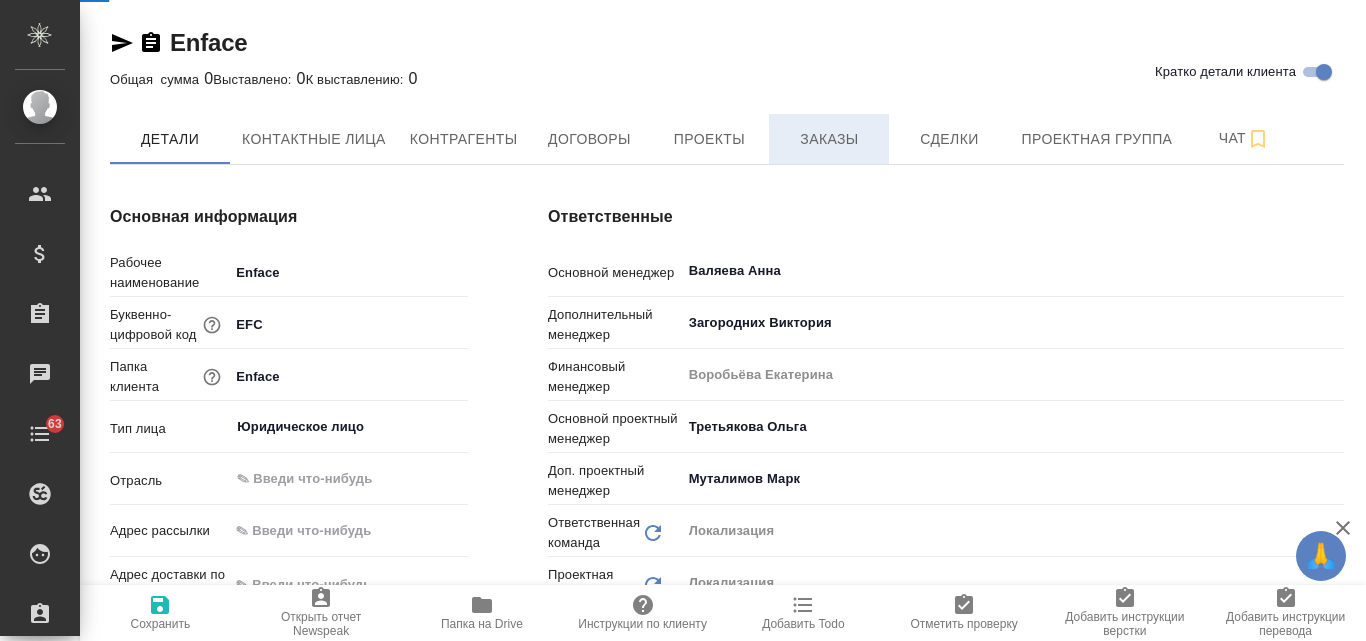 type on "x" 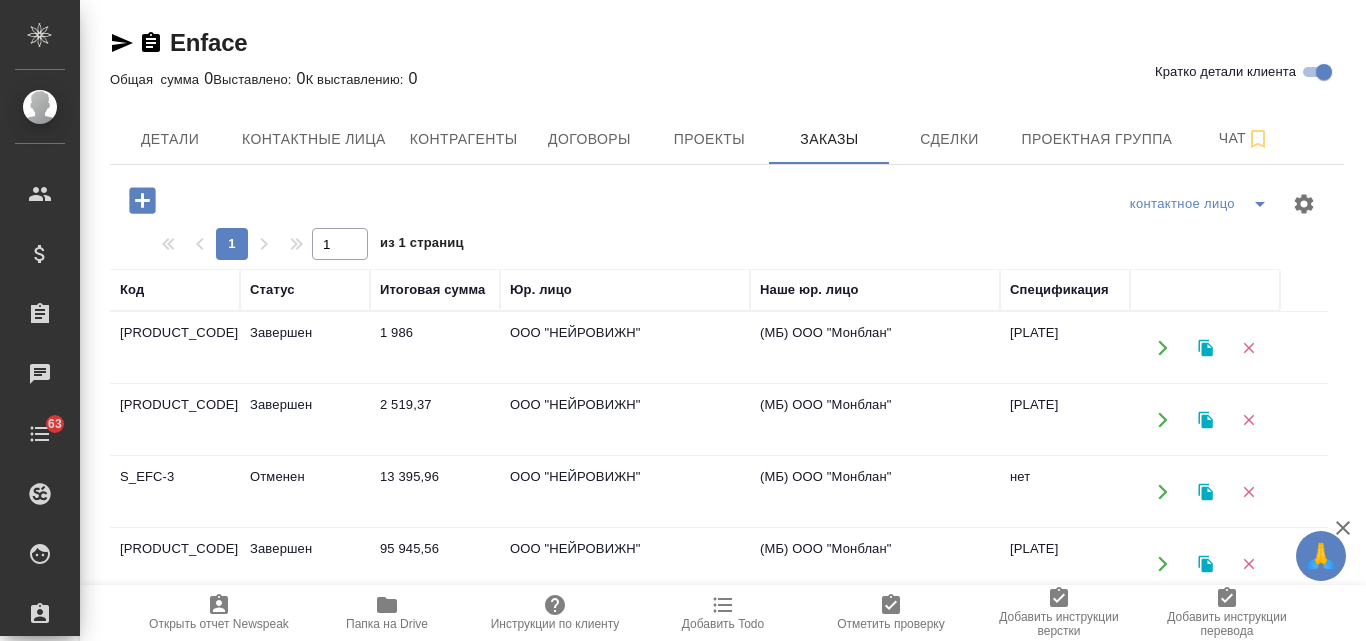 scroll, scrollTop: 100, scrollLeft: 0, axis: vertical 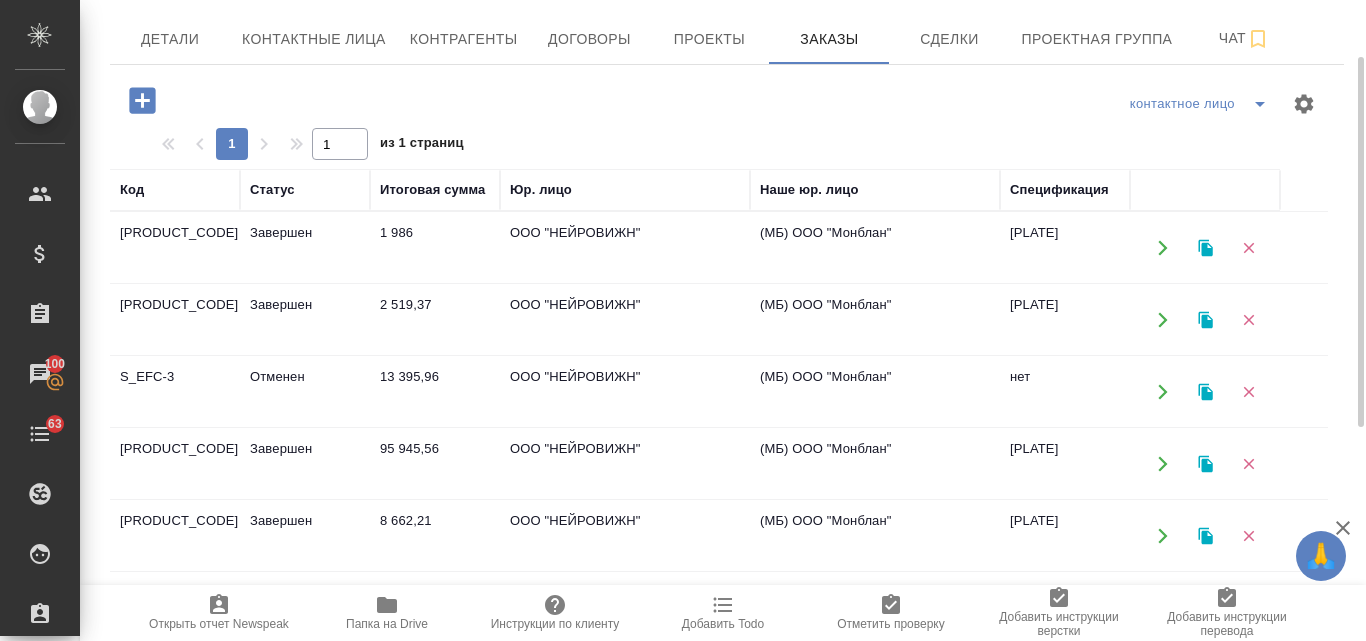 click on "Завершен" at bounding box center [305, 248] 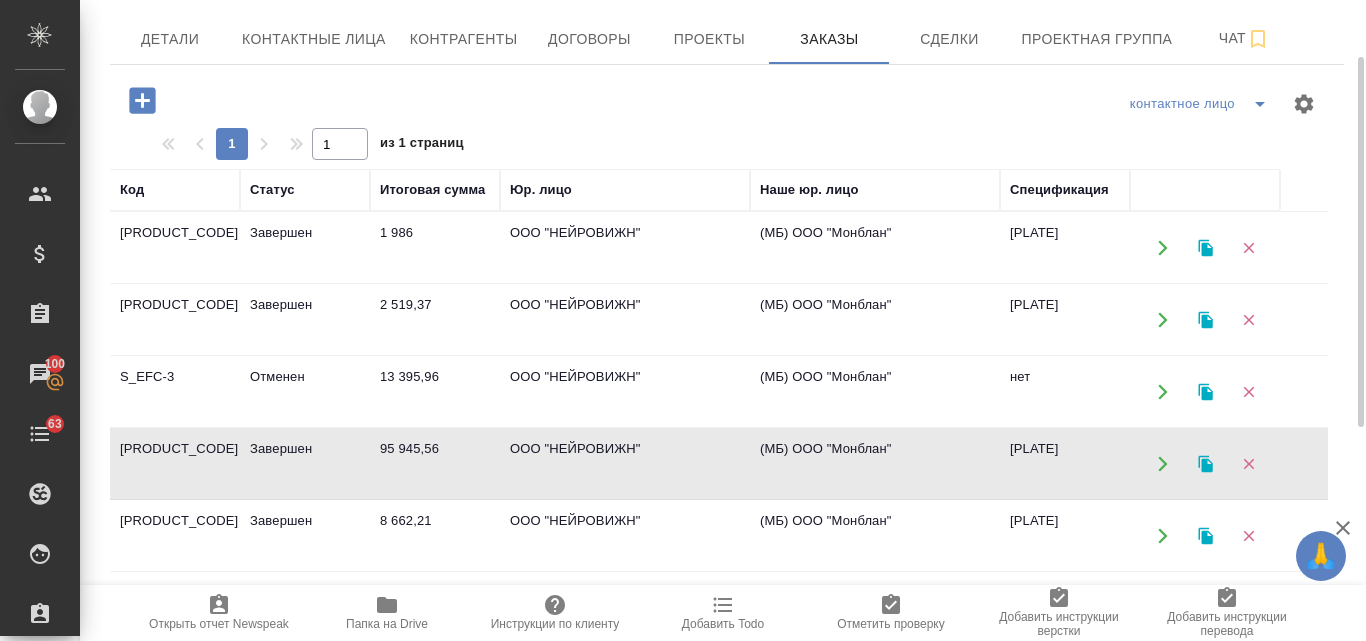 click on "13 395,96" at bounding box center (435, 248) 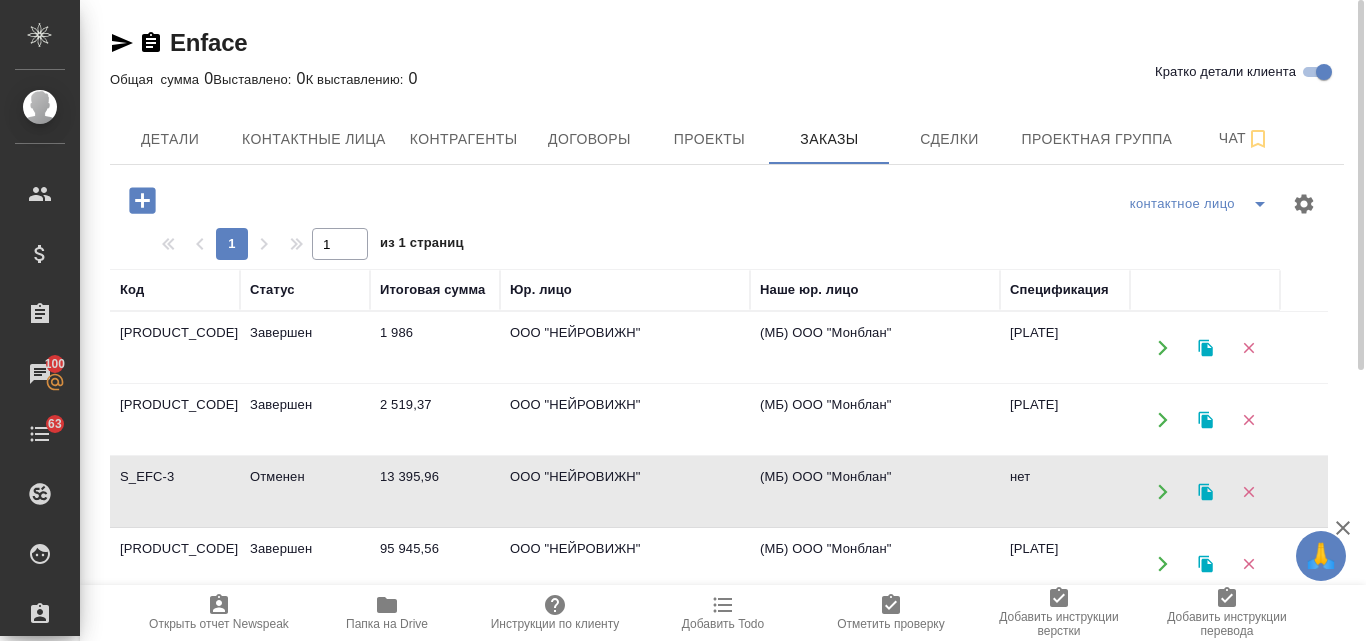 scroll, scrollTop: 100, scrollLeft: 0, axis: vertical 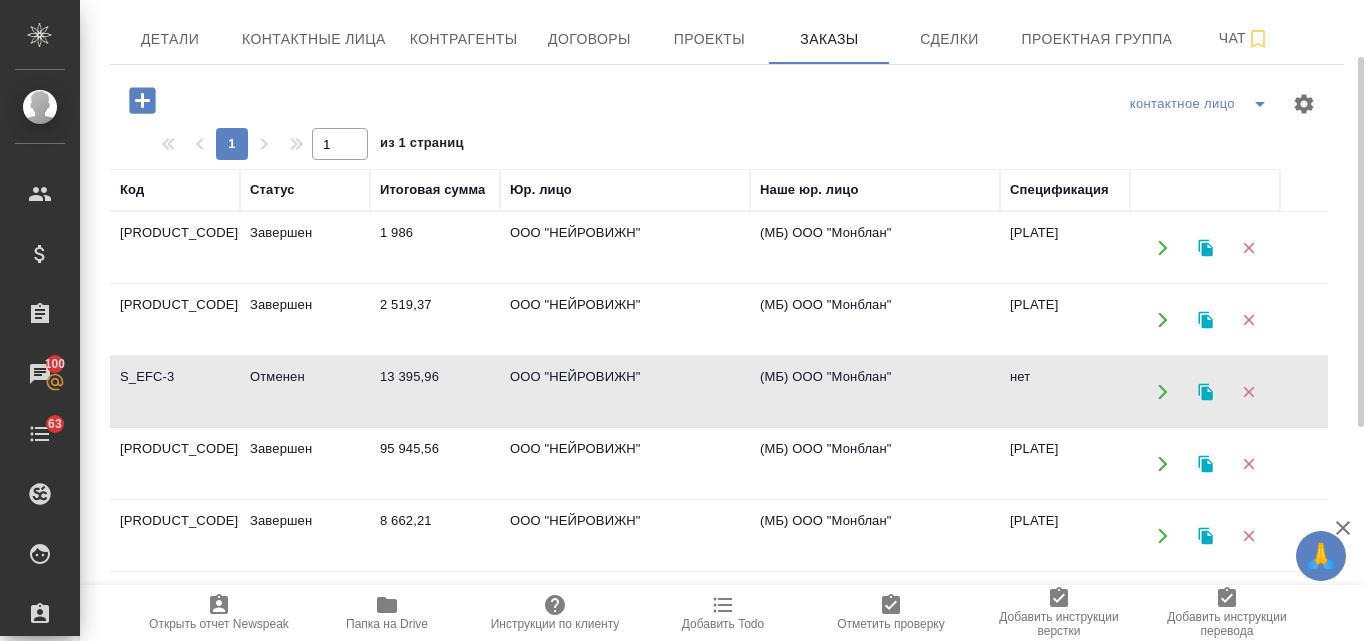 click on "95 945,56" at bounding box center (435, 248) 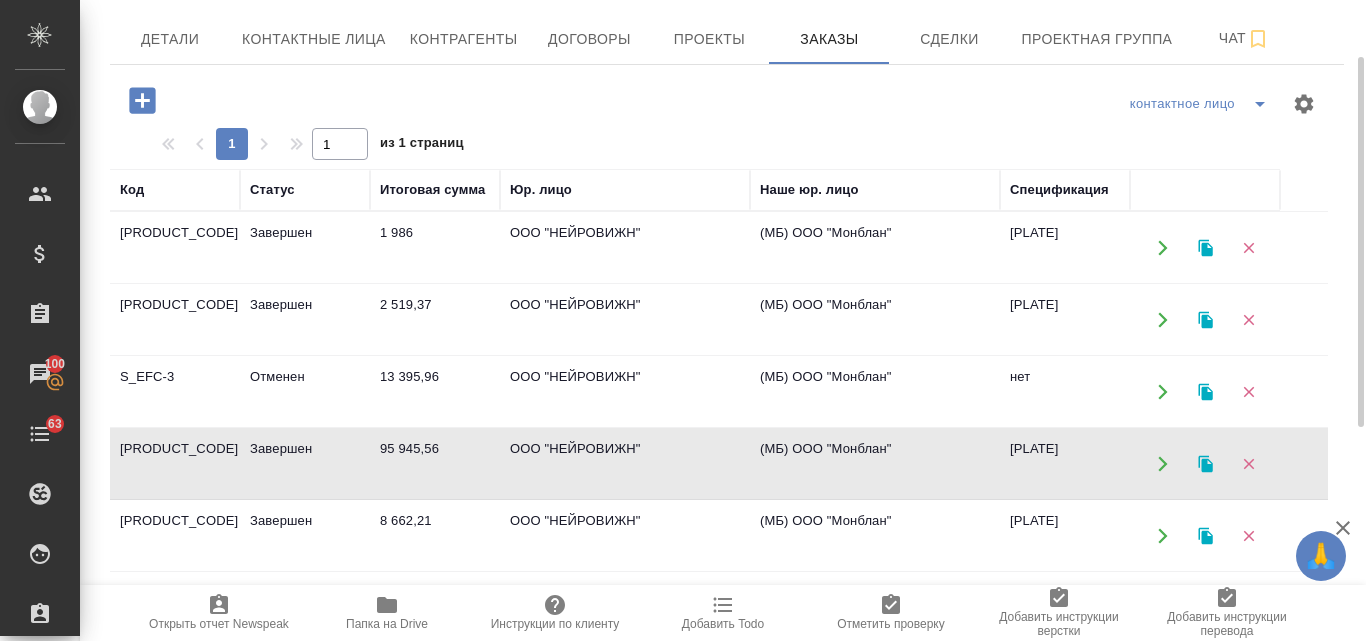 click on "95 945,56" at bounding box center [435, 248] 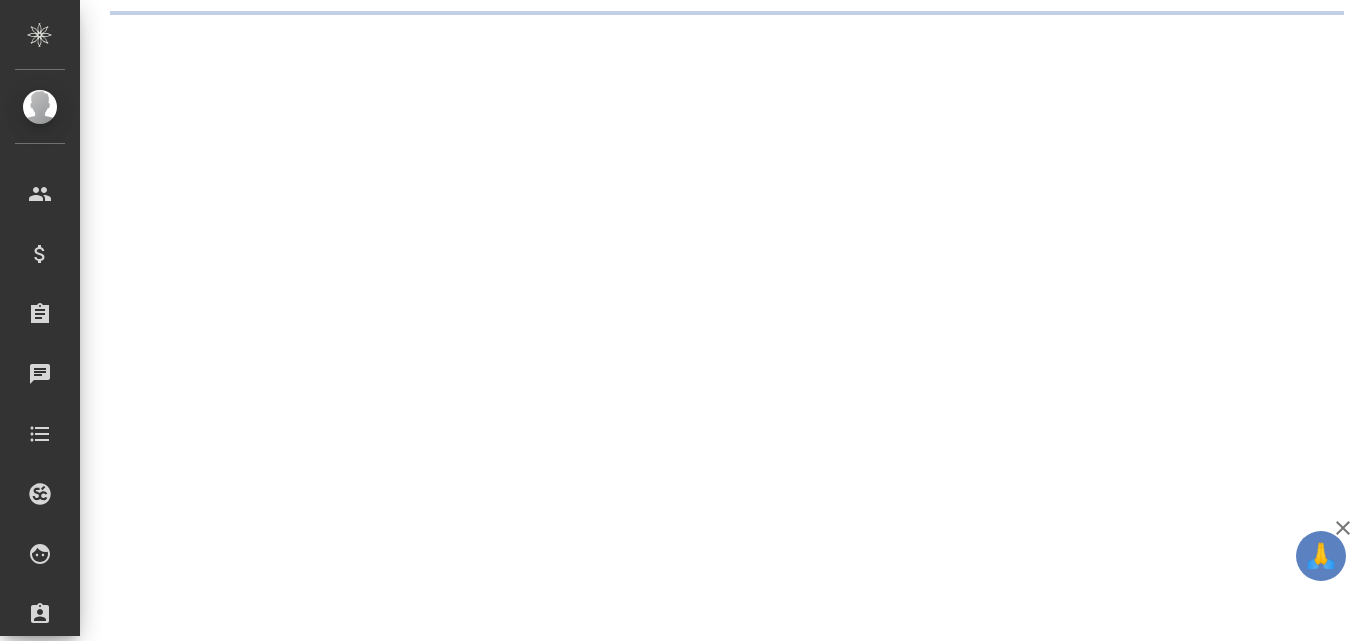 scroll, scrollTop: 0, scrollLeft: 0, axis: both 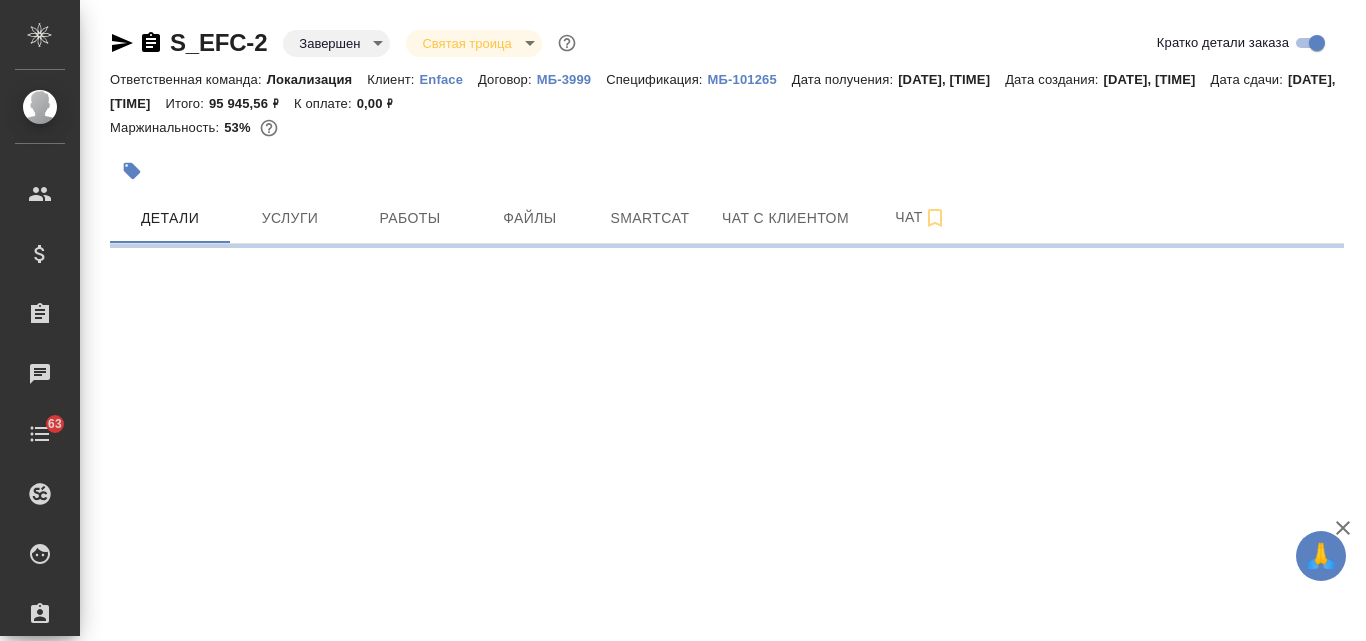 select on "RU" 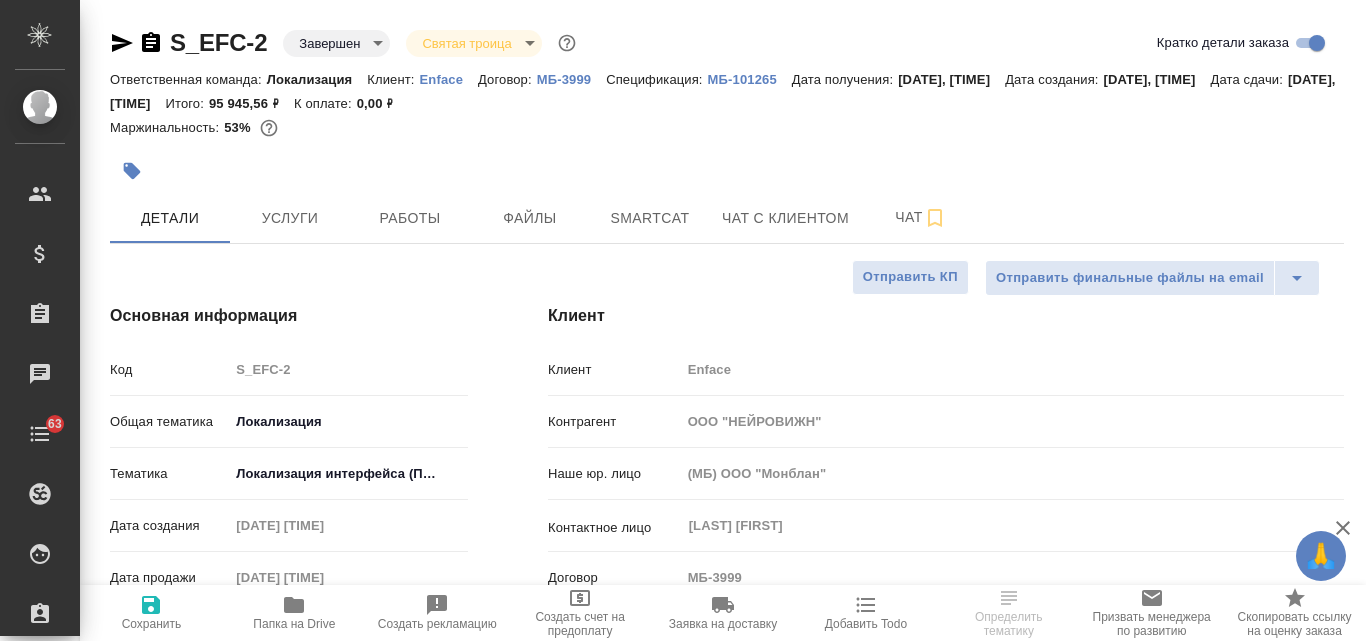 type on "x" 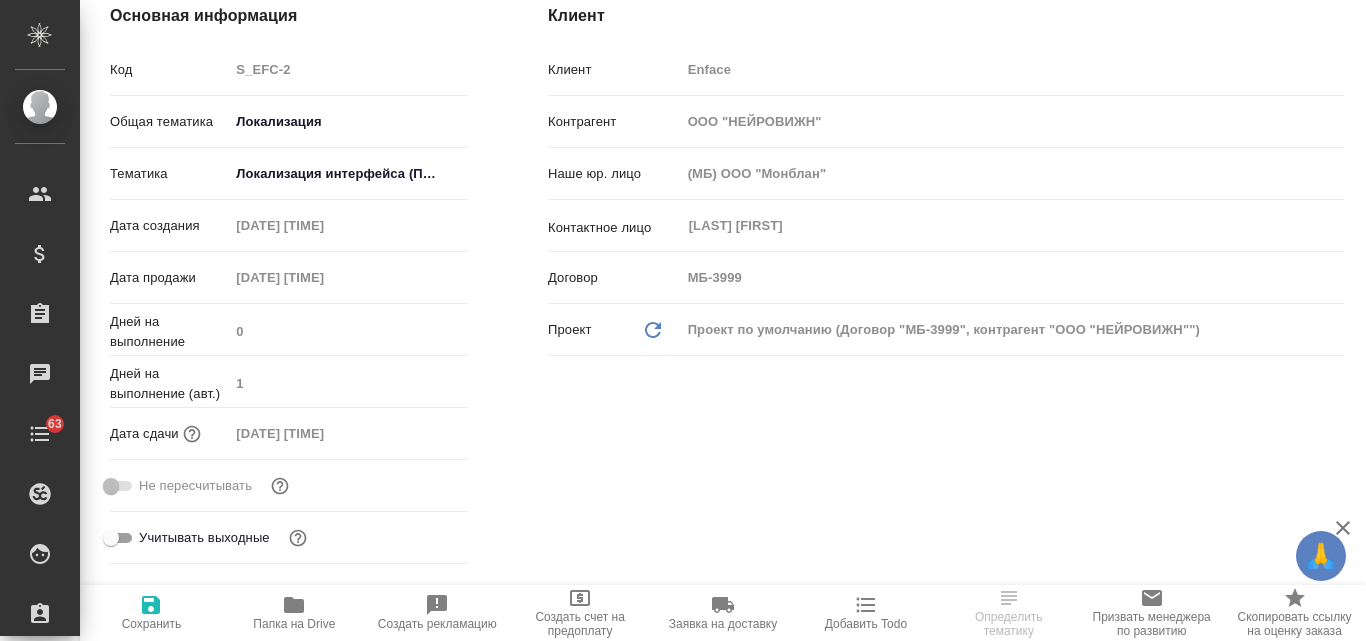 type on "x" 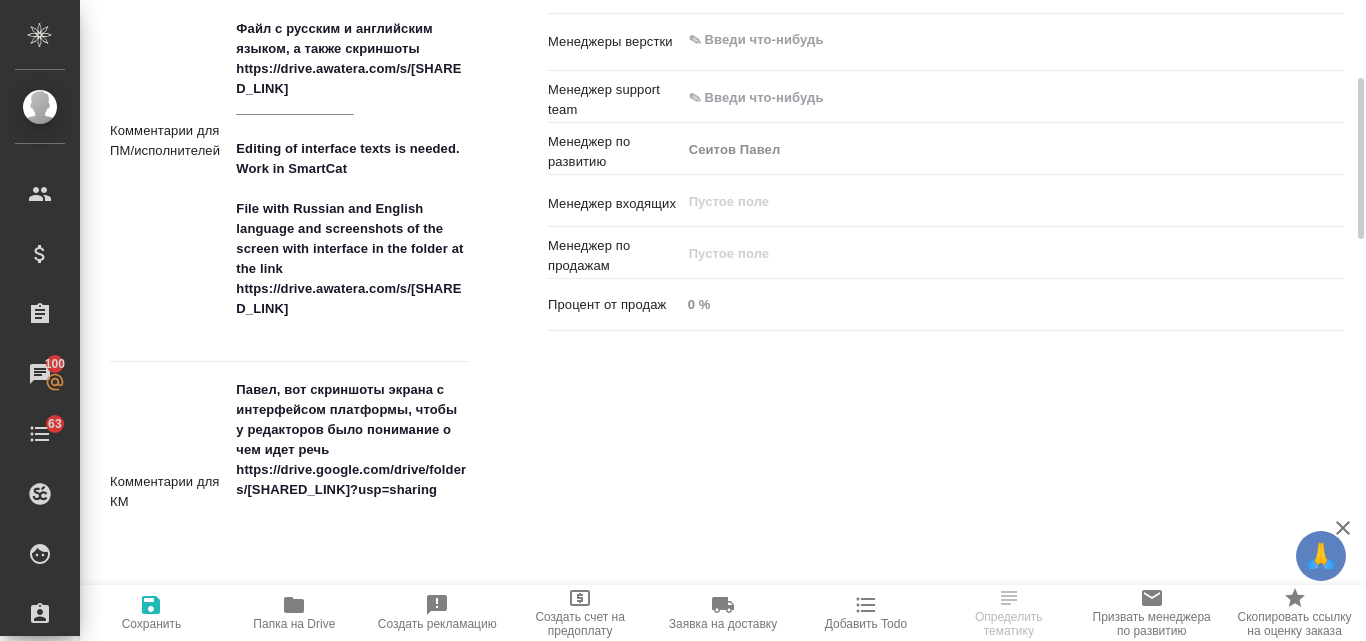 scroll, scrollTop: 1100, scrollLeft: 0, axis: vertical 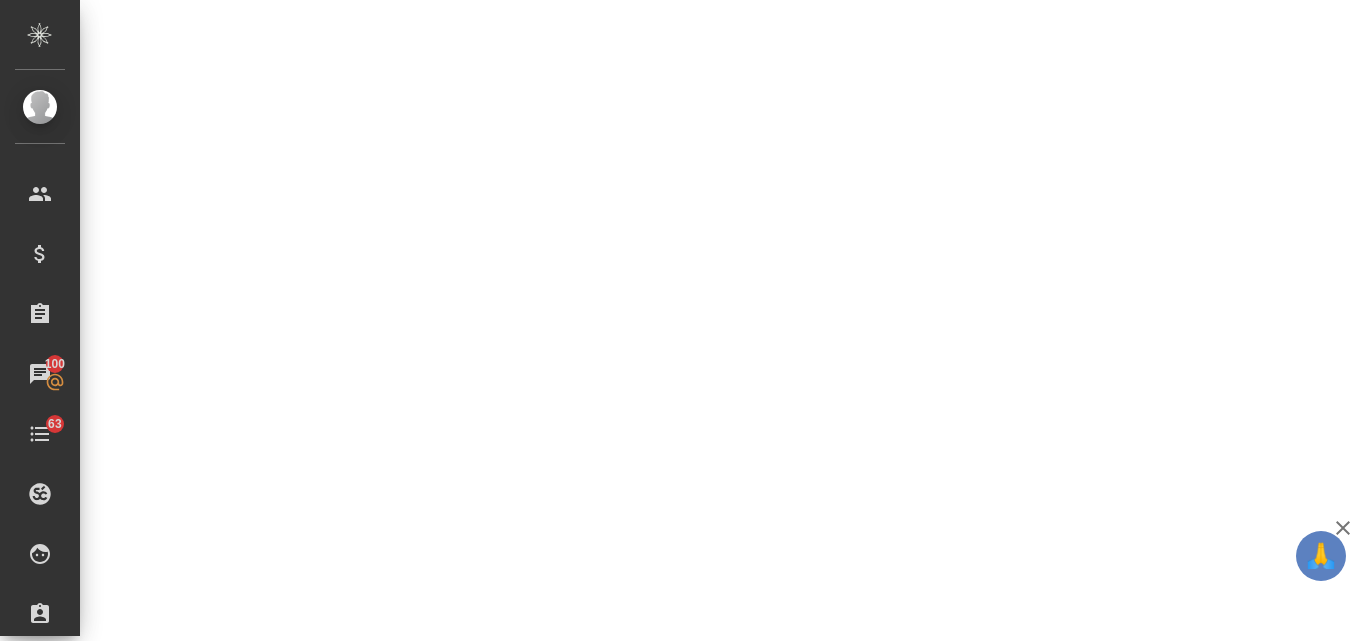 select on "RU" 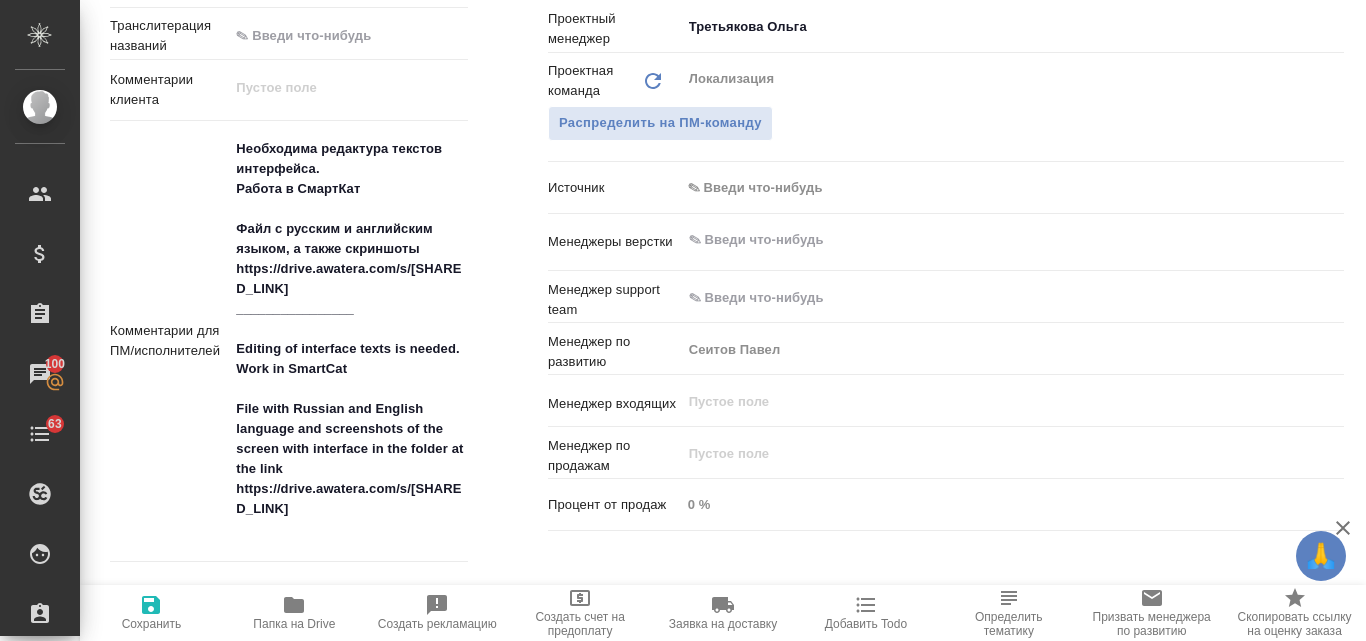 type on "x" 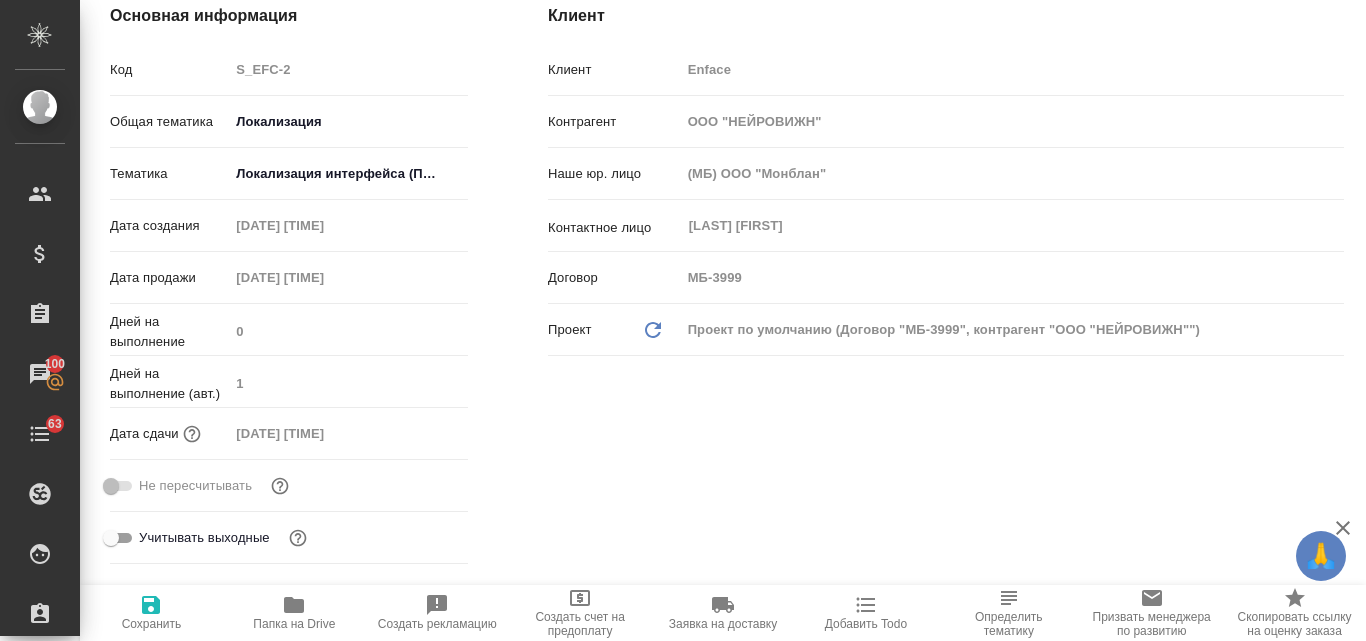 scroll, scrollTop: 0, scrollLeft: 0, axis: both 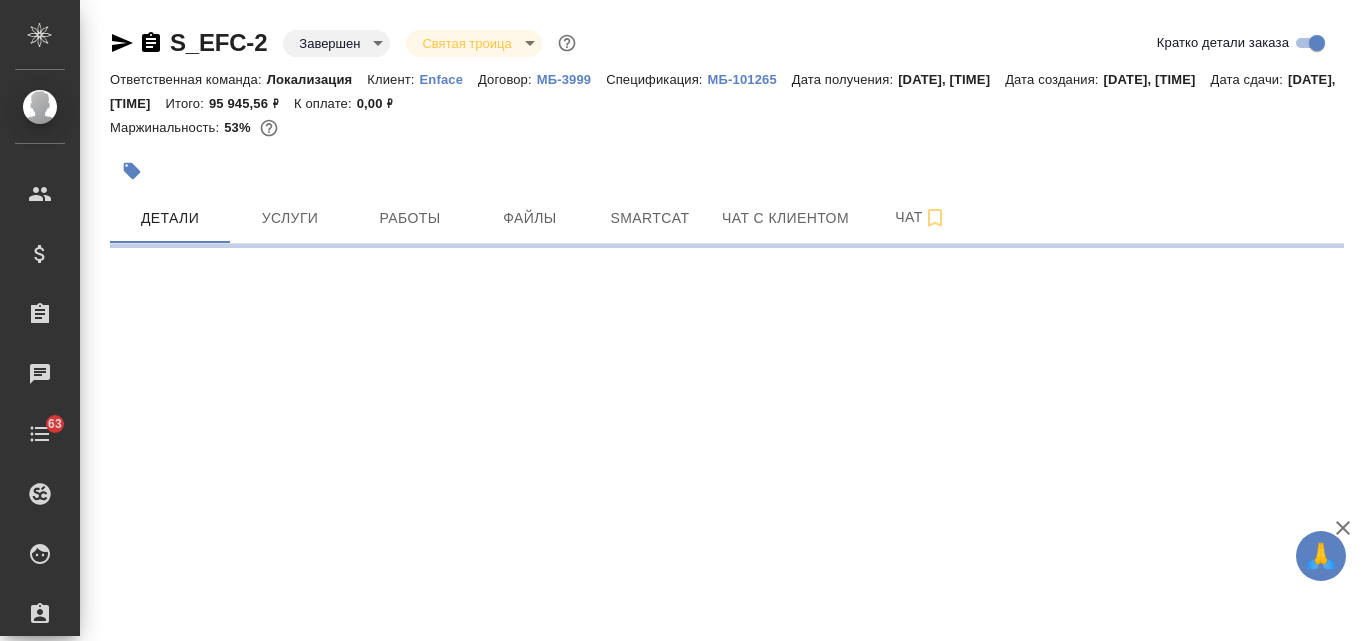 select on "RU" 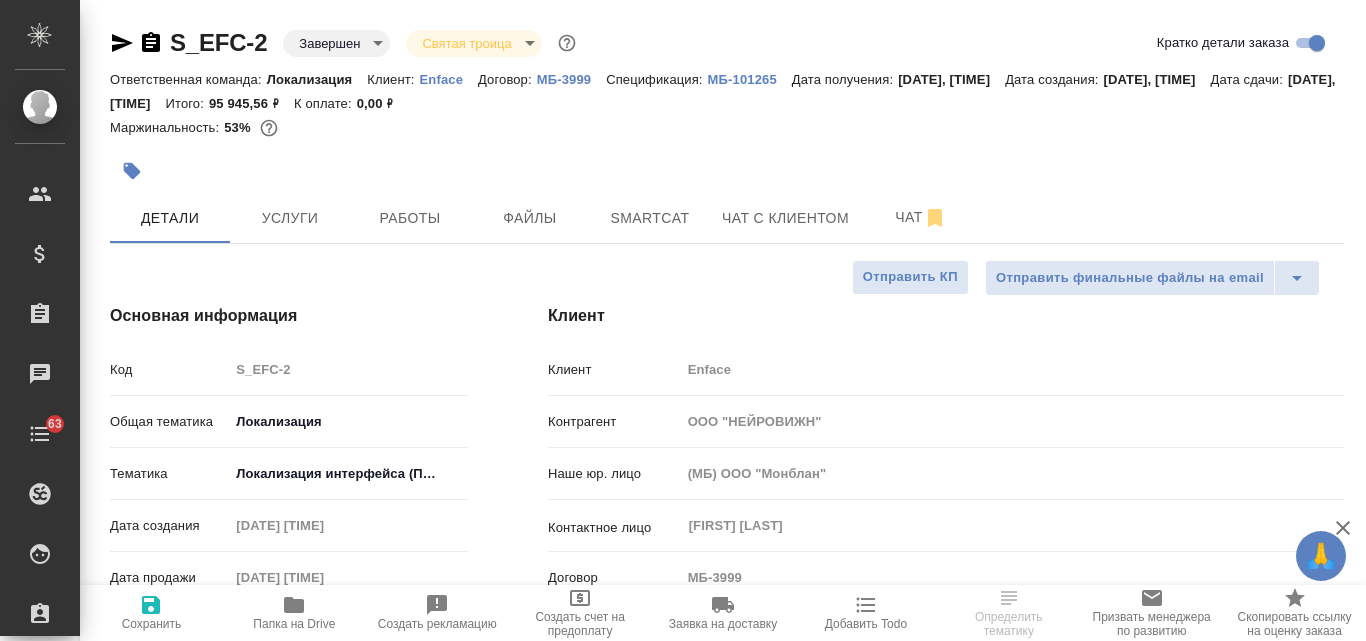 type on "x" 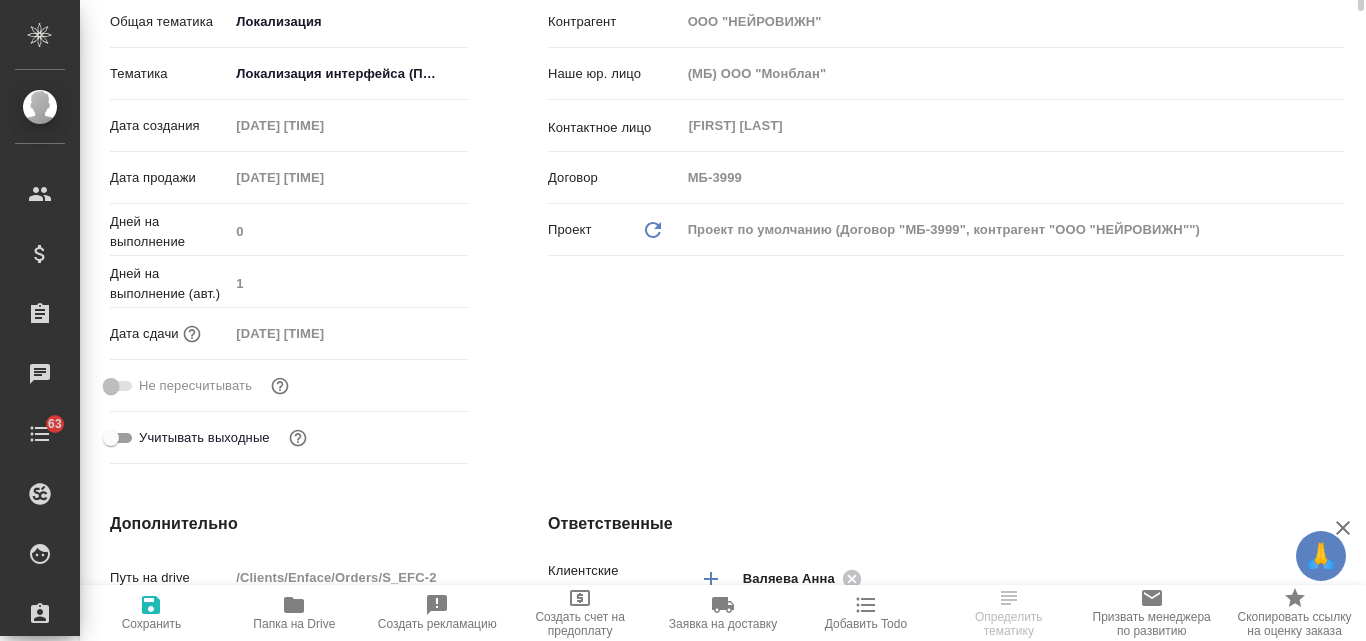 scroll, scrollTop: 100, scrollLeft: 0, axis: vertical 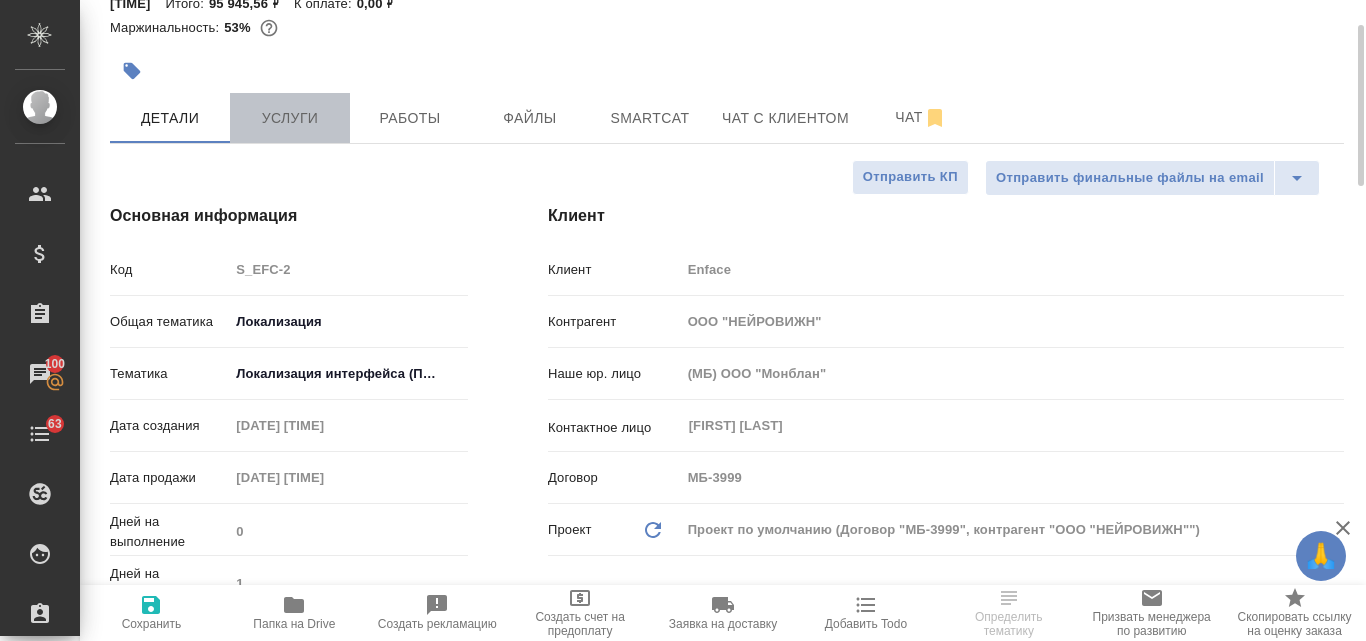 click on "Услуги" at bounding box center [290, 118] 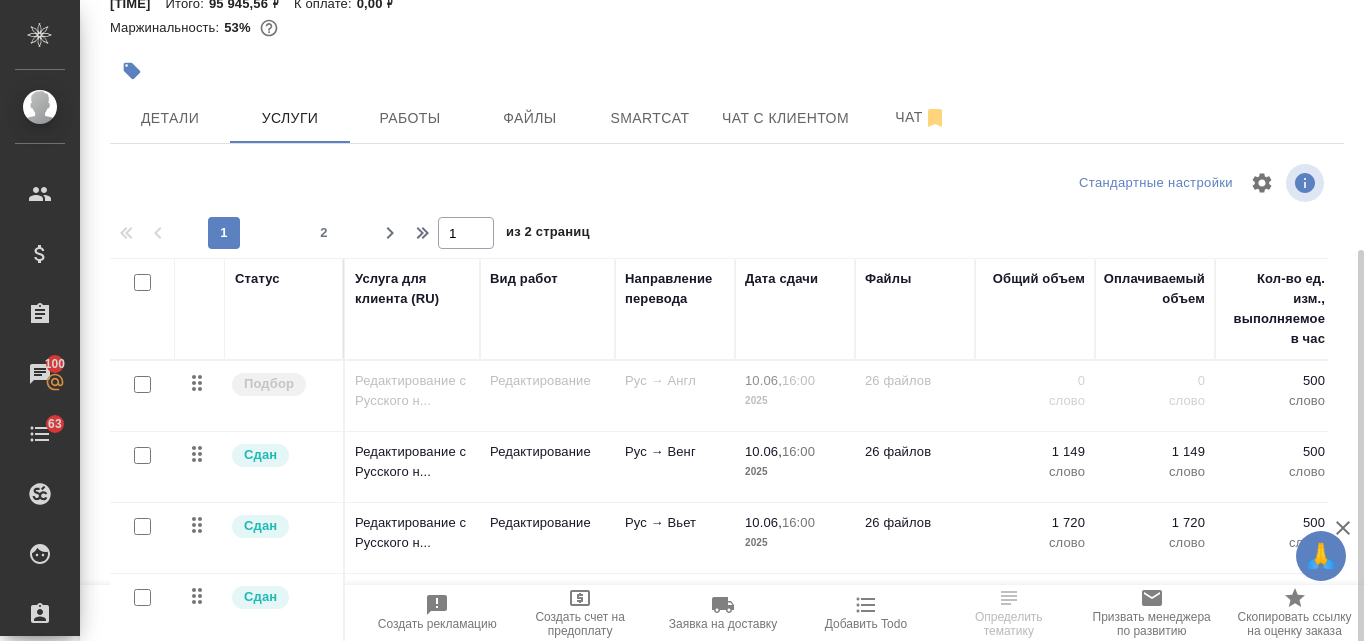 scroll, scrollTop: 198, scrollLeft: 0, axis: vertical 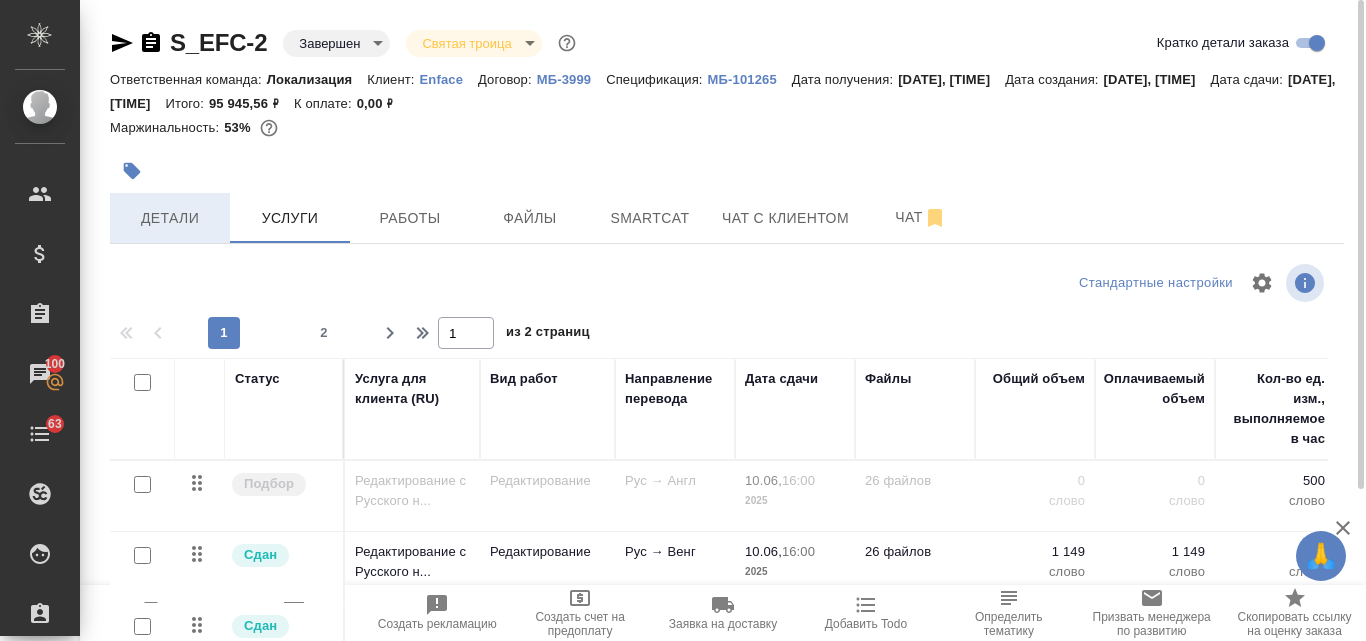 click on "Детали" at bounding box center (170, 218) 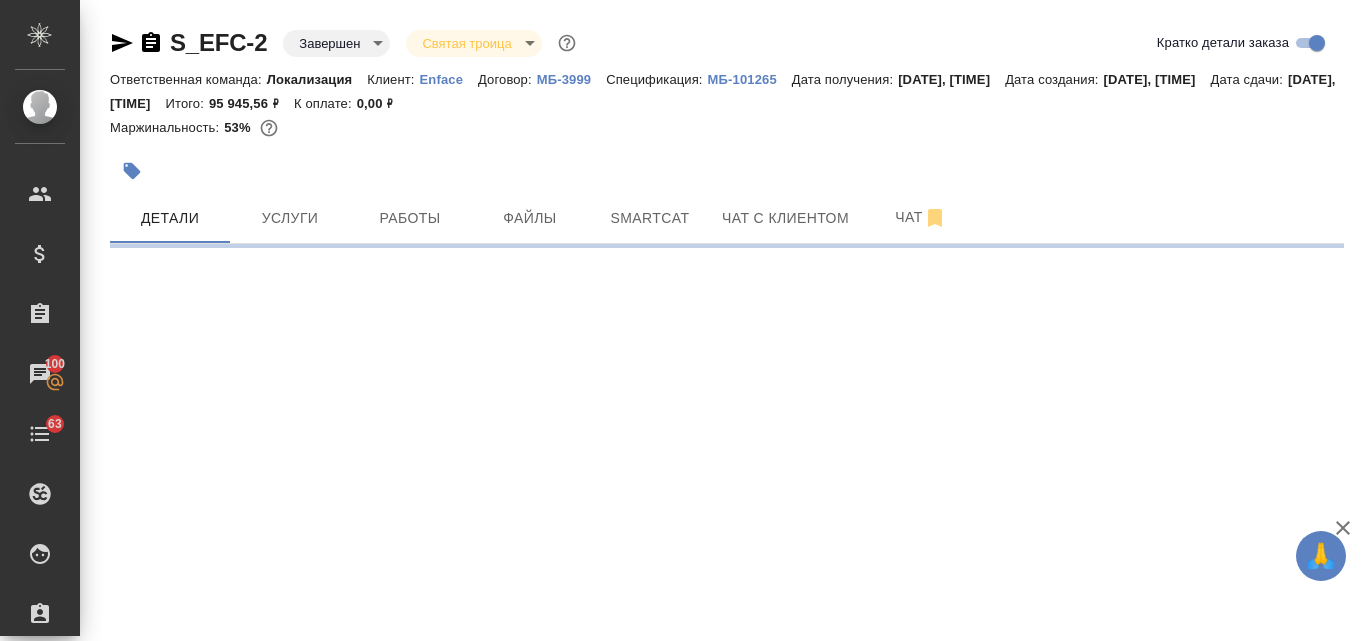 select on "RU" 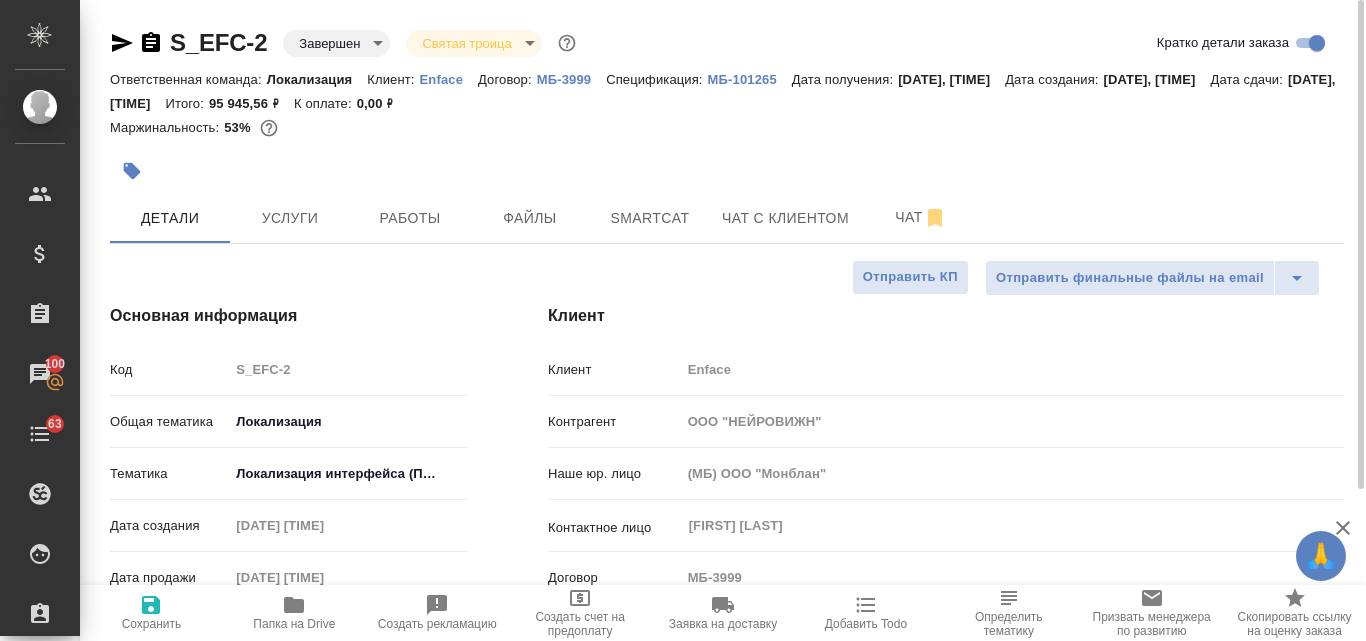 type on "x" 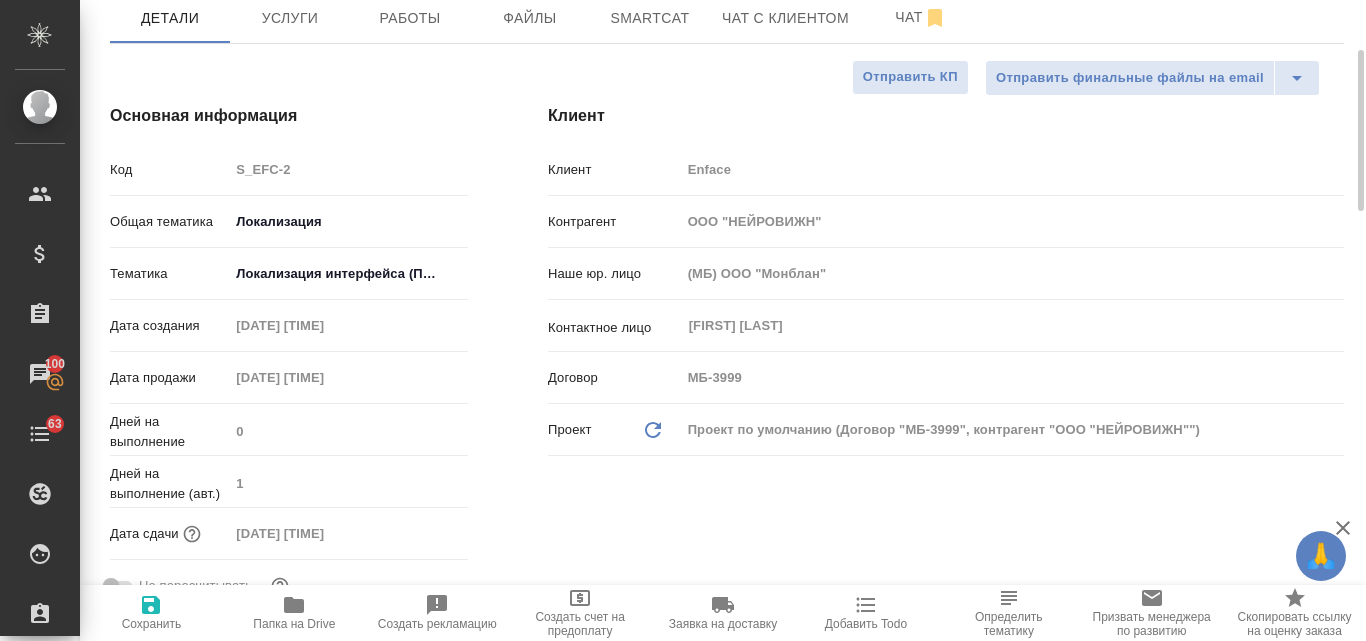 scroll, scrollTop: 0, scrollLeft: 0, axis: both 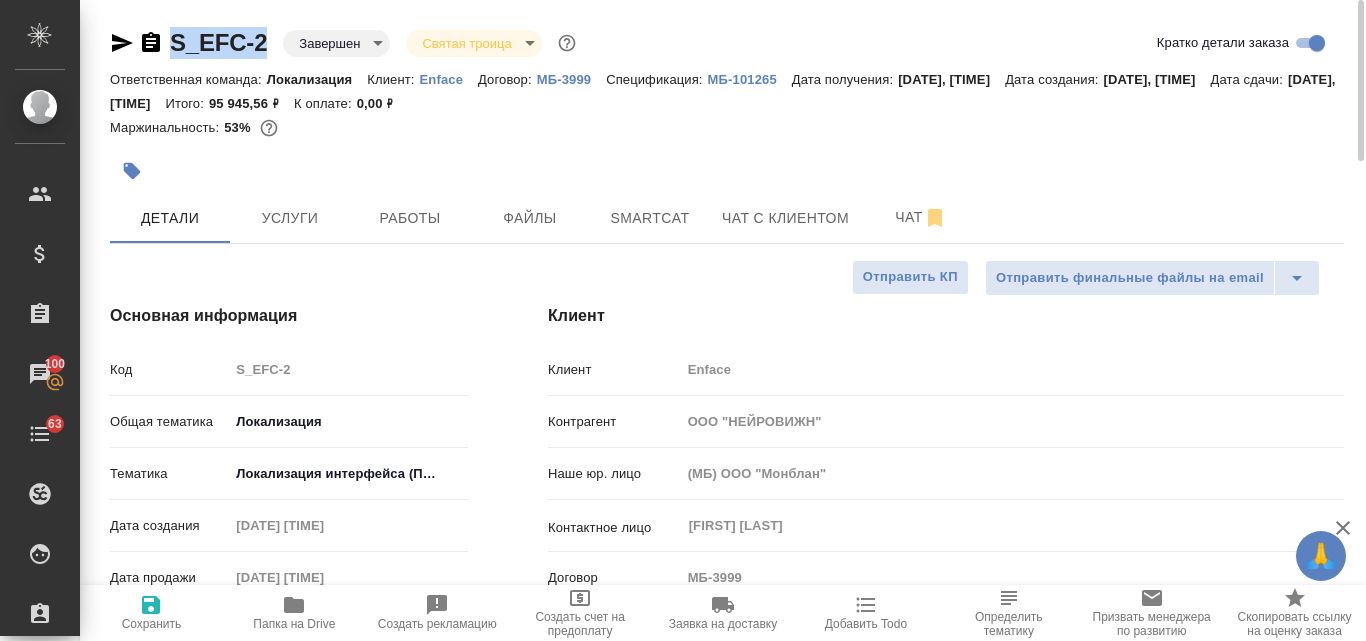 drag, startPoint x: 269, startPoint y: 40, endPoint x: 169, endPoint y: 40, distance: 100 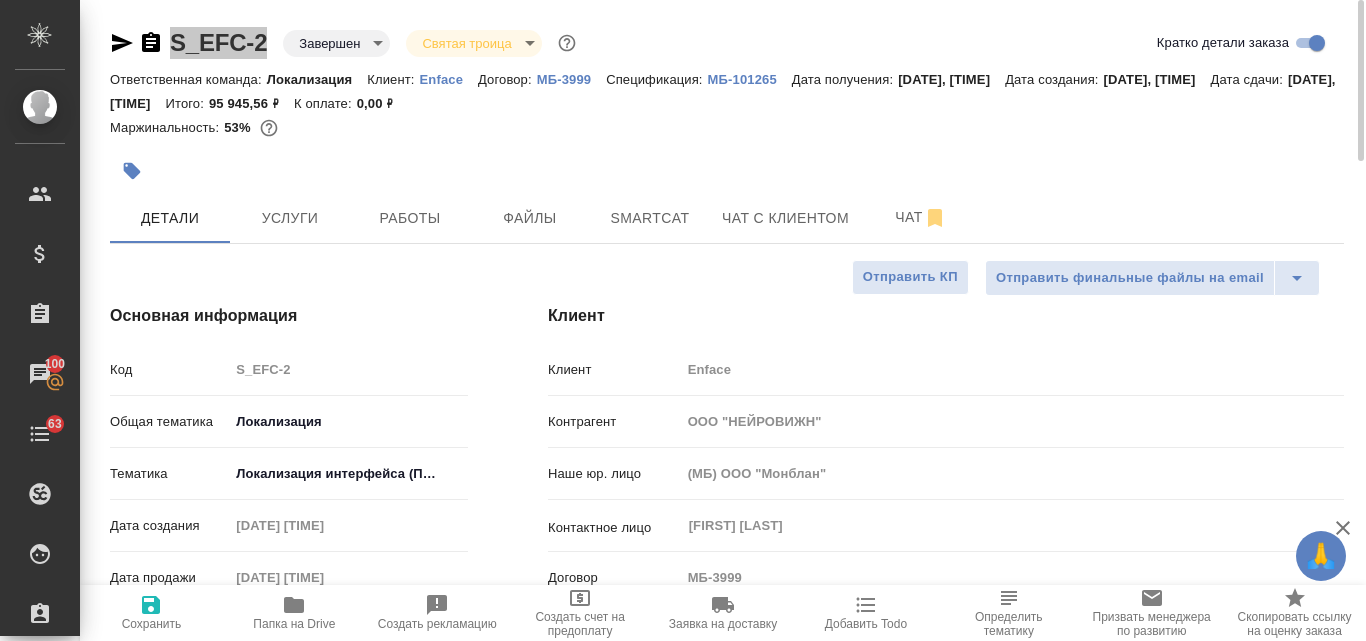 type on "x" 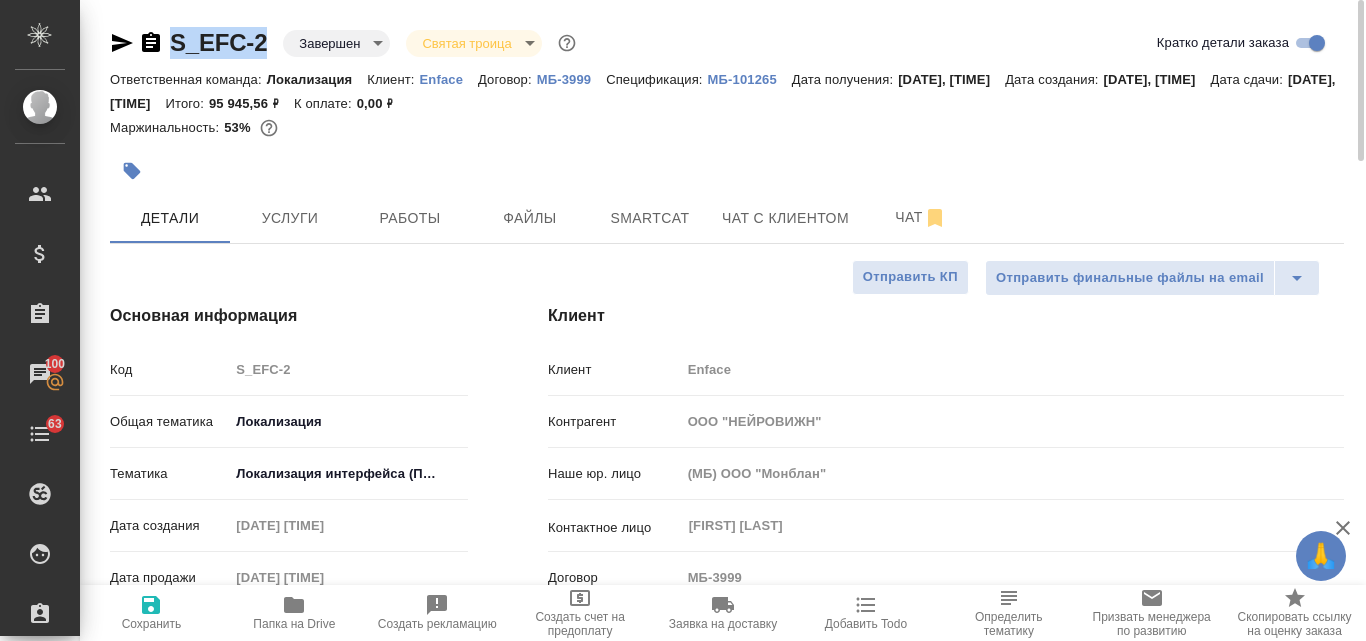 type on "x" 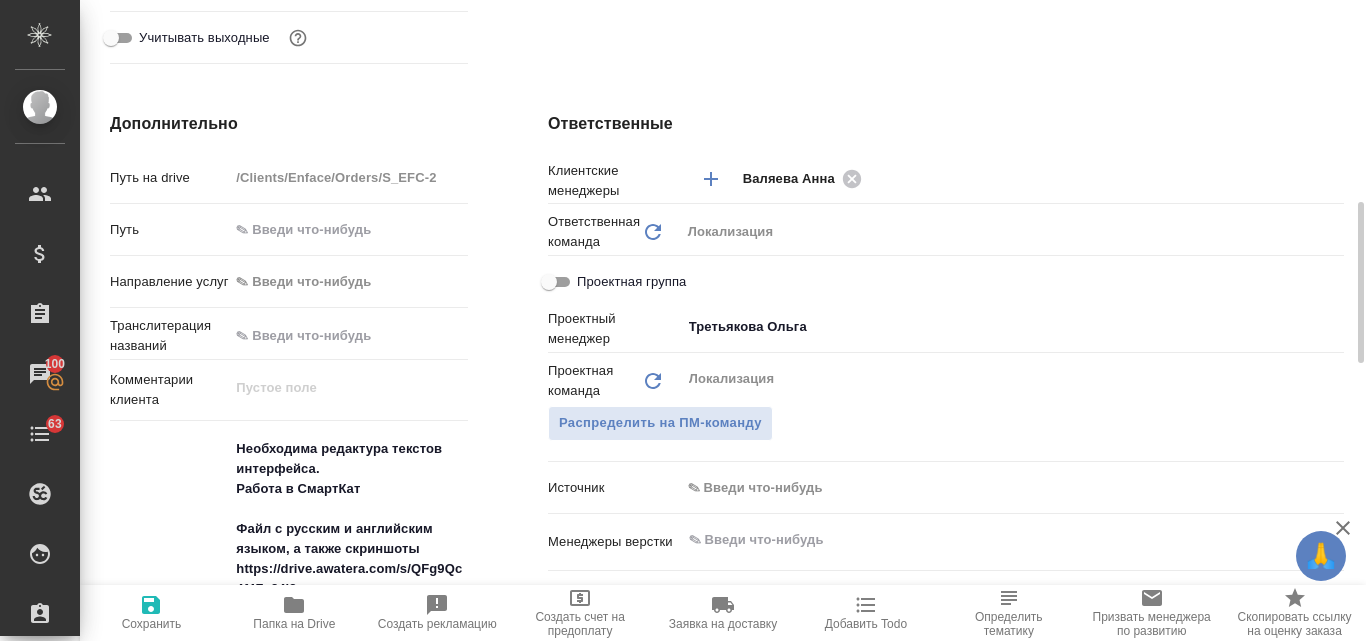scroll, scrollTop: 1200, scrollLeft: 0, axis: vertical 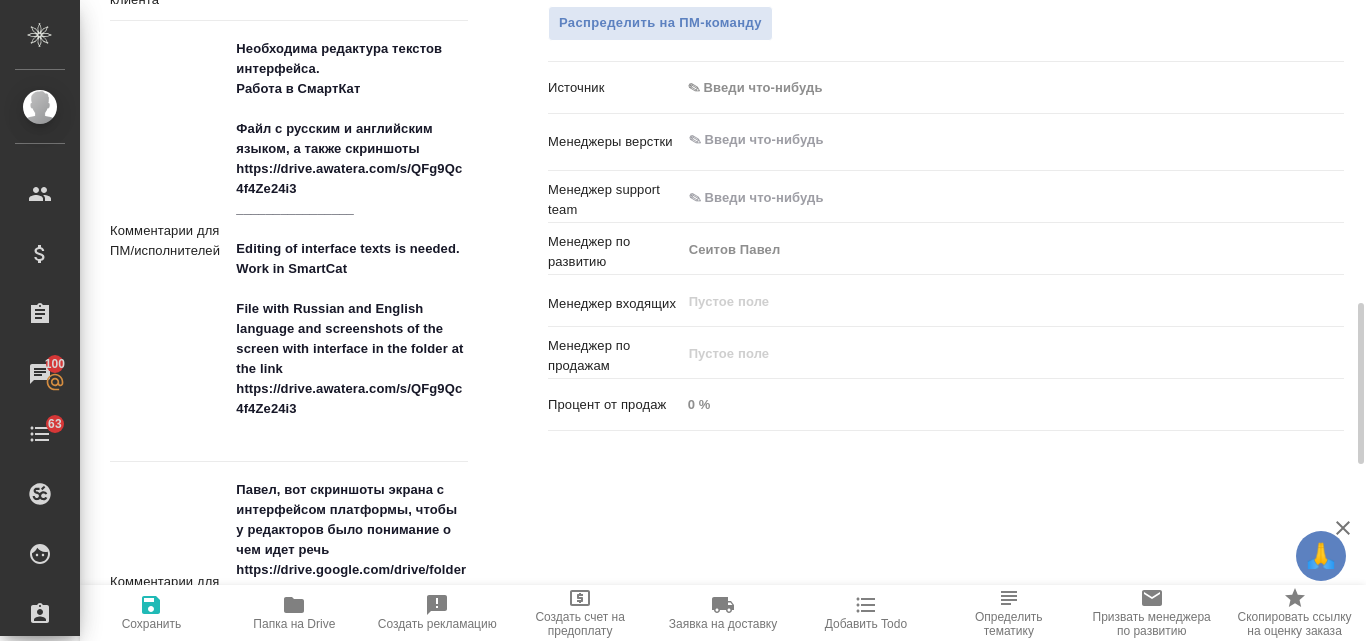 type on "x" 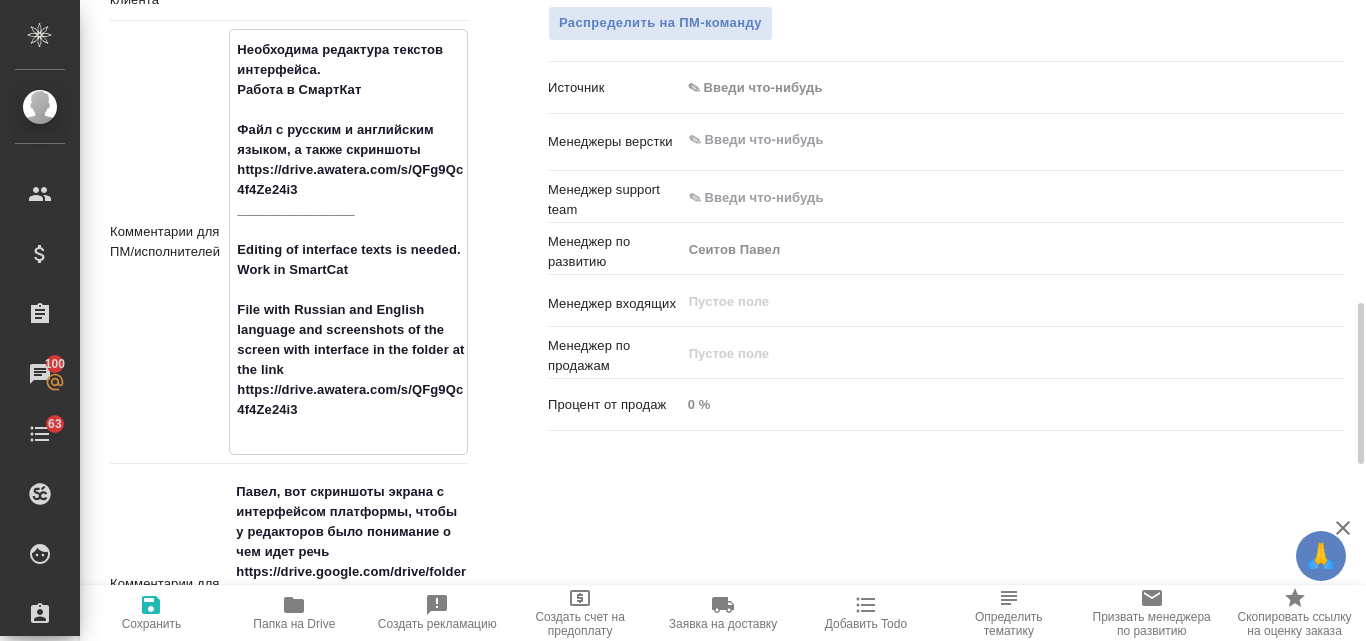 drag, startPoint x: 234, startPoint y: 53, endPoint x: 387, endPoint y: 412, distance: 390.2435 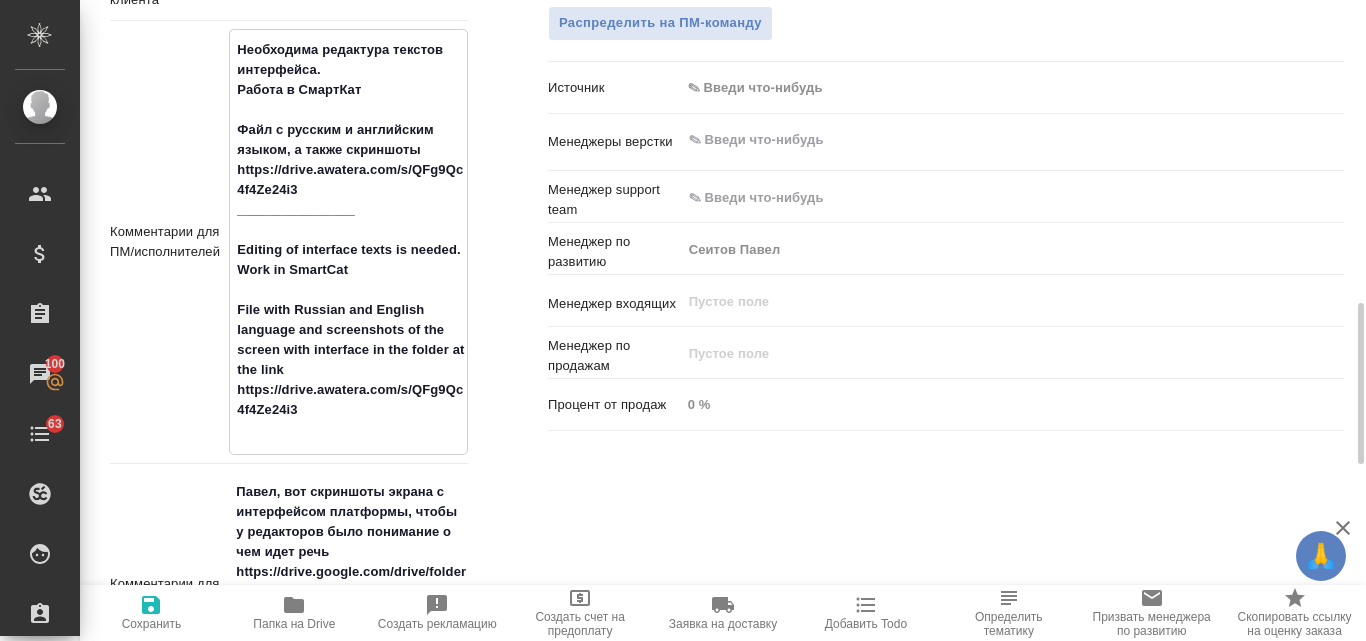 click on "Необходима редактура текстов интерфейса.
Работа в СмартКат
Файл с русским и английским языком, а также скриншоты https://drive.awatera.com/s/QFg9Qc4f4Ze24i3
________________
Editing of interface texts is needed.
Work in SmartCat
File with Russian and English language and screenshots of the screen with interface in the folder at the link https://drive.awatera.com/s/QFg9Qc4f4Ze24i3" at bounding box center (348, 240) 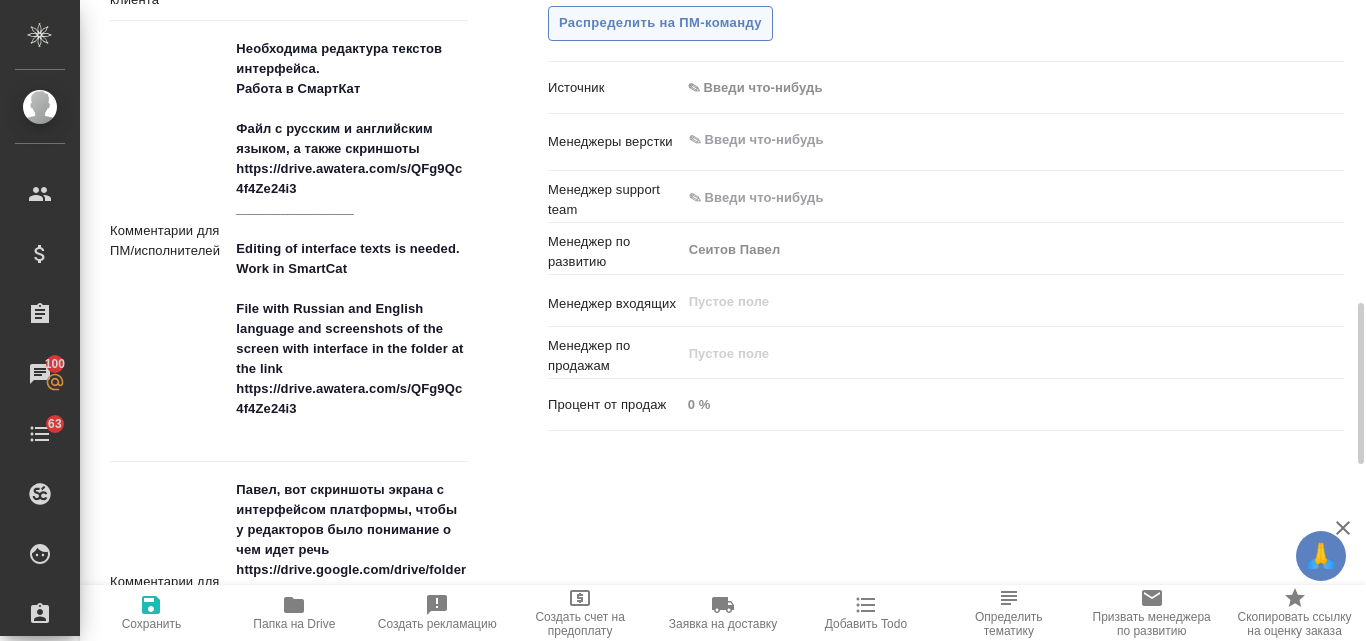 type on "x" 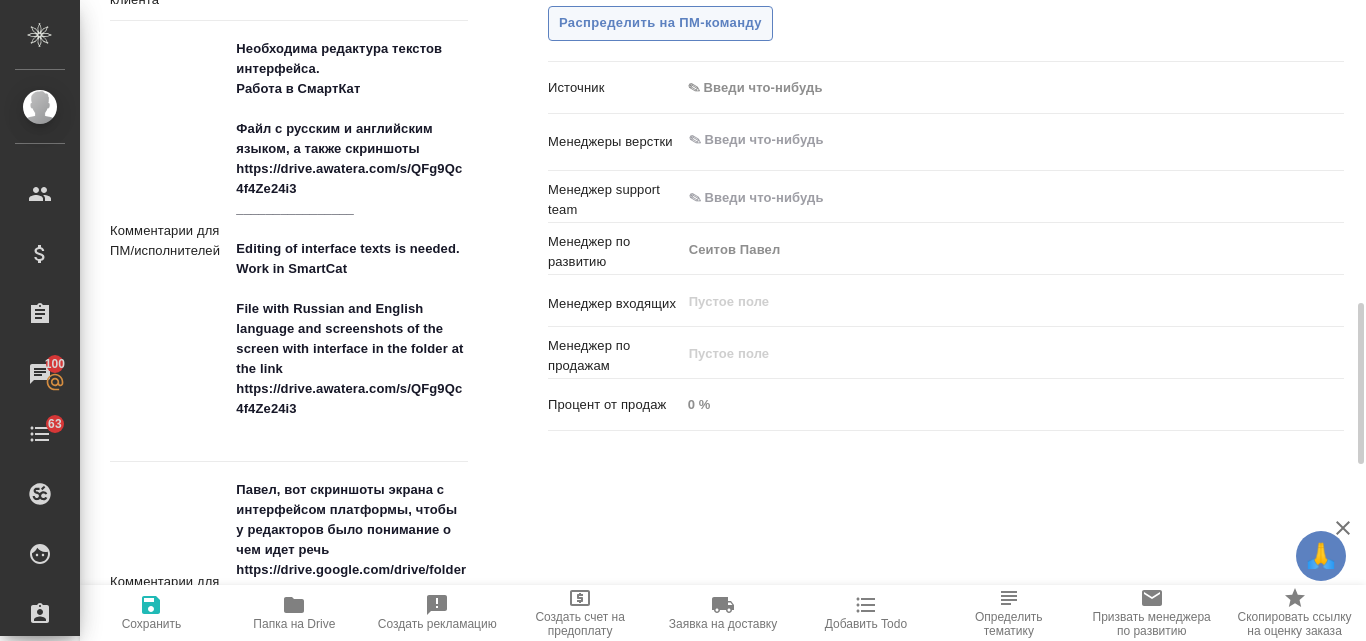 type on "x" 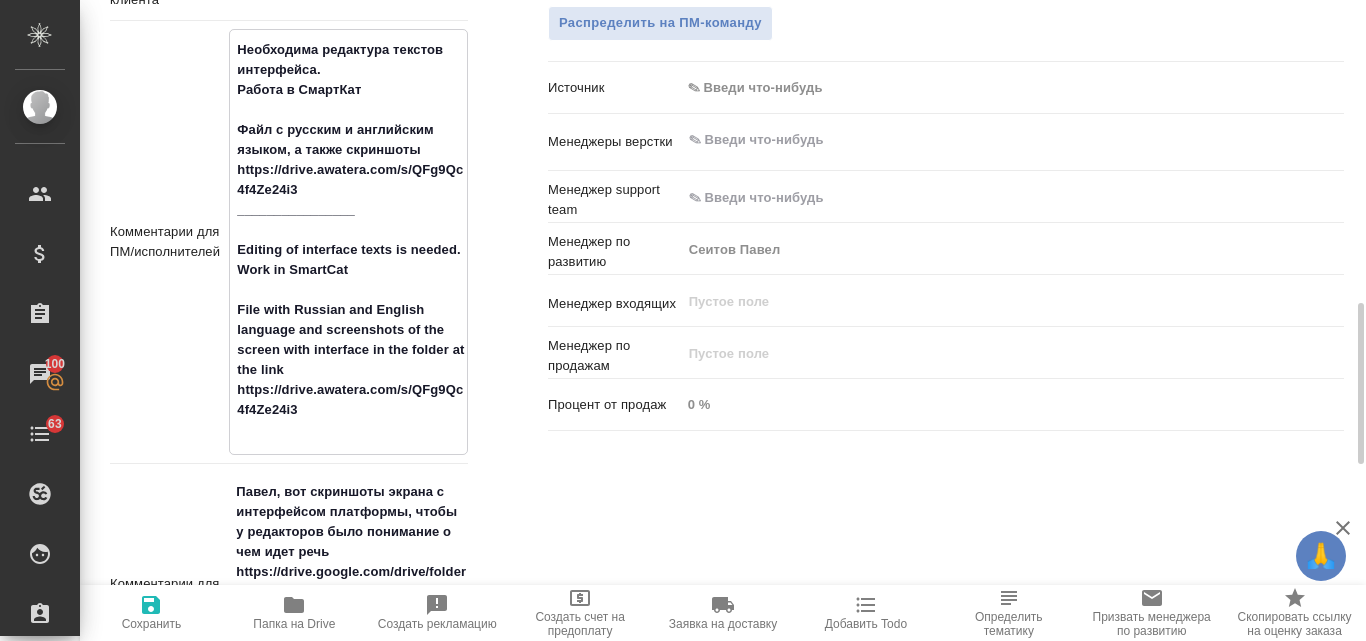 type on "x" 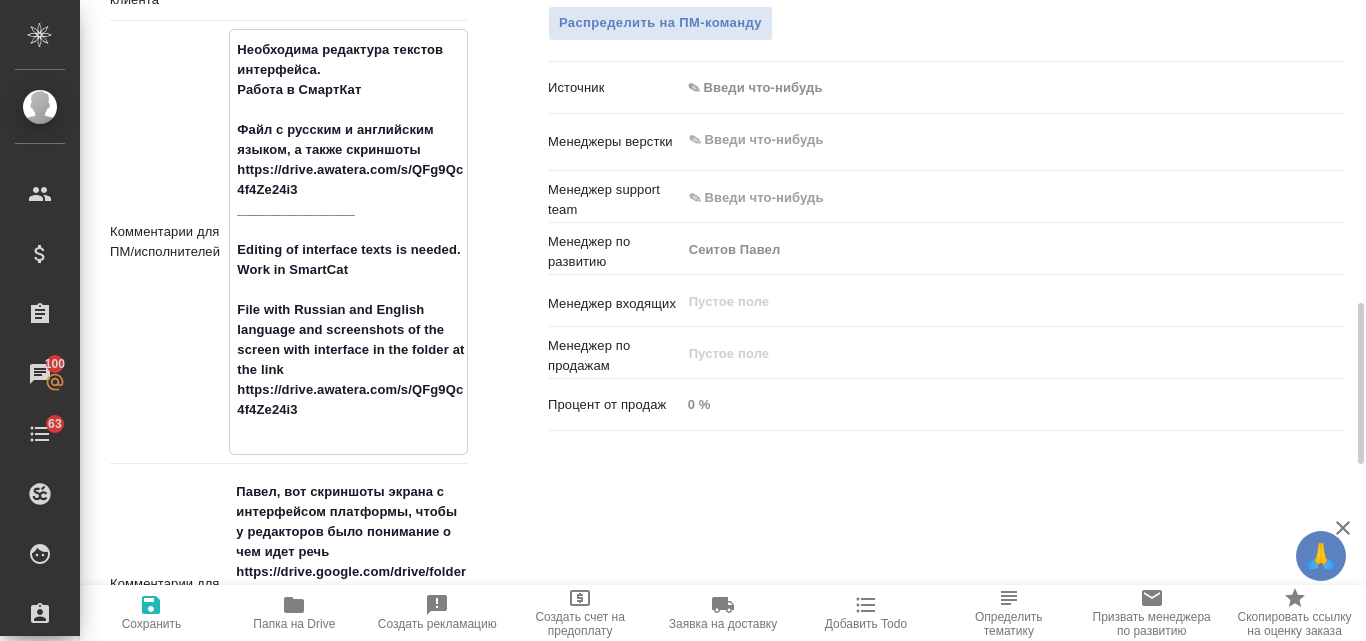 click on "Папка на Drive" at bounding box center (294, 612) 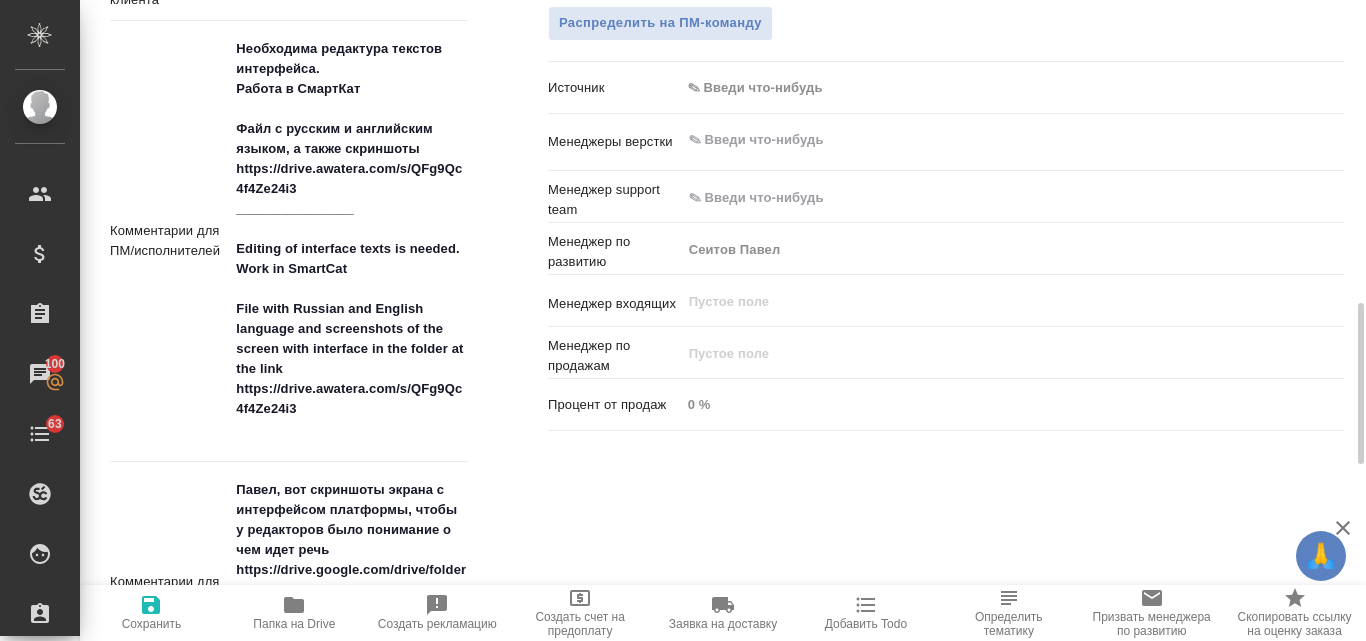 type on "x" 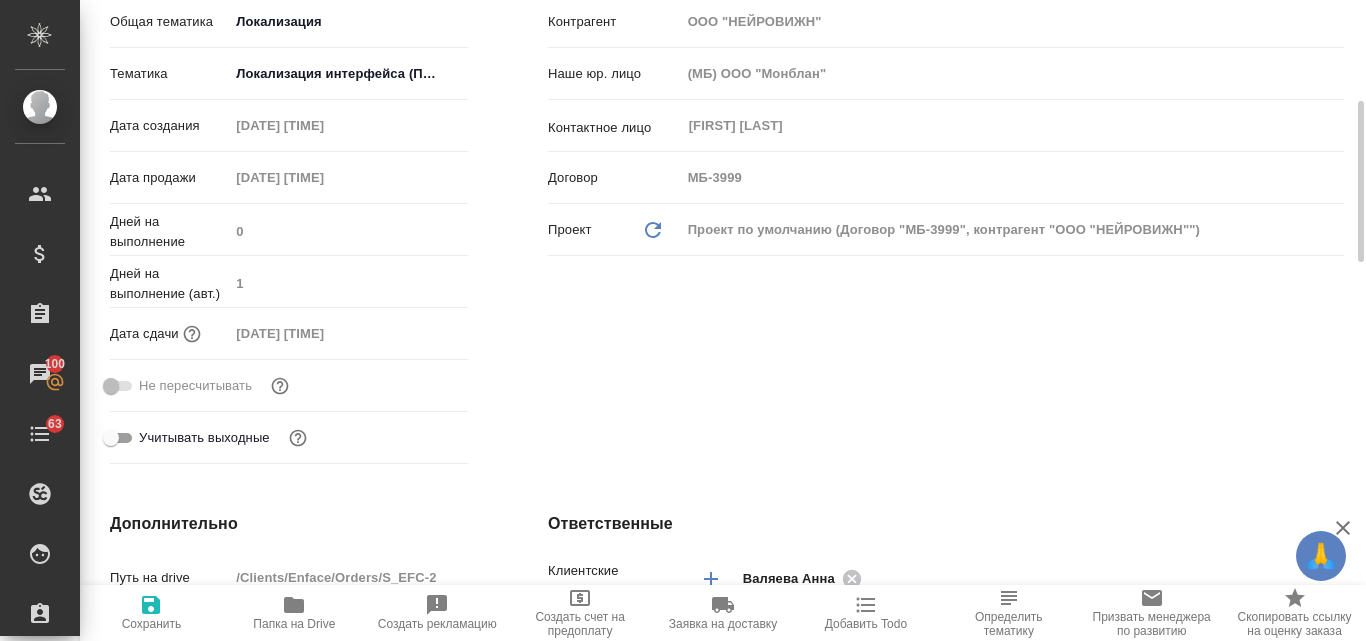 scroll, scrollTop: 0, scrollLeft: 0, axis: both 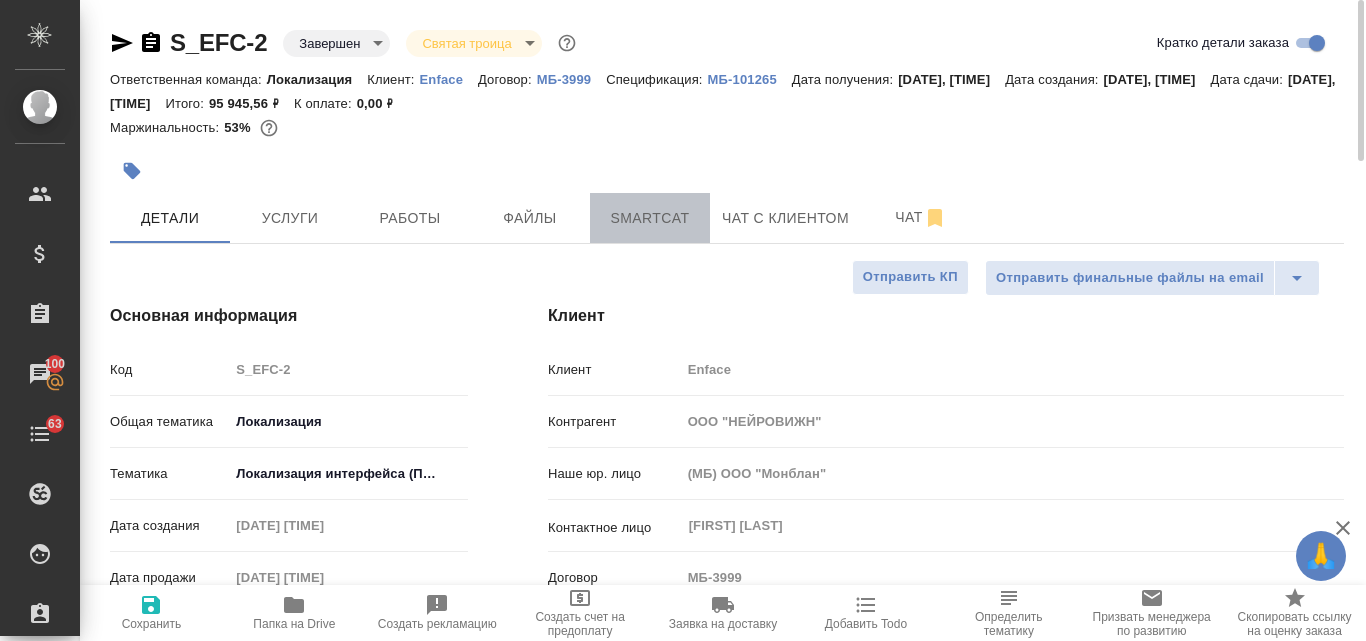 click on "Smartcat" at bounding box center [650, 218] 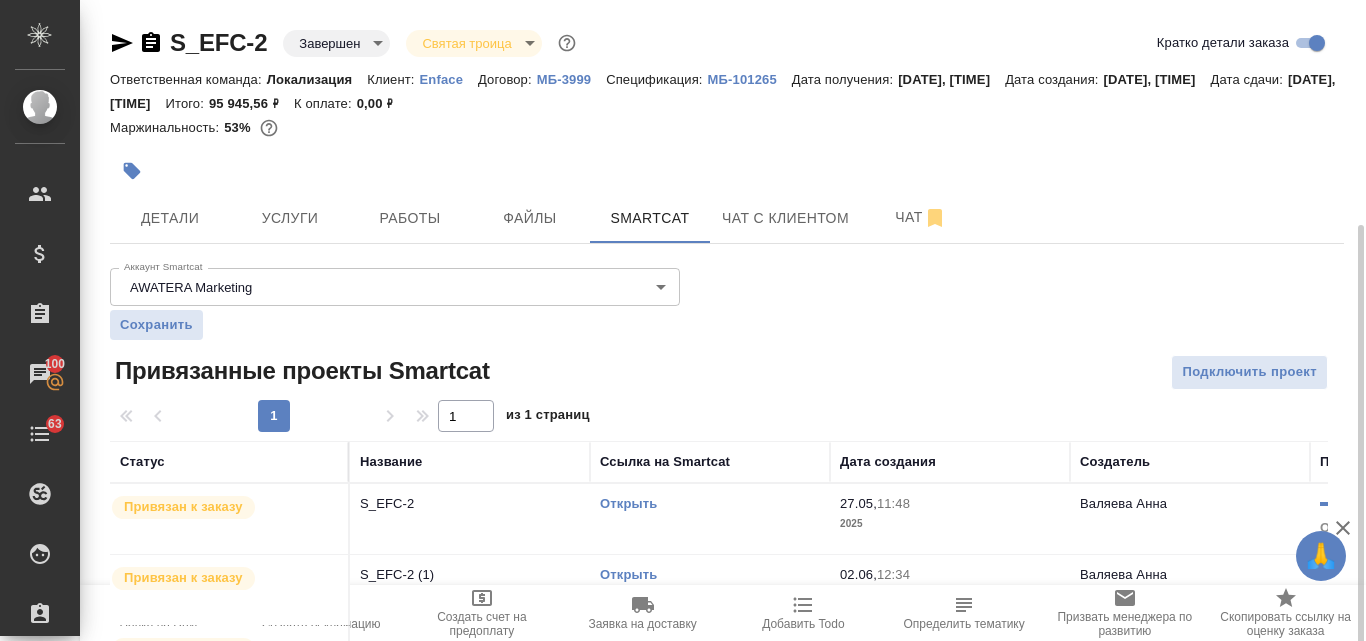 scroll, scrollTop: 122, scrollLeft: 0, axis: vertical 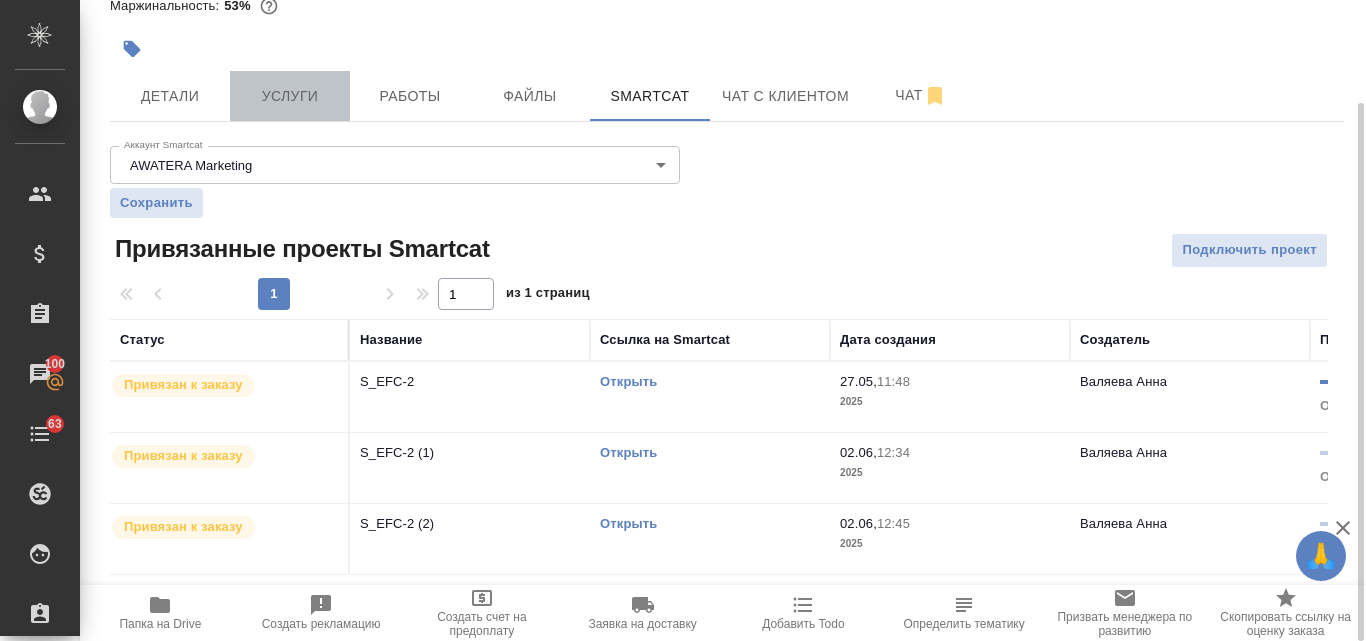 click on "Услуги" at bounding box center [290, 96] 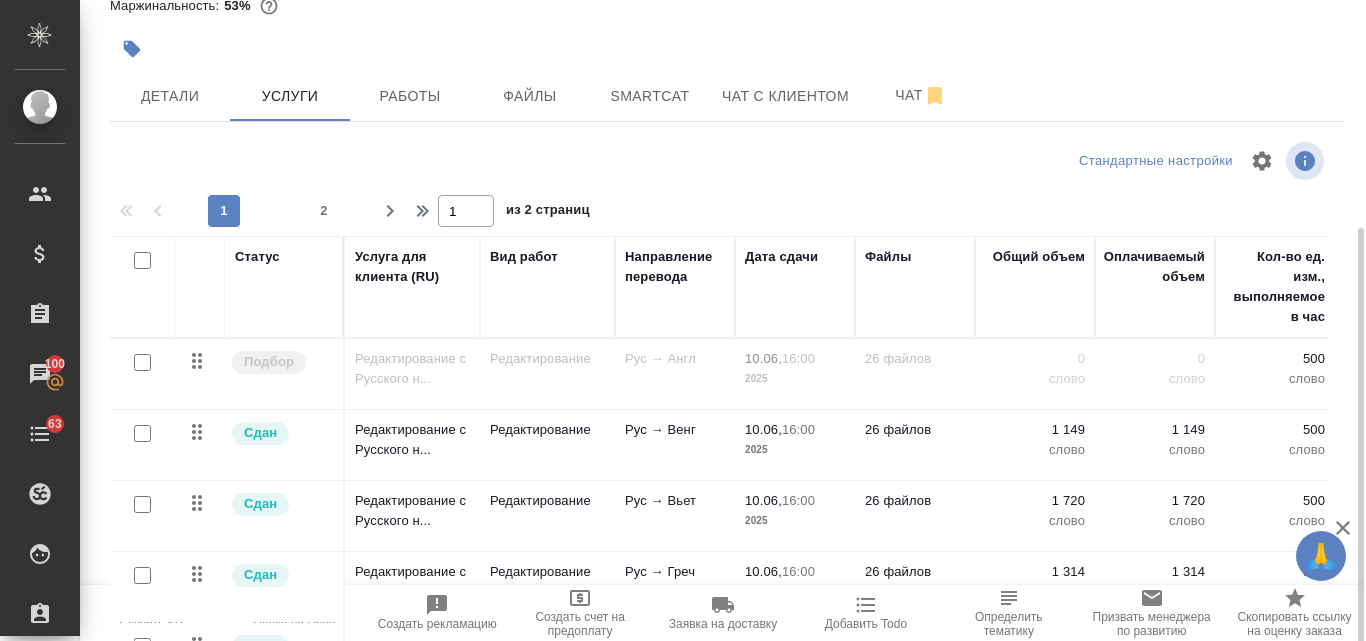 scroll, scrollTop: 198, scrollLeft: 0, axis: vertical 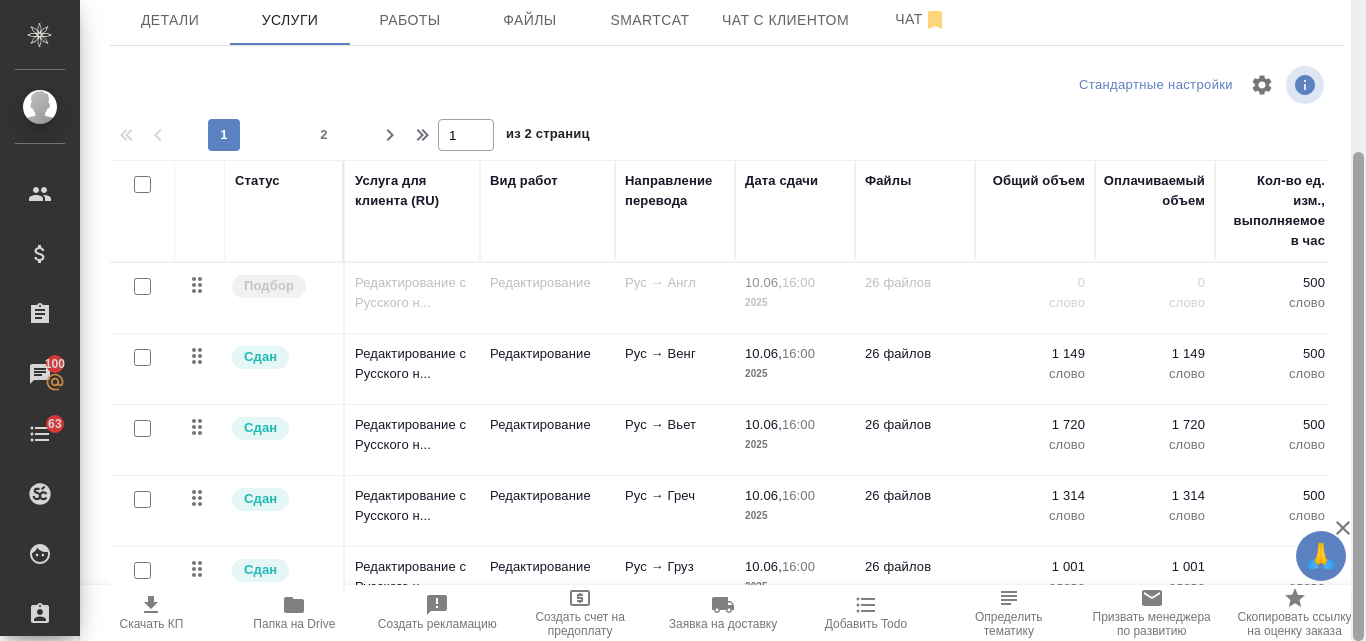 drag, startPoint x: 1358, startPoint y: 190, endPoint x: 1359, endPoint y: 273, distance: 83.00603 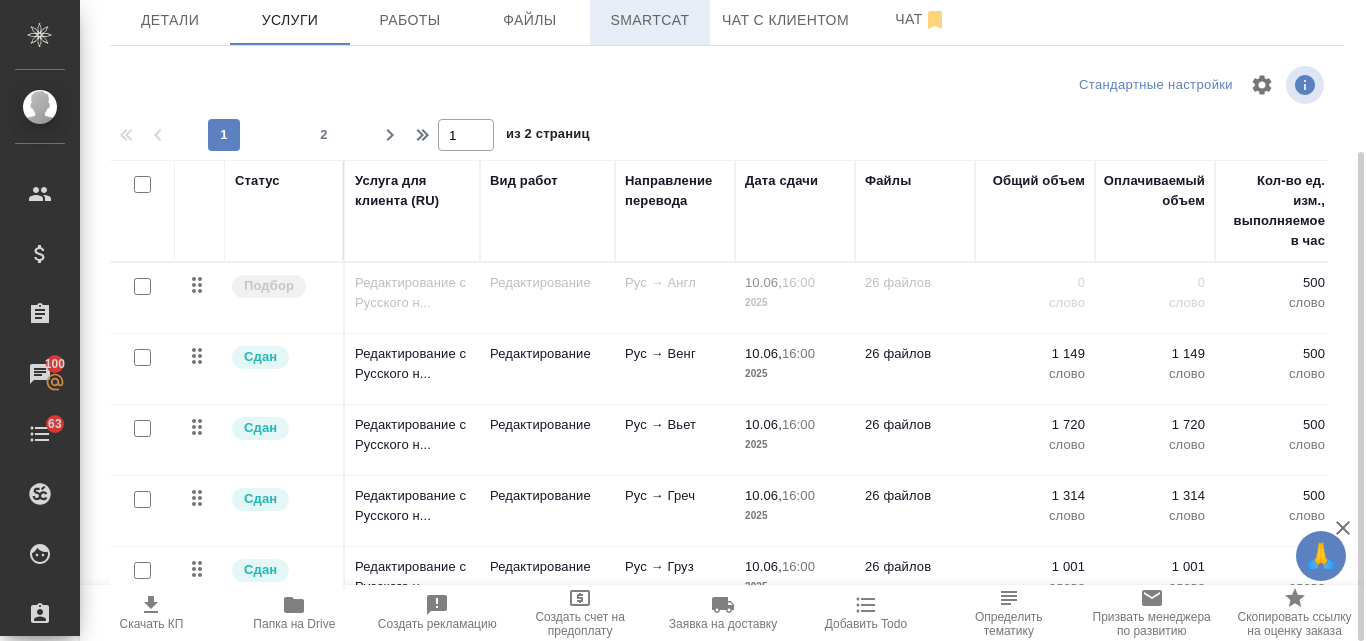 click on "Smartcat" at bounding box center (650, 20) 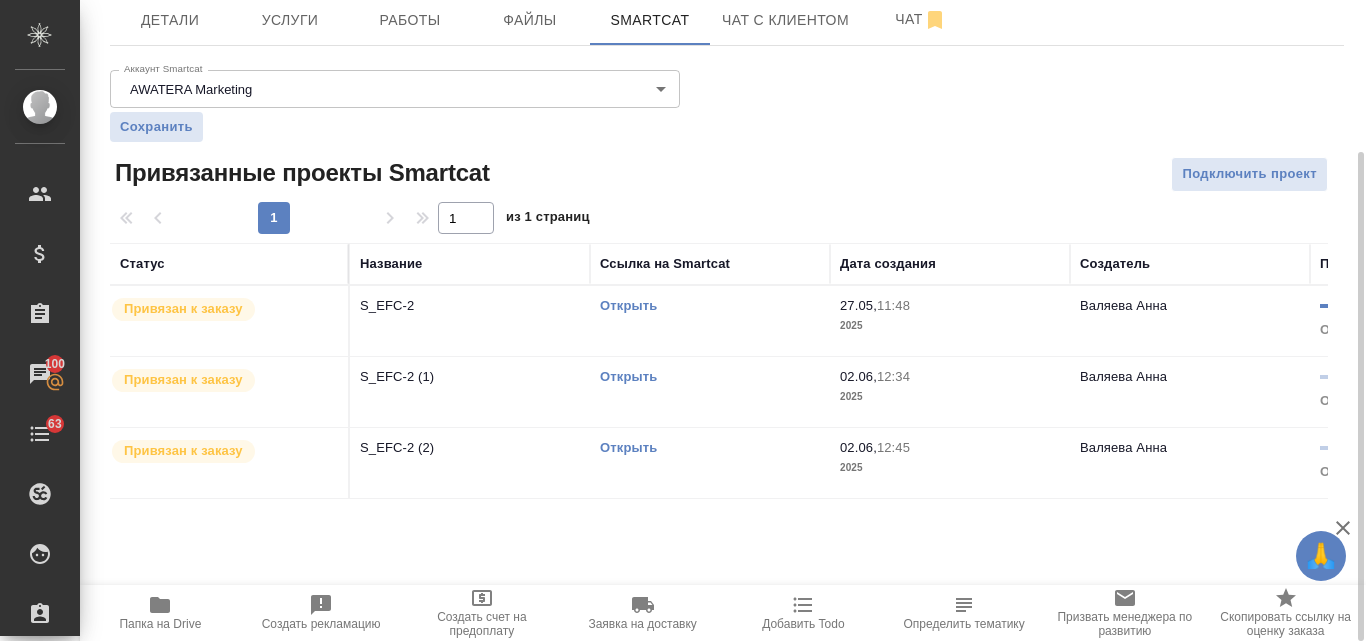 click on "Открыть" at bounding box center (628, 305) 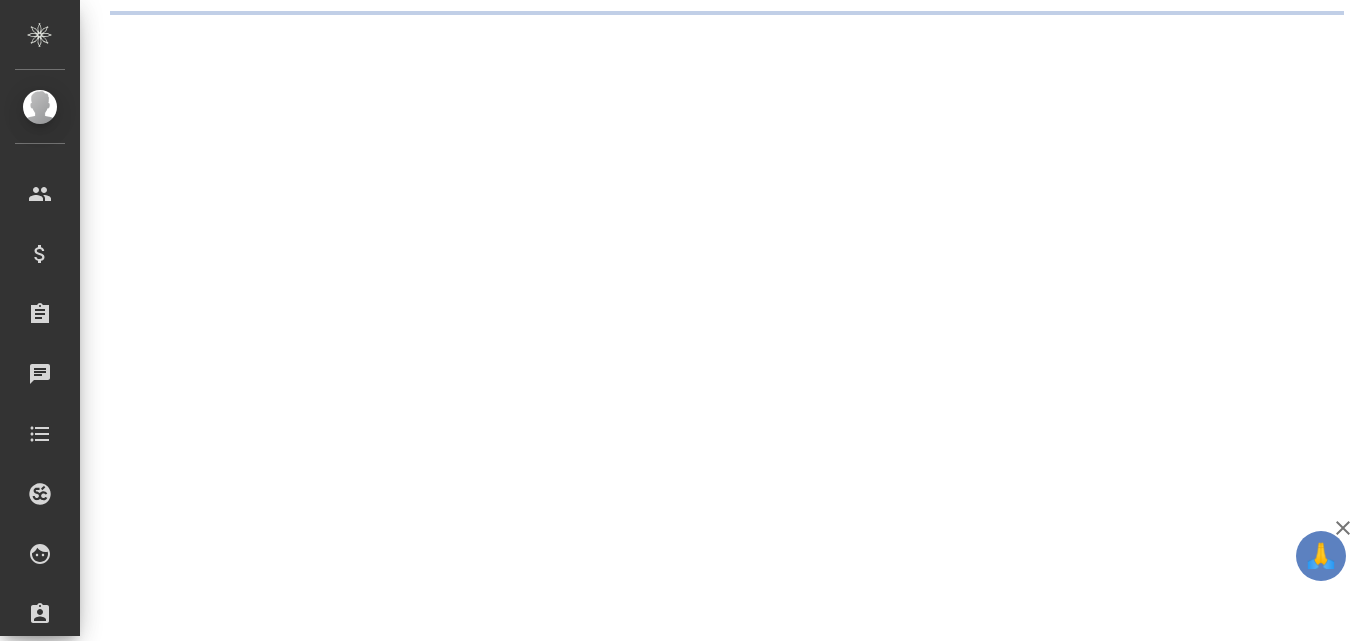 scroll, scrollTop: 0, scrollLeft: 0, axis: both 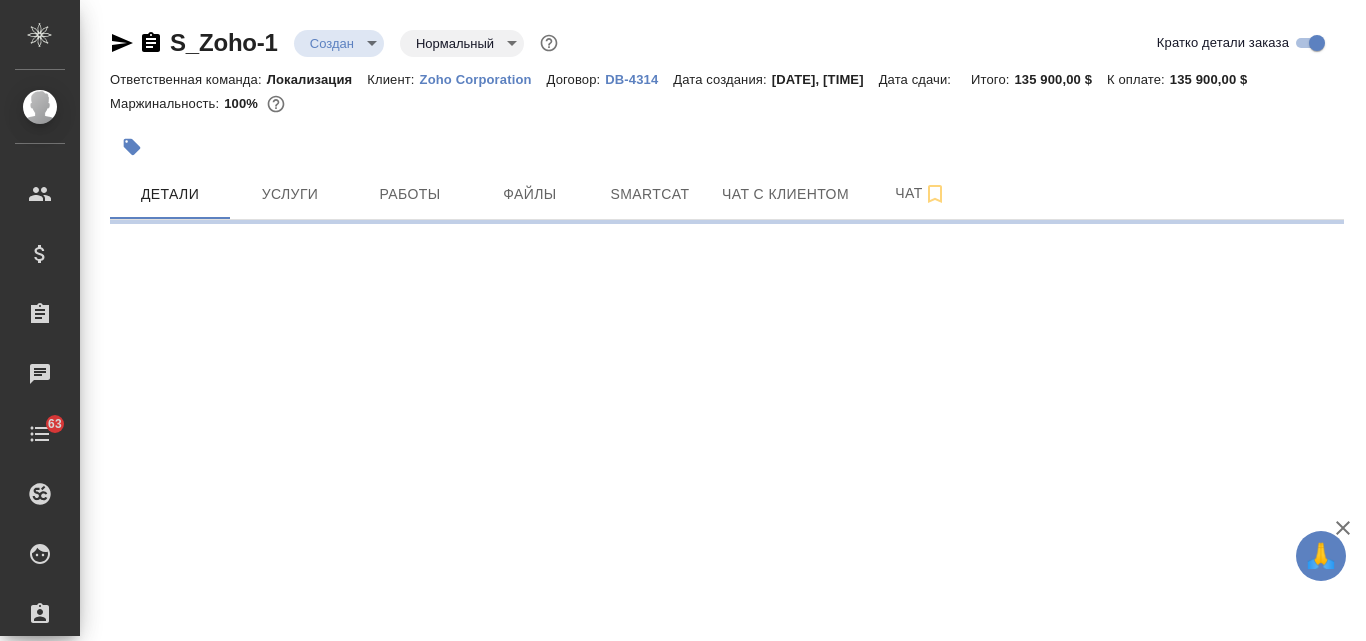 select on "RU" 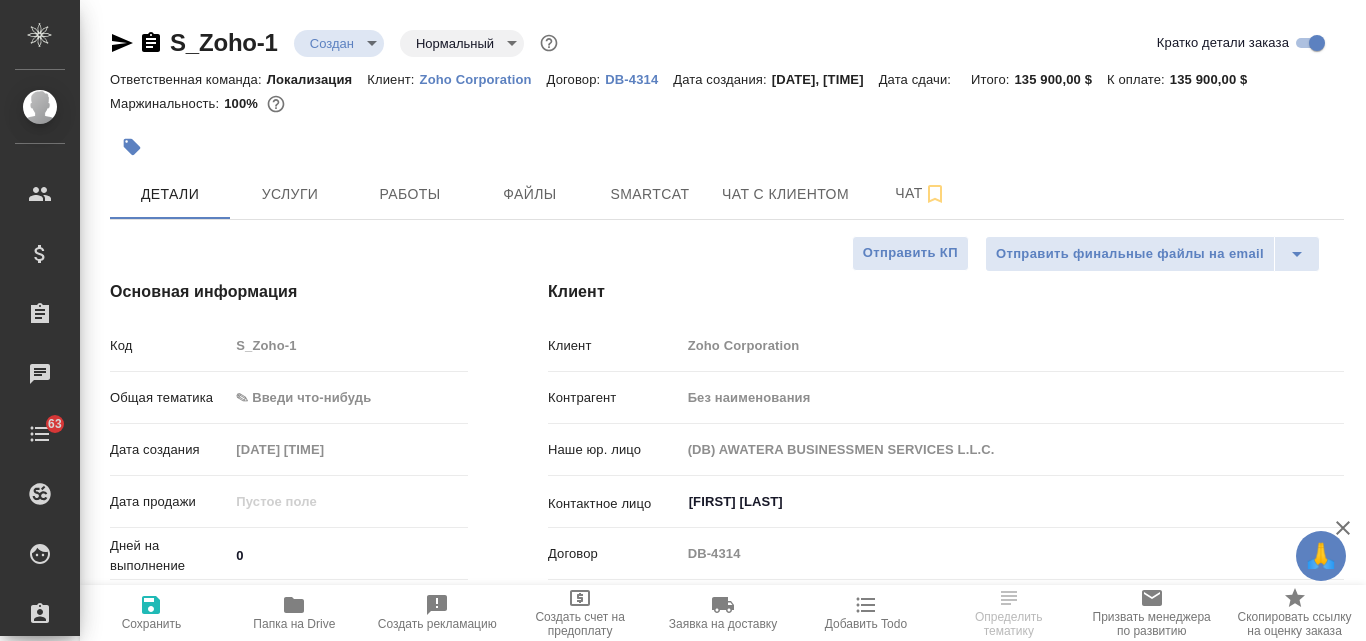 type on "x" 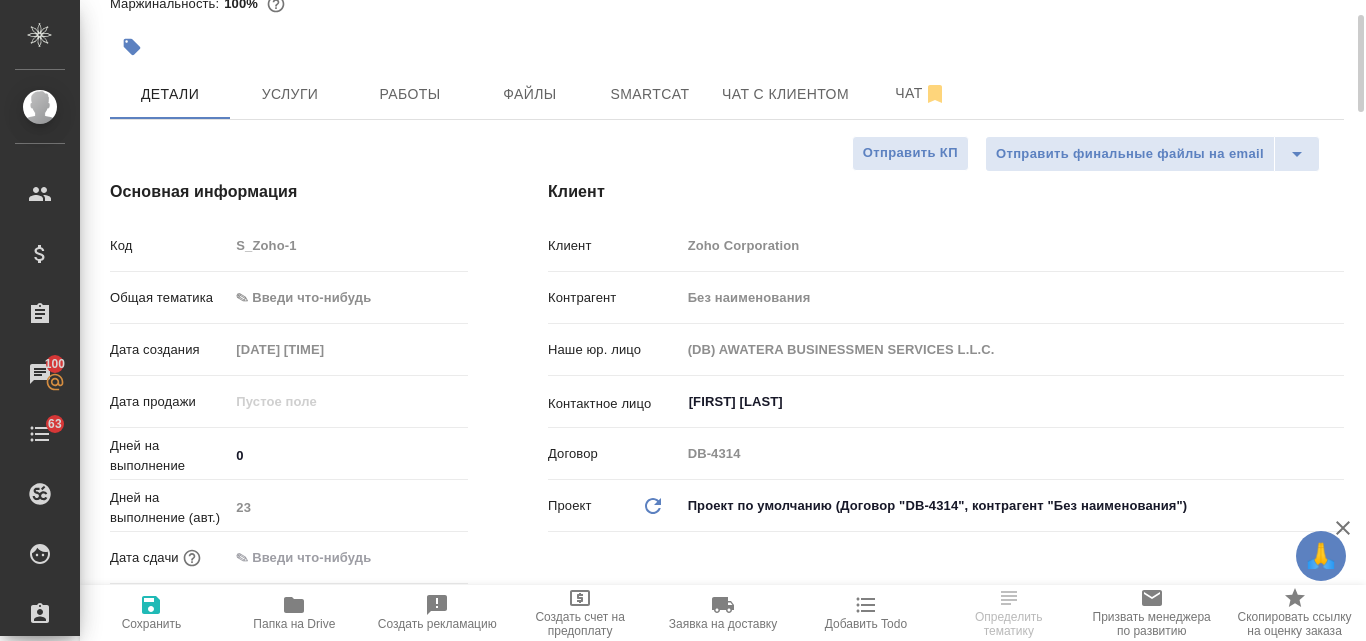 scroll, scrollTop: 0, scrollLeft: 0, axis: both 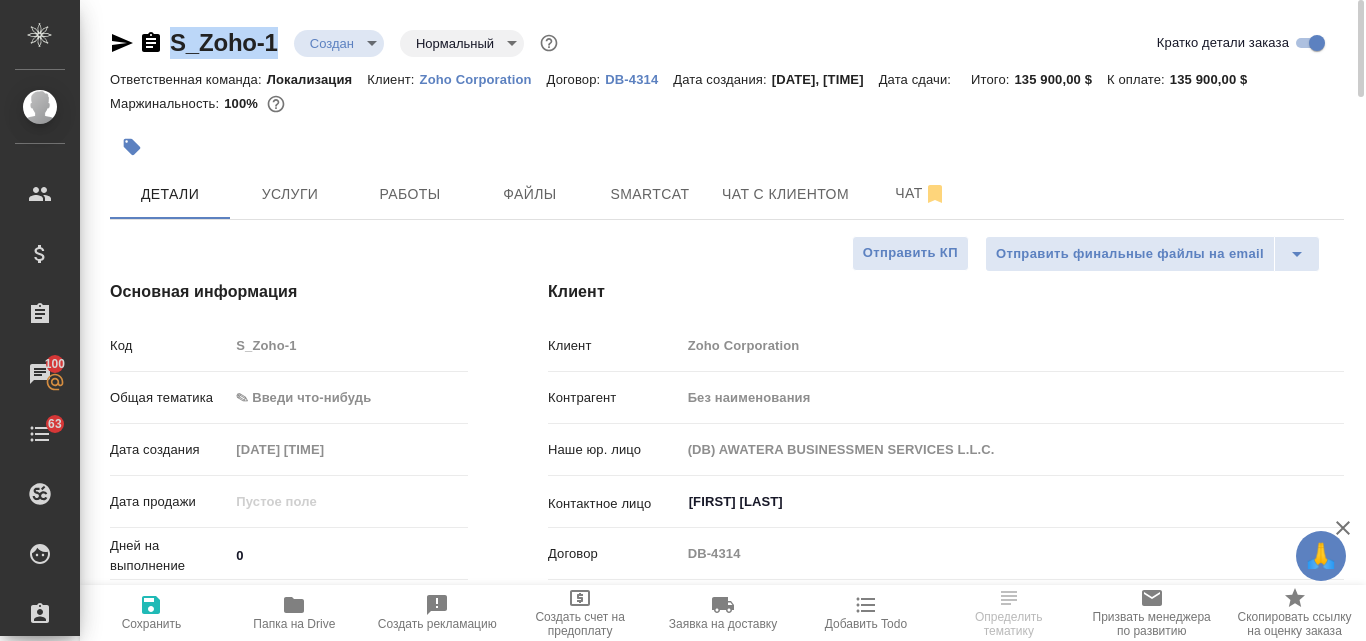 drag, startPoint x: 283, startPoint y: 38, endPoint x: 170, endPoint y: 40, distance: 113.0177 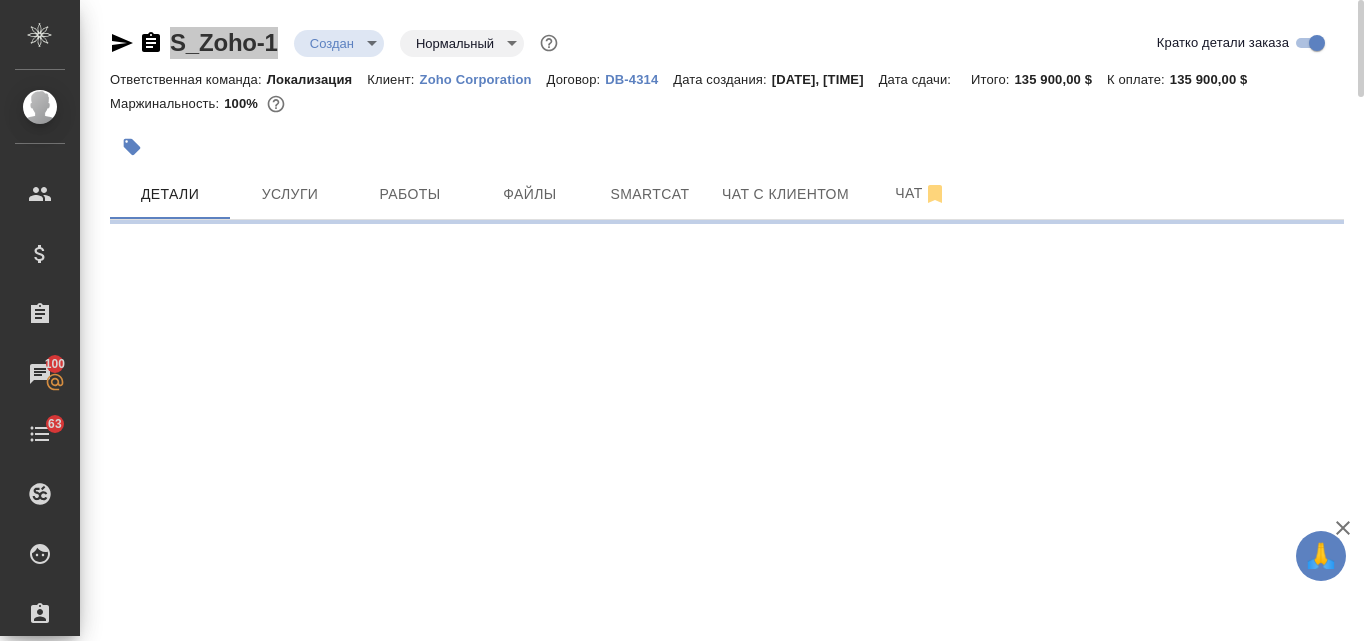 select on "RU" 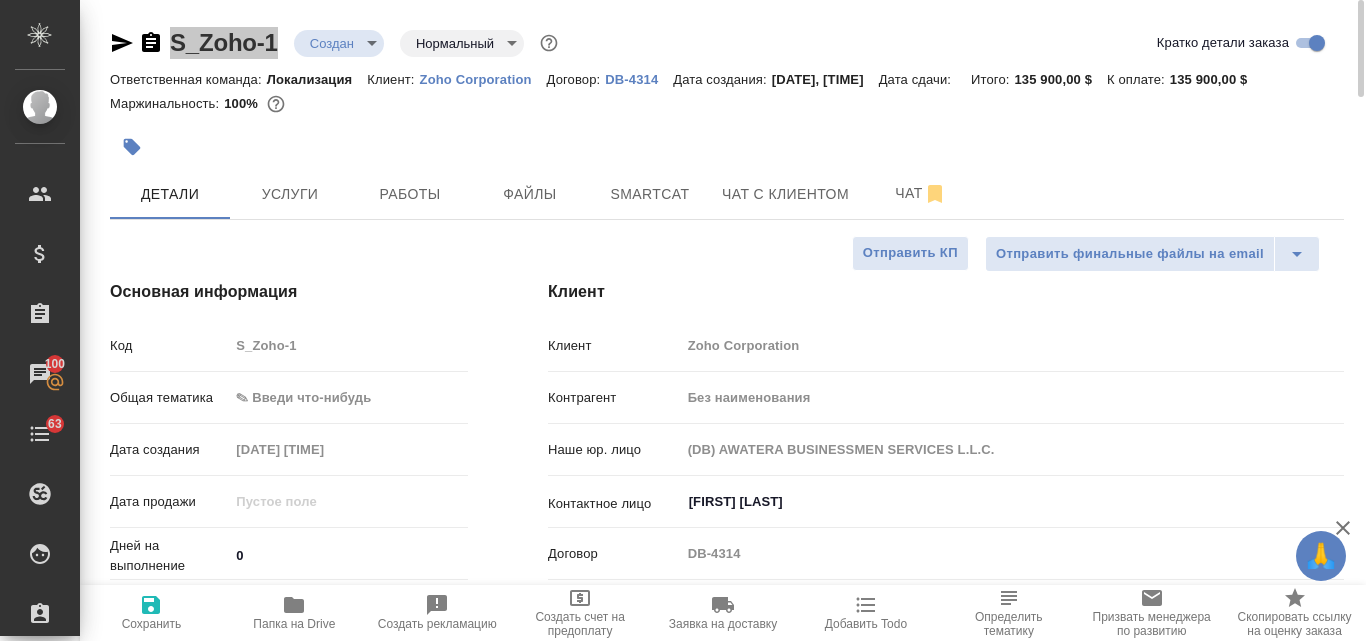 type on "x" 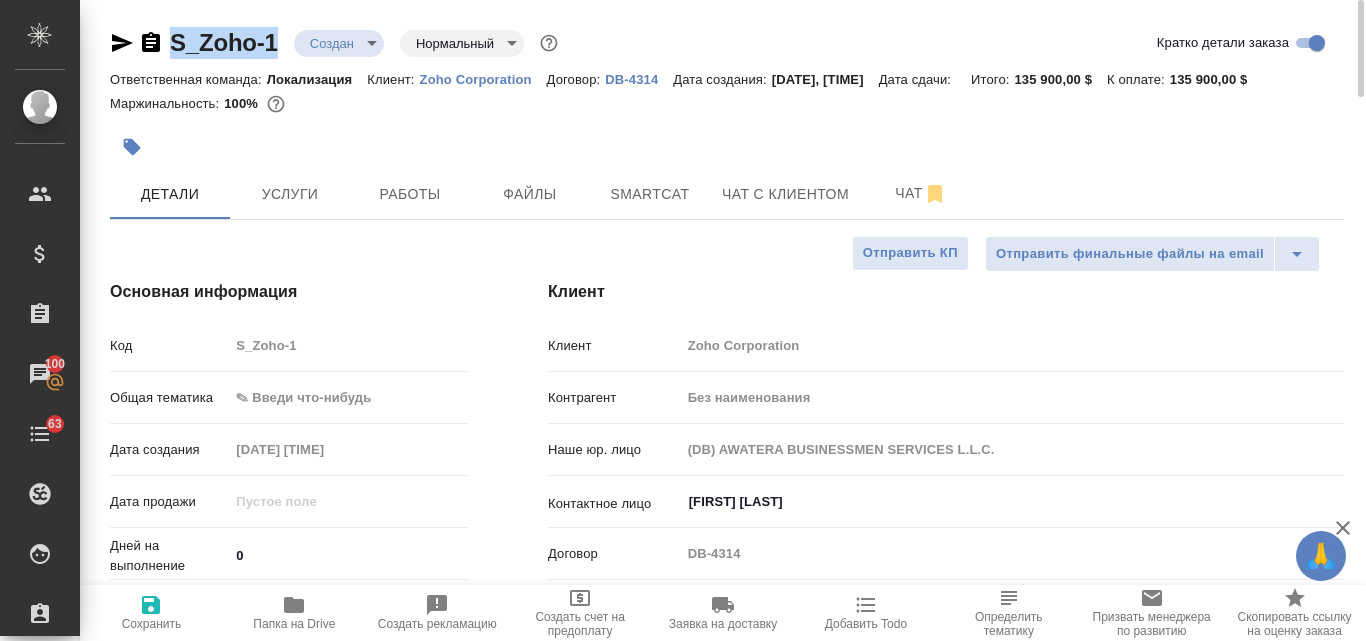 type on "x" 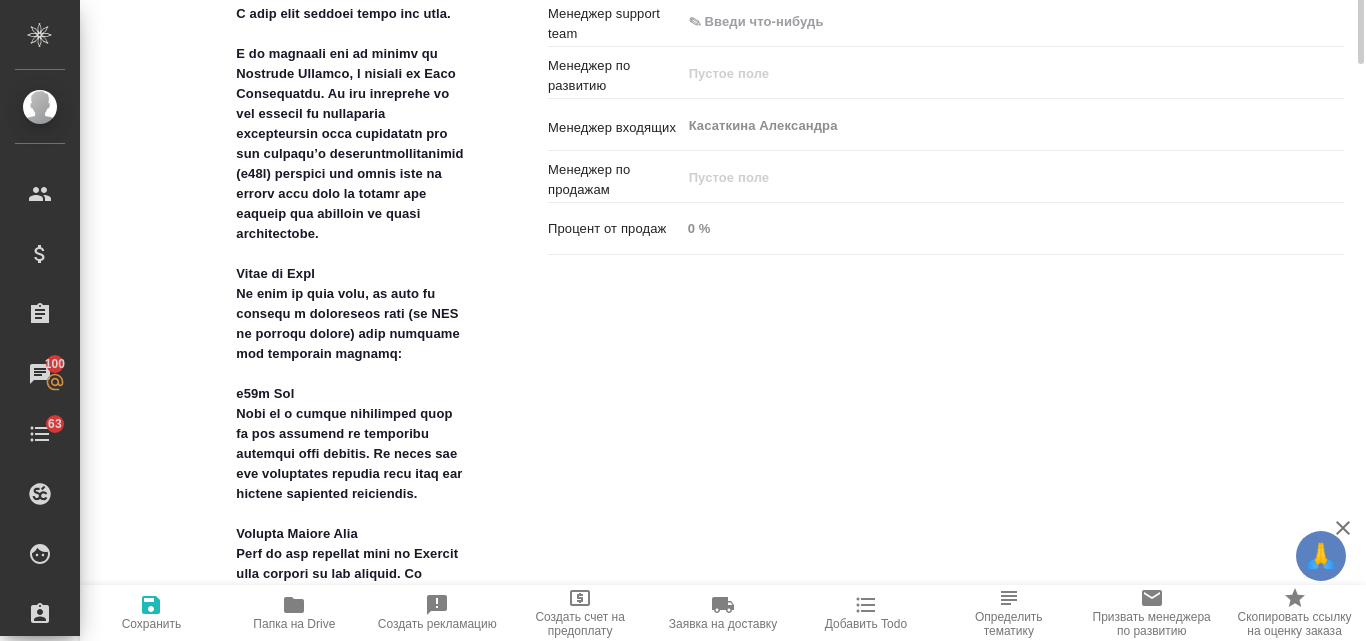 scroll, scrollTop: 1100, scrollLeft: 0, axis: vertical 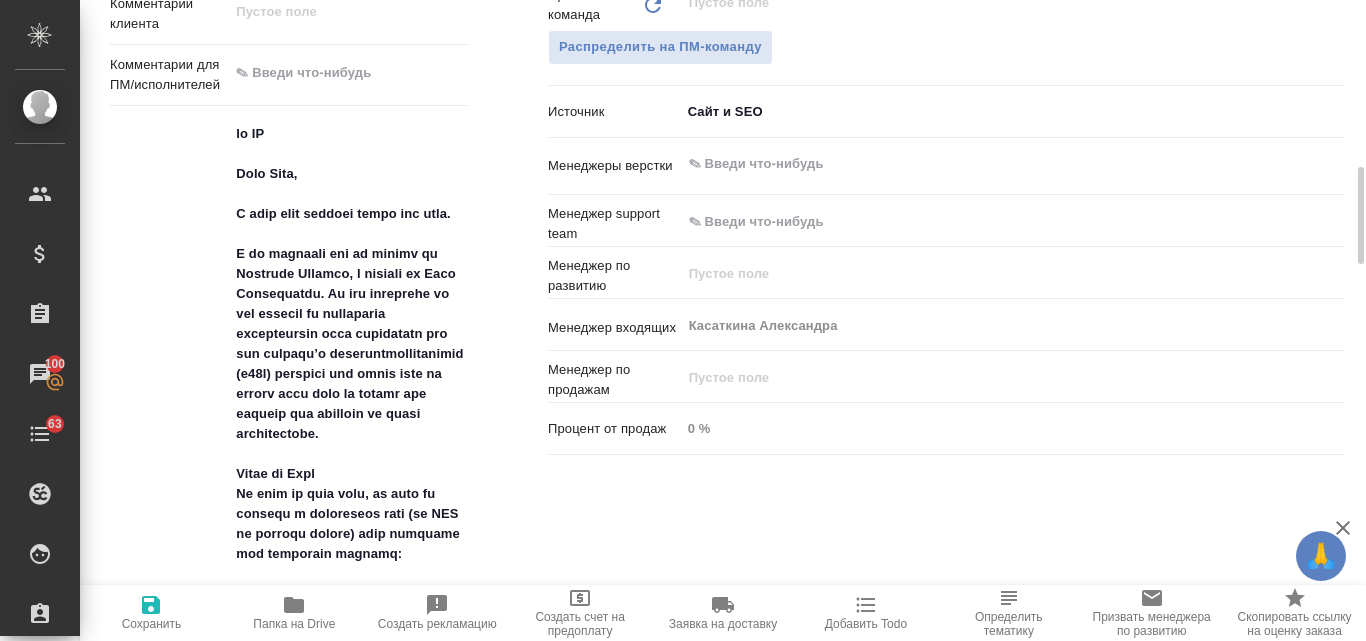 type on "x" 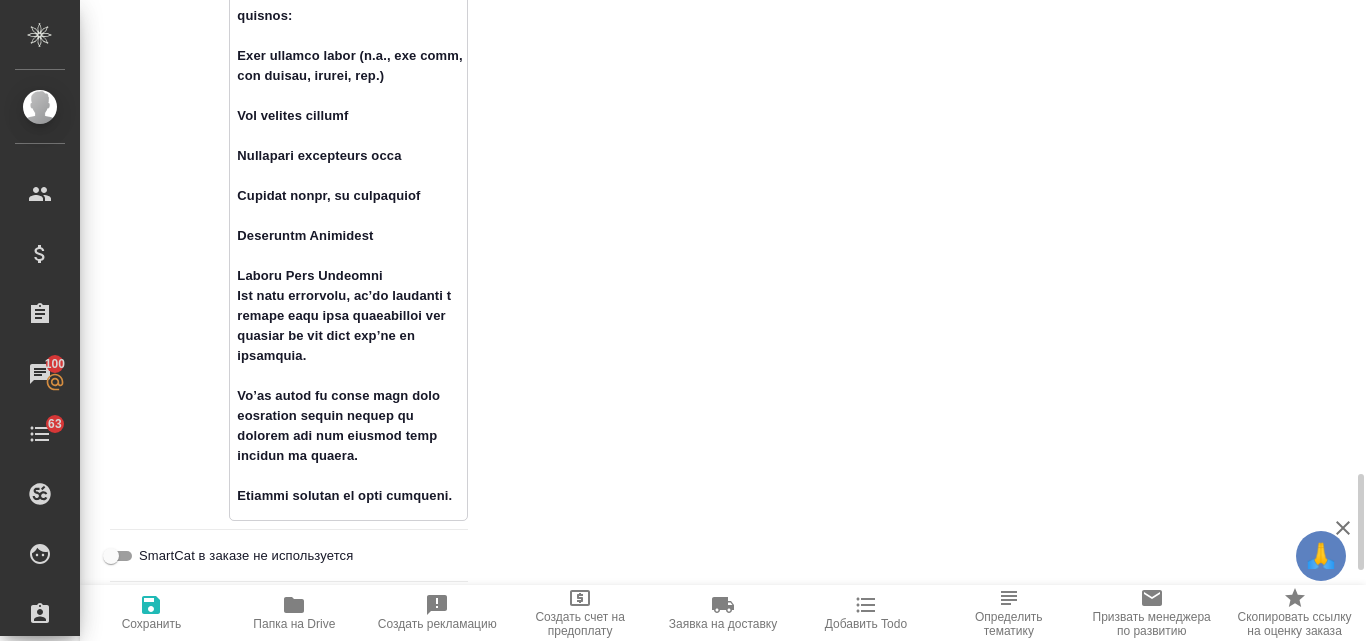 scroll, scrollTop: 3086, scrollLeft: 0, axis: vertical 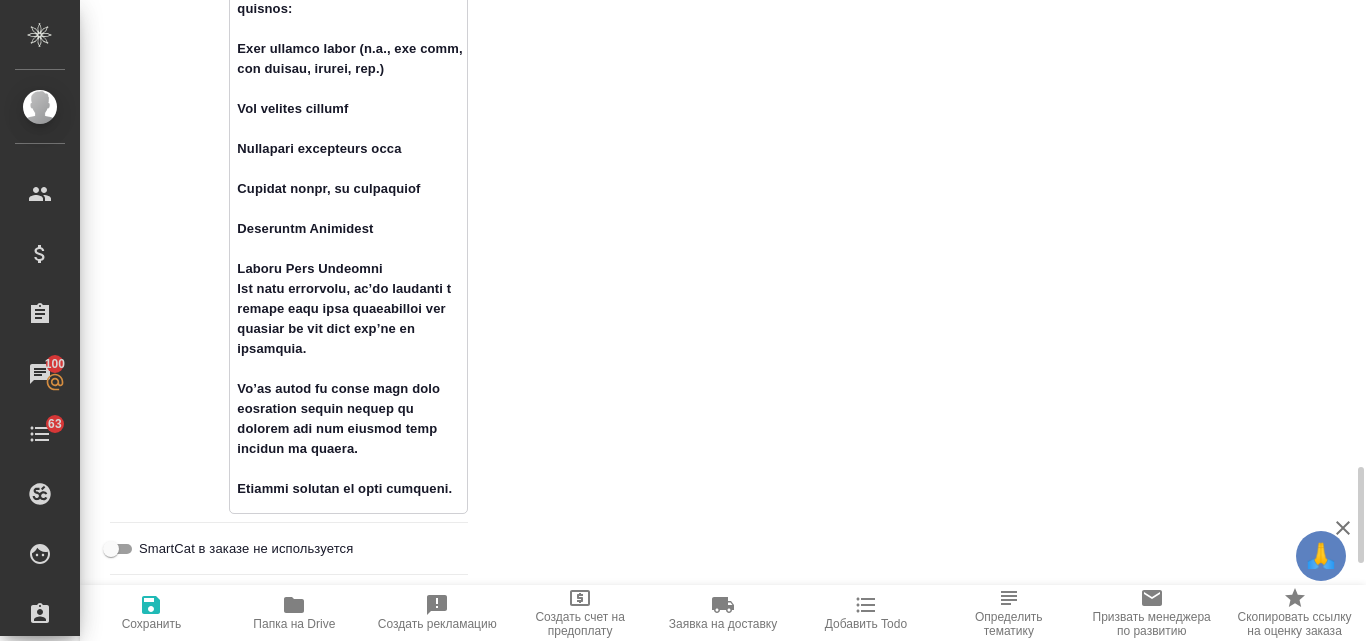 drag, startPoint x: 237, startPoint y: 172, endPoint x: 428, endPoint y: 458, distance: 343.91425 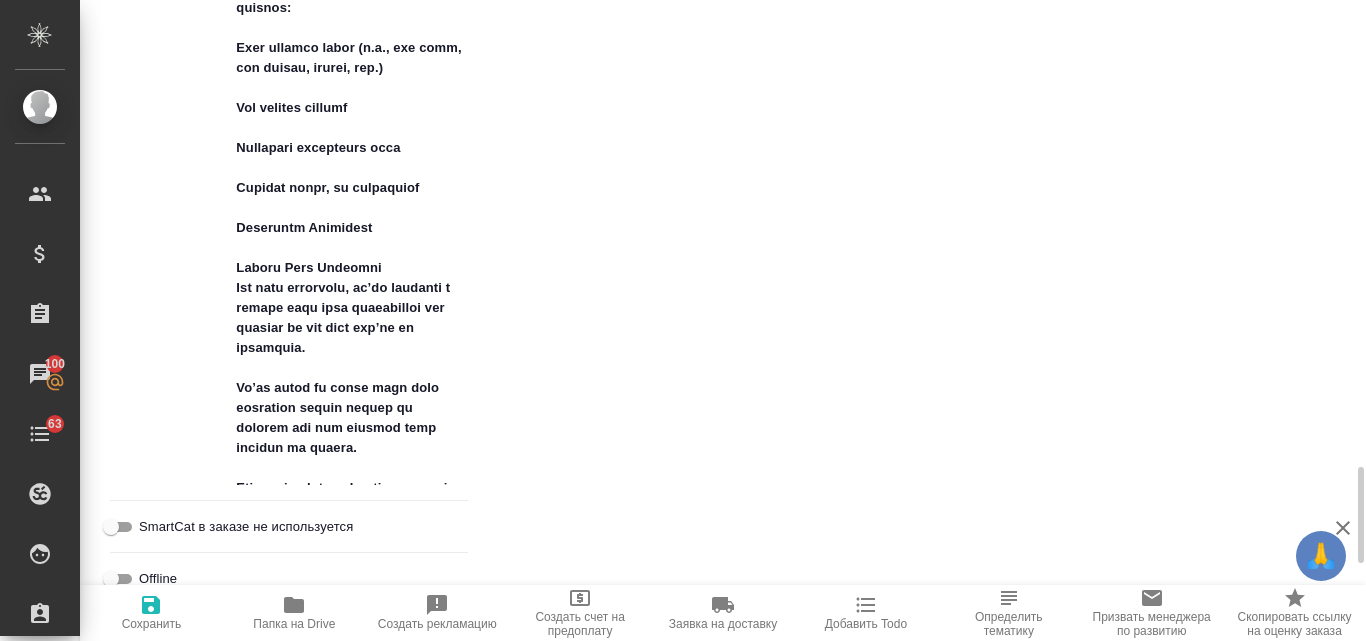 type on "x" 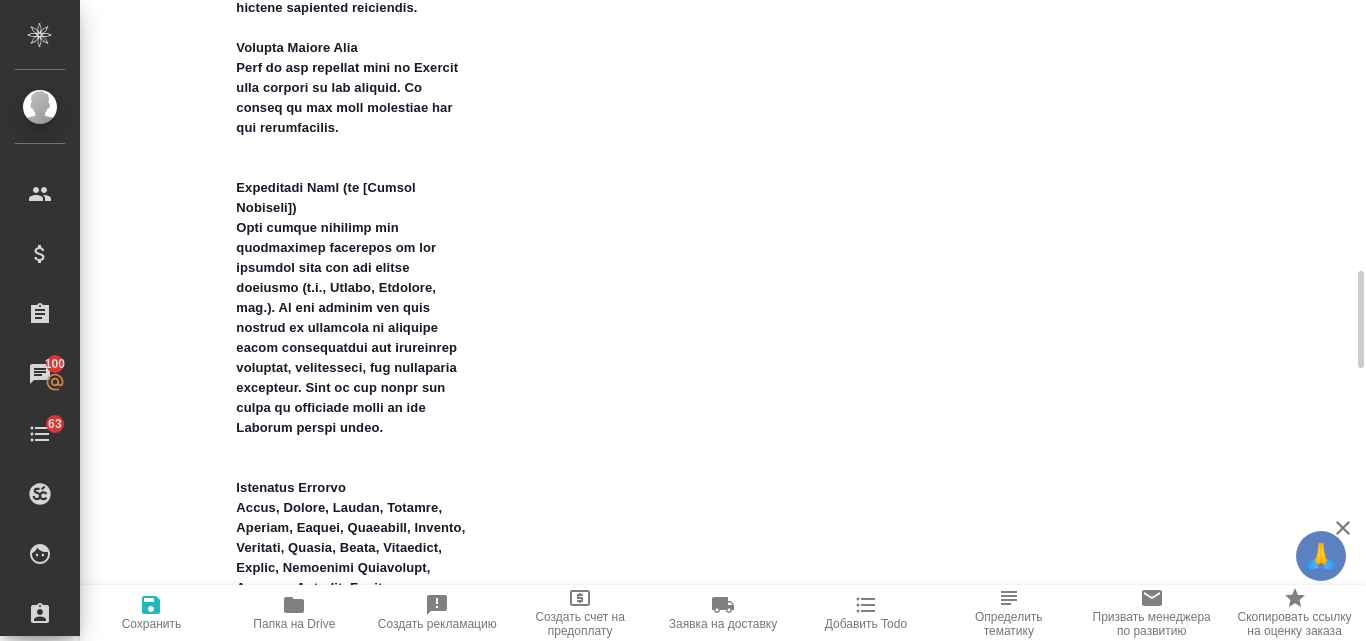 scroll, scrollTop: 1986, scrollLeft: 0, axis: vertical 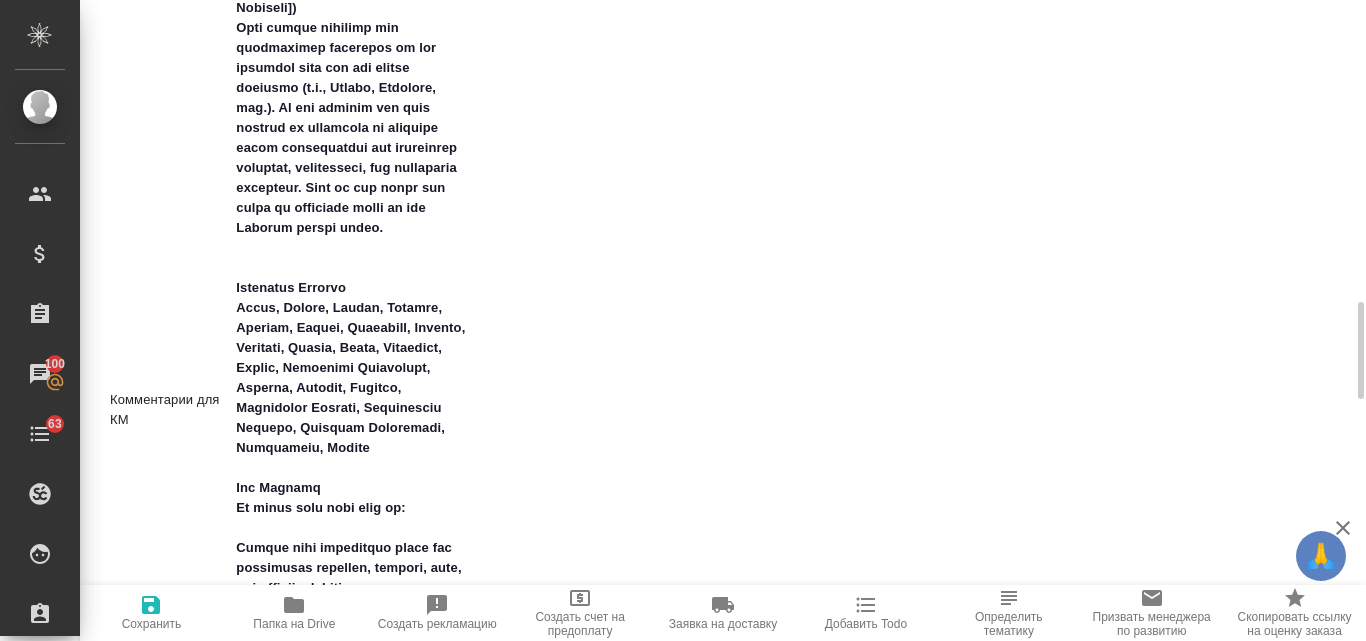 type on "x" 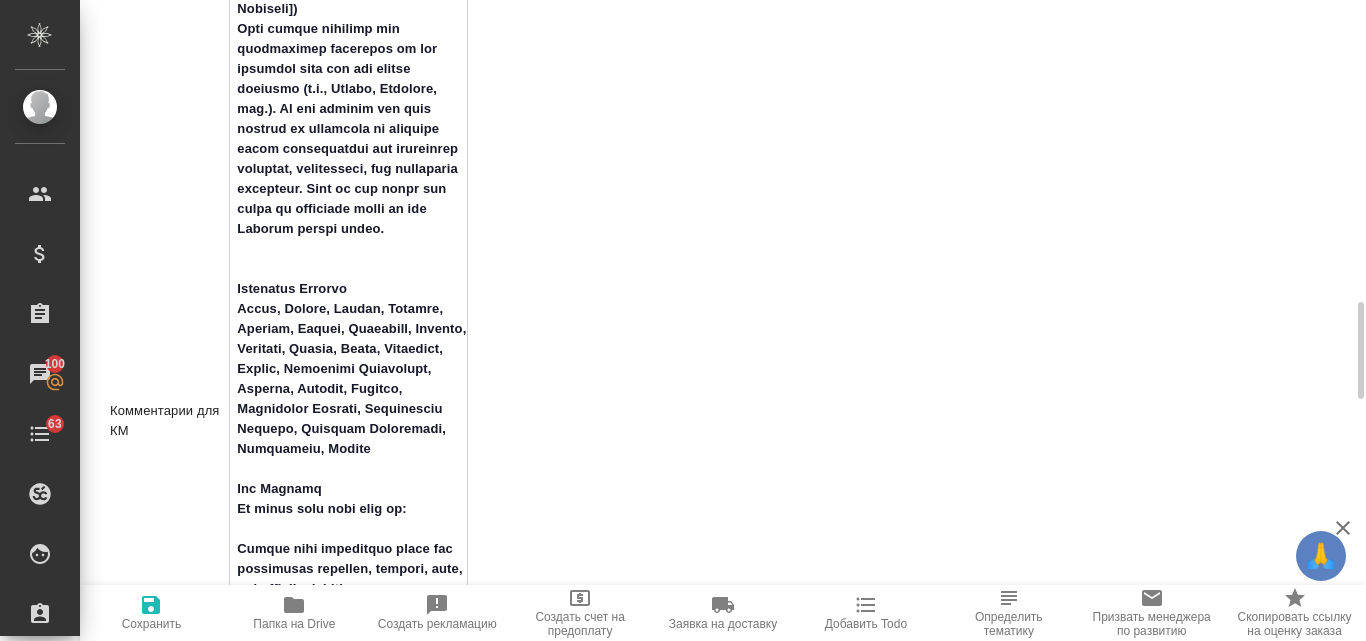 drag, startPoint x: 235, startPoint y: 266, endPoint x: 443, endPoint y: 438, distance: 269.9037 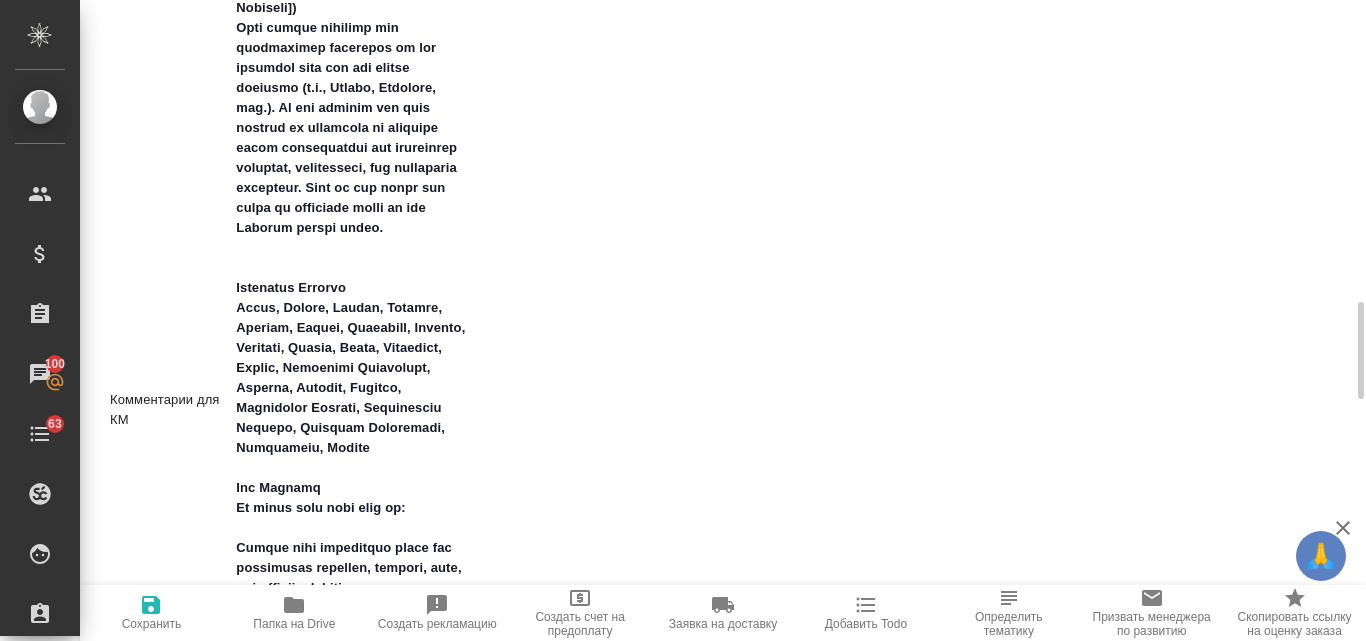 type on "x" 